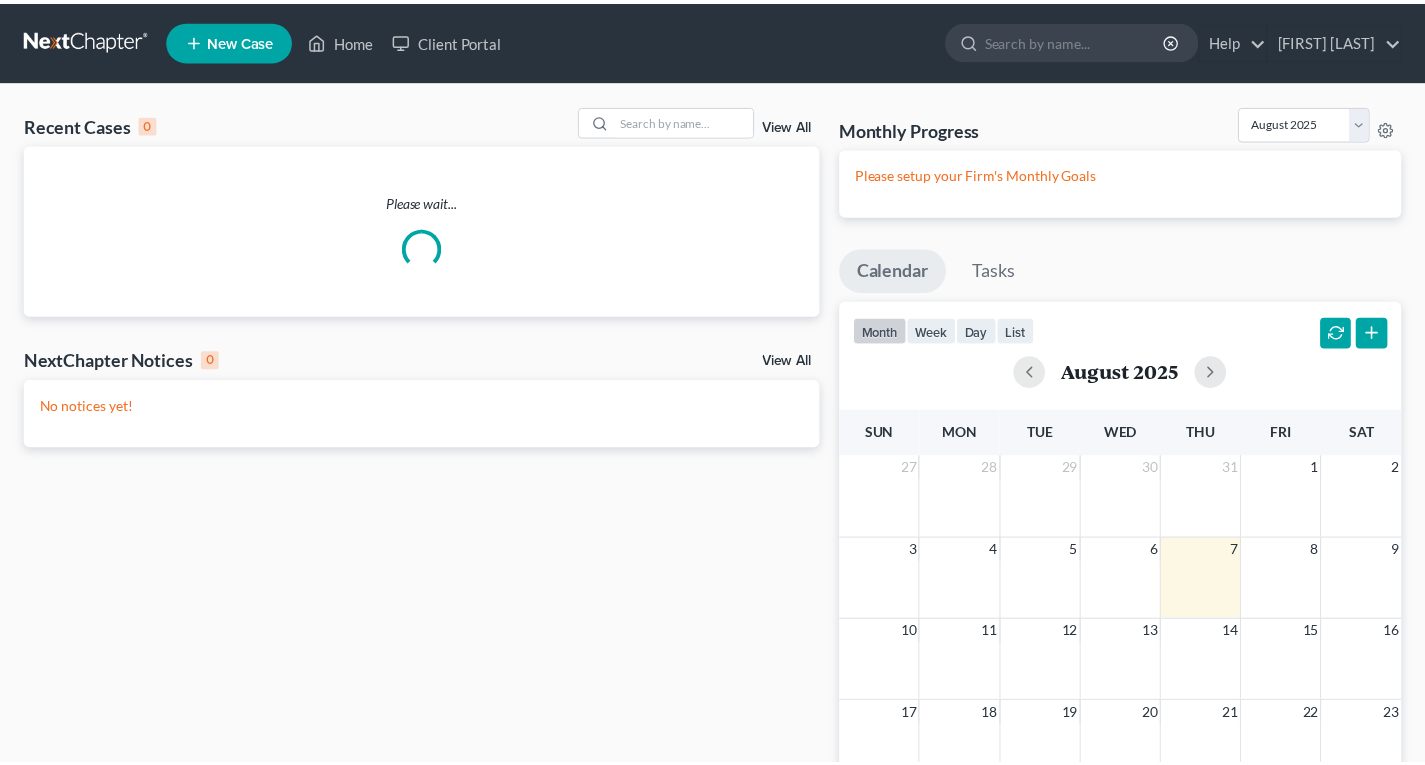 scroll, scrollTop: 0, scrollLeft: 0, axis: both 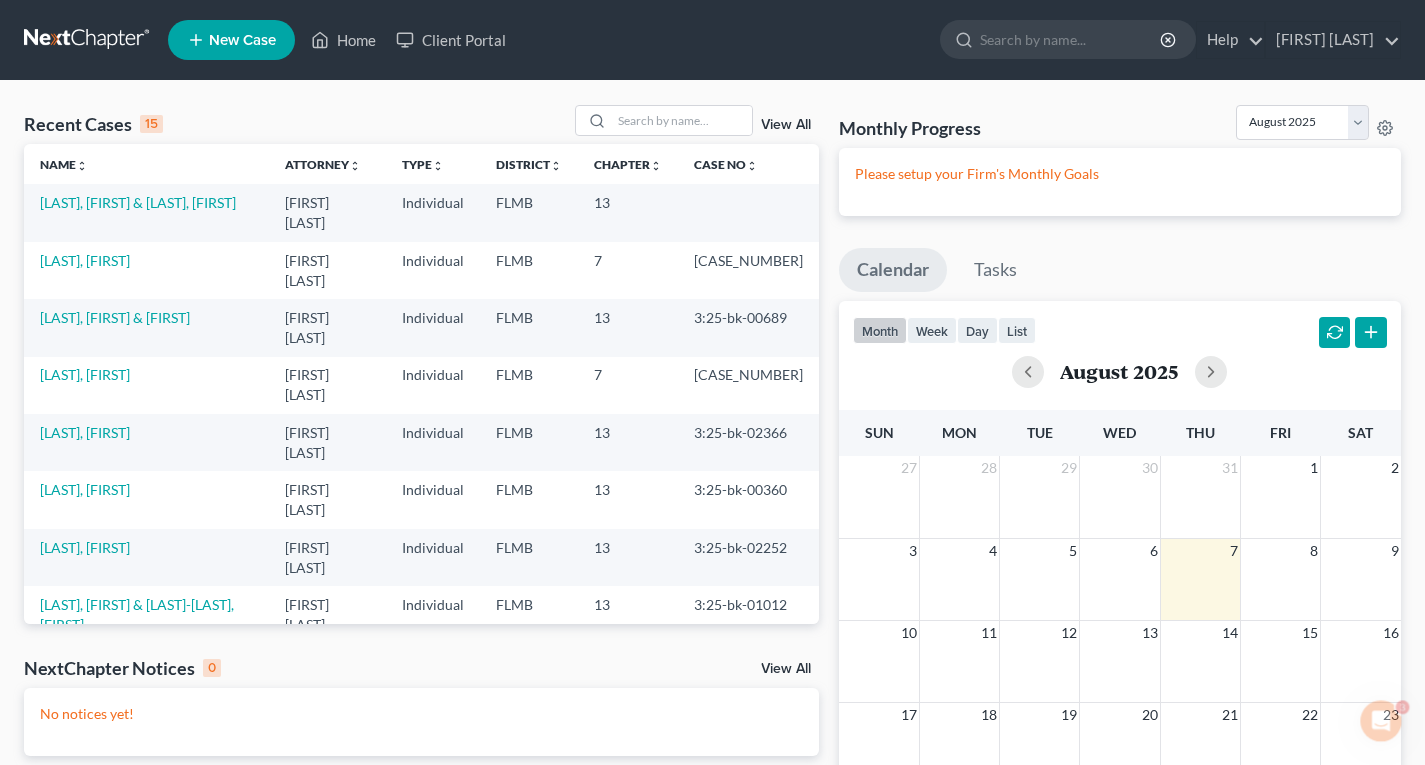 click on "New Case" at bounding box center [242, 40] 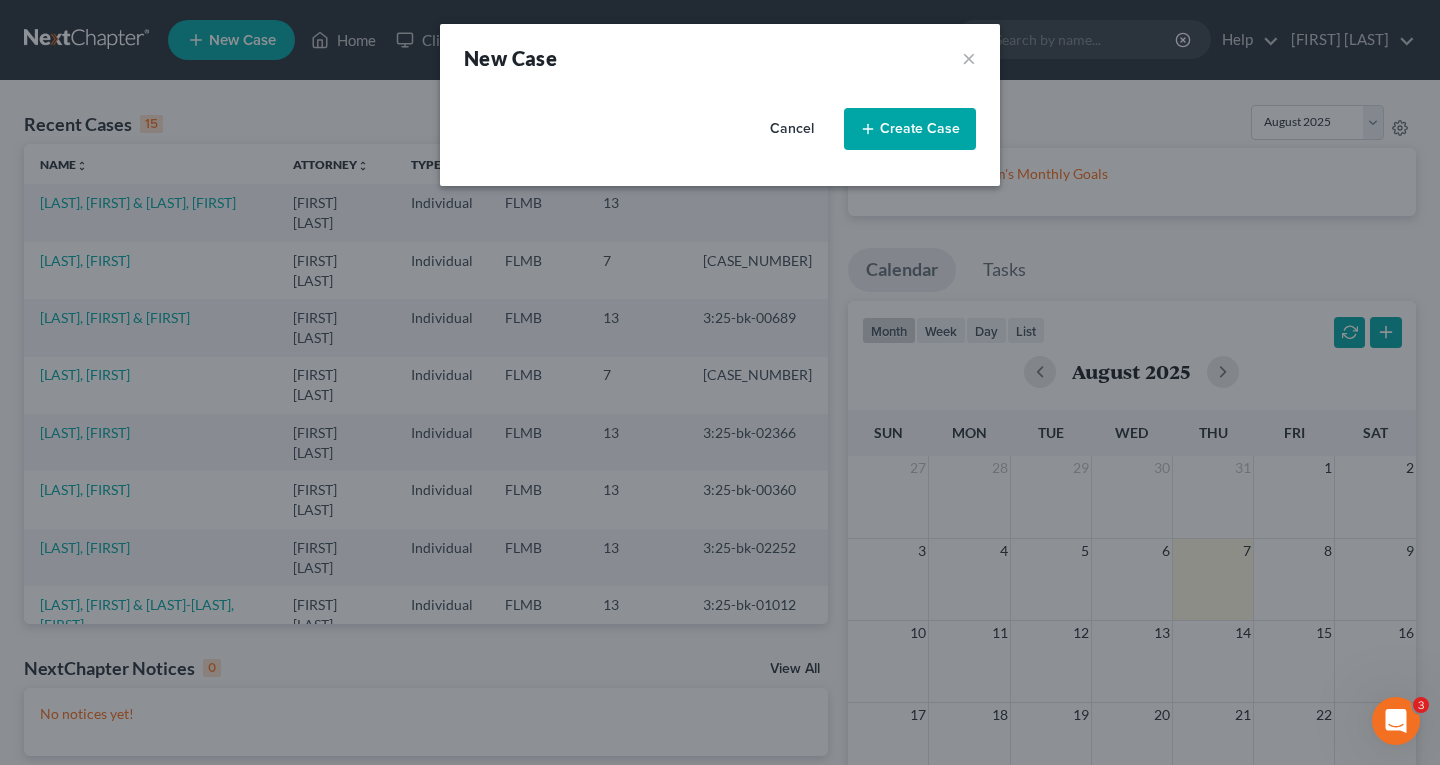 select on "15" 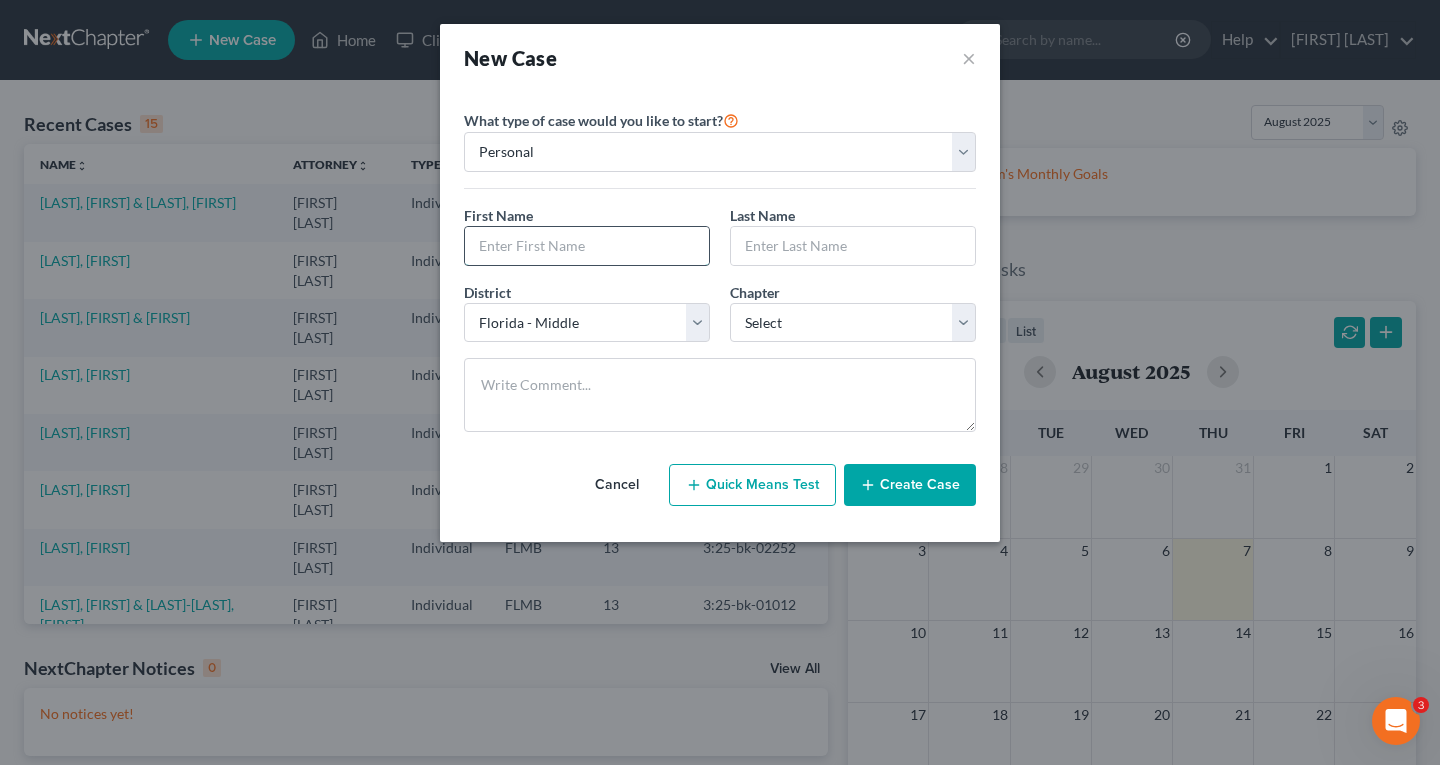 click at bounding box center [587, 246] 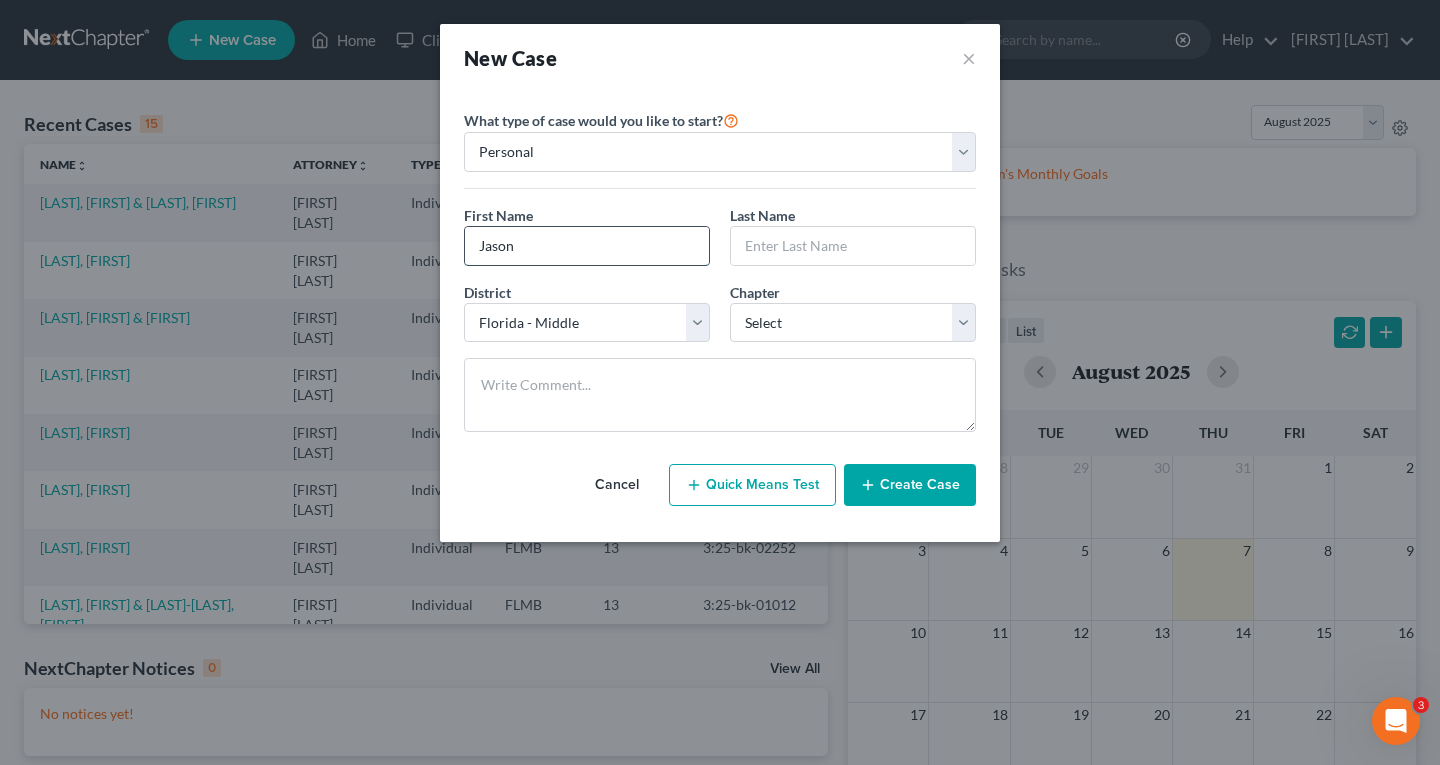type on "Jason" 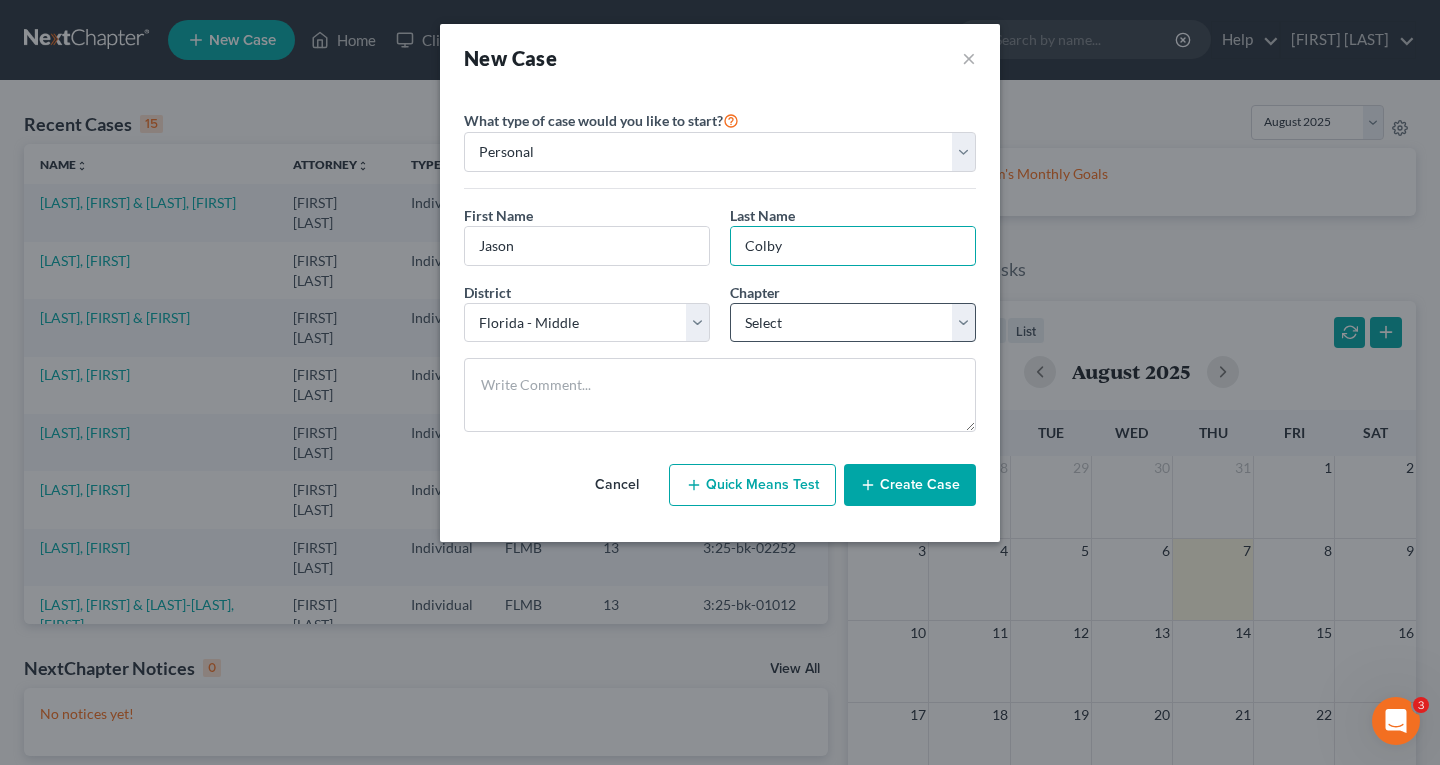 type on "Colby" 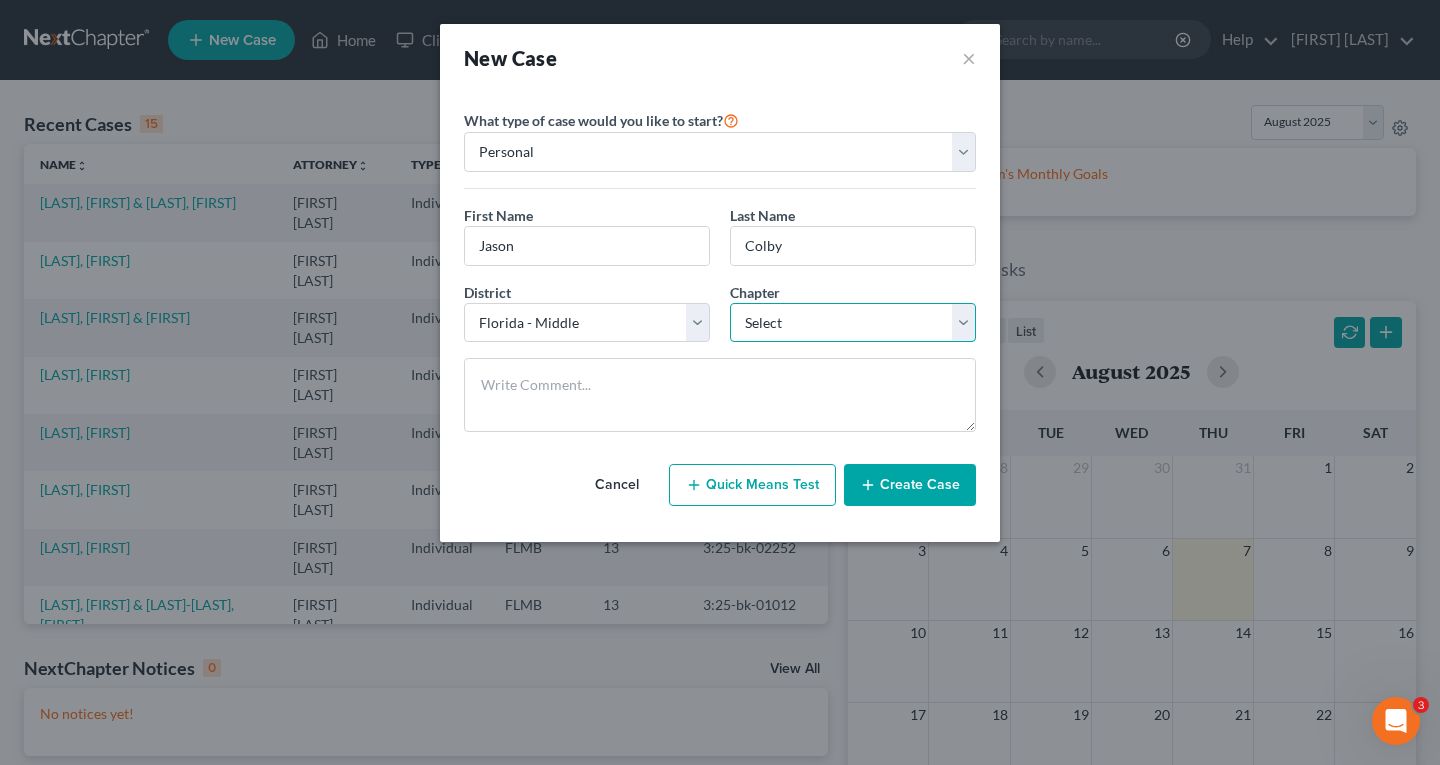 click on "Select 7 11 12 13" at bounding box center [853, 323] 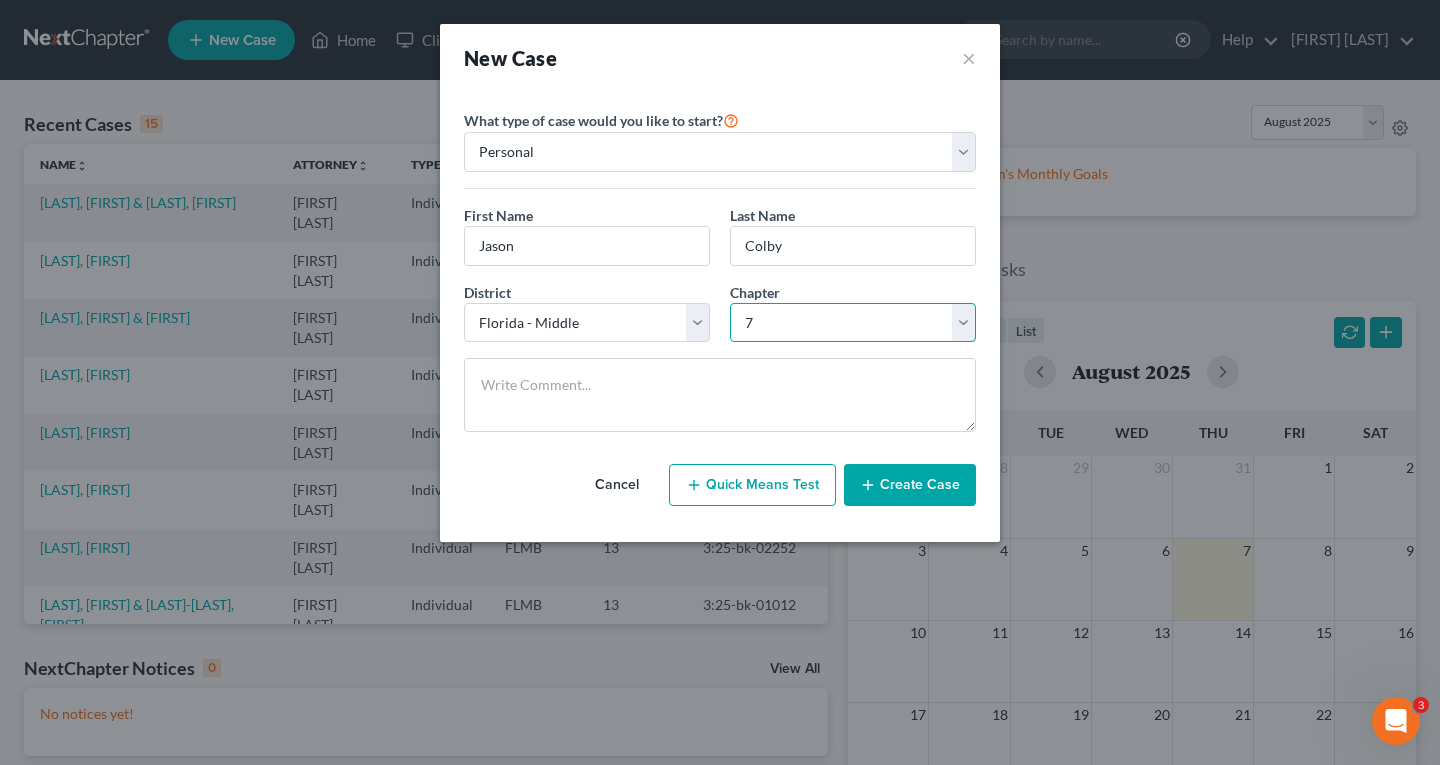 click on "Select 7 11 12 13" at bounding box center [853, 323] 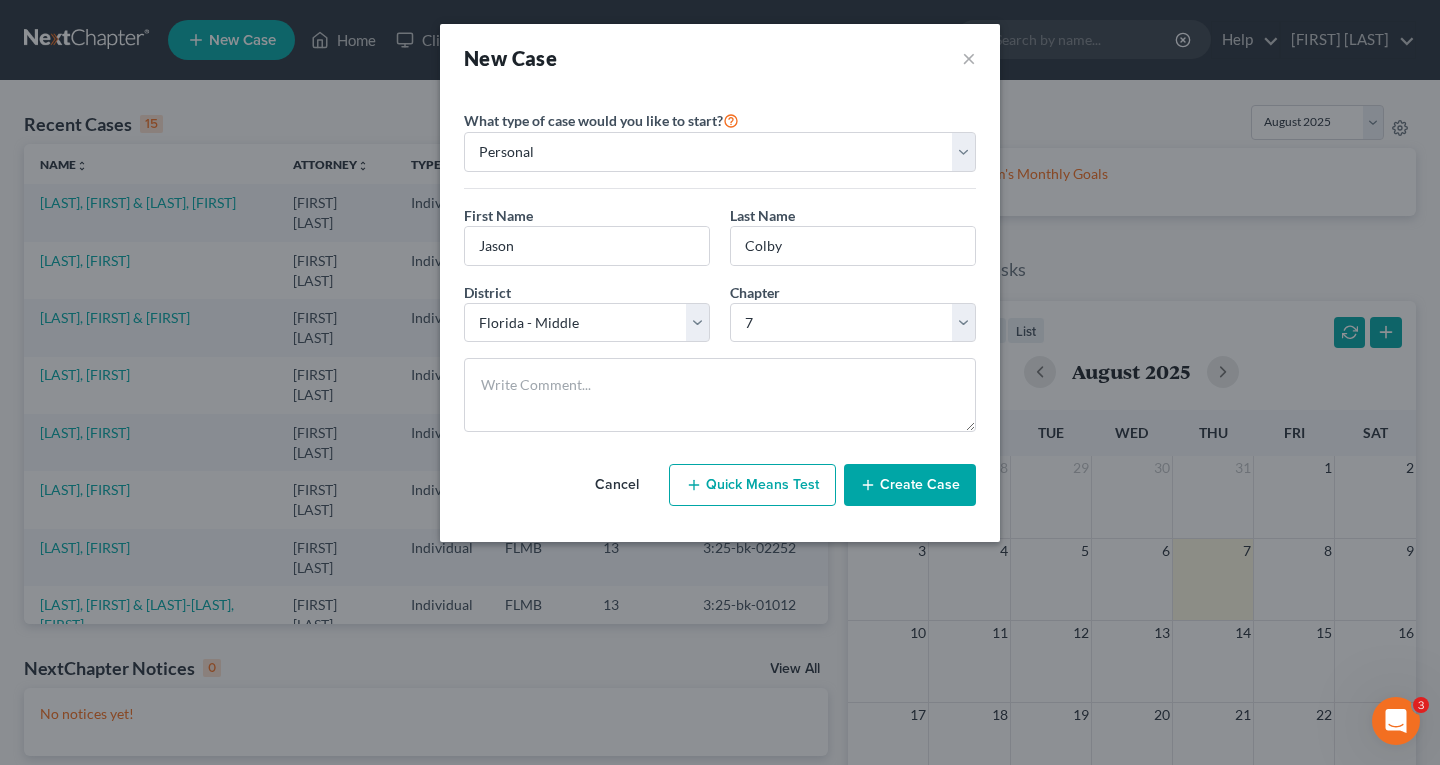 click on "Create Case" at bounding box center [910, 485] 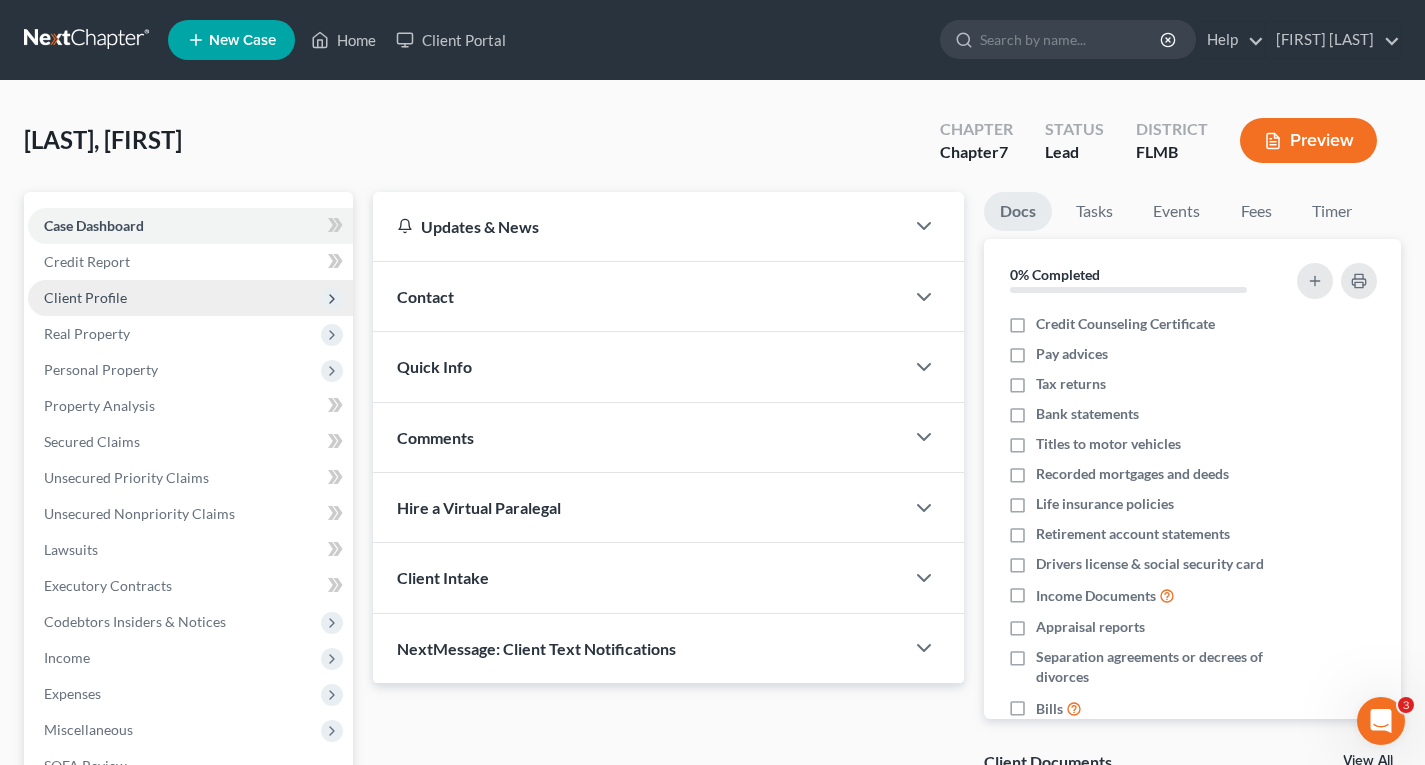 click on "Client Profile" at bounding box center [85, 297] 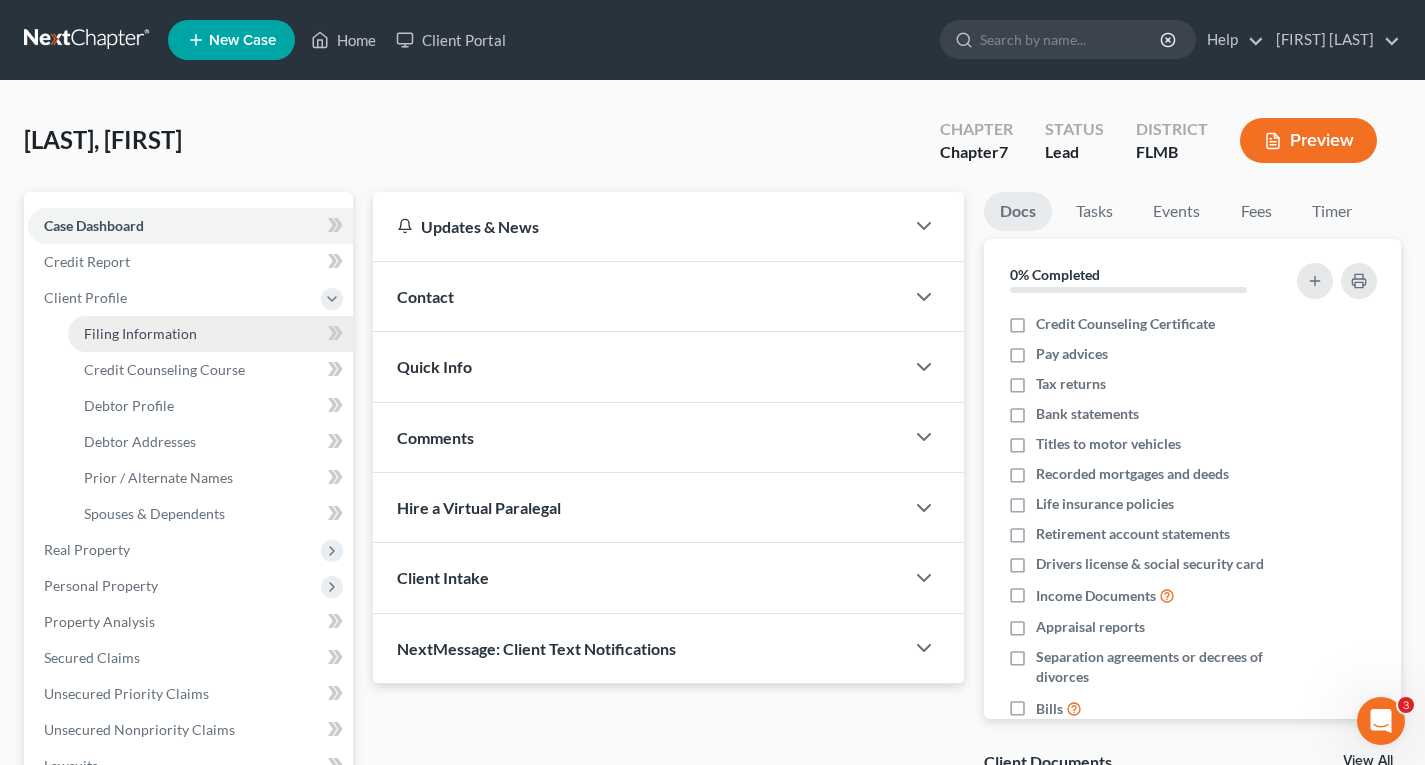 click on "Filing Information" at bounding box center [140, 333] 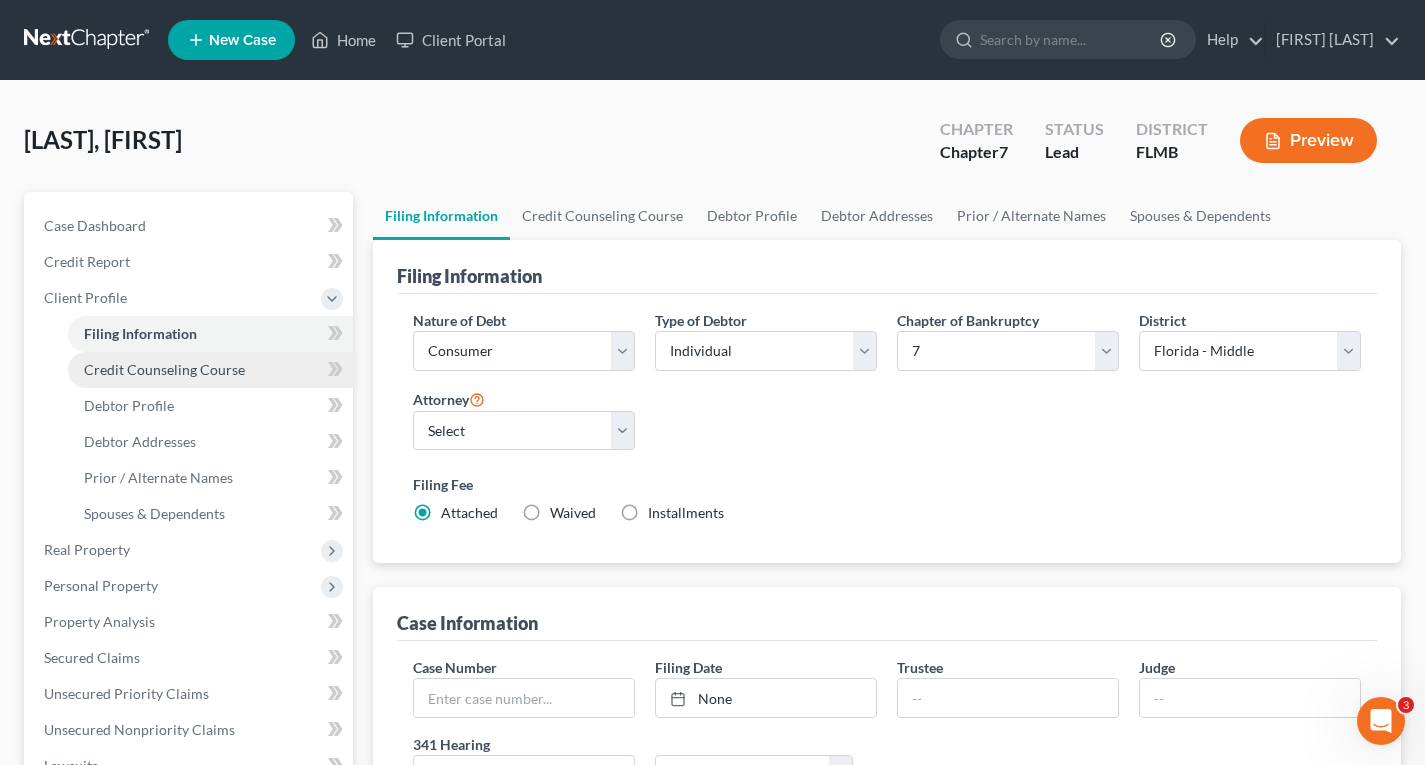 click on "Credit Counseling Course" at bounding box center (164, 369) 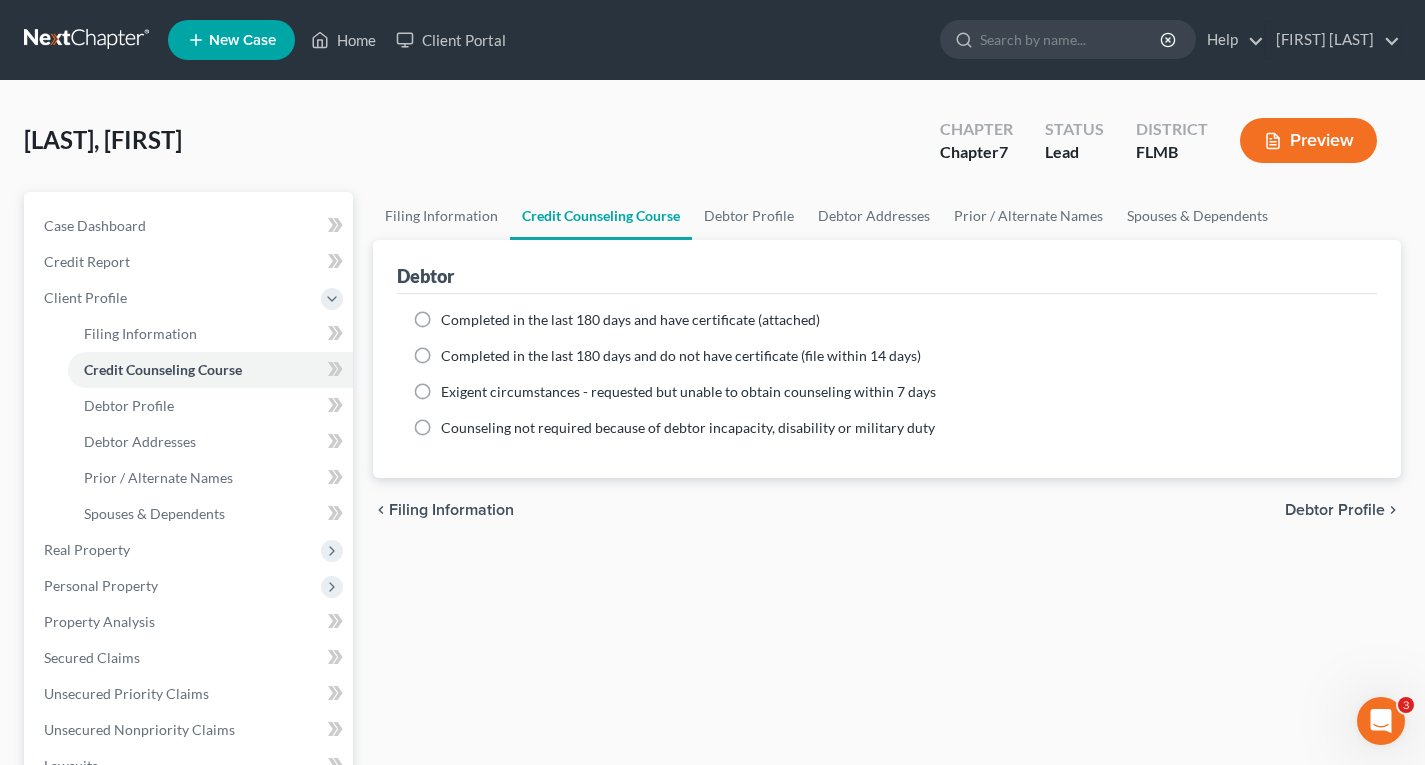click on "Debtor Profile" at bounding box center [1335, 510] 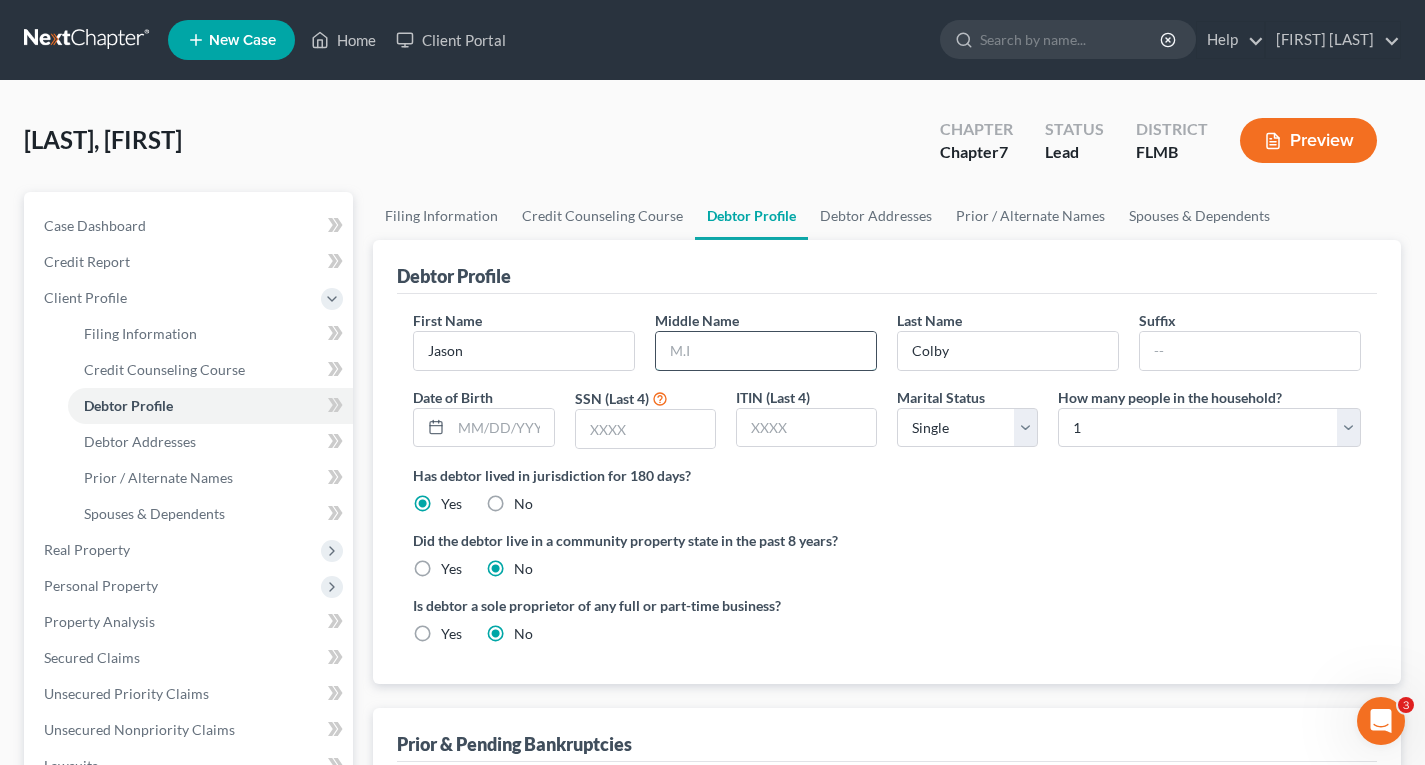 click at bounding box center [766, 351] 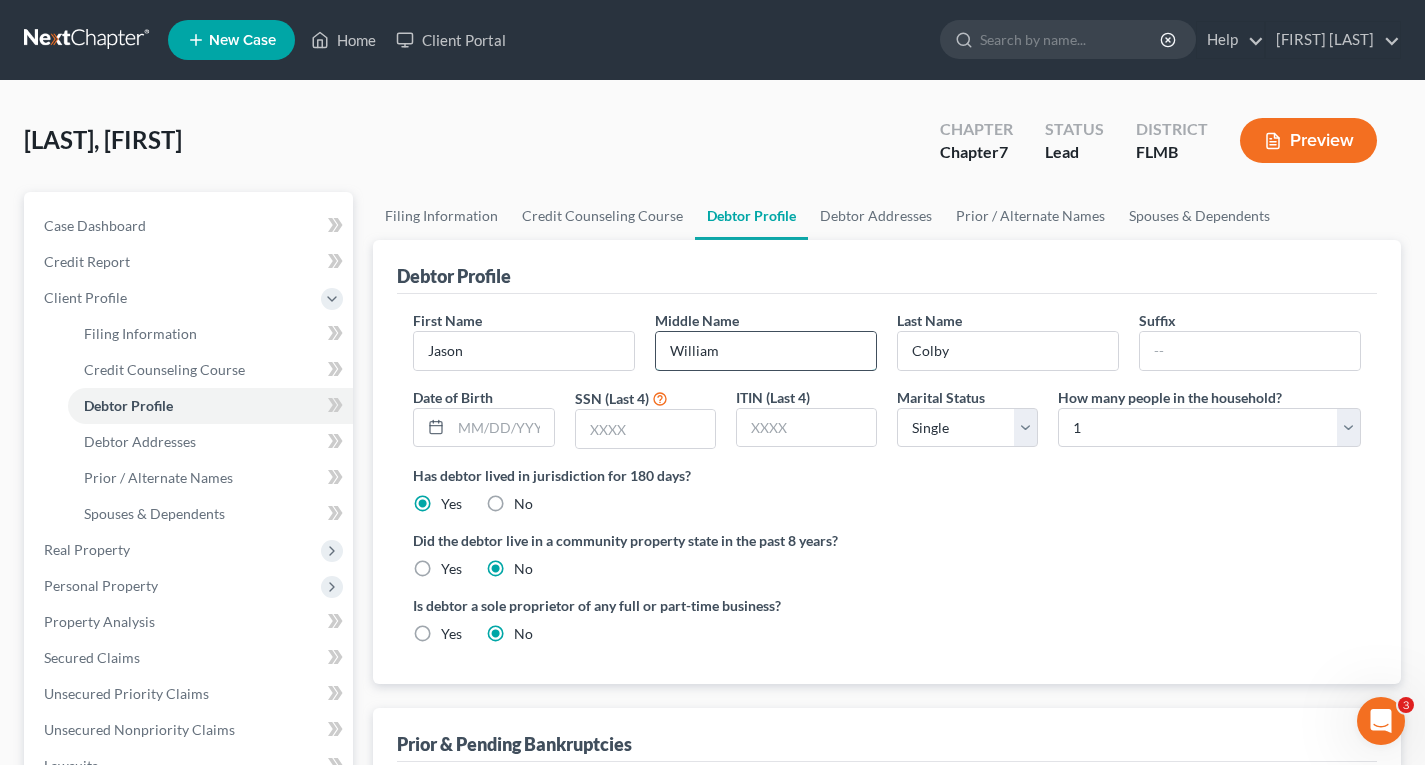 type on "William" 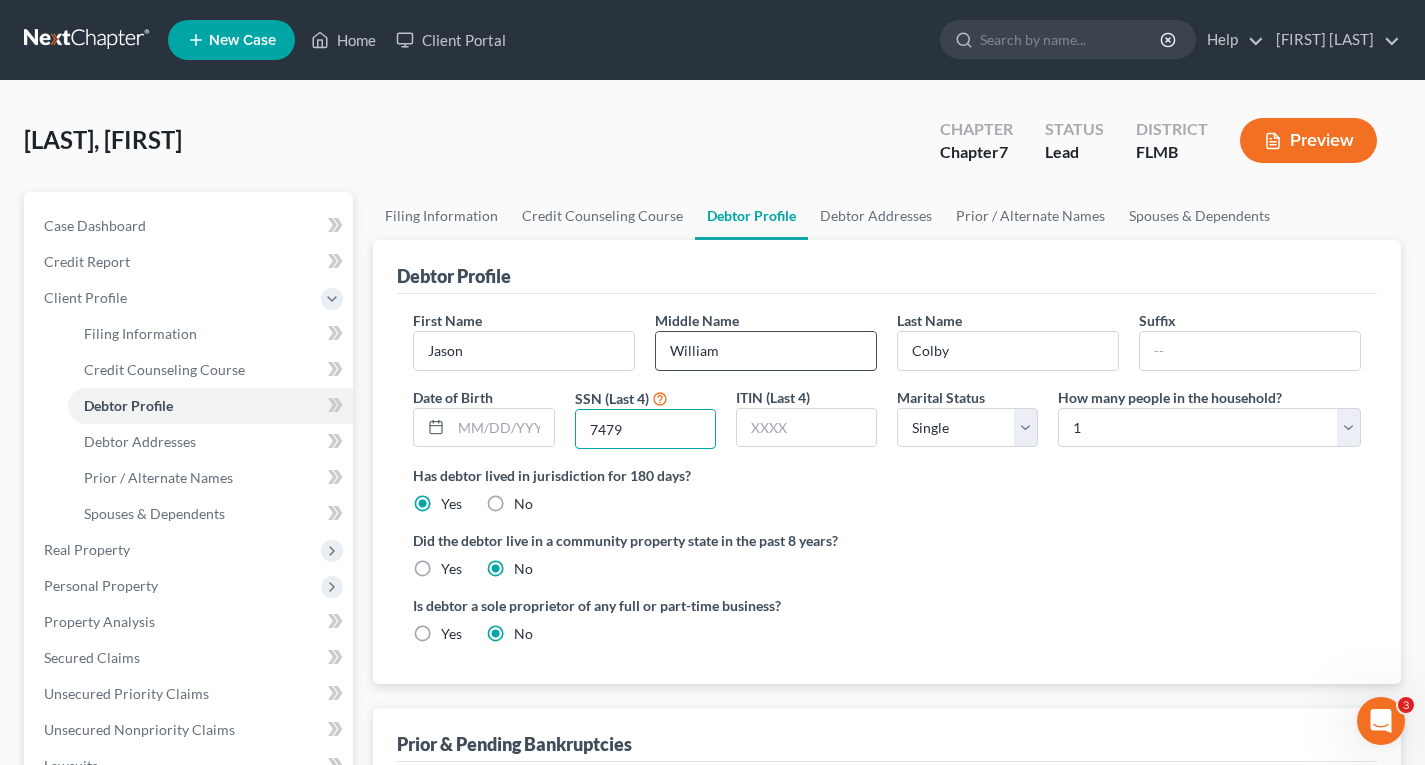 type on "7479" 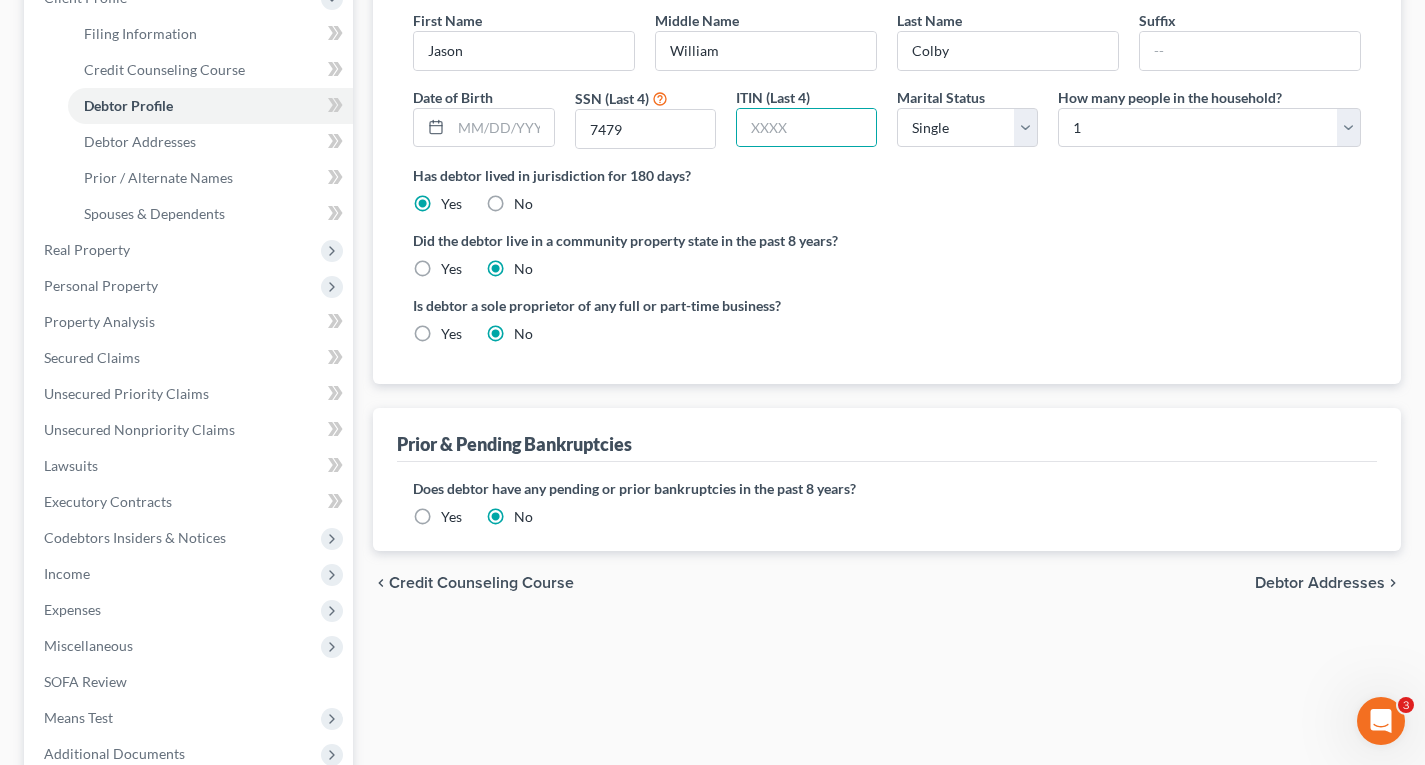 click on "Debtor Addresses" at bounding box center [1320, 583] 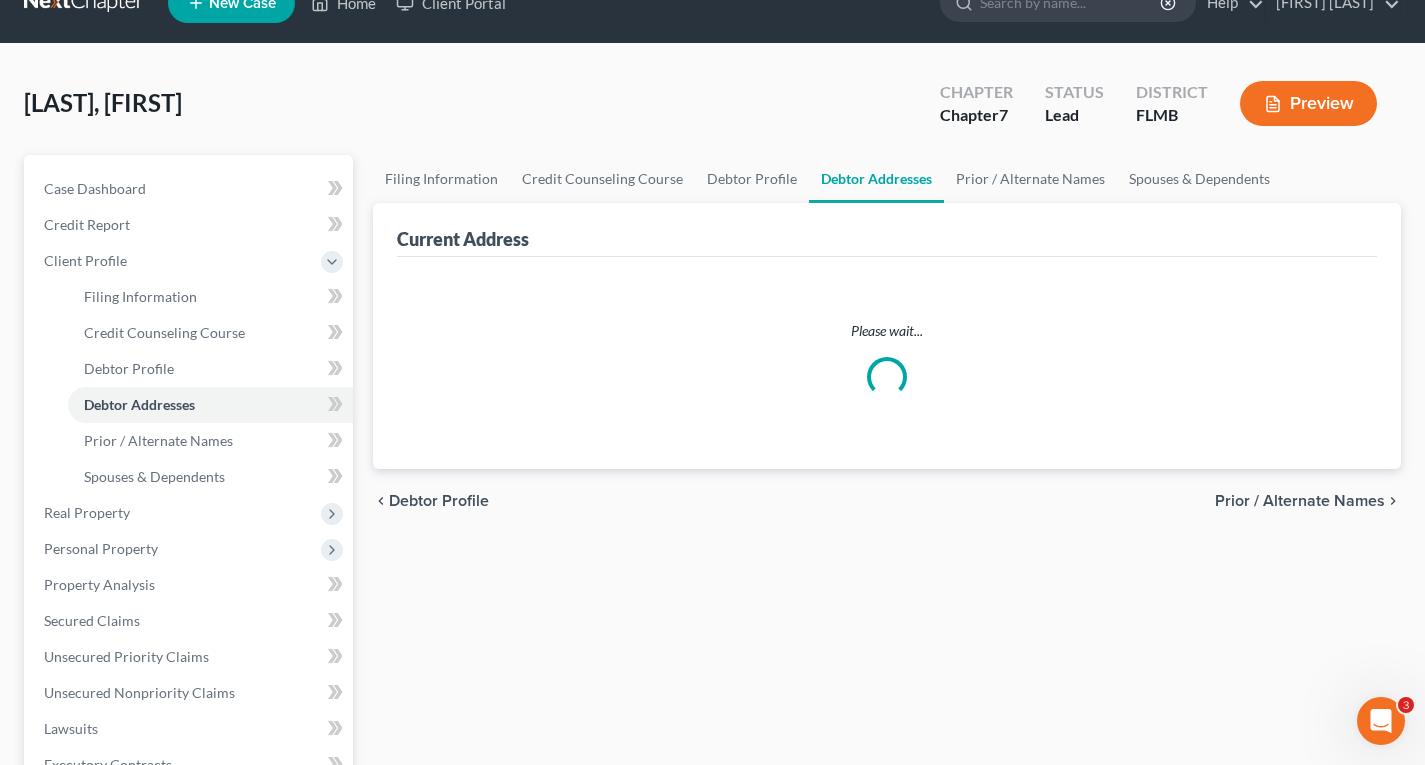 select on "0" 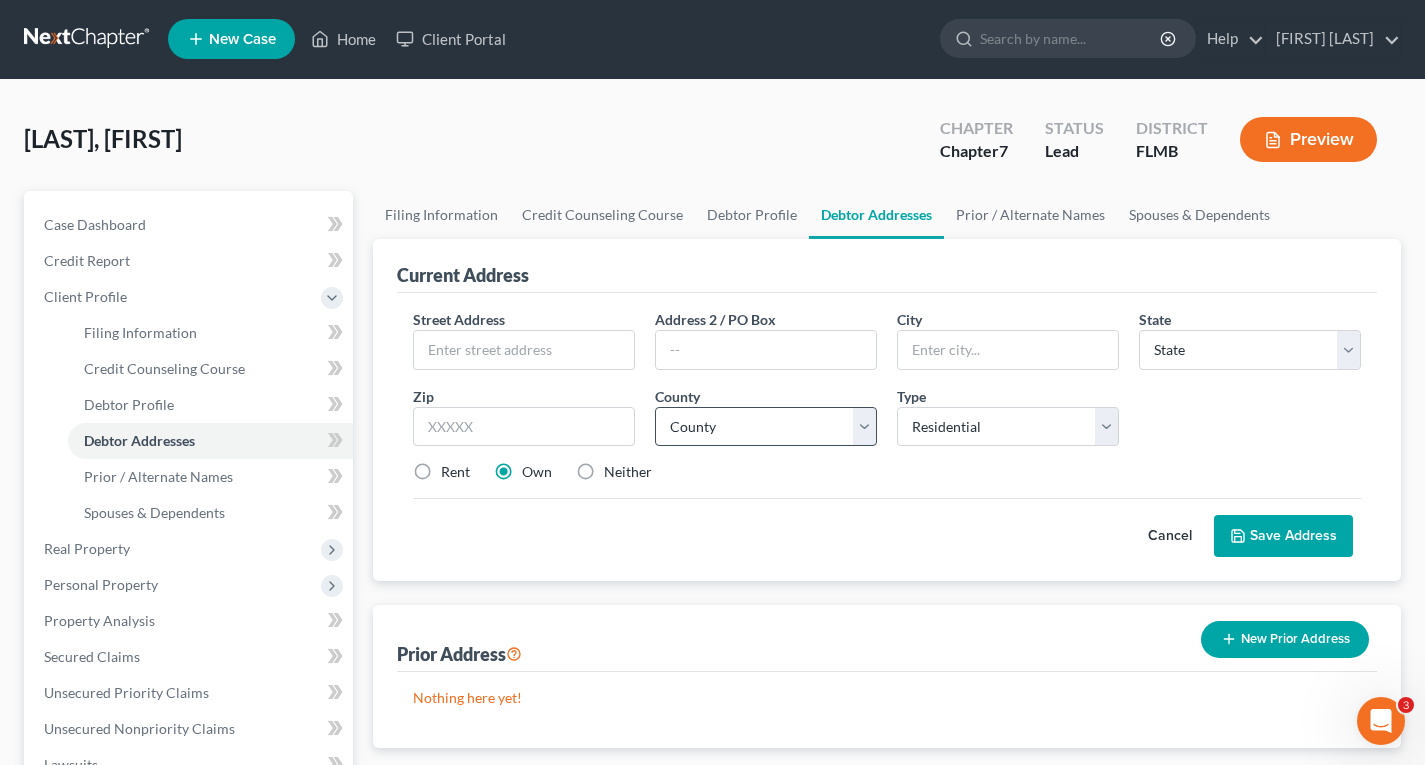 scroll, scrollTop: 0, scrollLeft: 0, axis: both 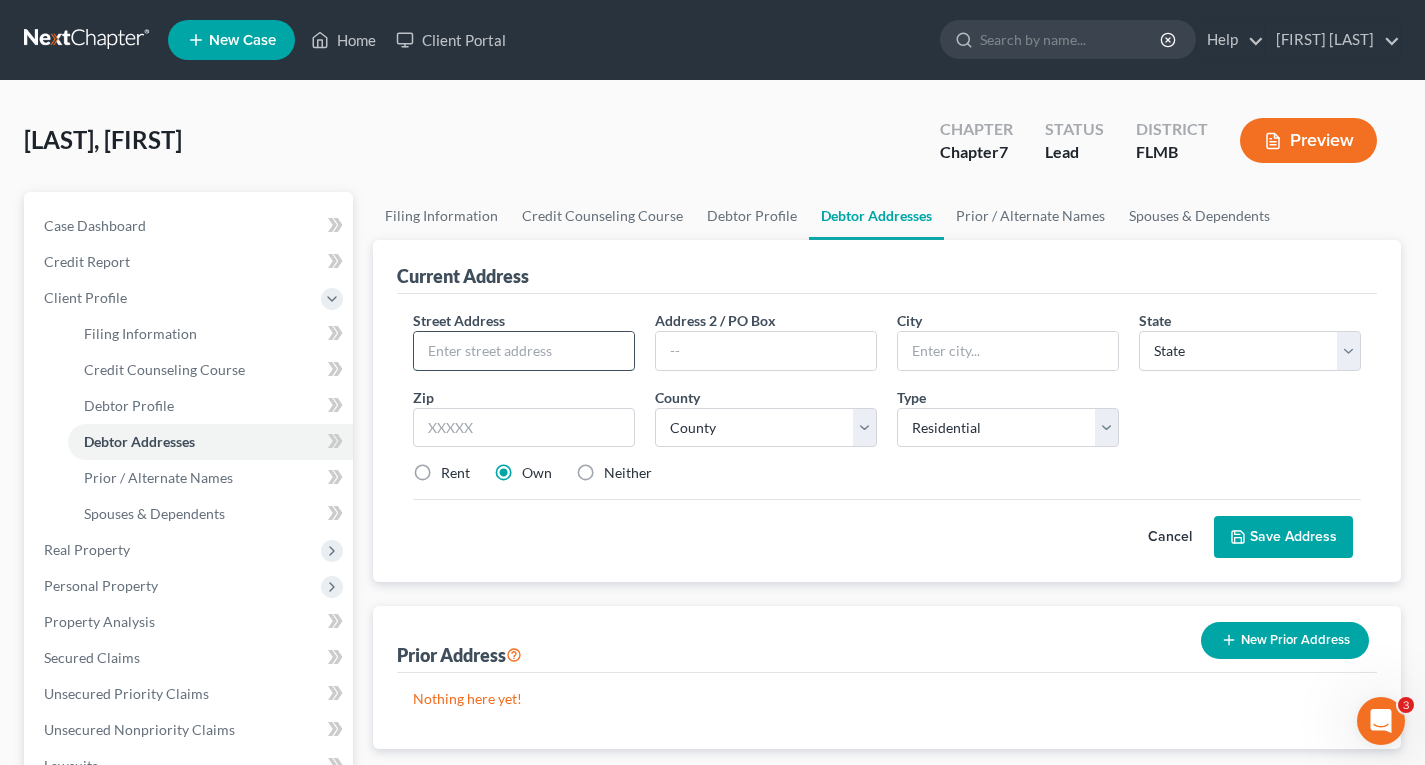 click at bounding box center (524, 351) 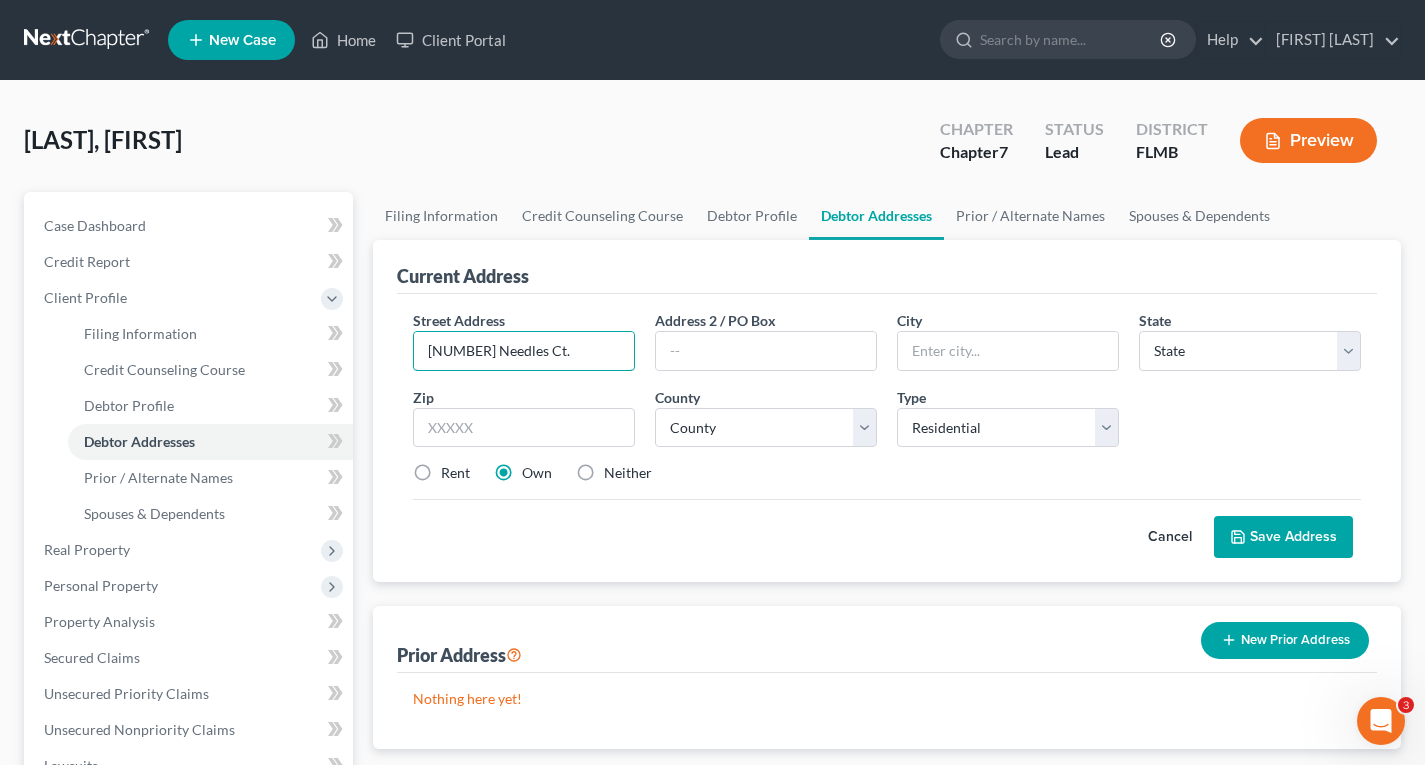 type on "[NUMBER] Needles Ct." 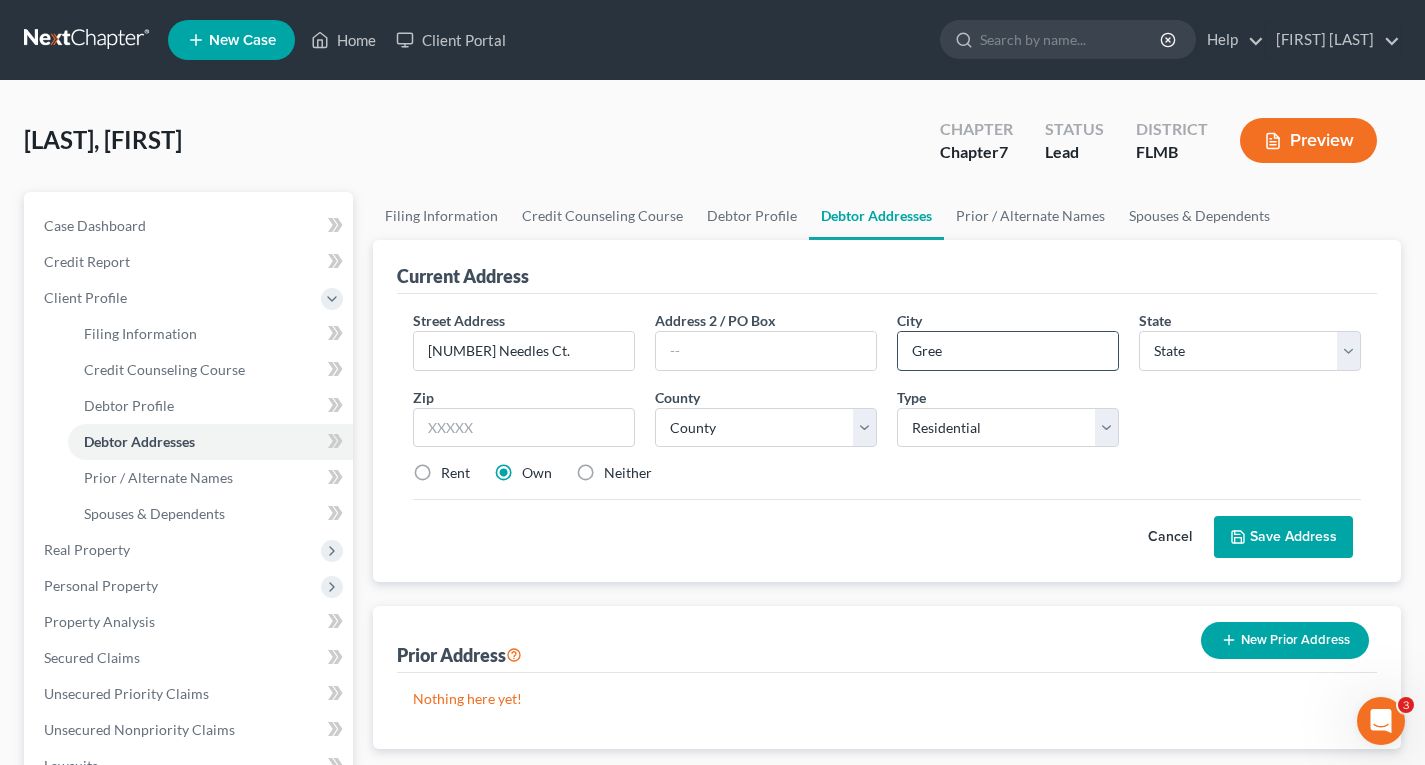 type on "[CITY]" 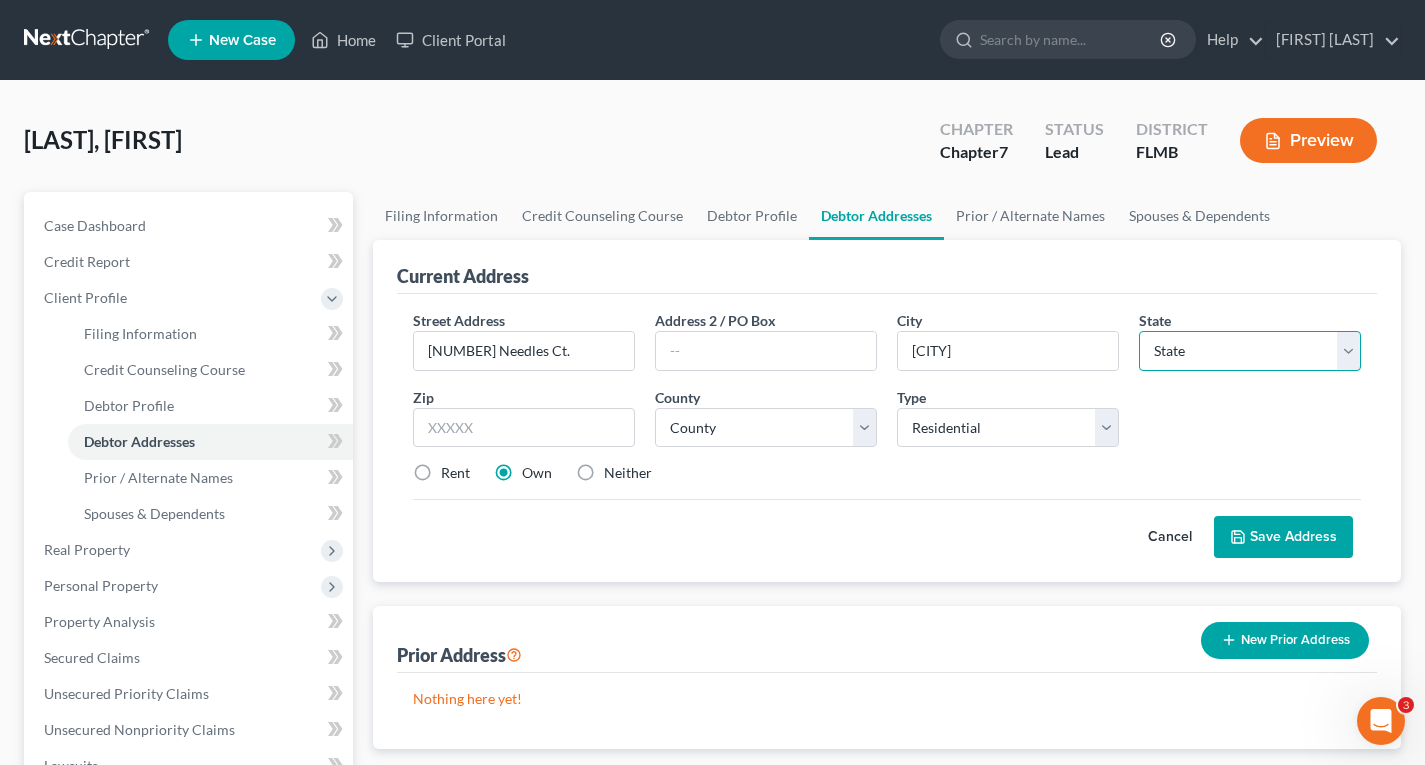 select on "9" 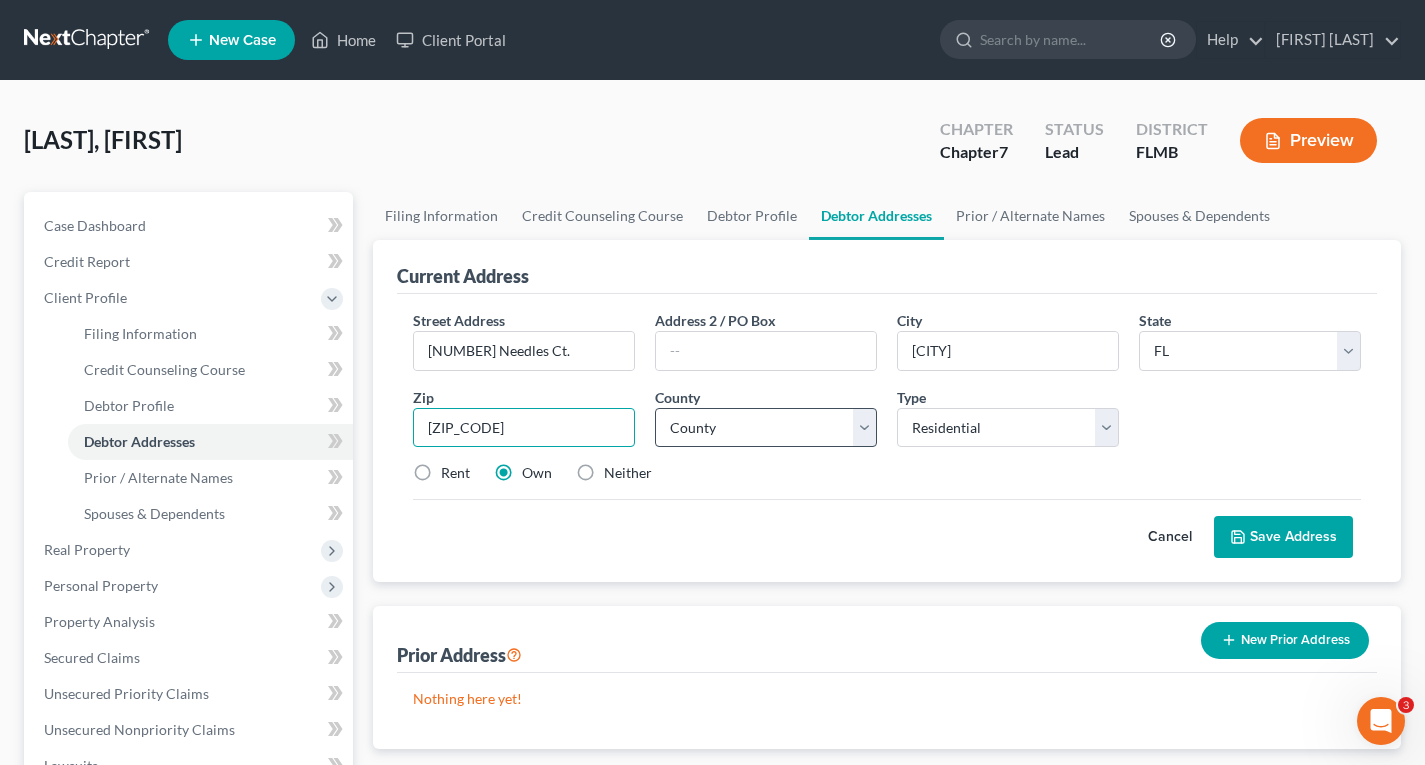 type on "[ZIP_CODE]" 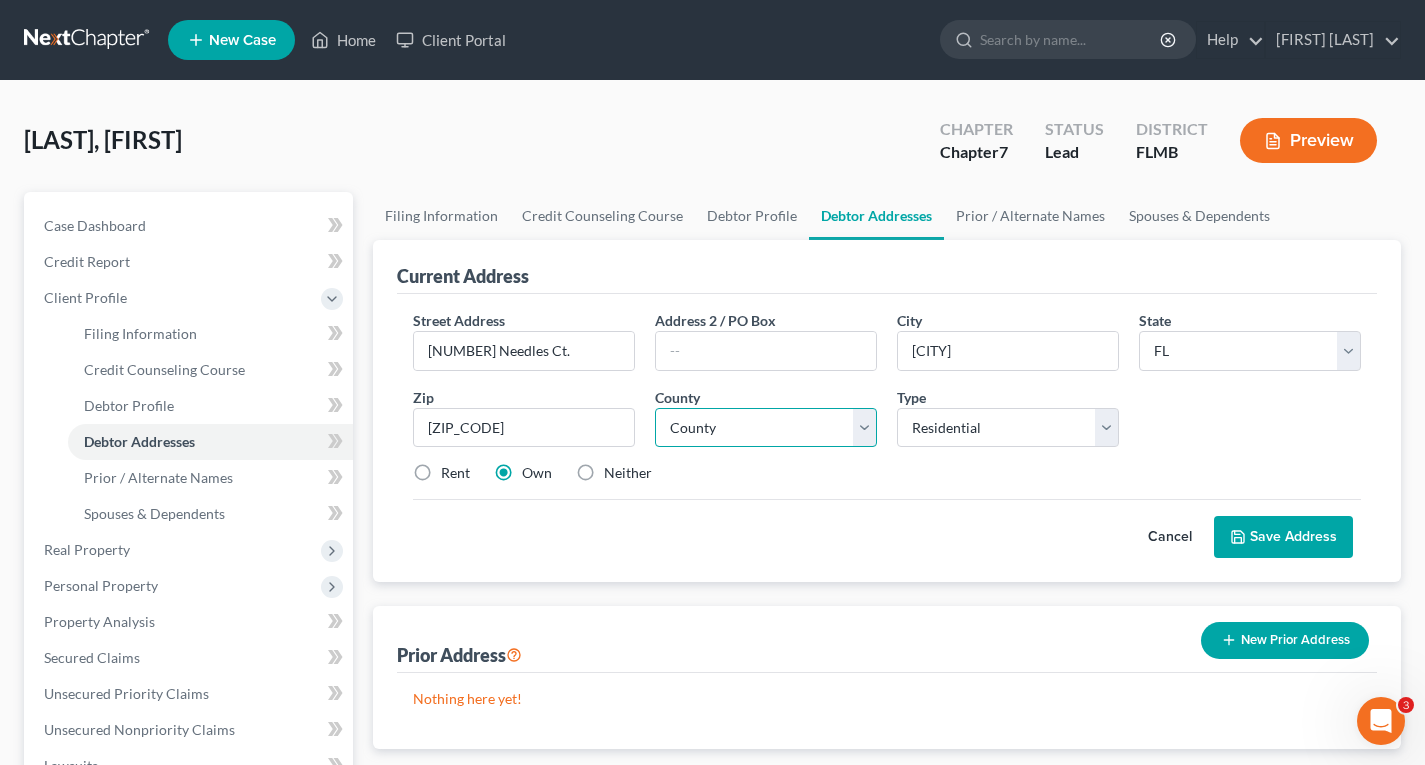 click on "County Alachua County Baker County Bay County Bradford County Brevard County Broward County Calhoun County Charlotte County Citrus County Clay County Collier County Columbia County DeSoto County Dixie County Duval County Escambia County Flagler County Franklin County Gadsden County Gilchrist County Glades County Gulf County Hamilton County Hardee County Hendry County Hernando County Highlands County Hillsborough County Holmes County Indian River County Jackson County Jefferson County Lafayette County Lake County Lee County Leon County Levy County Liberty County Madison County Manatee County Marion County Martin County Miami-Dade County Monroe County Nassau County Okaloosa County Okeechobee County Orange County Osceola County Palm Beach County Pasco County Pinellas County Polk County Putnam County Santa Rosa County Sarasota County Seminole County St. Johns County St. Lucie County Sumter County Suwannee County Taylor County Union County Volusia County Wakulla County Walton County Washington County" at bounding box center [766, 428] 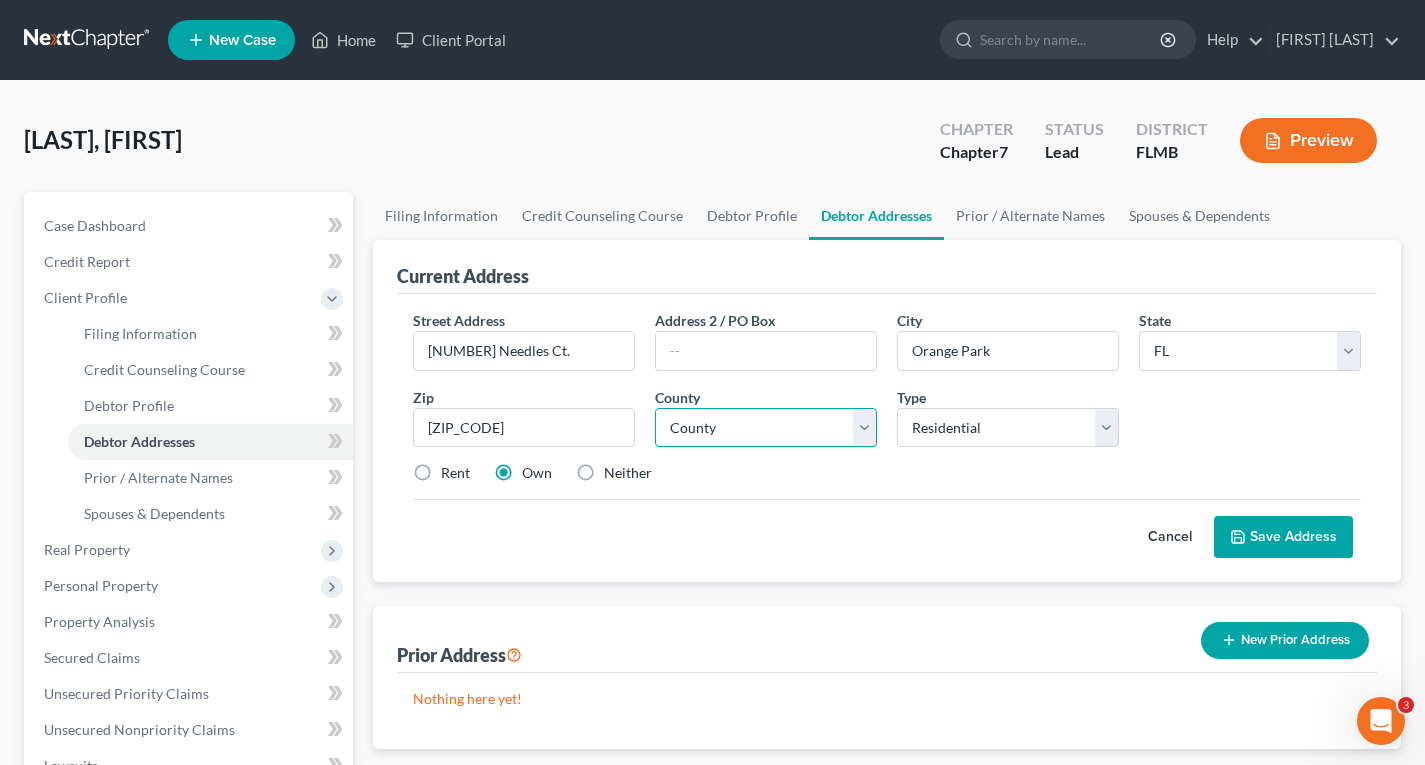 select on "57" 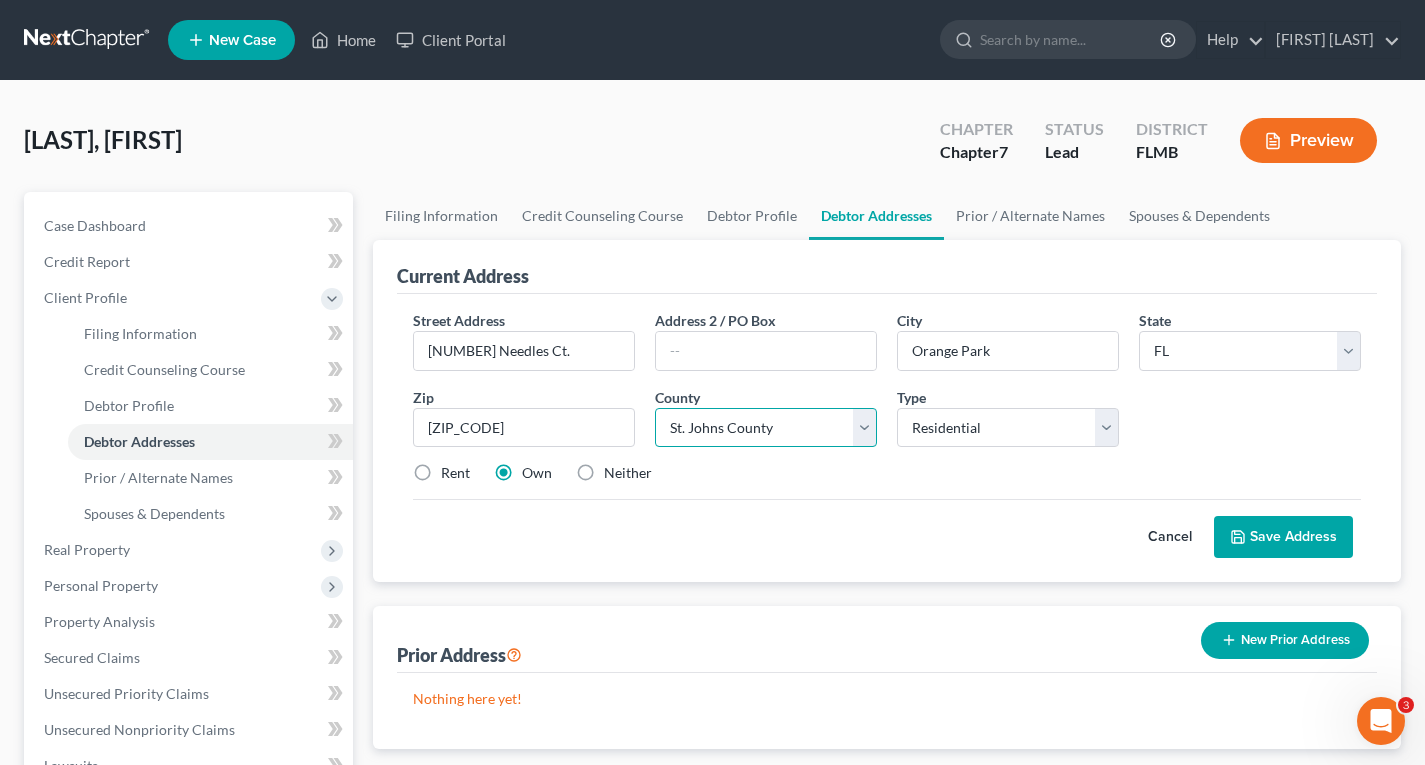 click on "County Alachua County Baker County Bay County Bradford County Brevard County Broward County Calhoun County Charlotte County Citrus County Clay County Collier County Columbia County DeSoto County Dixie County Duval County Escambia County Flagler County Franklin County Gadsden County Gilchrist County Glades County Gulf County Hamilton County Hardee County Hendry County Hernando County Highlands County Hillsborough County Holmes County Indian River County Jackson County Jefferson County Lafayette County Lake County Lee County Leon County Levy County Liberty County Madison County Manatee County Marion County Martin County Miami-Dade County Monroe County Nassau County Okaloosa County Okeechobee County Orange County Osceola County Palm Beach County Pasco County Pinellas County Polk County Putnam County Santa Rosa County Sarasota County Seminole County St. Johns County St. Lucie County Sumter County Suwannee County Taylor County Union County Volusia County Wakulla County Walton County Washington County" at bounding box center [766, 428] 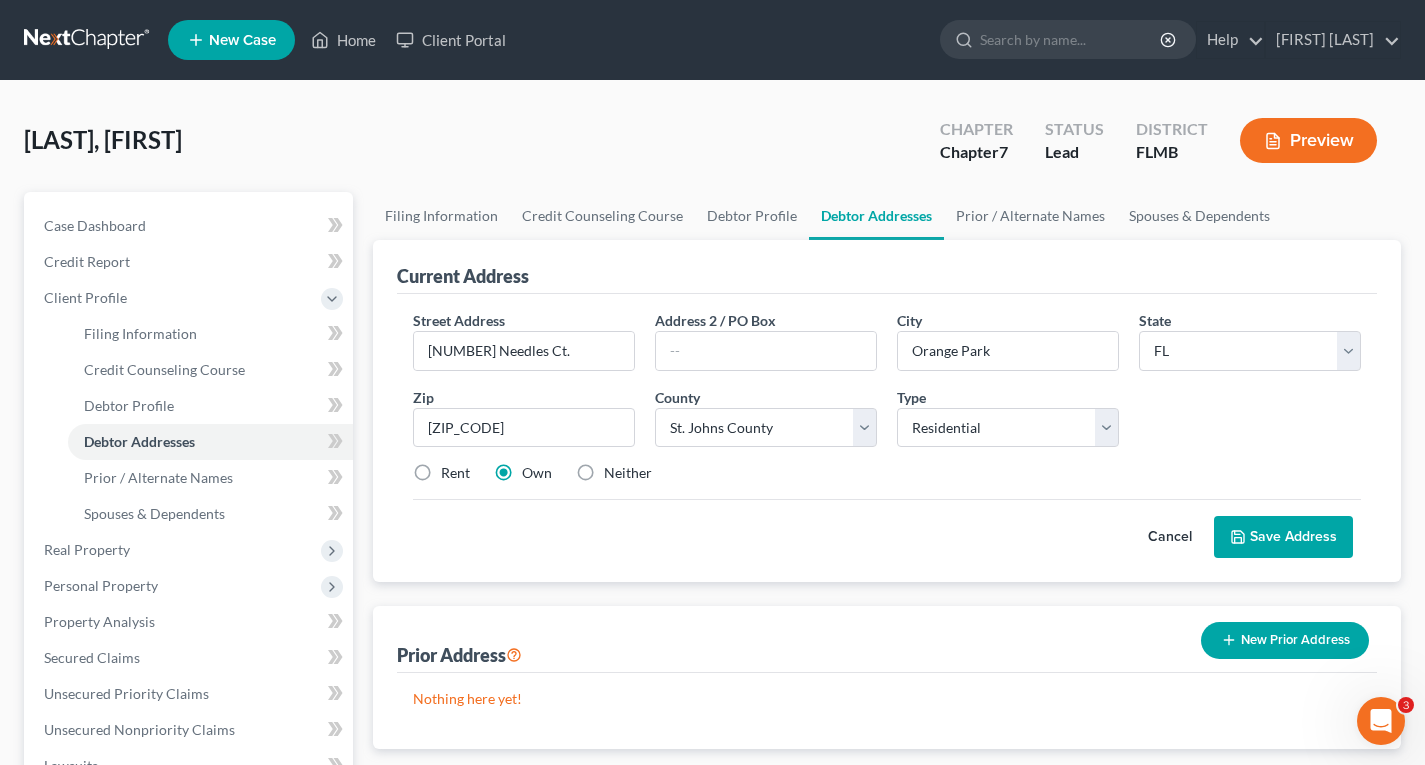 click on "Neither" at bounding box center (628, 473) 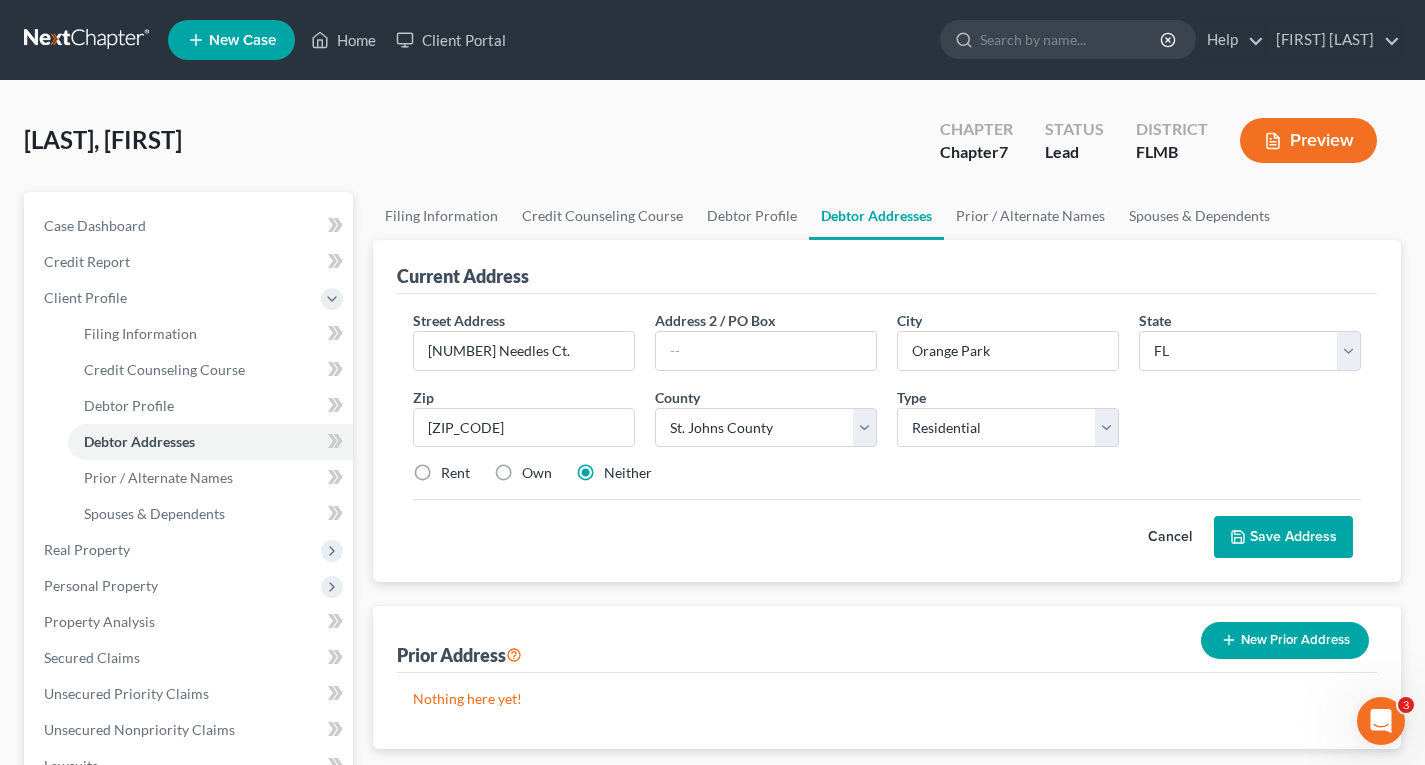 click on "Save Address" at bounding box center (1283, 537) 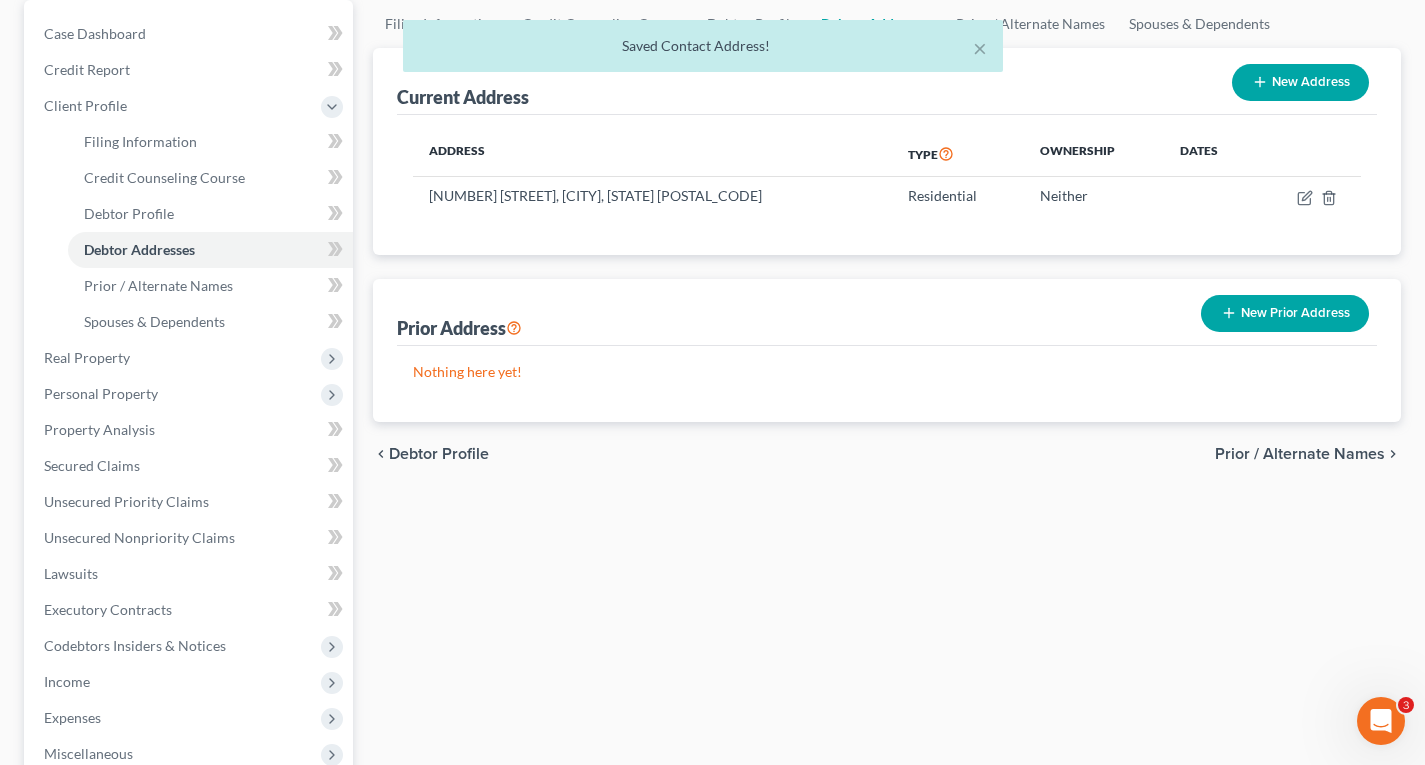 scroll, scrollTop: 200, scrollLeft: 0, axis: vertical 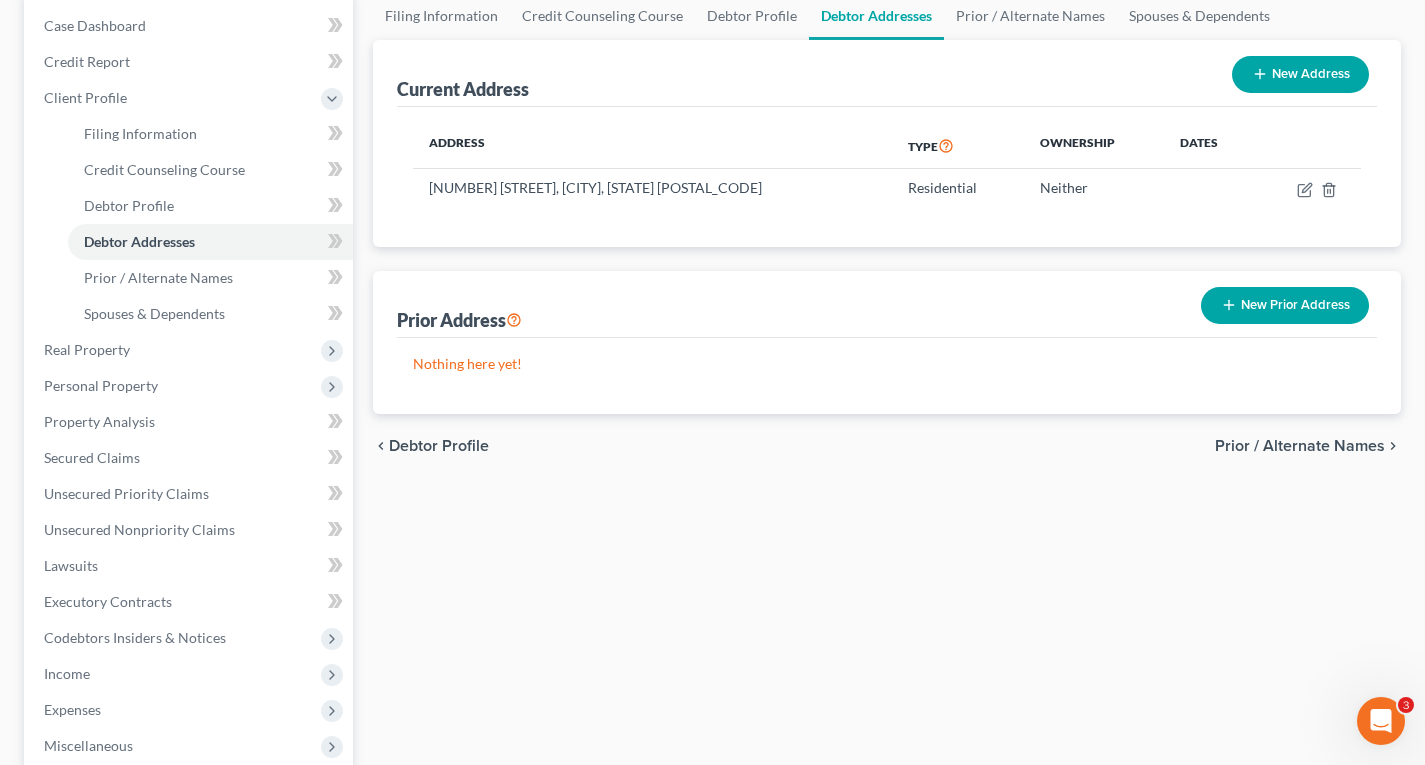 click on "Prior / Alternate Names" at bounding box center [1300, 446] 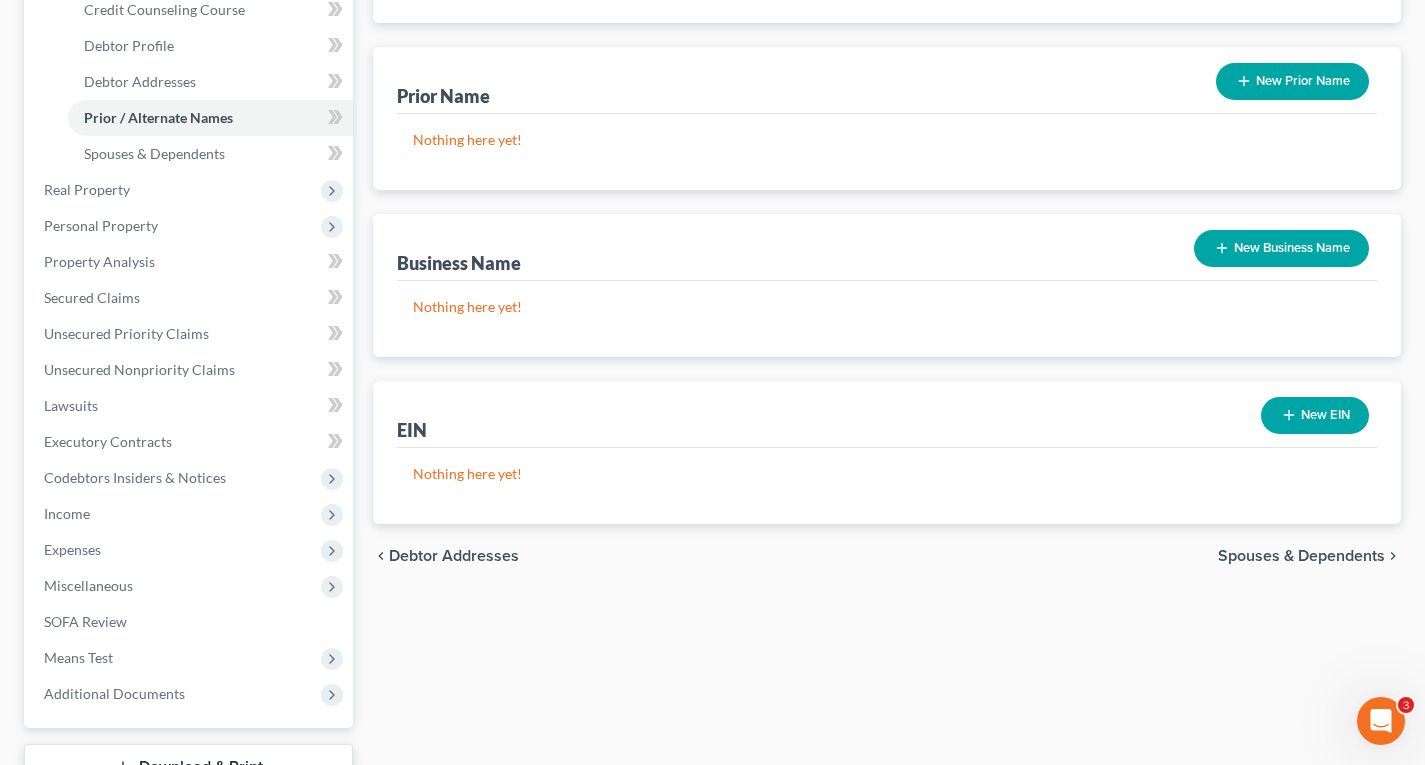 scroll, scrollTop: 400, scrollLeft: 0, axis: vertical 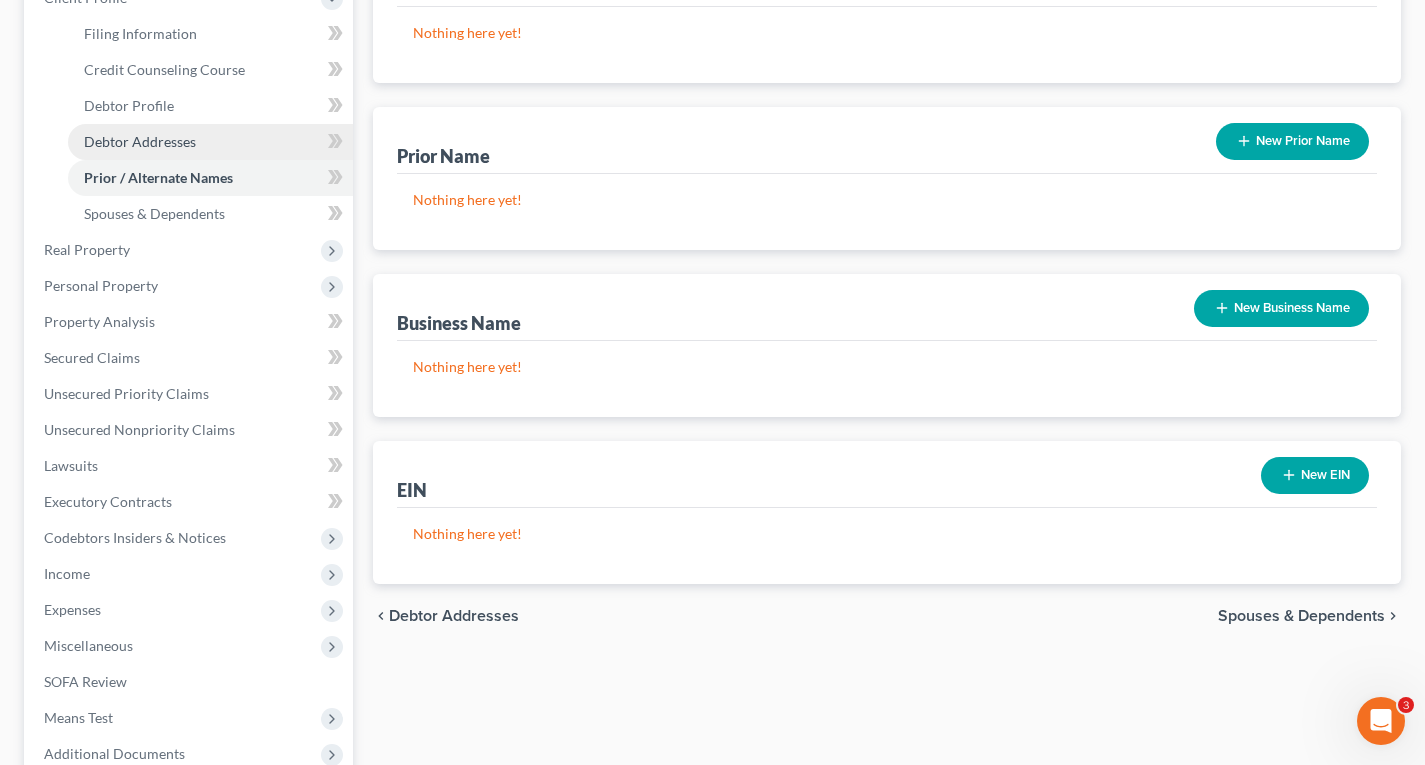 click on "Debtor Addresses" at bounding box center [140, 141] 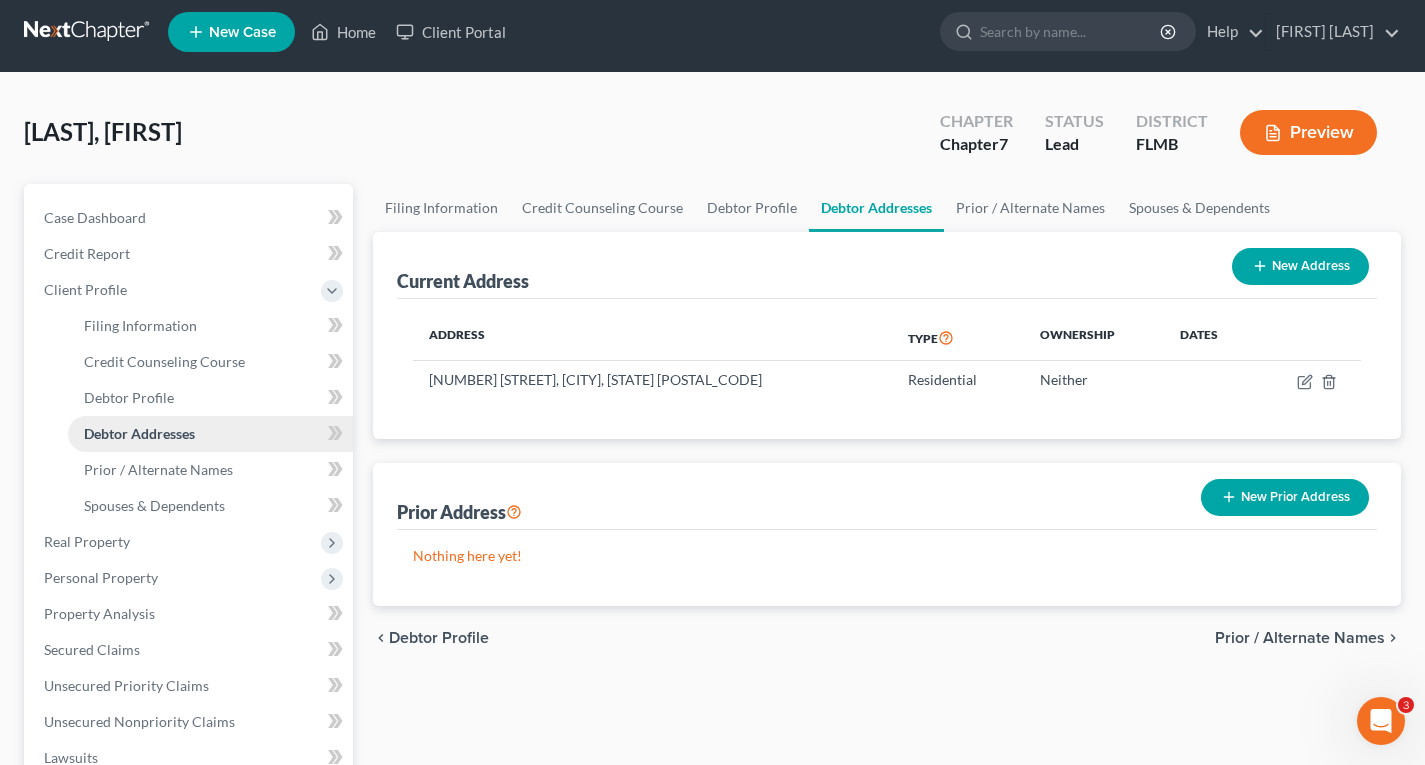 scroll, scrollTop: 0, scrollLeft: 0, axis: both 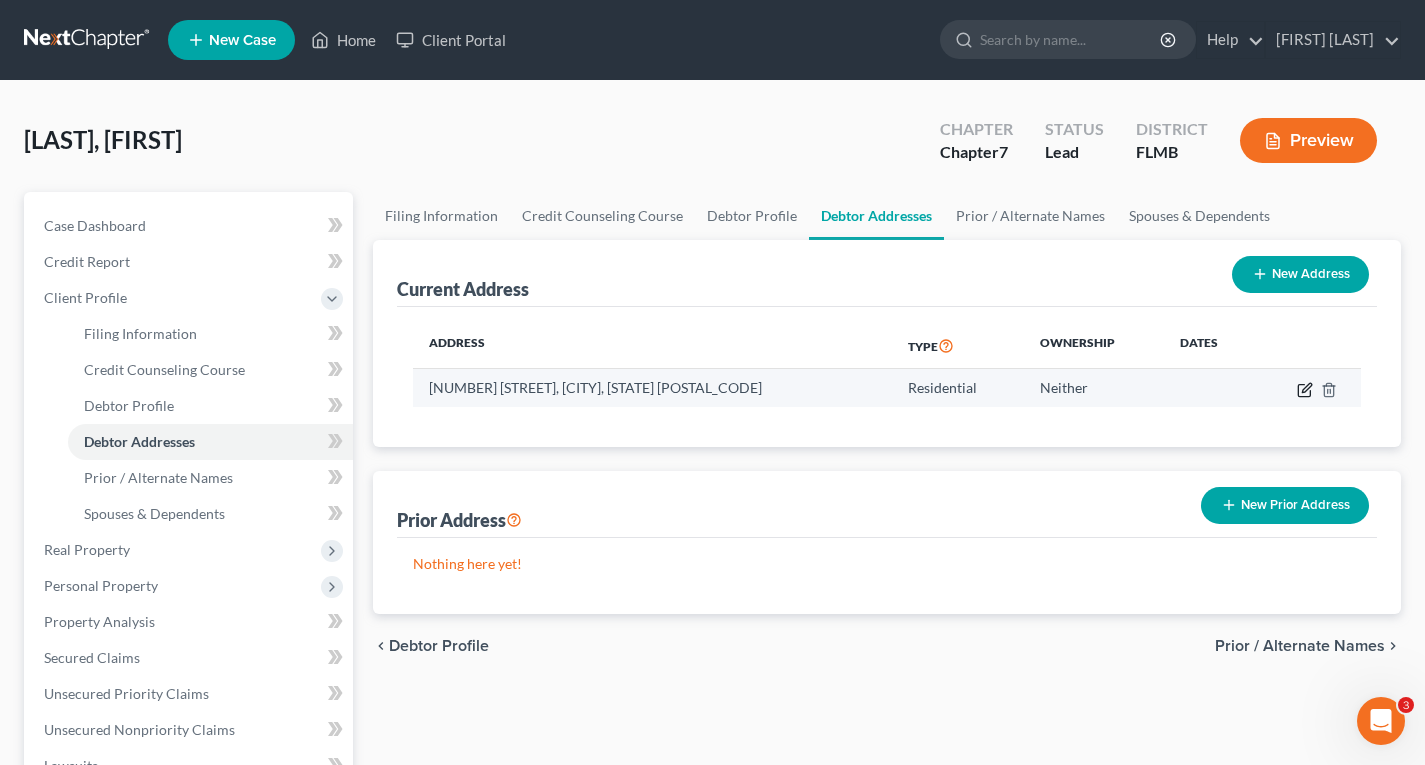 click 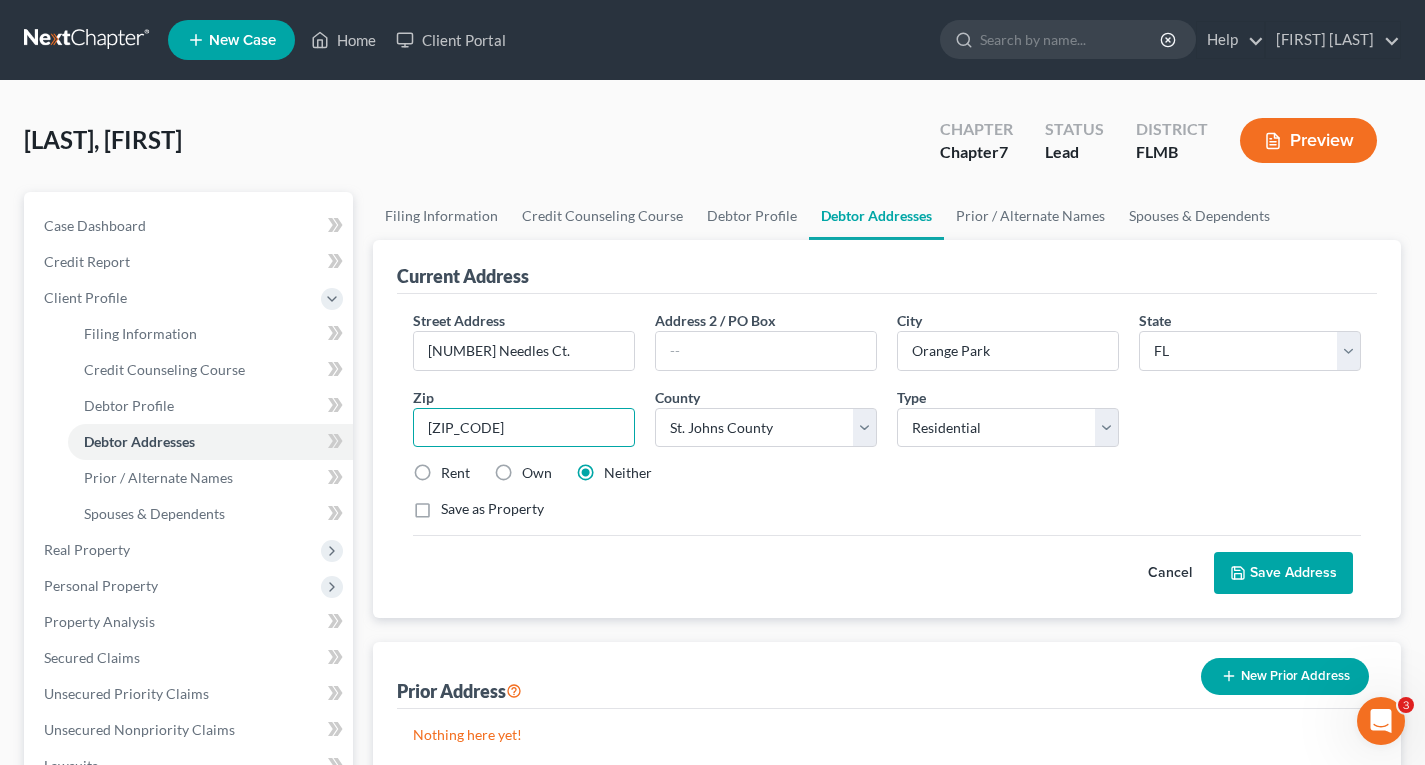click on "[ZIP_CODE]" at bounding box center (524, 428) 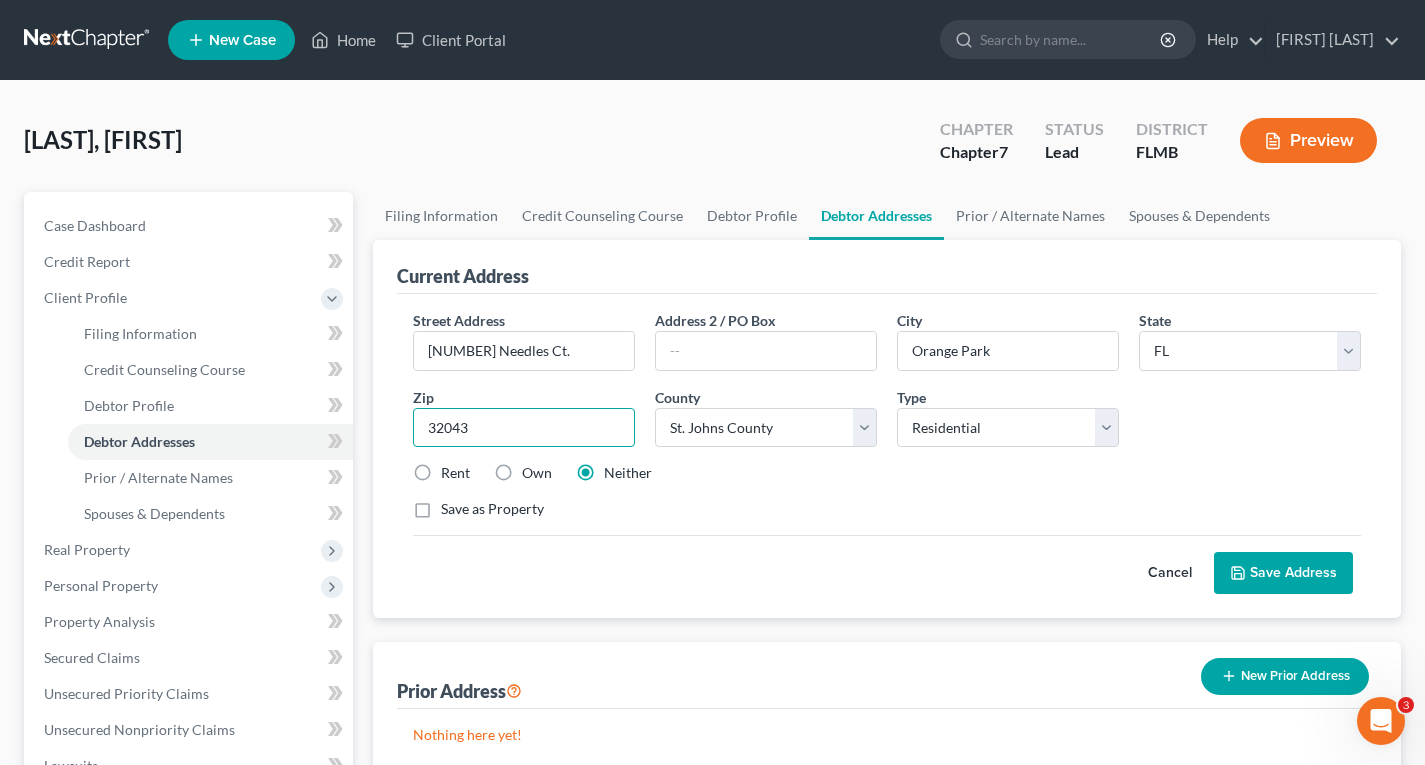 type on "32043" 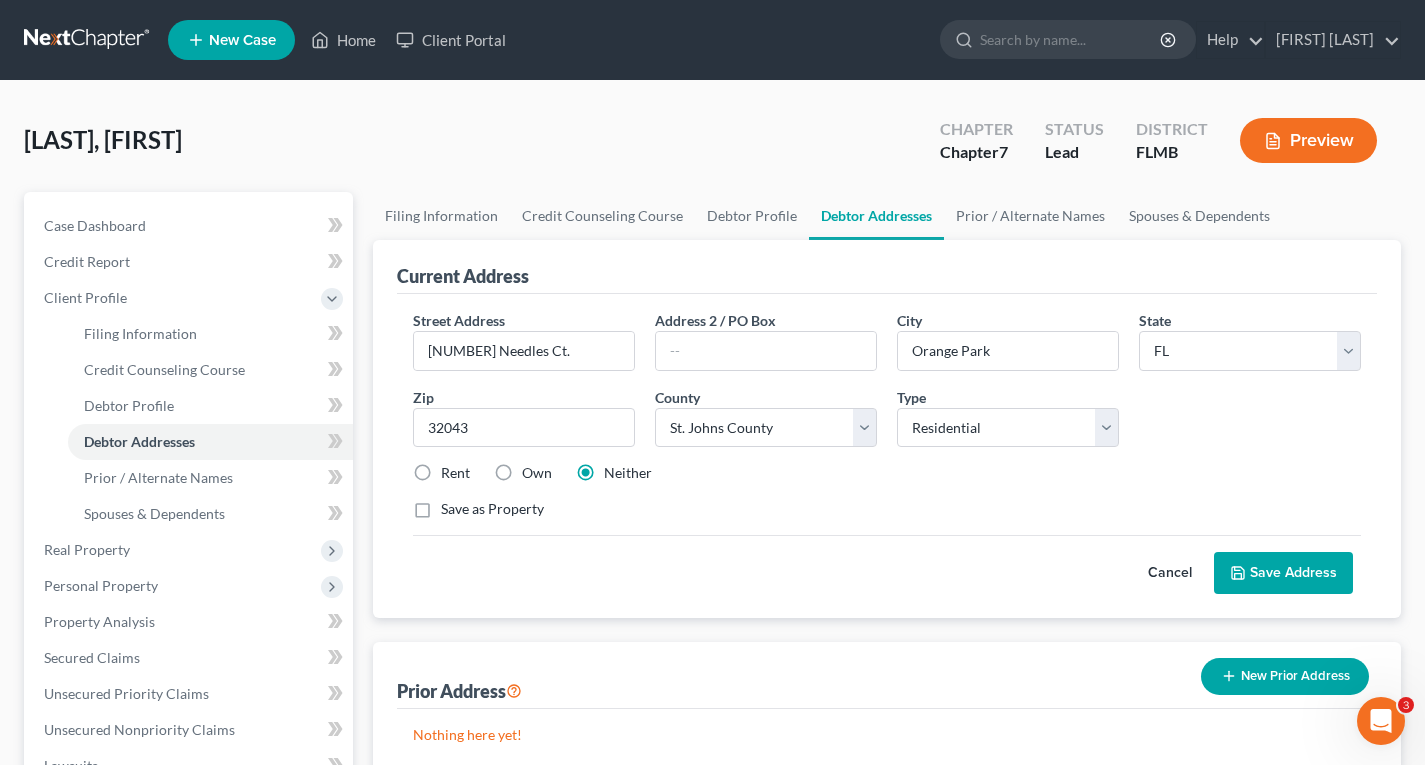 click on "Save Address" at bounding box center [1283, 573] 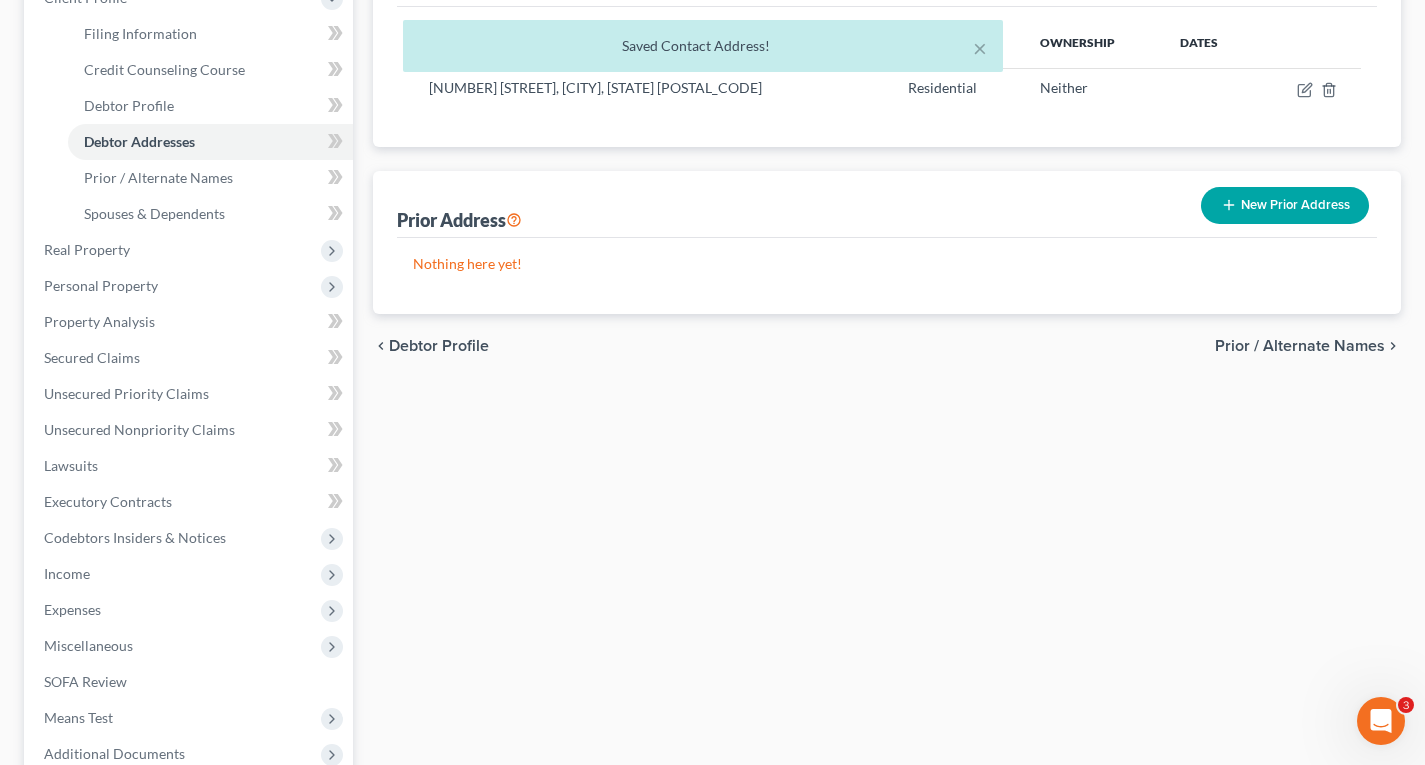 click on "Prior / Alternate Names" at bounding box center [1300, 346] 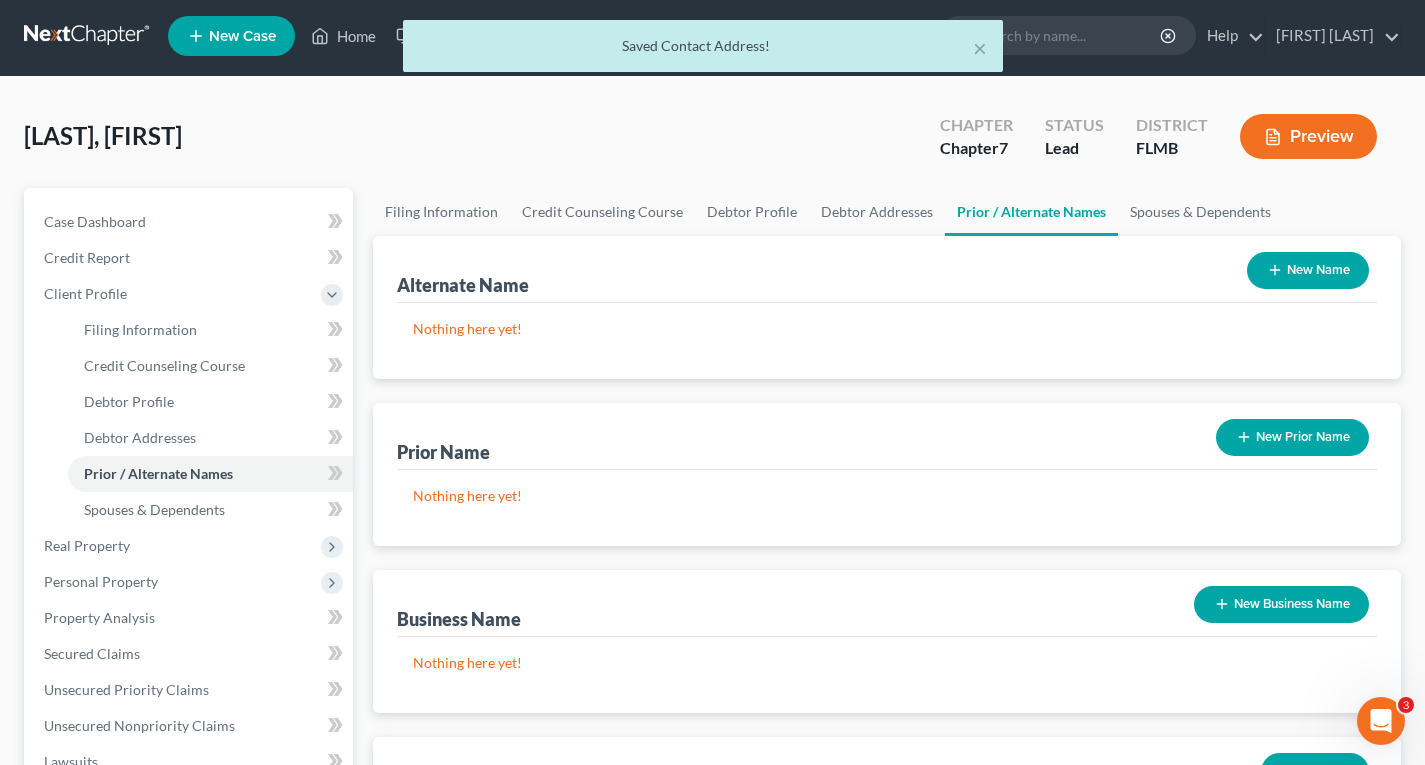 scroll, scrollTop: 0, scrollLeft: 0, axis: both 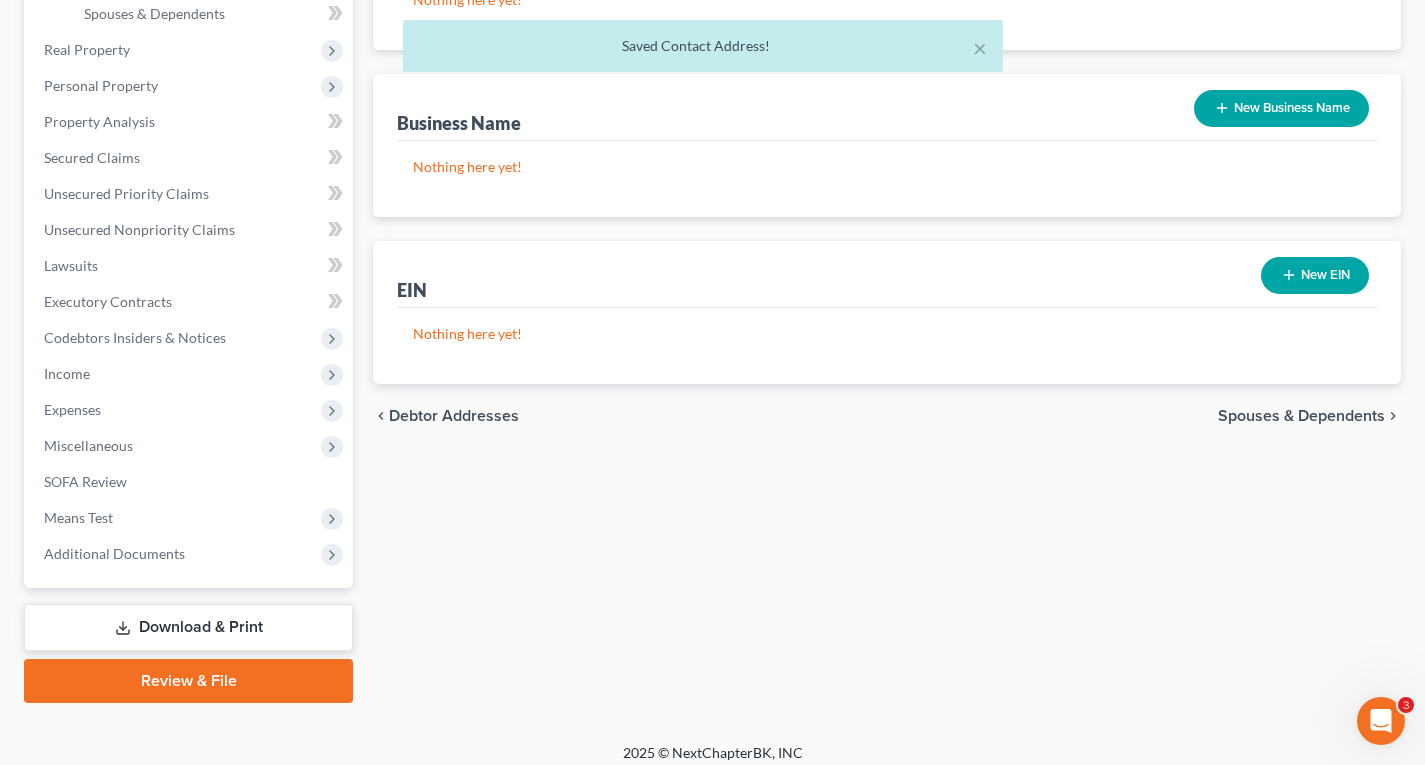 click on "Spouses & Dependents" at bounding box center [1301, 416] 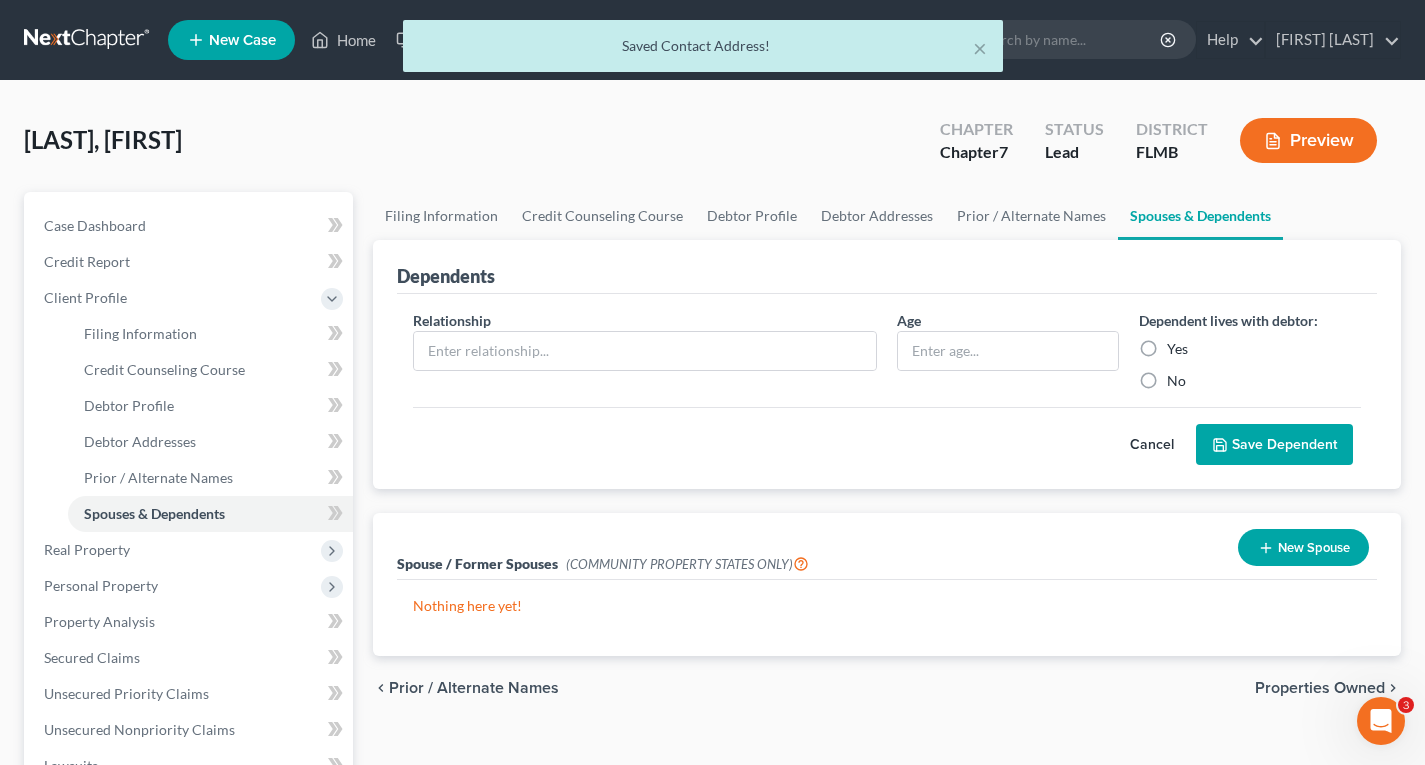 scroll, scrollTop: 100, scrollLeft: 0, axis: vertical 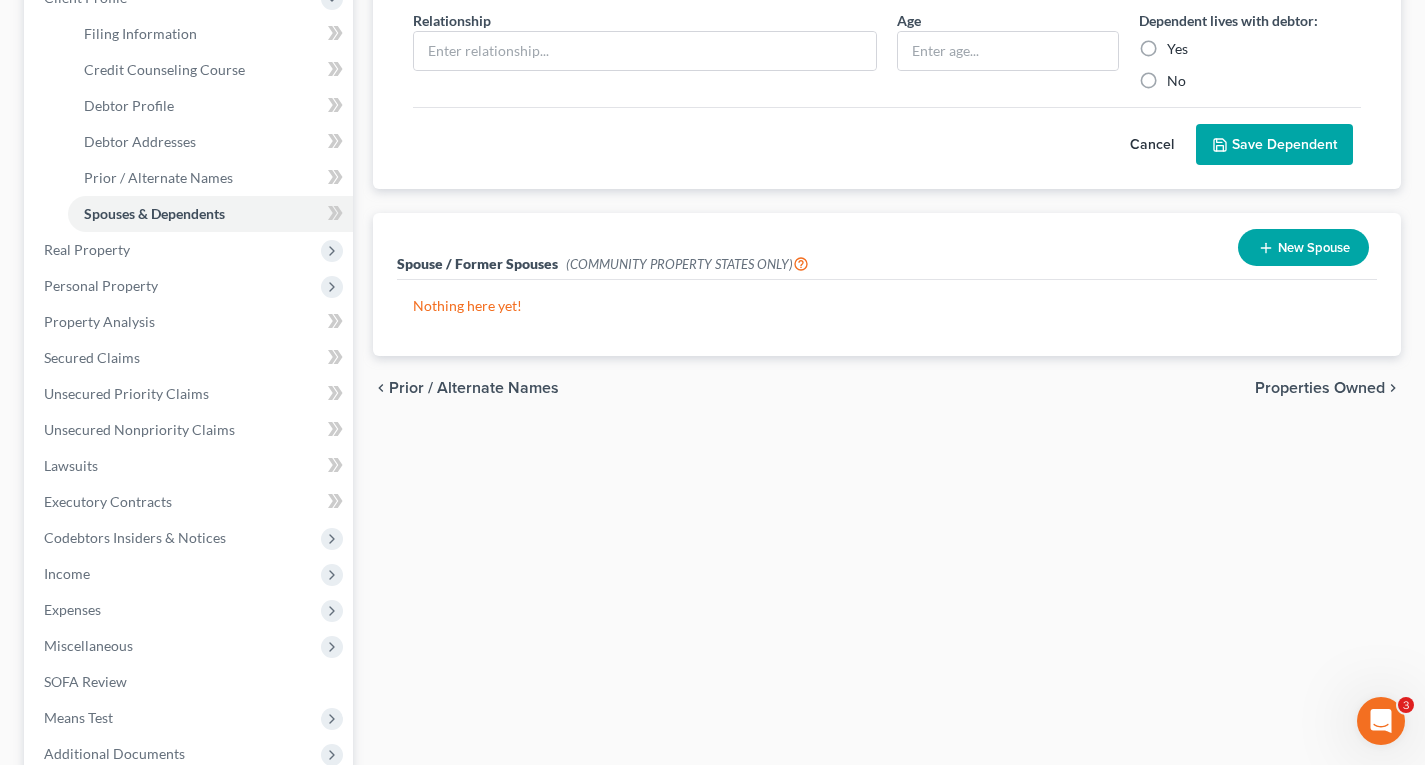 click on "Properties Owned" at bounding box center (1320, 388) 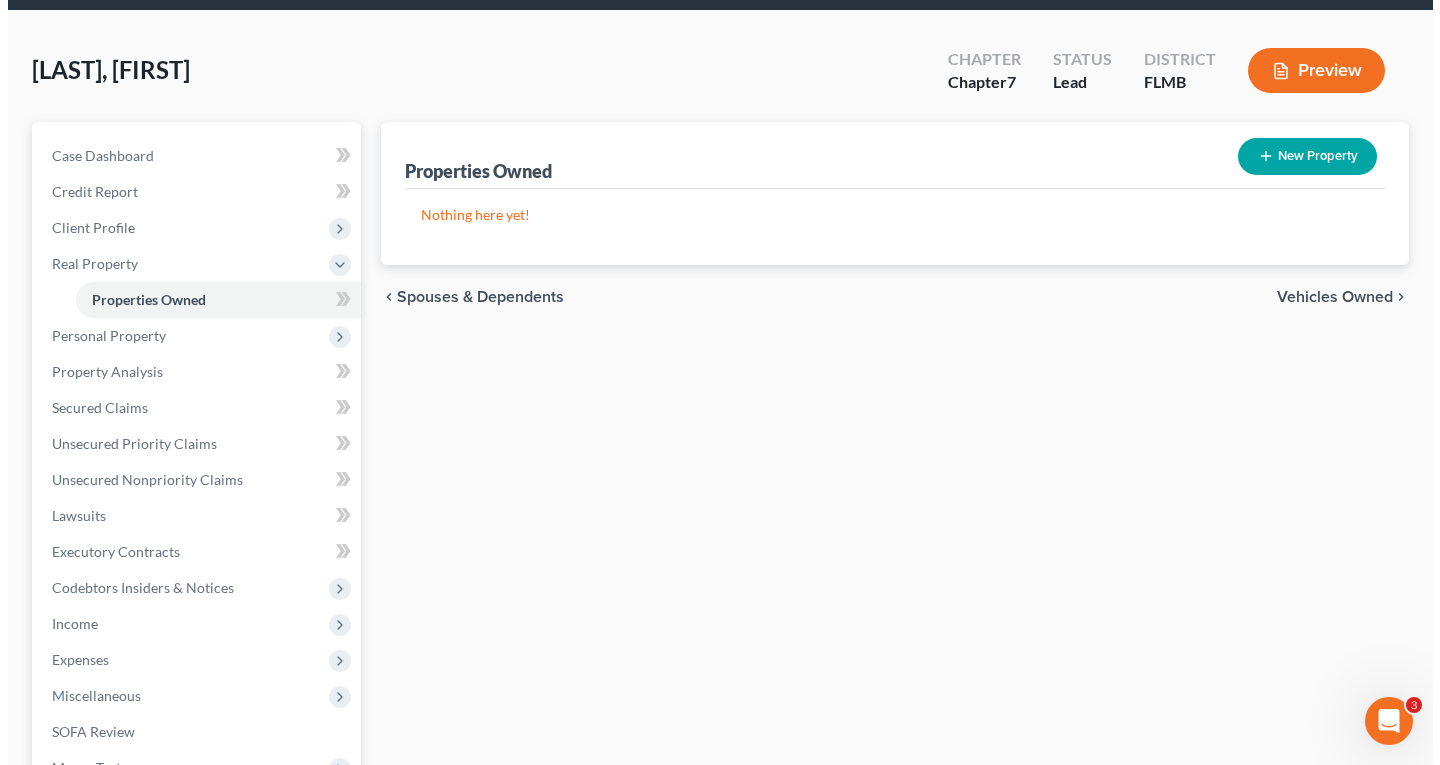 scroll, scrollTop: 0, scrollLeft: 0, axis: both 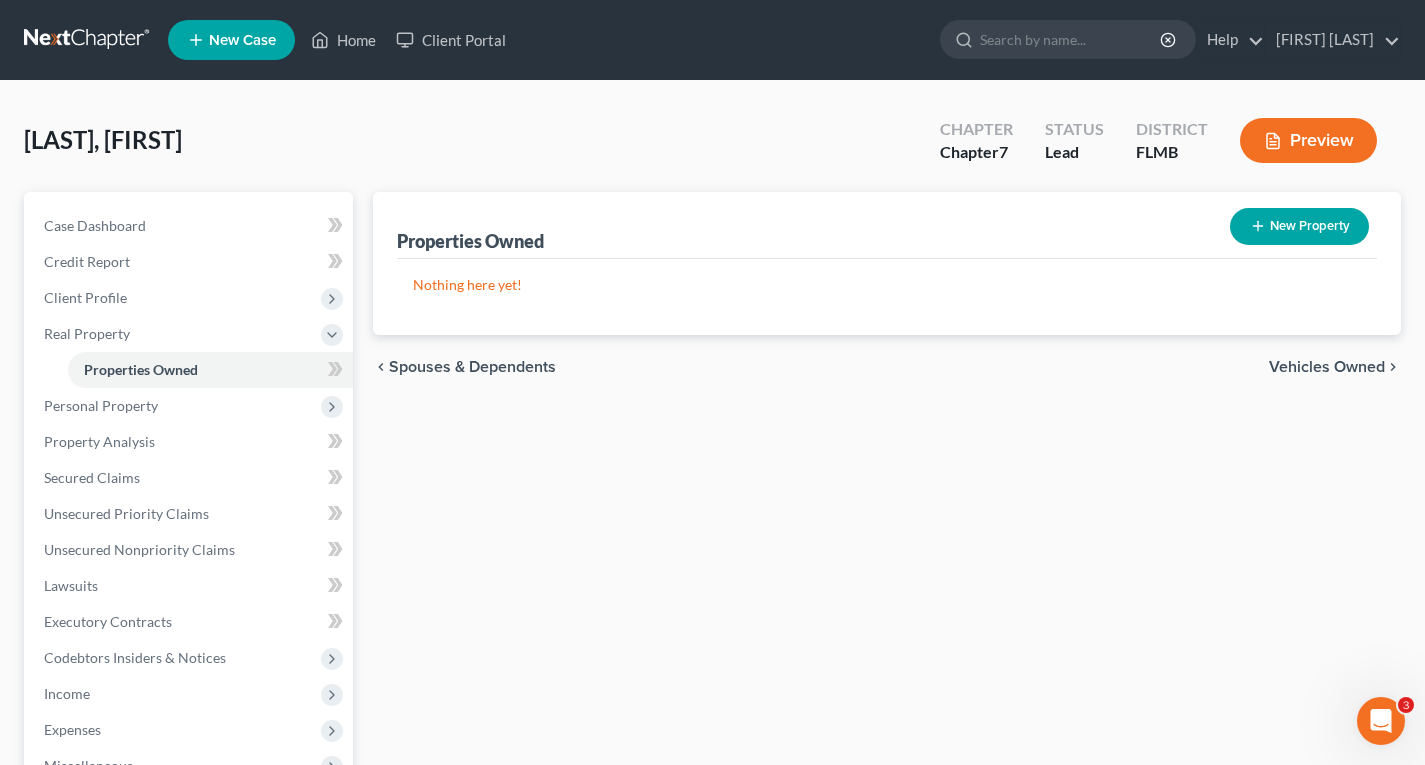 click on "Vehicles Owned" at bounding box center [1327, 367] 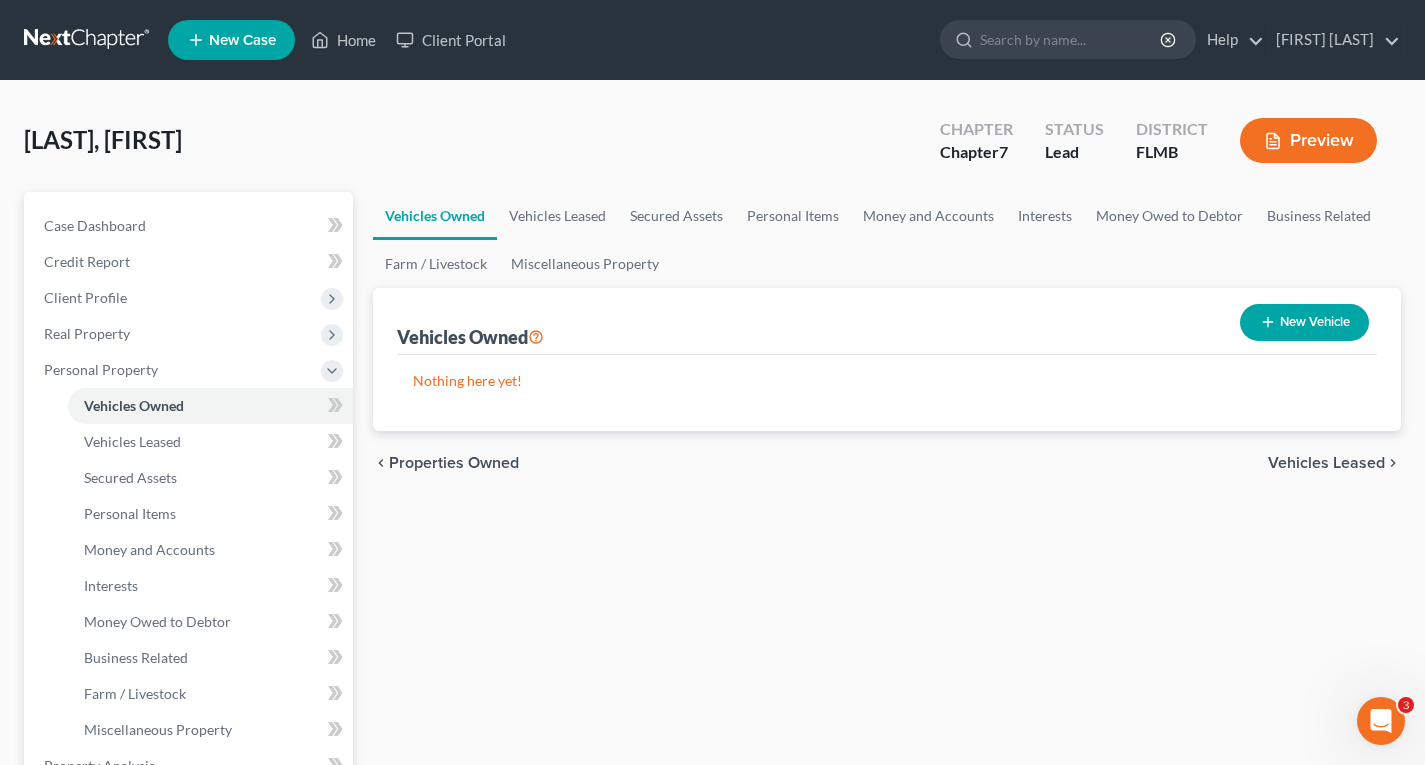 click on "New Vehicle" at bounding box center [1304, 322] 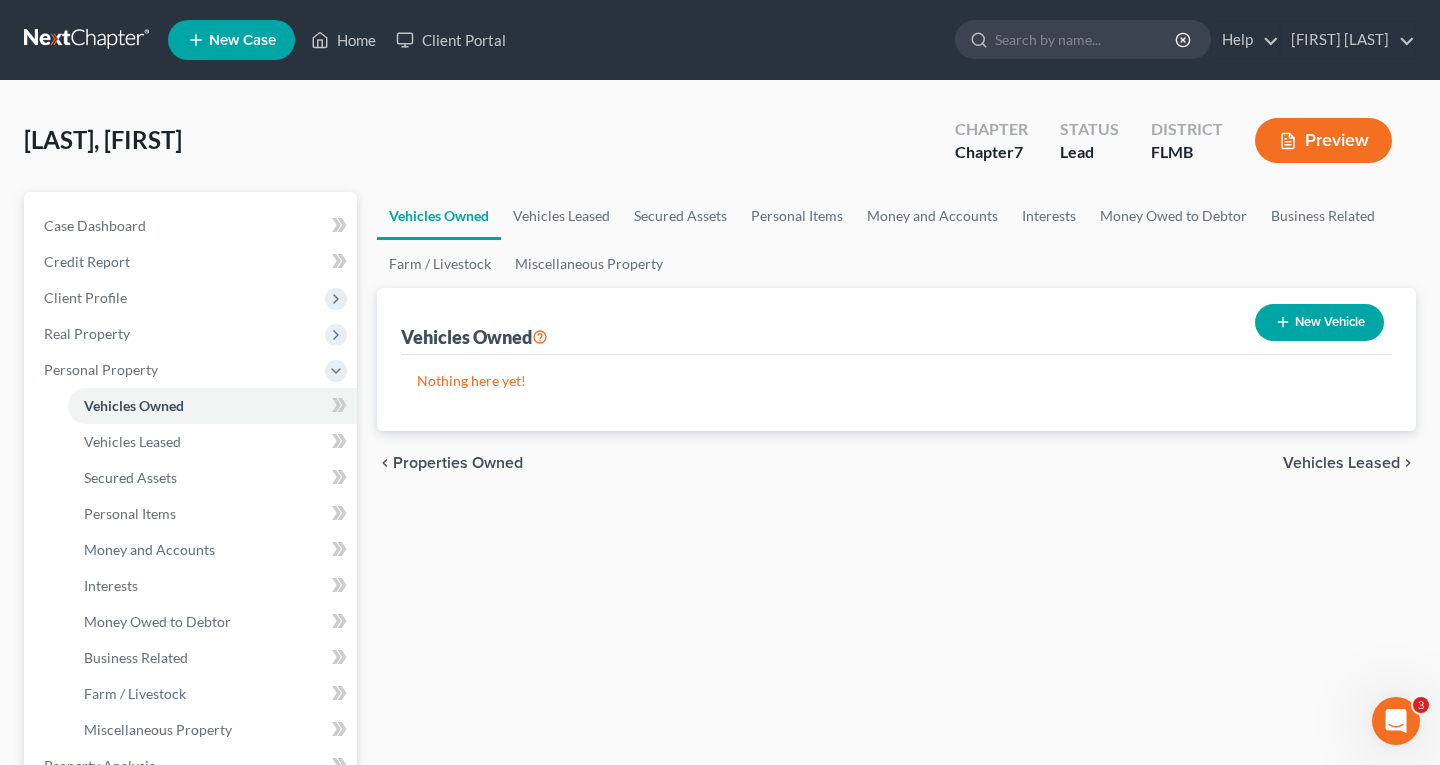 select on "0" 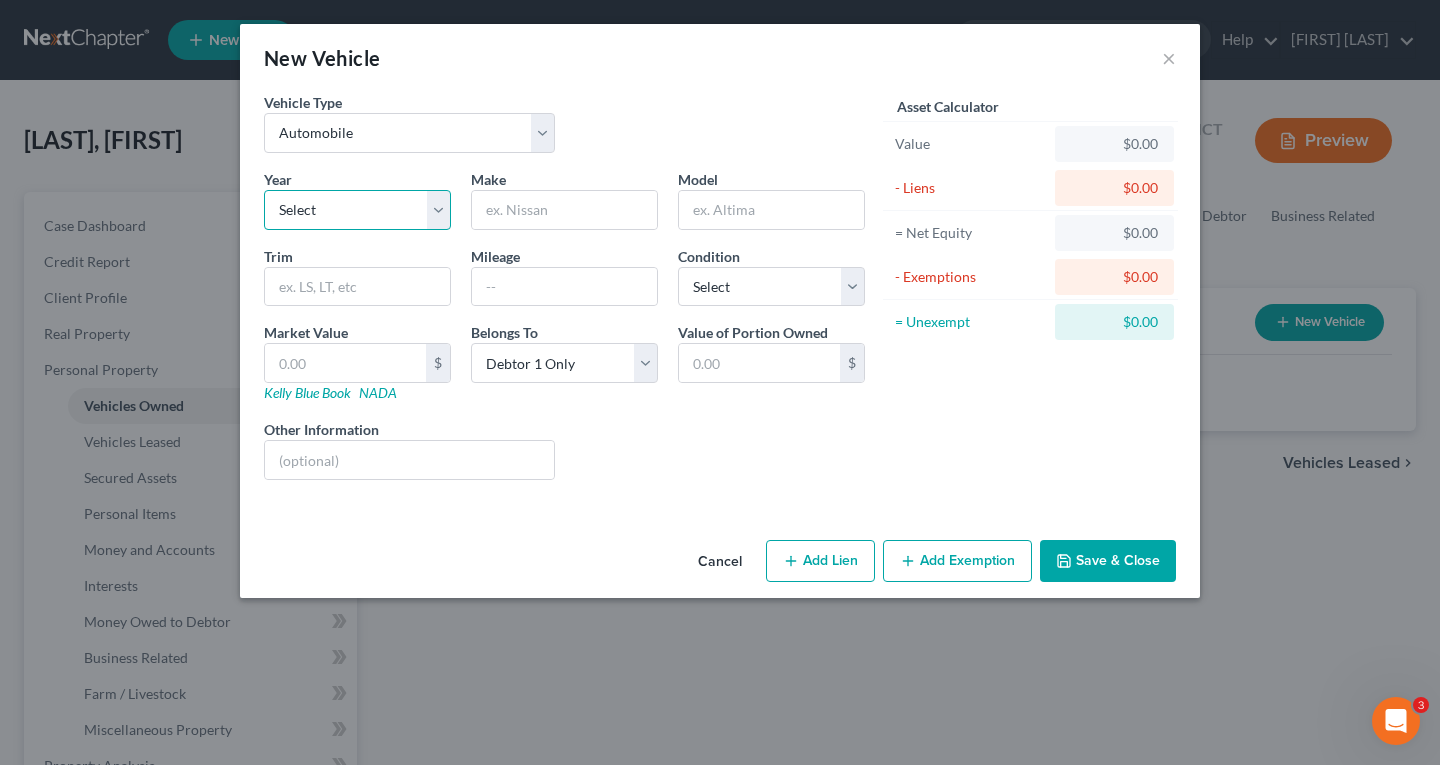 click on "Select 2026 2025 2024 2023 2022 2021 2020 2019 2018 2017 2016 2015 2014 2013 2012 2011 2010 2009 2008 2007 2006 2005 2004 2003 2002 2001 2000 1999 1998 1997 1996 1995 1994 1993 1992 1991 1990 1989 1988 1987 1986 1985 1984 1983 1982 1981 1980 1979 1978 1977 1976 1975 1974 1973 1972 1971 1970 1969 1968 1967 1966 1965 1964 1963 1962 1961 1960 1959 1958 1957 1956 1955 1954 1953 1952 1951 1950 1949 1948 1947 1946 1945 1944 1943 1942 1941 1940 1939 1938 1937 1936 1935 1934 1933 1932 1931 1930 1929 1928 1927 1926 1925 1924 1923 1922 1921 1920 1919 1918 1917 1916 1915 1914 1913 1912 1911 1910 1909 1908 1907 1906 1905 1904 1903 1902 1901" at bounding box center (357, 210) 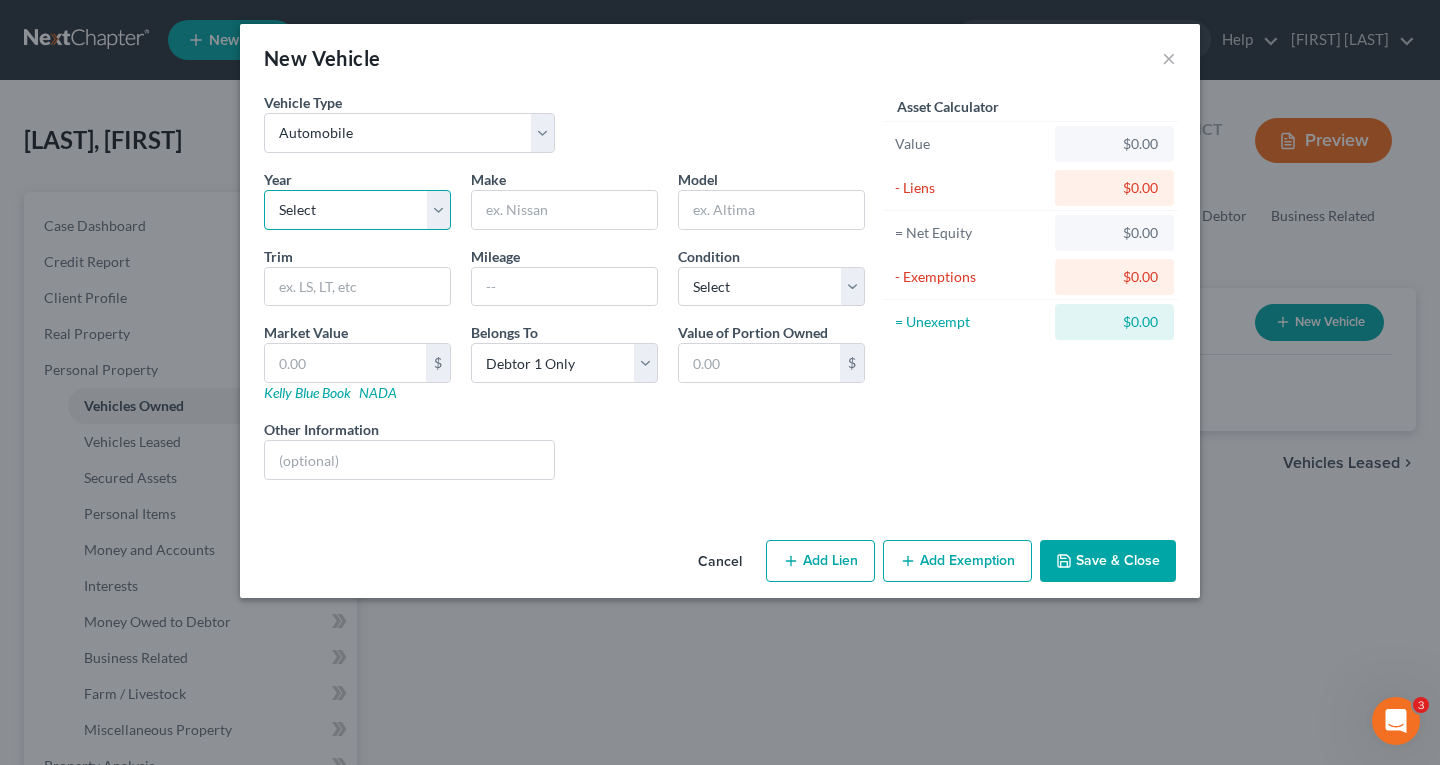 select on "14" 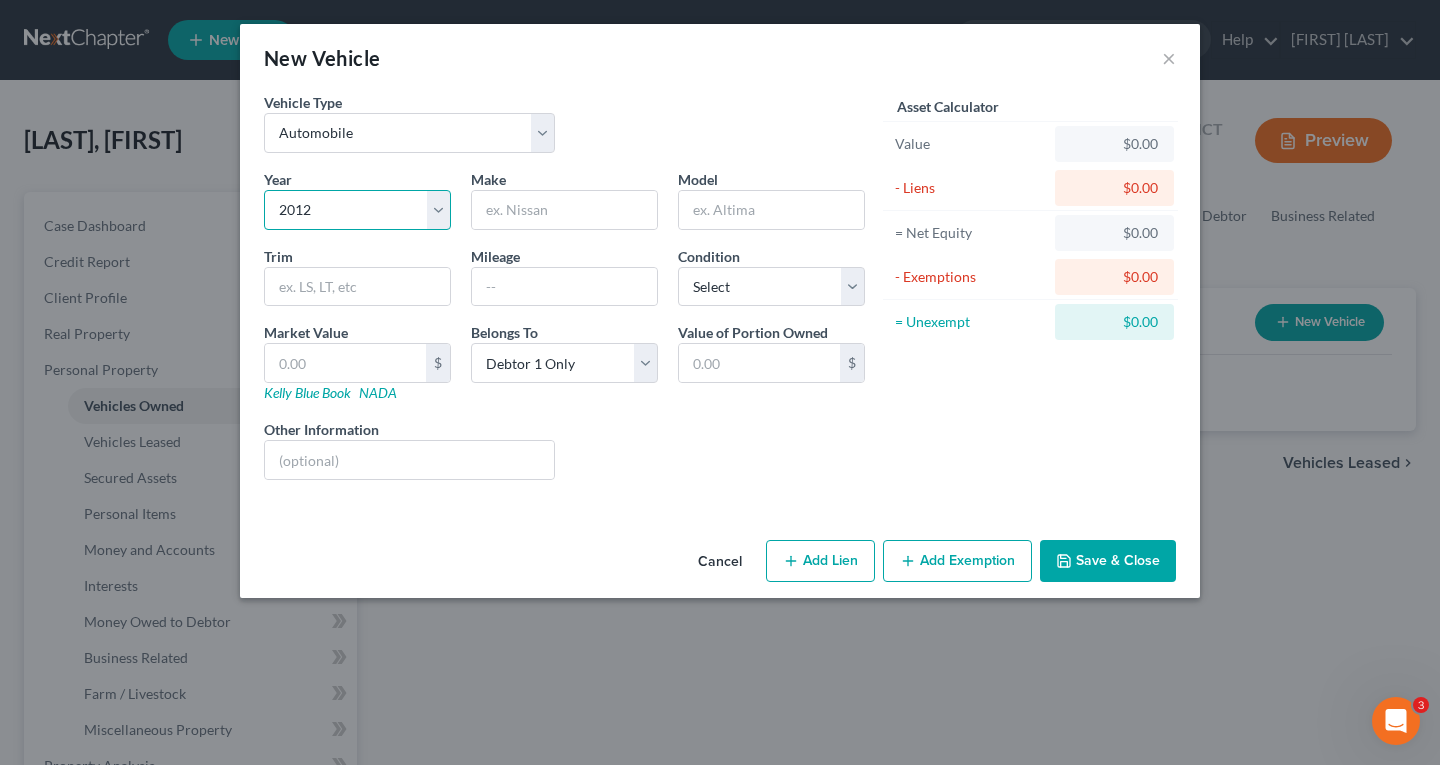 click on "Select 2026 2025 2024 2023 2022 2021 2020 2019 2018 2017 2016 2015 2014 2013 2012 2011 2010 2009 2008 2007 2006 2005 2004 2003 2002 2001 2000 1999 1998 1997 1996 1995 1994 1993 1992 1991 1990 1989 1988 1987 1986 1985 1984 1983 1982 1981 1980 1979 1978 1977 1976 1975 1974 1973 1972 1971 1970 1969 1968 1967 1966 1965 1964 1963 1962 1961 1960 1959 1958 1957 1956 1955 1954 1953 1952 1951 1950 1949 1948 1947 1946 1945 1944 1943 1942 1941 1940 1939 1938 1937 1936 1935 1934 1933 1932 1931 1930 1929 1928 1927 1926 1925 1924 1923 1922 1921 1920 1919 1918 1917 1916 1915 1914 1913 1912 1911 1910 1909 1908 1907 1906 1905 1904 1903 1902 1901" at bounding box center [357, 210] 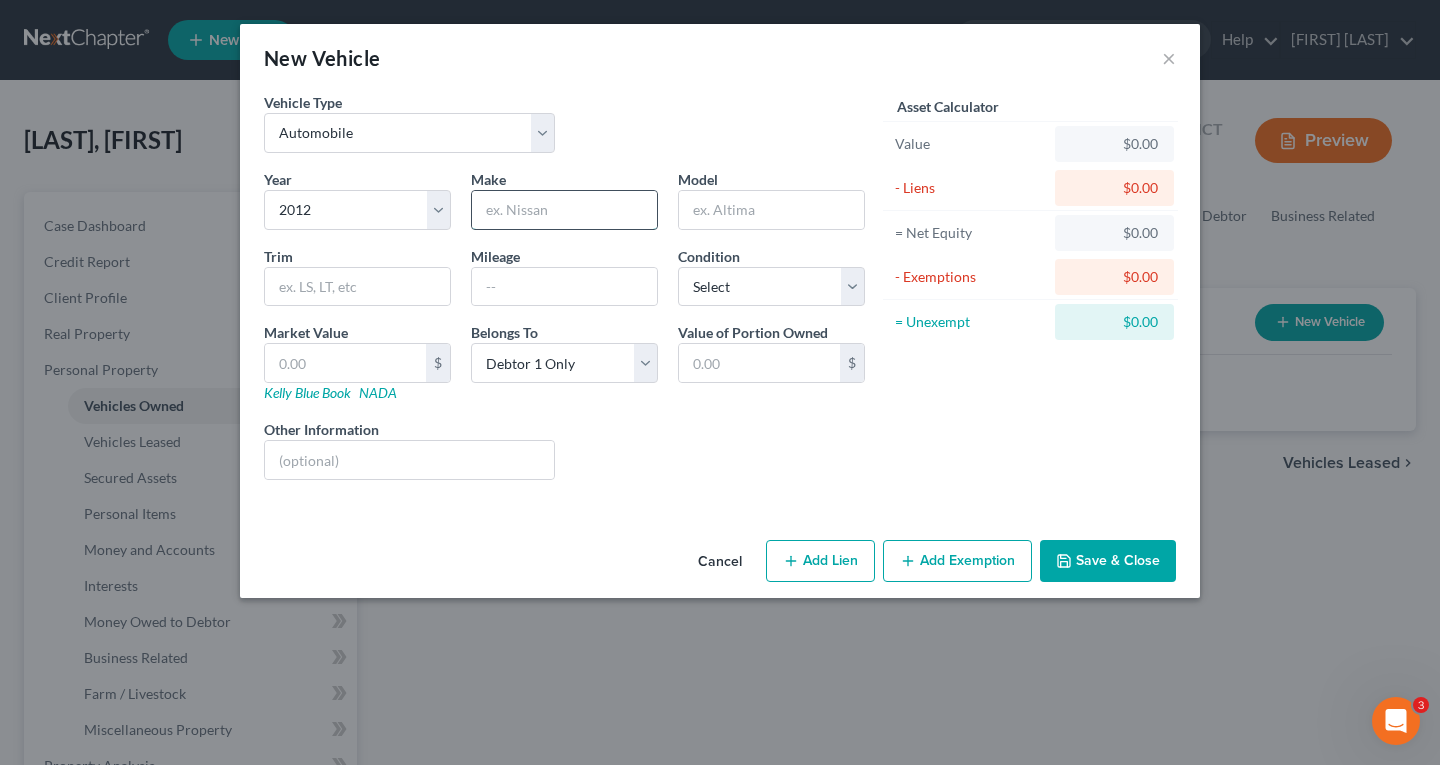 click at bounding box center (564, 210) 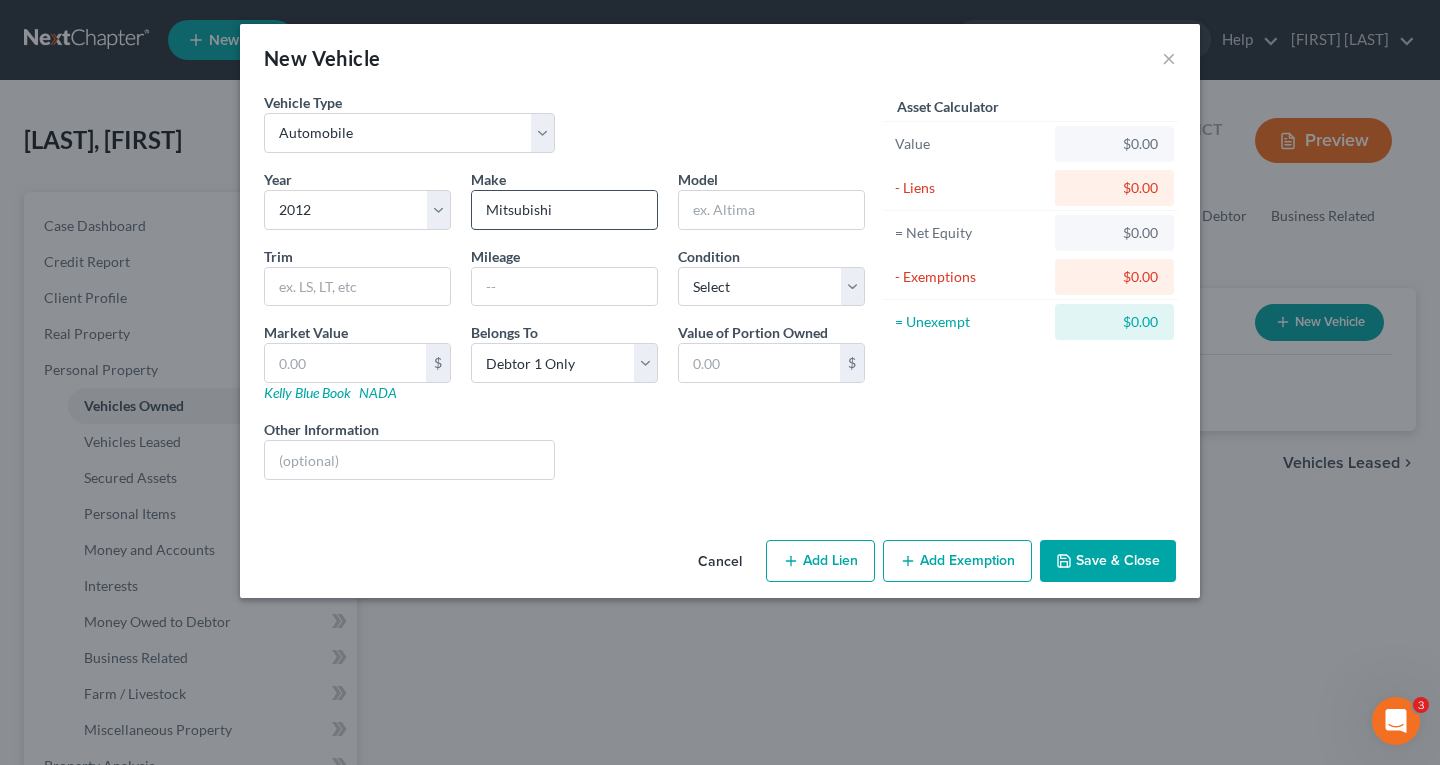 type on "Mitsubishi" 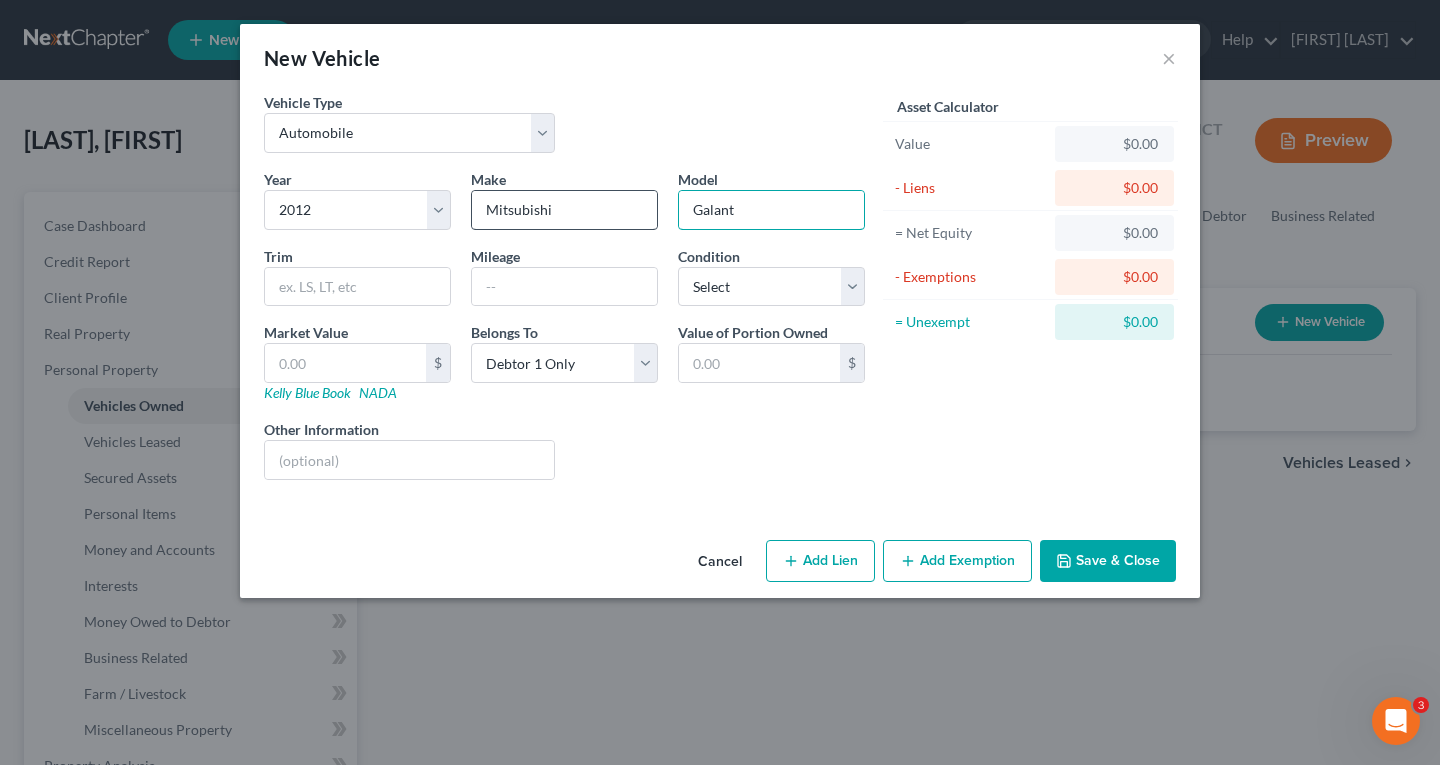 type on "Galant" 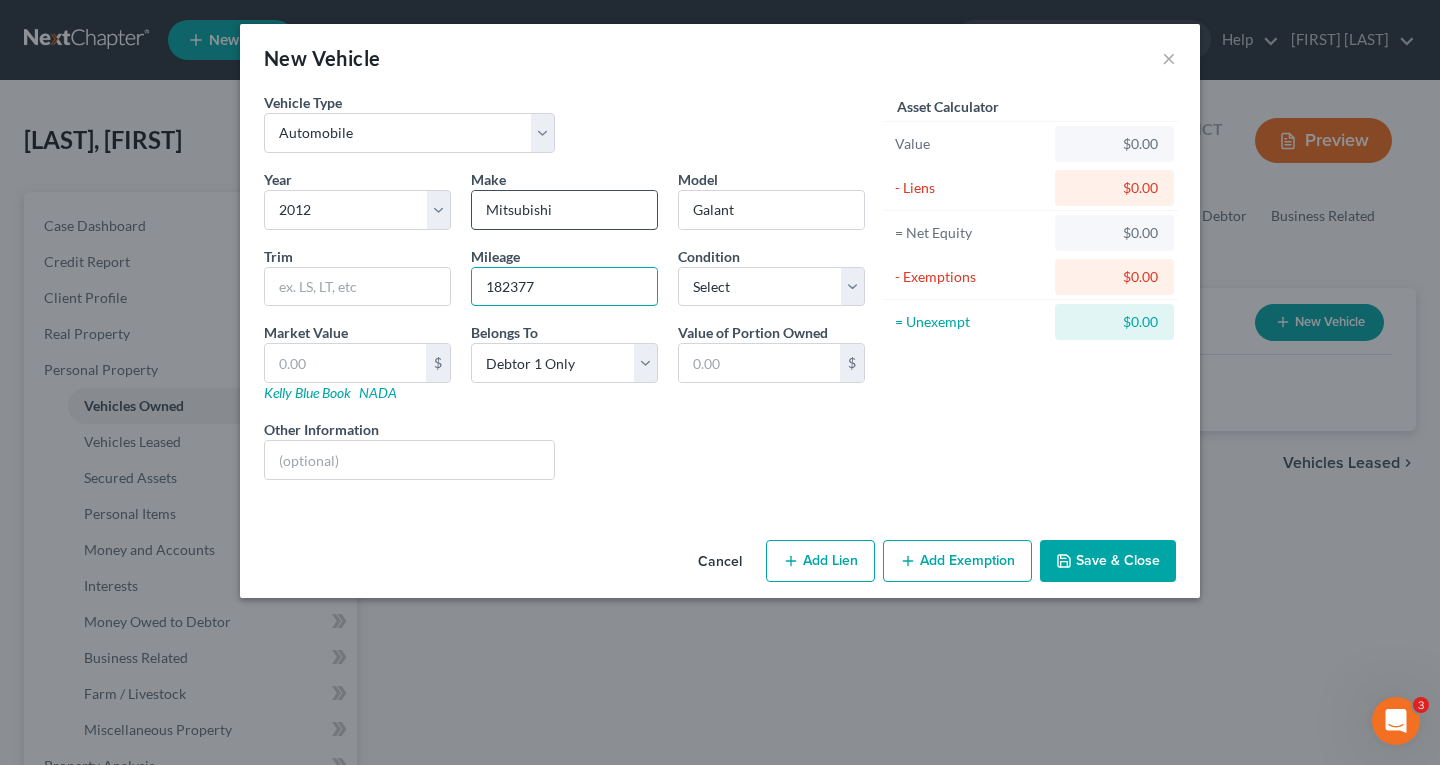 type on "182377" 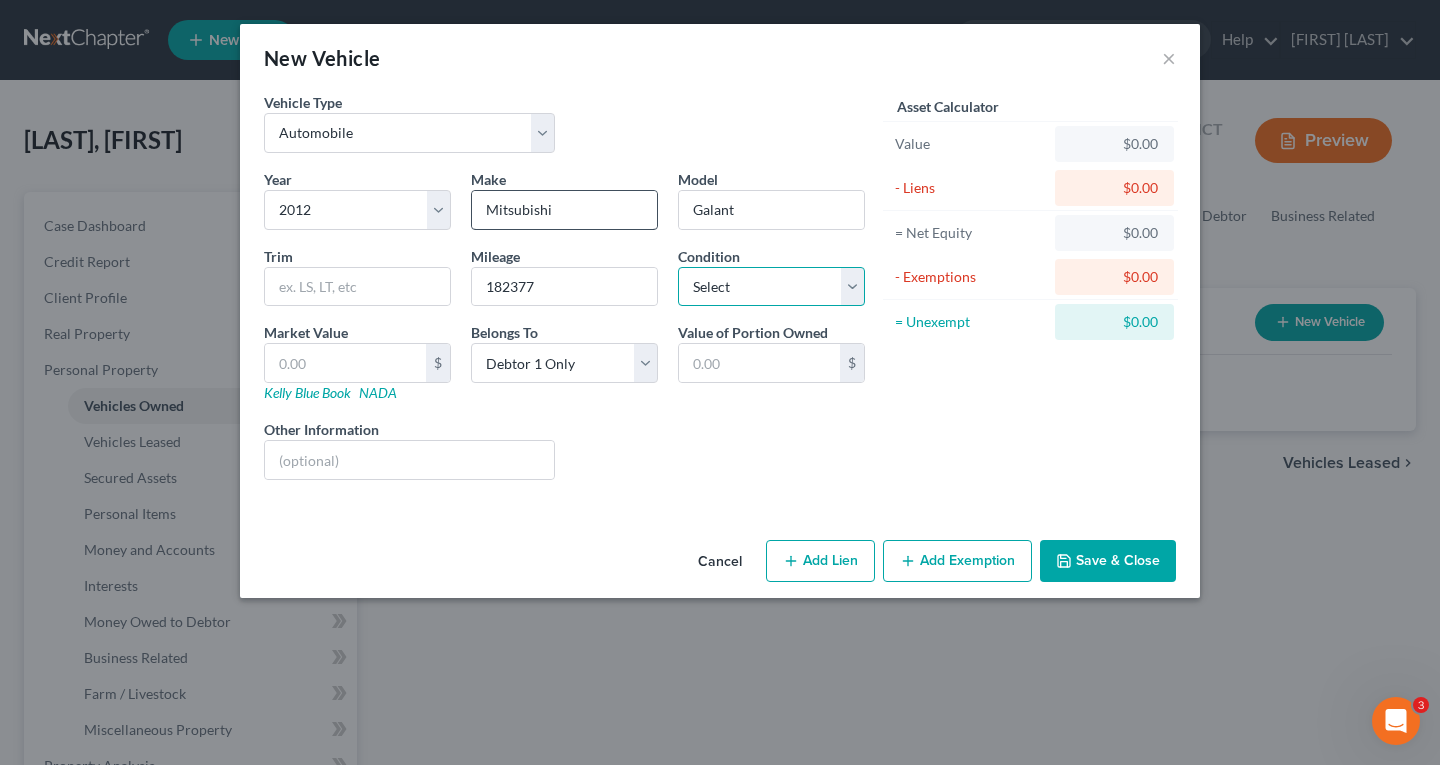 select on "3" 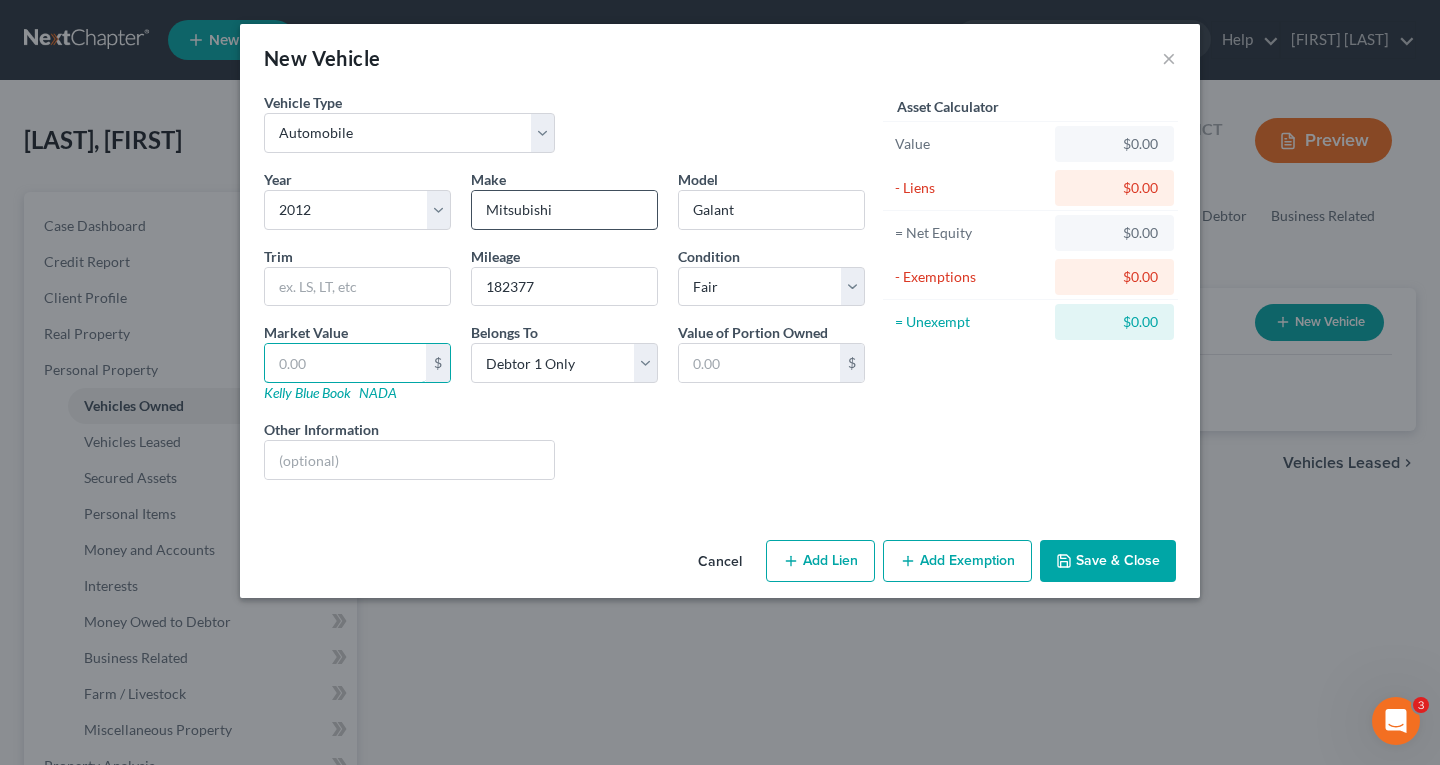 type on "4" 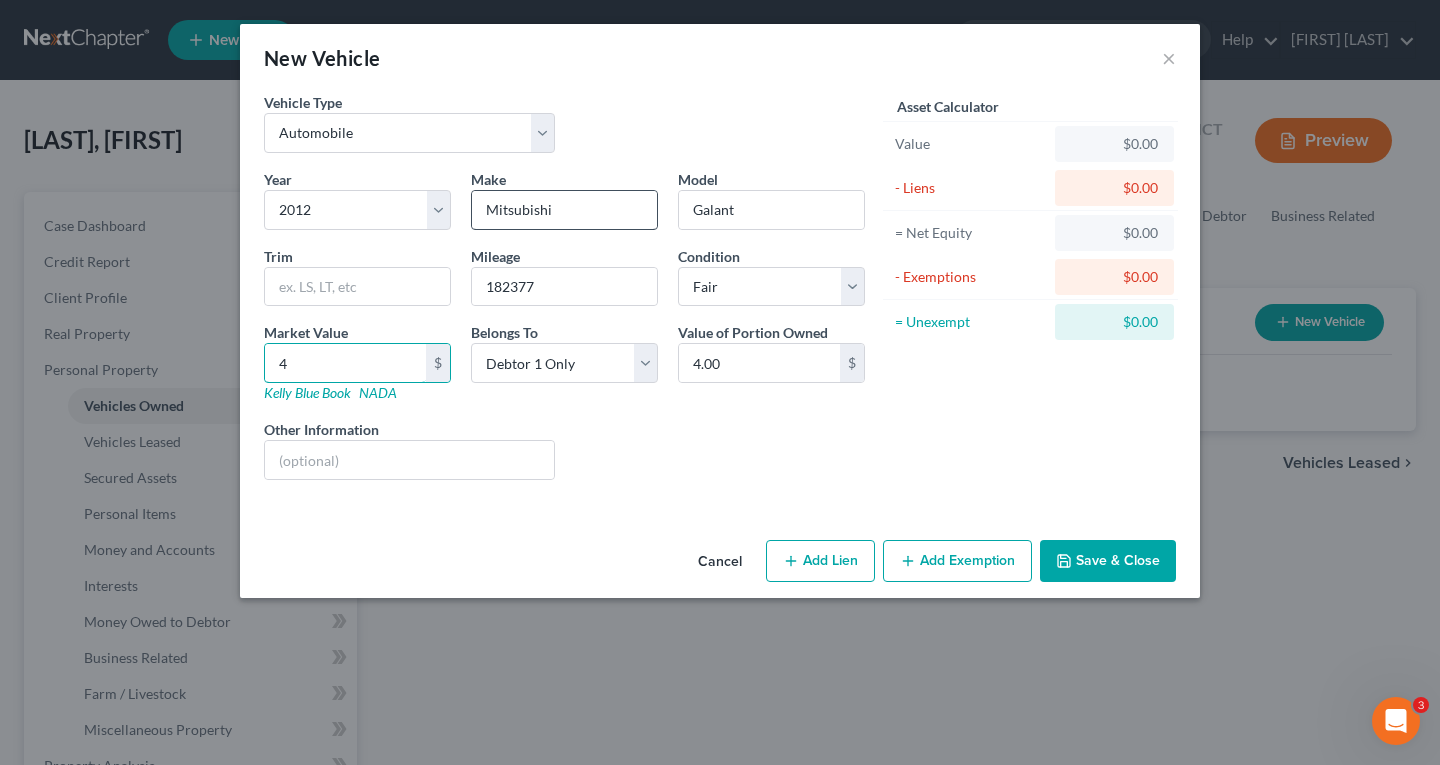 type on "41" 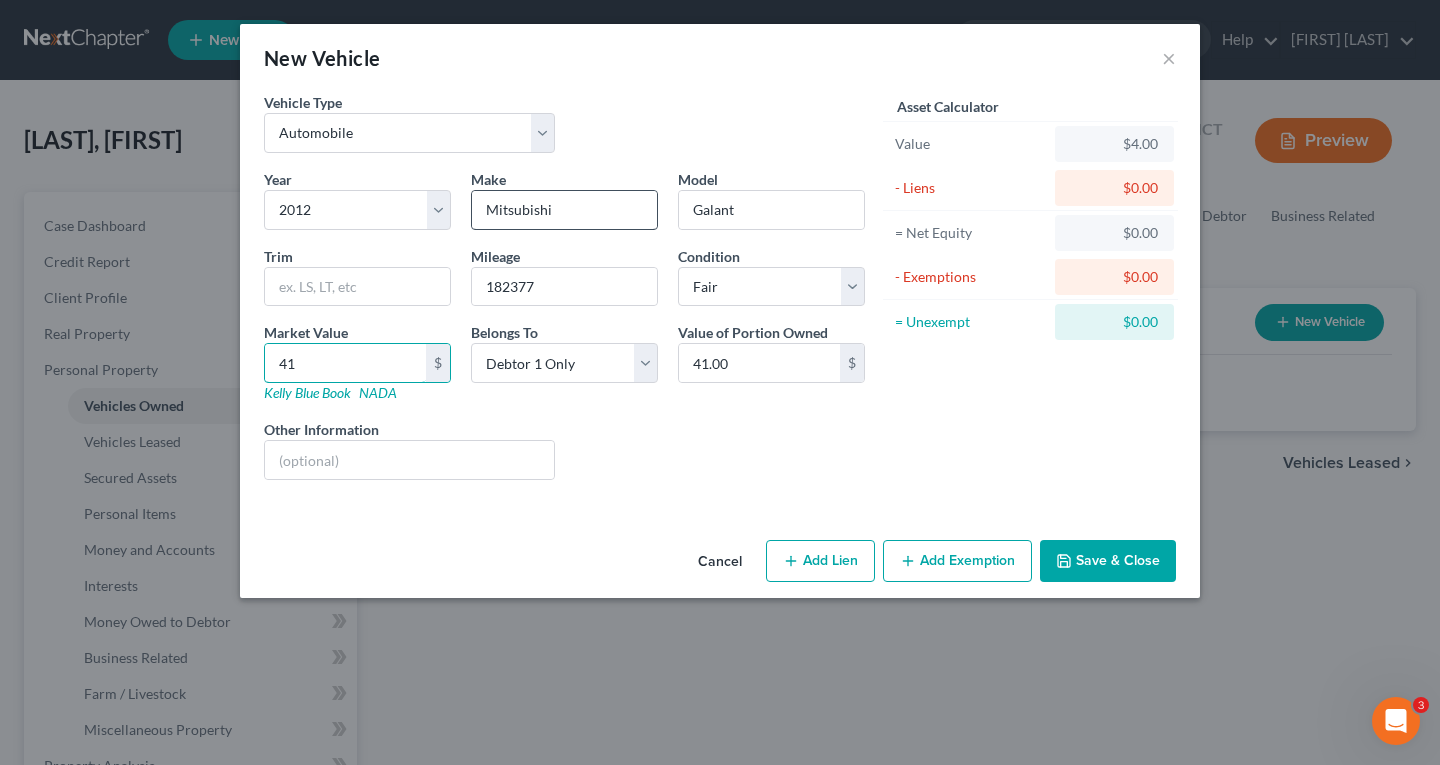 type on "410" 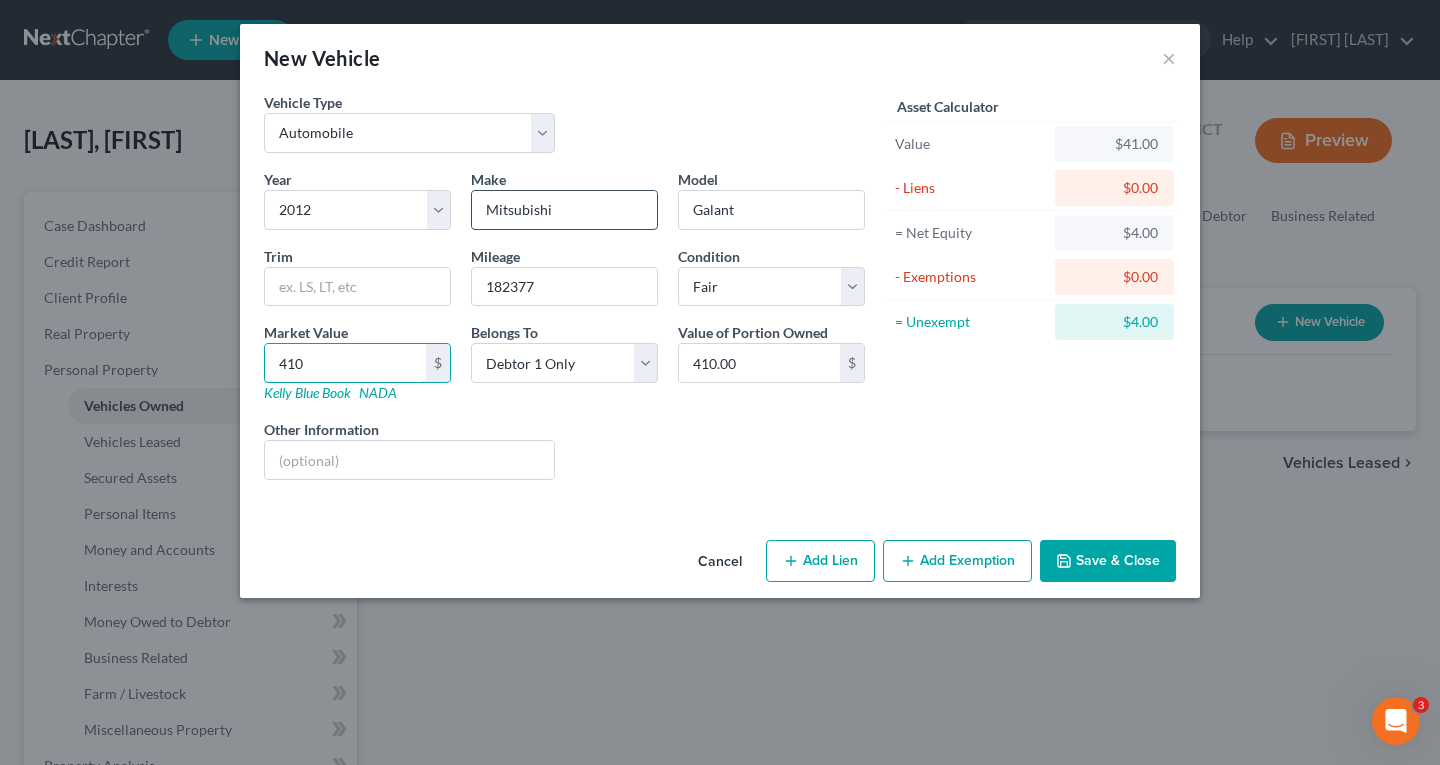 type on "4100" 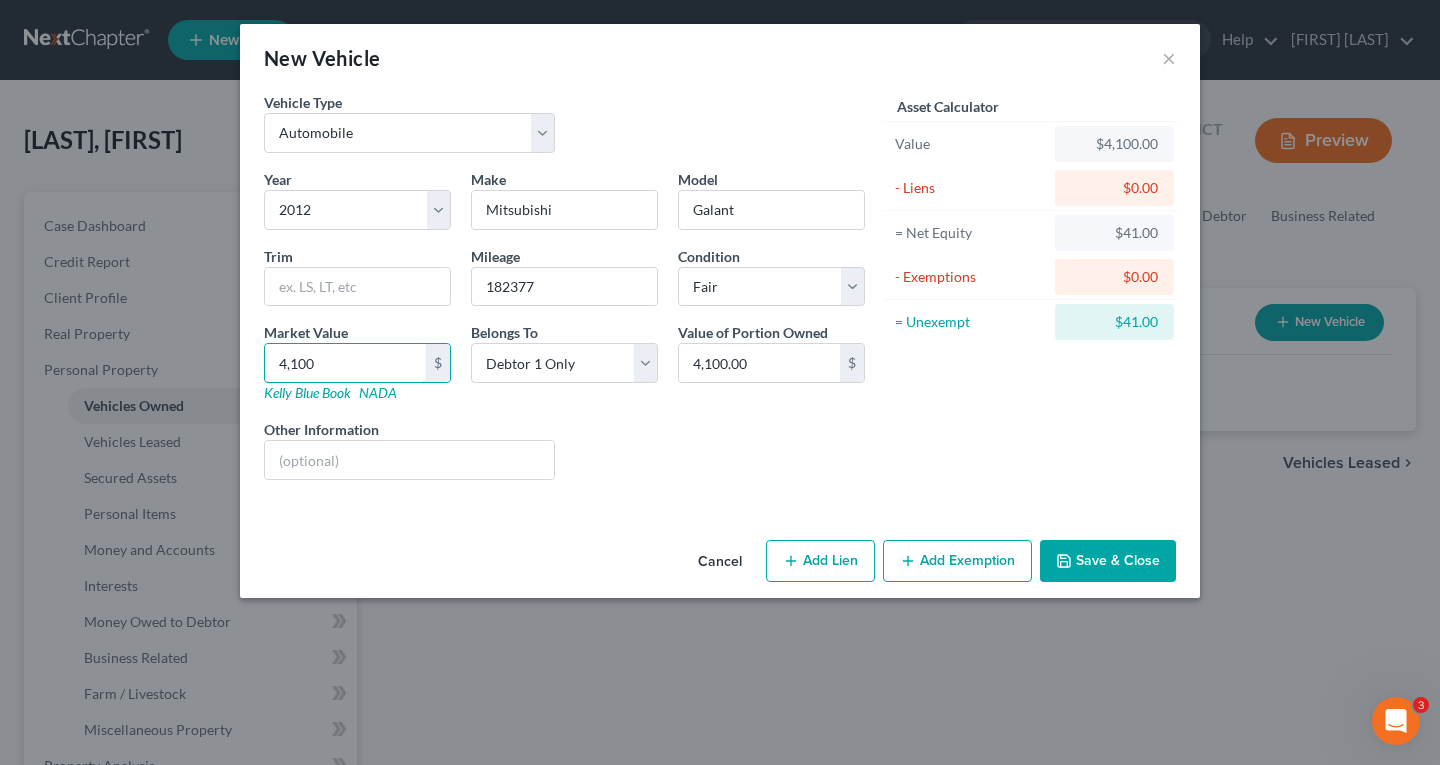 type on "4,100" 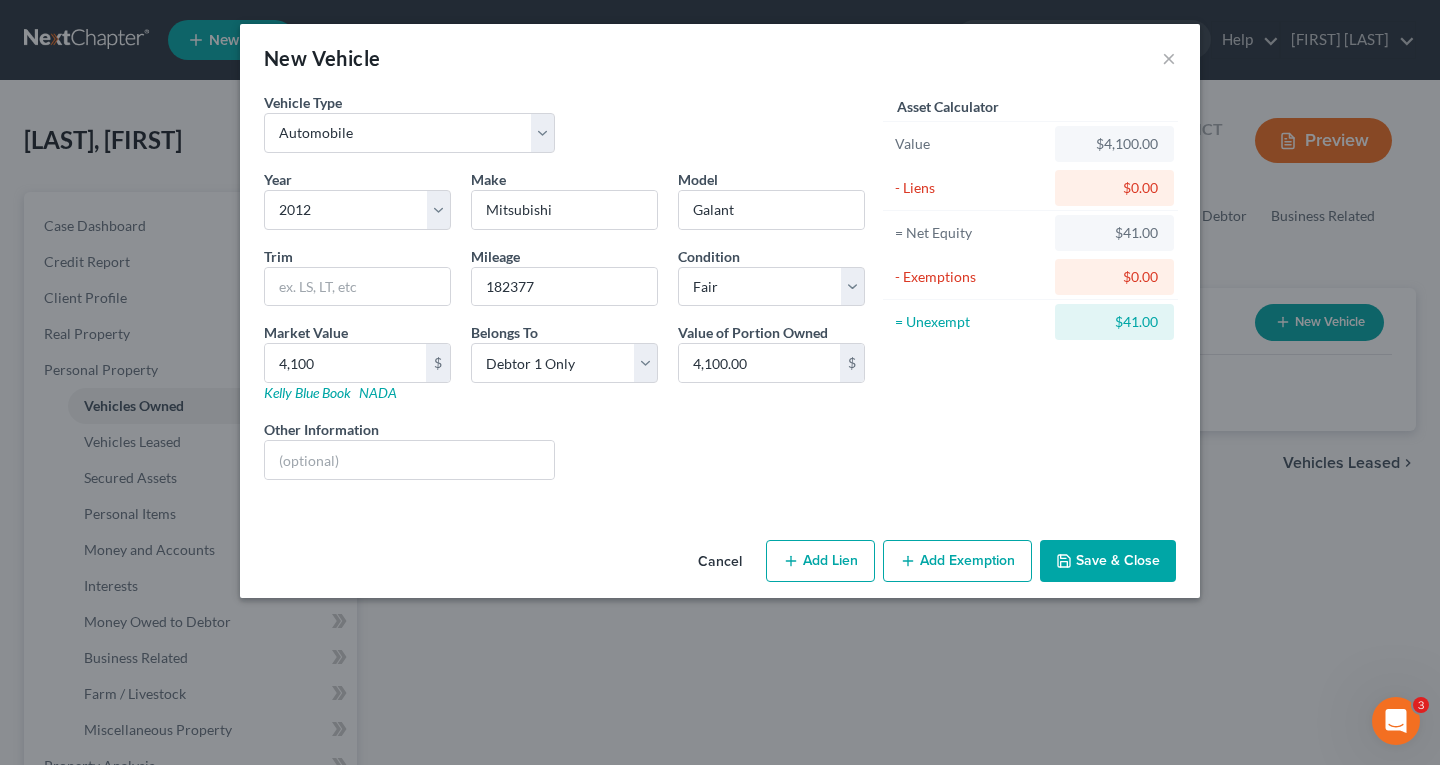 click on "Add Exemption" at bounding box center (957, 561) 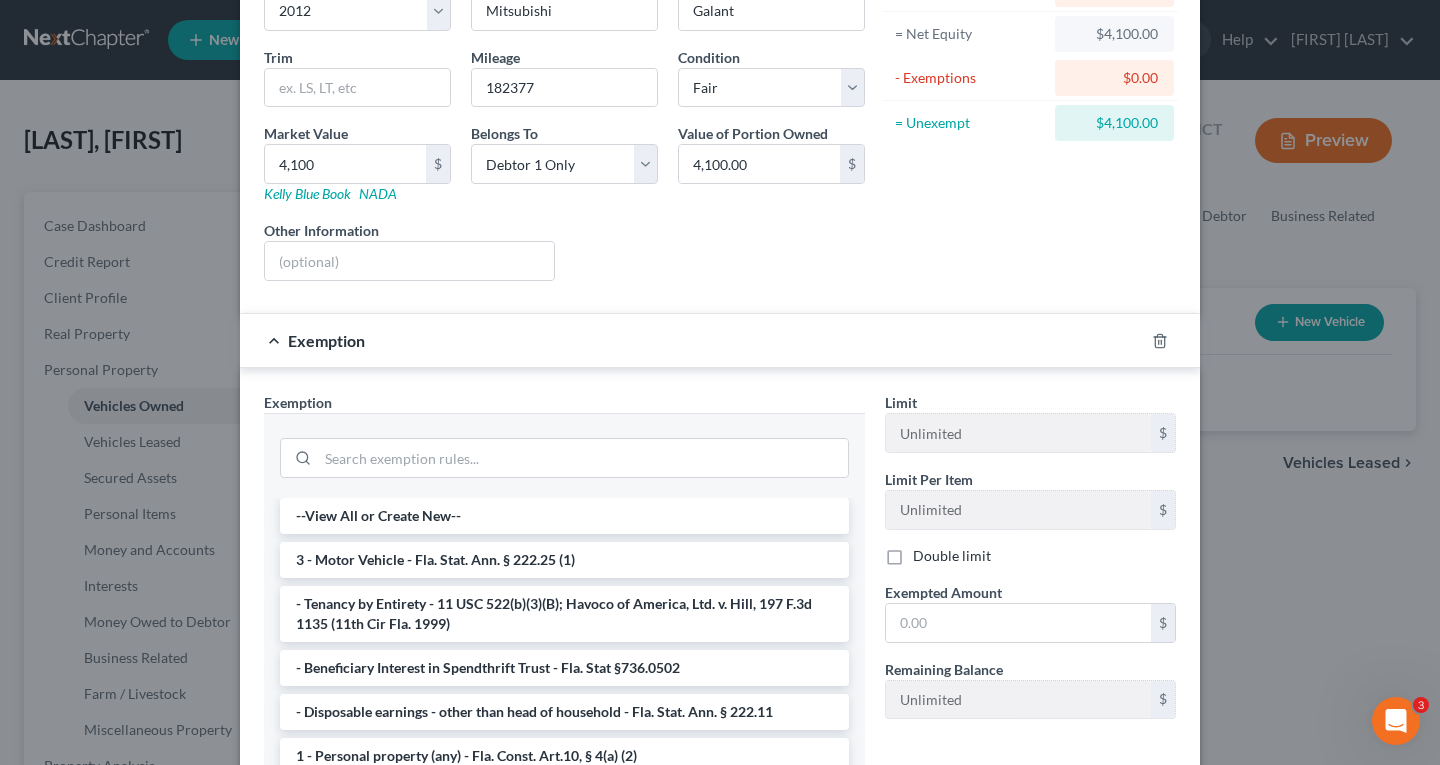 scroll, scrollTop: 200, scrollLeft: 0, axis: vertical 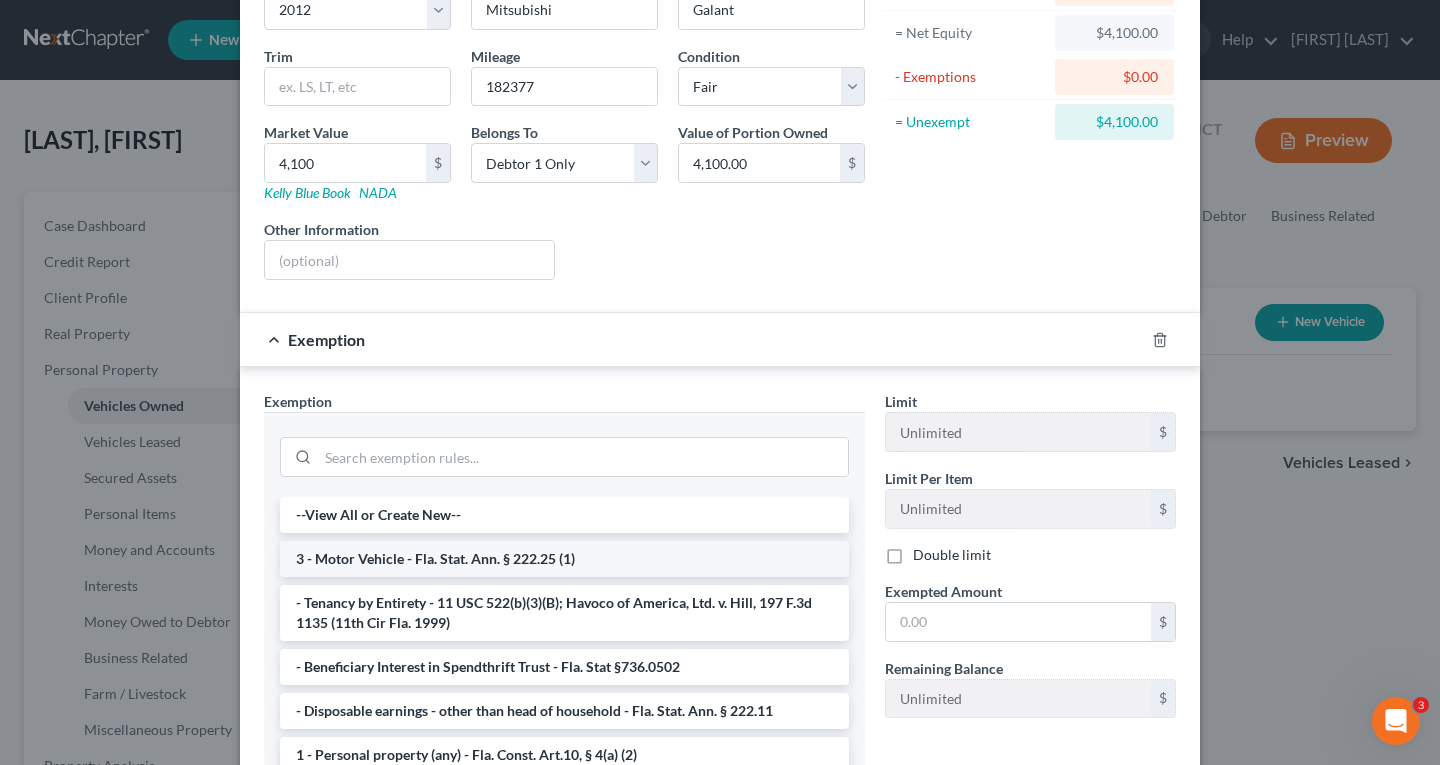click on "3 - Motor Vehicle - Fla. Stat. Ann. § 222.25 (1)" at bounding box center [564, 559] 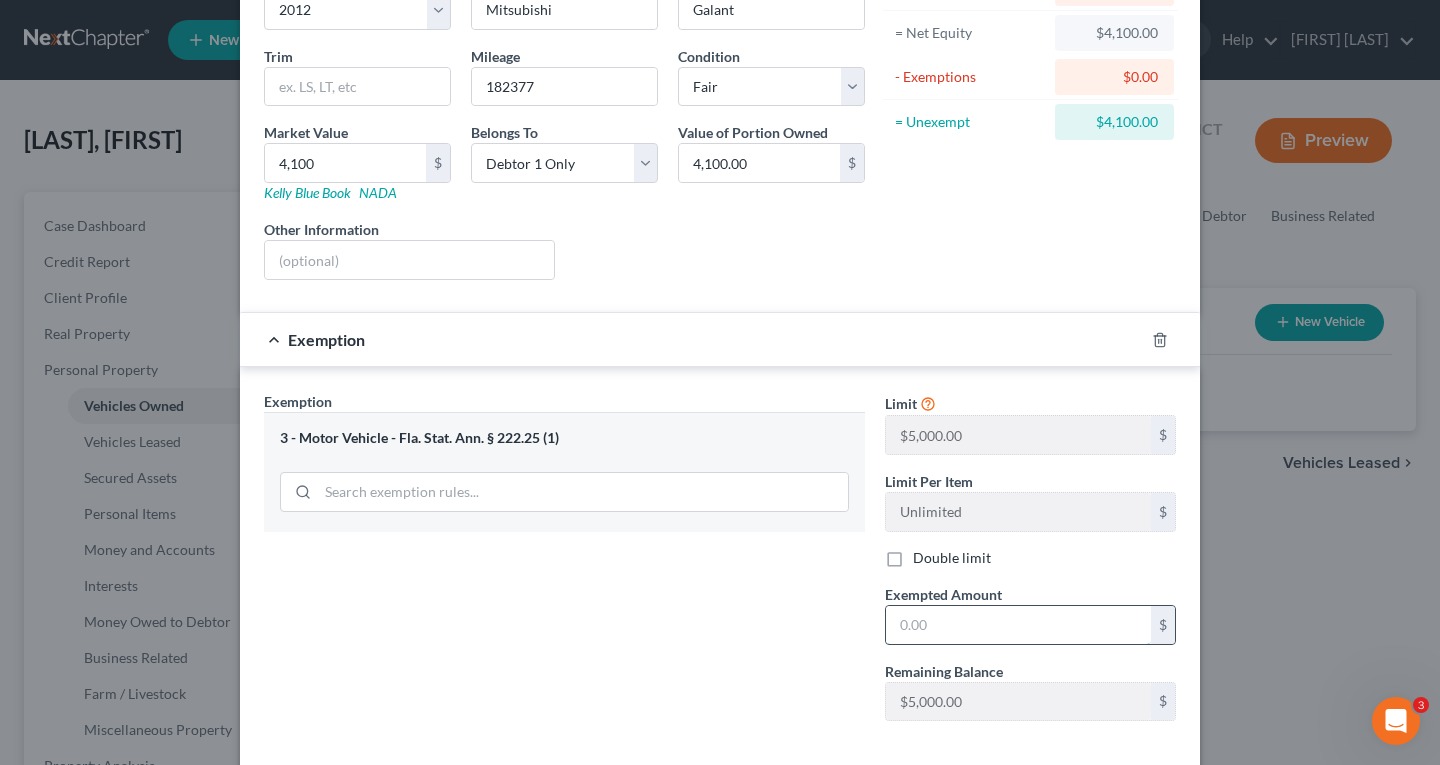 click at bounding box center [1018, 625] 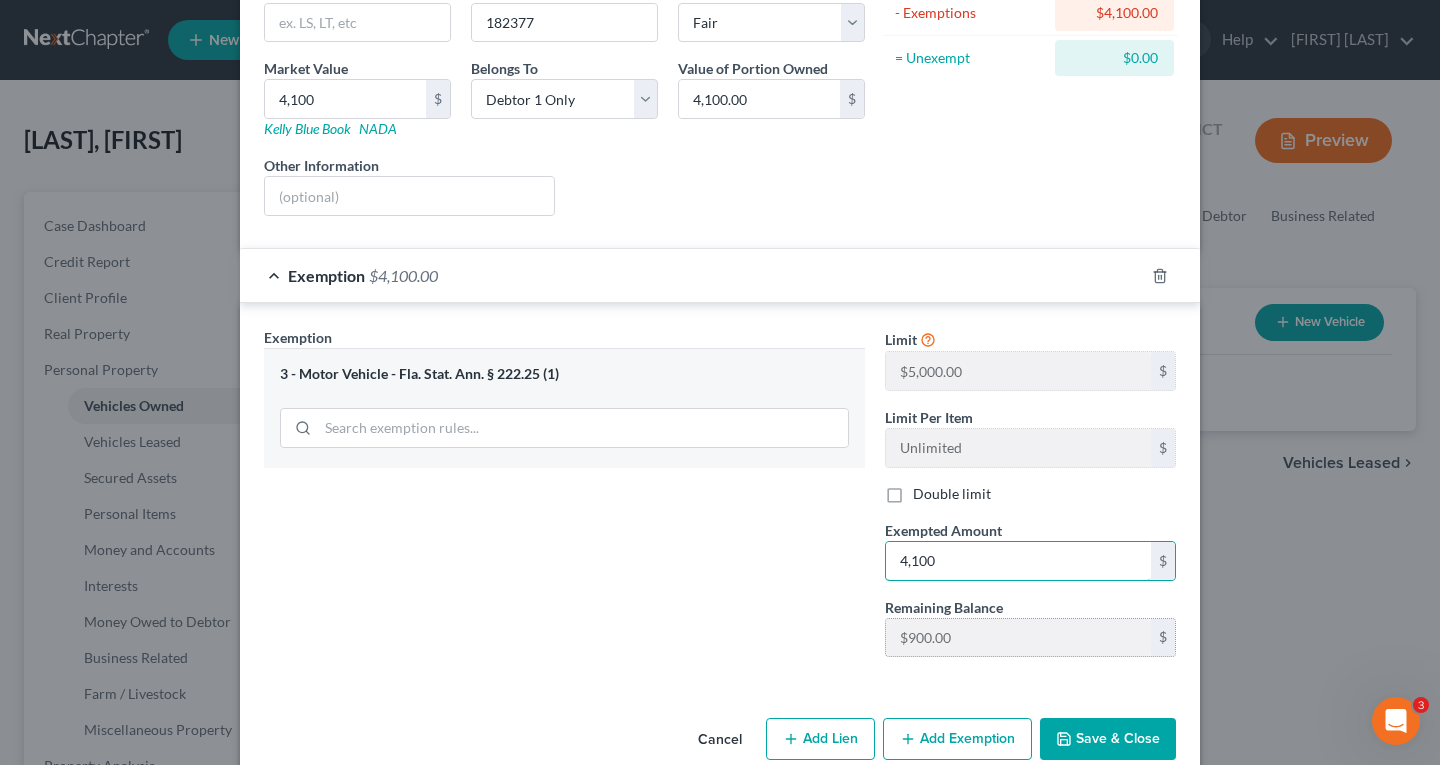 scroll, scrollTop: 299, scrollLeft: 0, axis: vertical 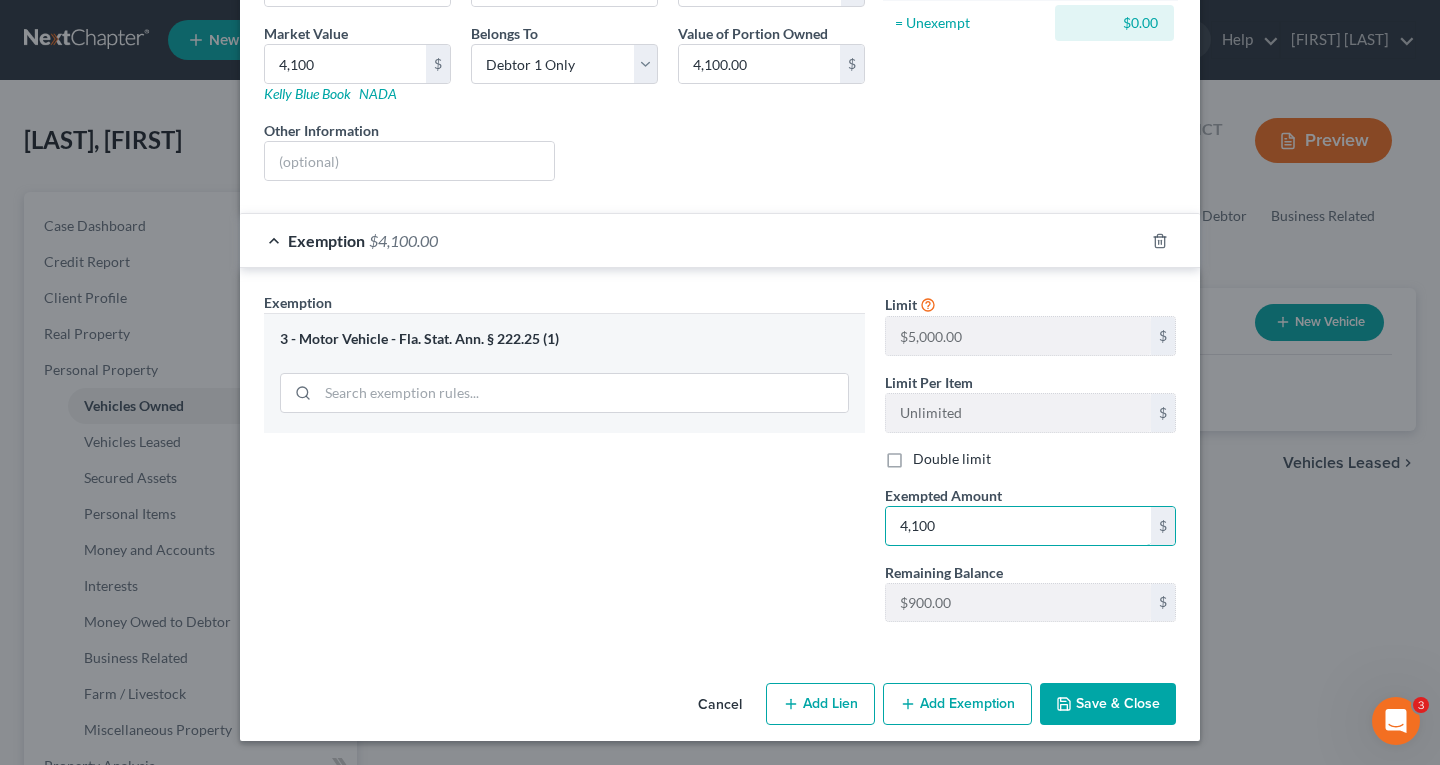type on "4,100" 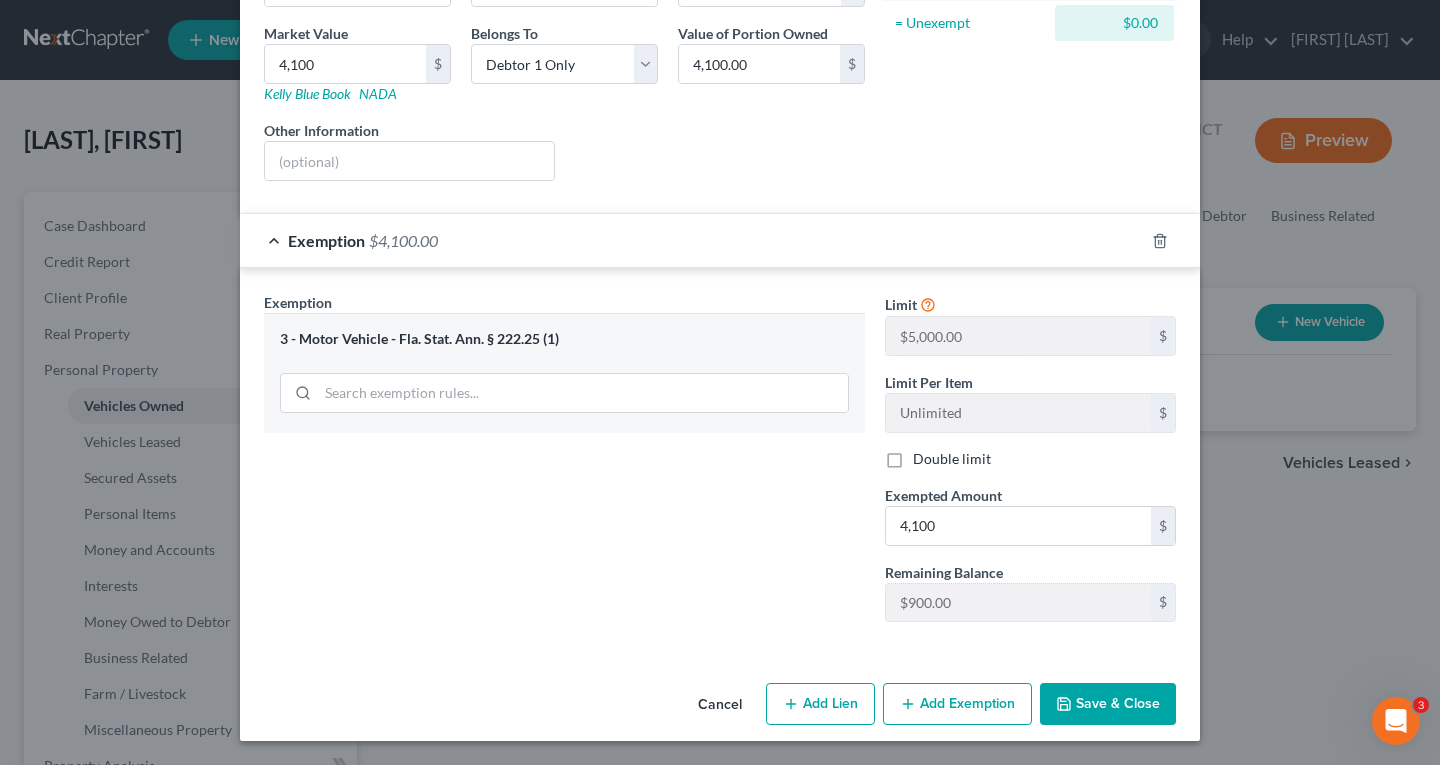 click on "Save & Close" at bounding box center (1108, 704) 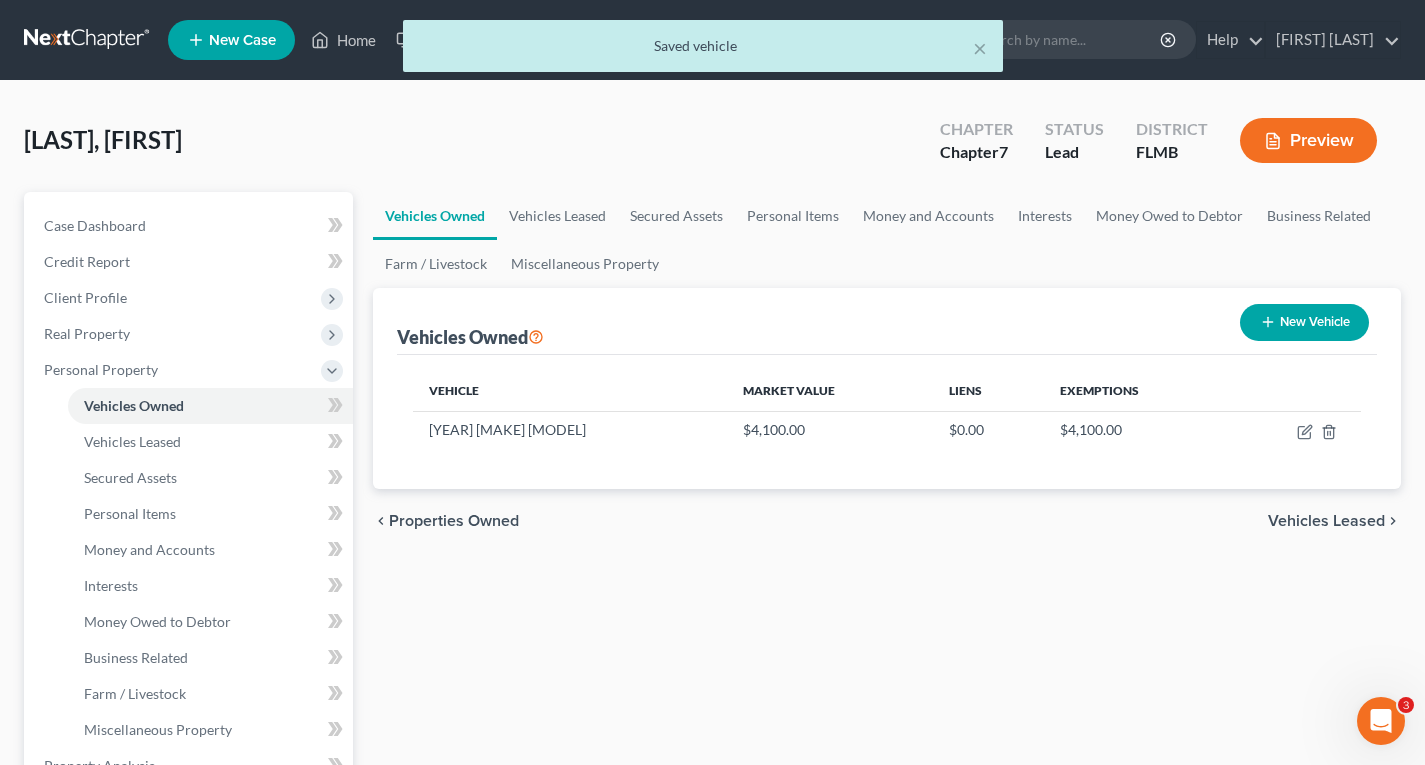 click on "Vehicles Leased" at bounding box center [1326, 521] 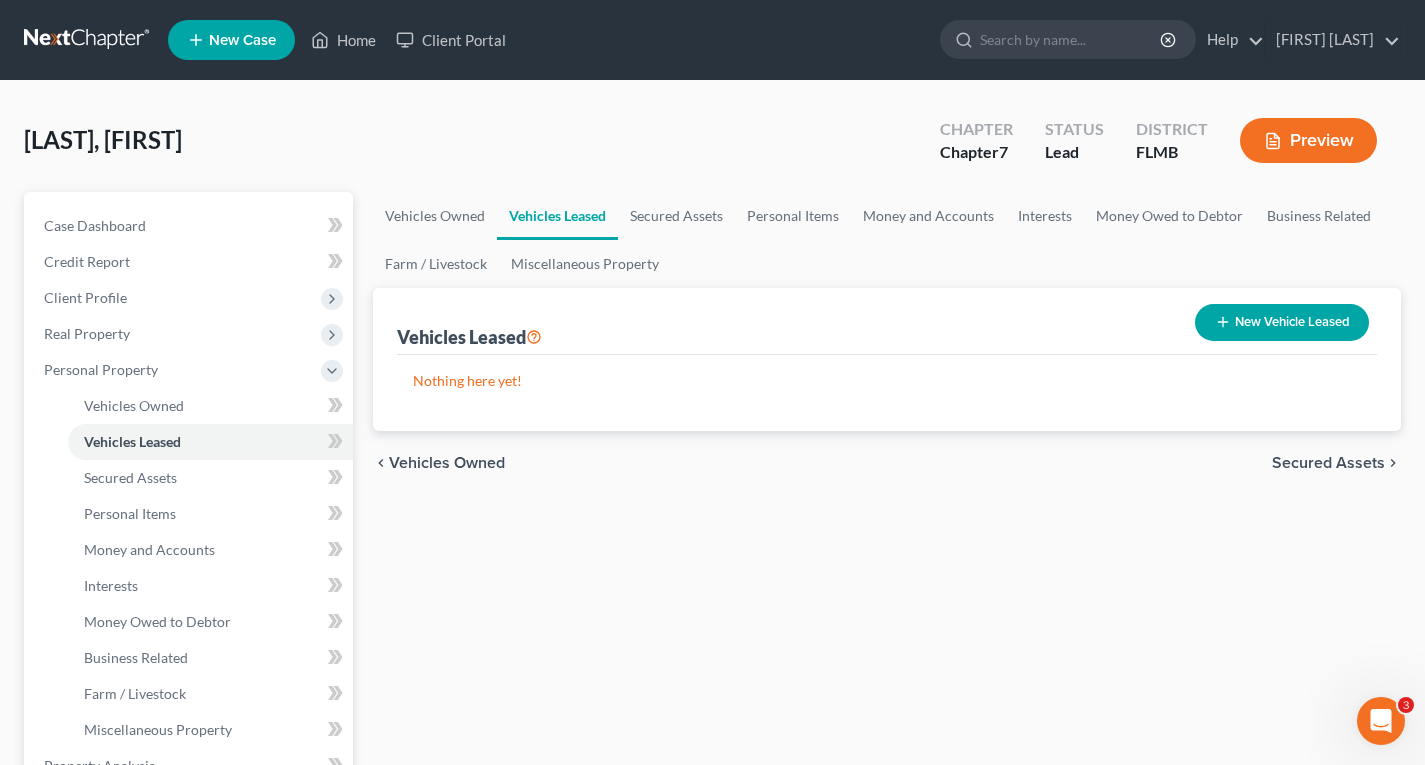 click on "Secured Assets" at bounding box center [1328, 463] 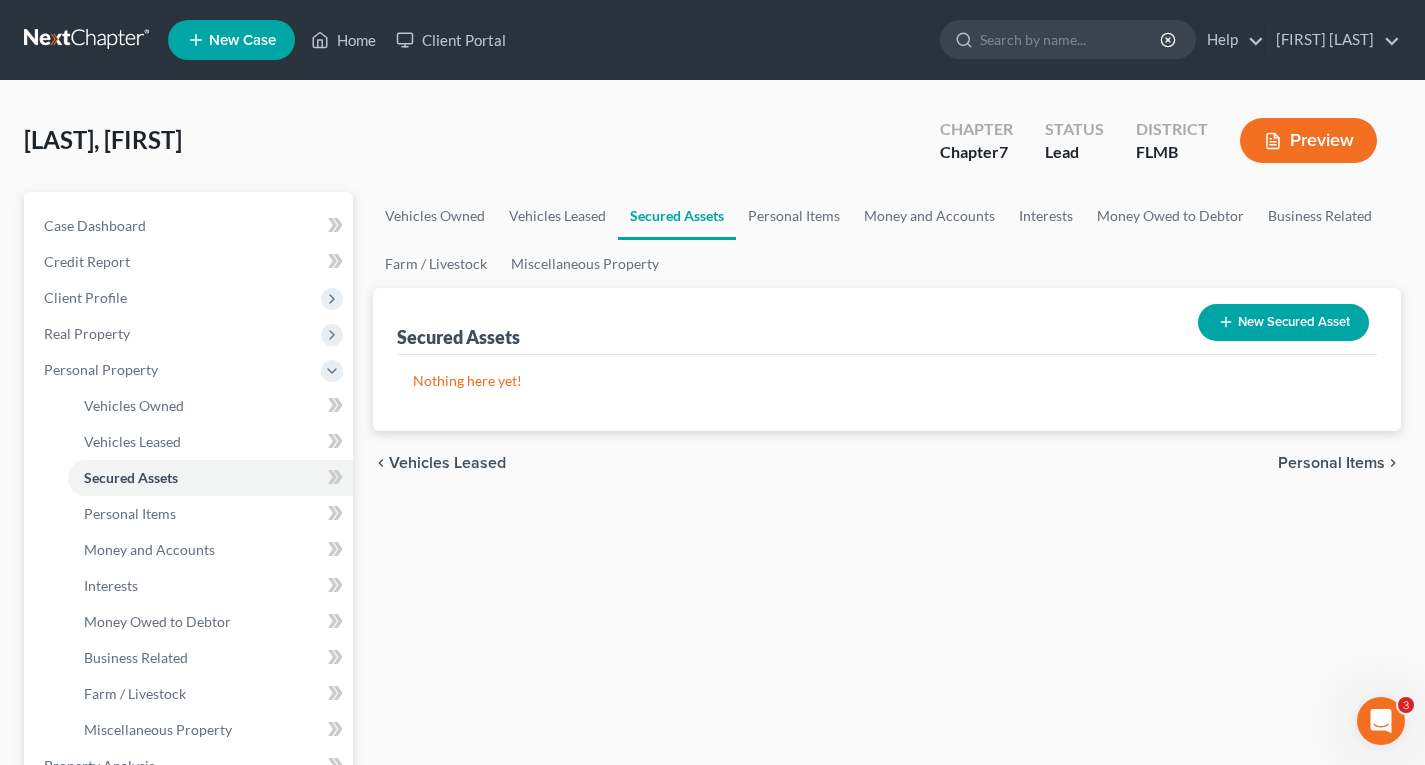 click on "Personal Items" at bounding box center (1331, 463) 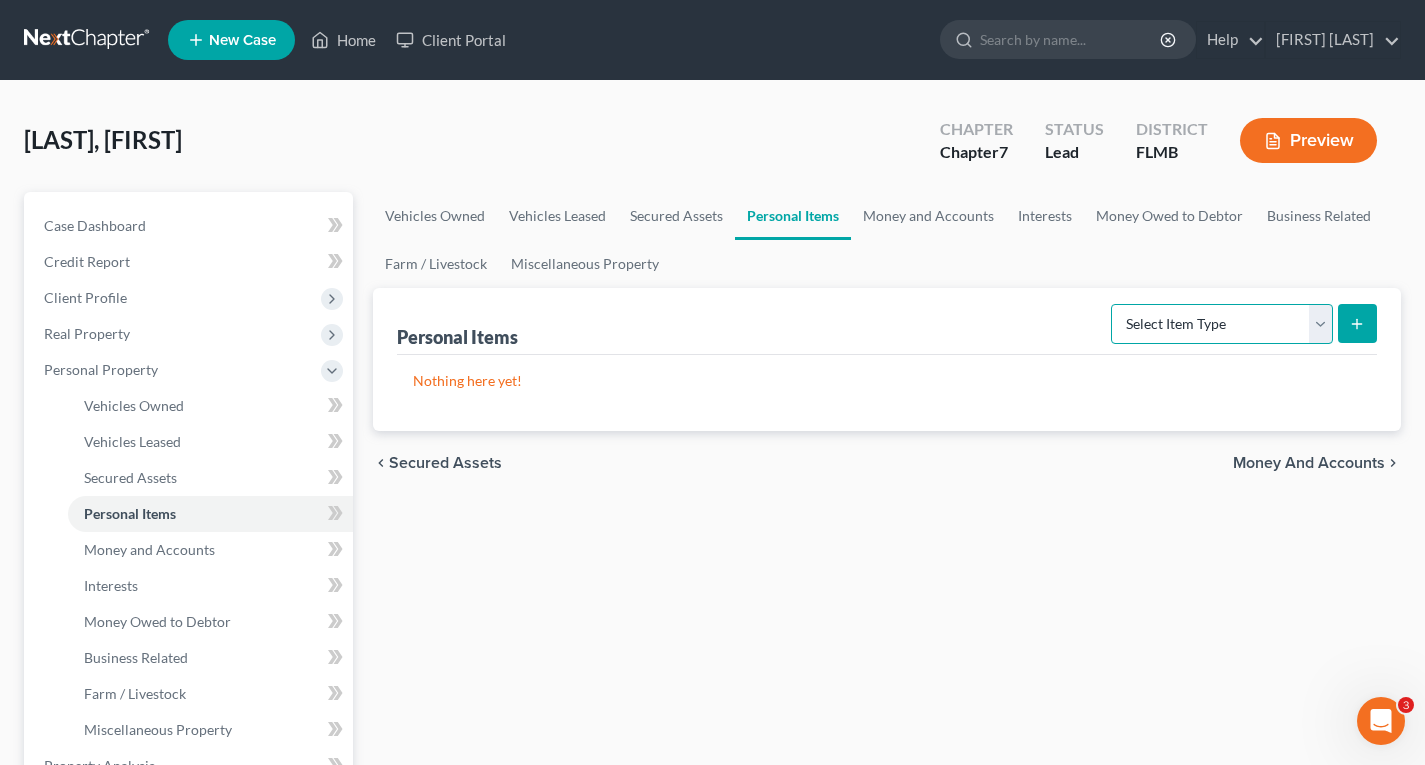 click on "Select Item Type Clothing Collectibles Of Value Electronics Firearms Household Goods Jewelry Other Pet(s) Sports & Hobby Equipment" at bounding box center (1222, 324) 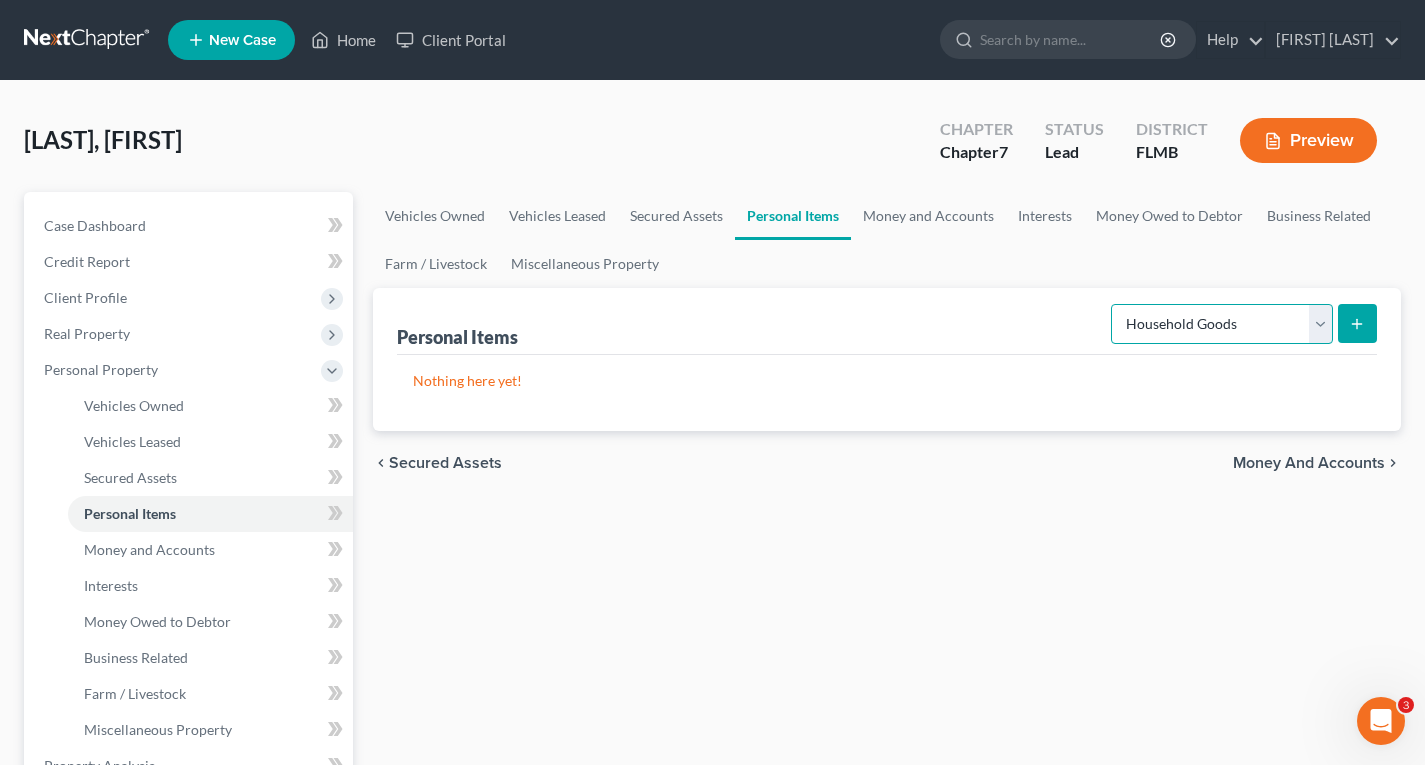 click on "Select Item Type Clothing Collectibles Of Value Electronics Firearms Household Goods Jewelry Other Pet(s) Sports & Hobby Equipment" at bounding box center [1222, 324] 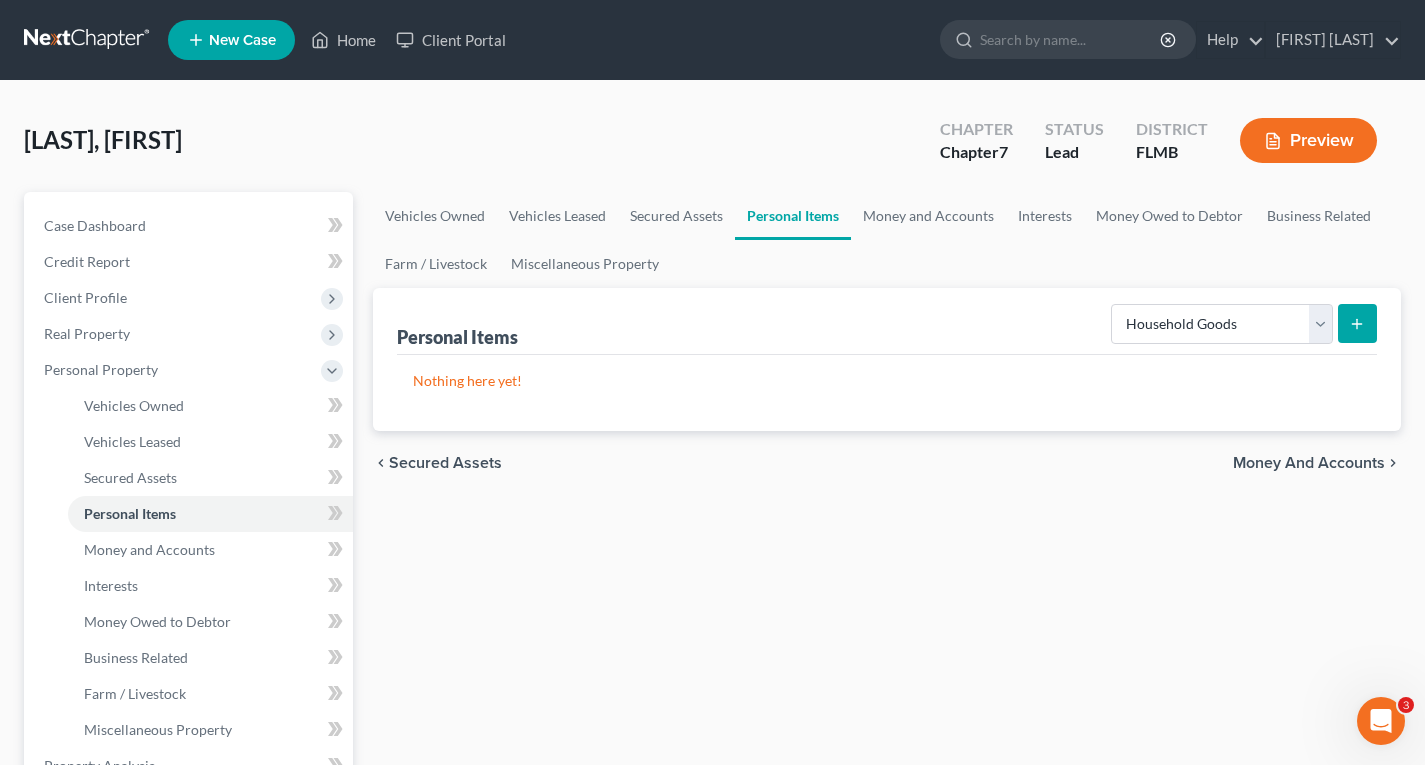 click 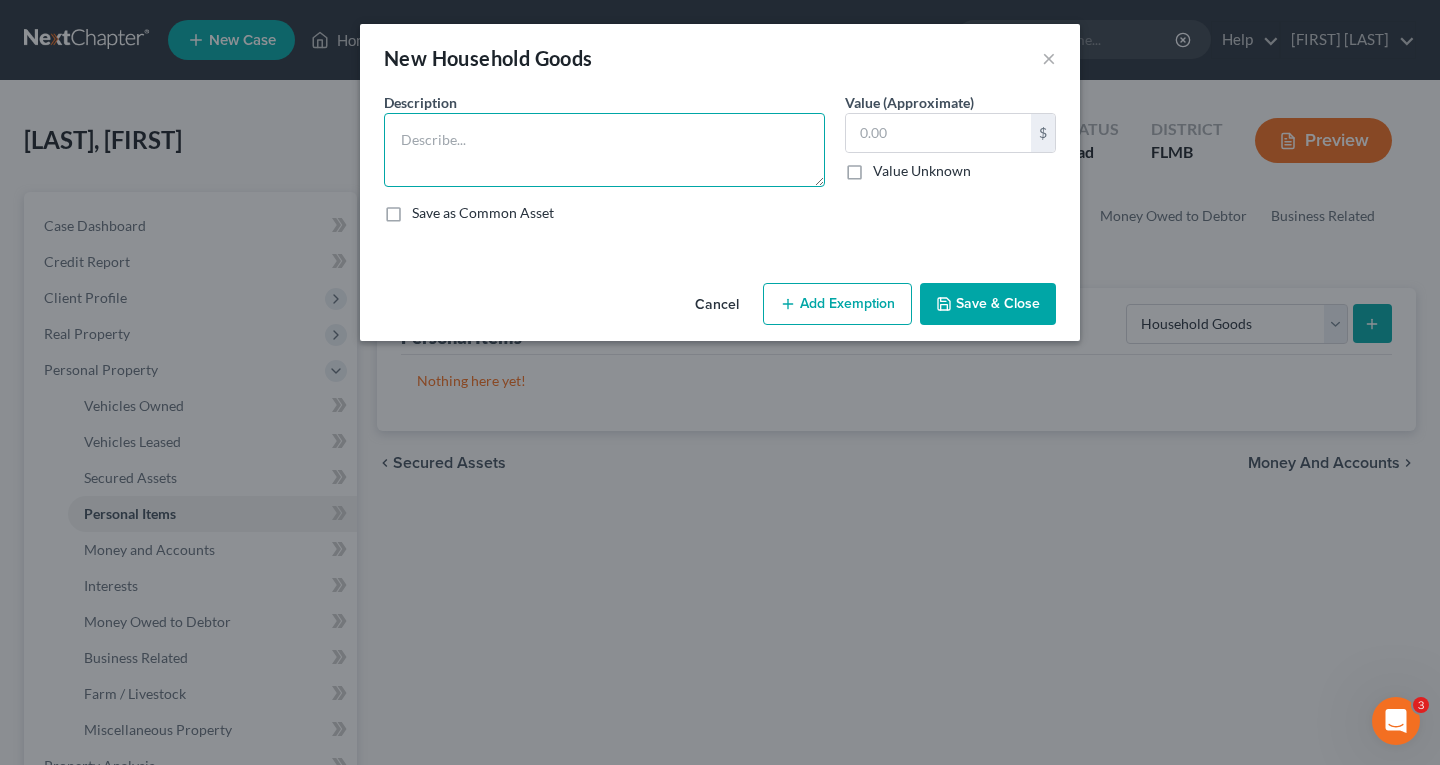 click at bounding box center (604, 150) 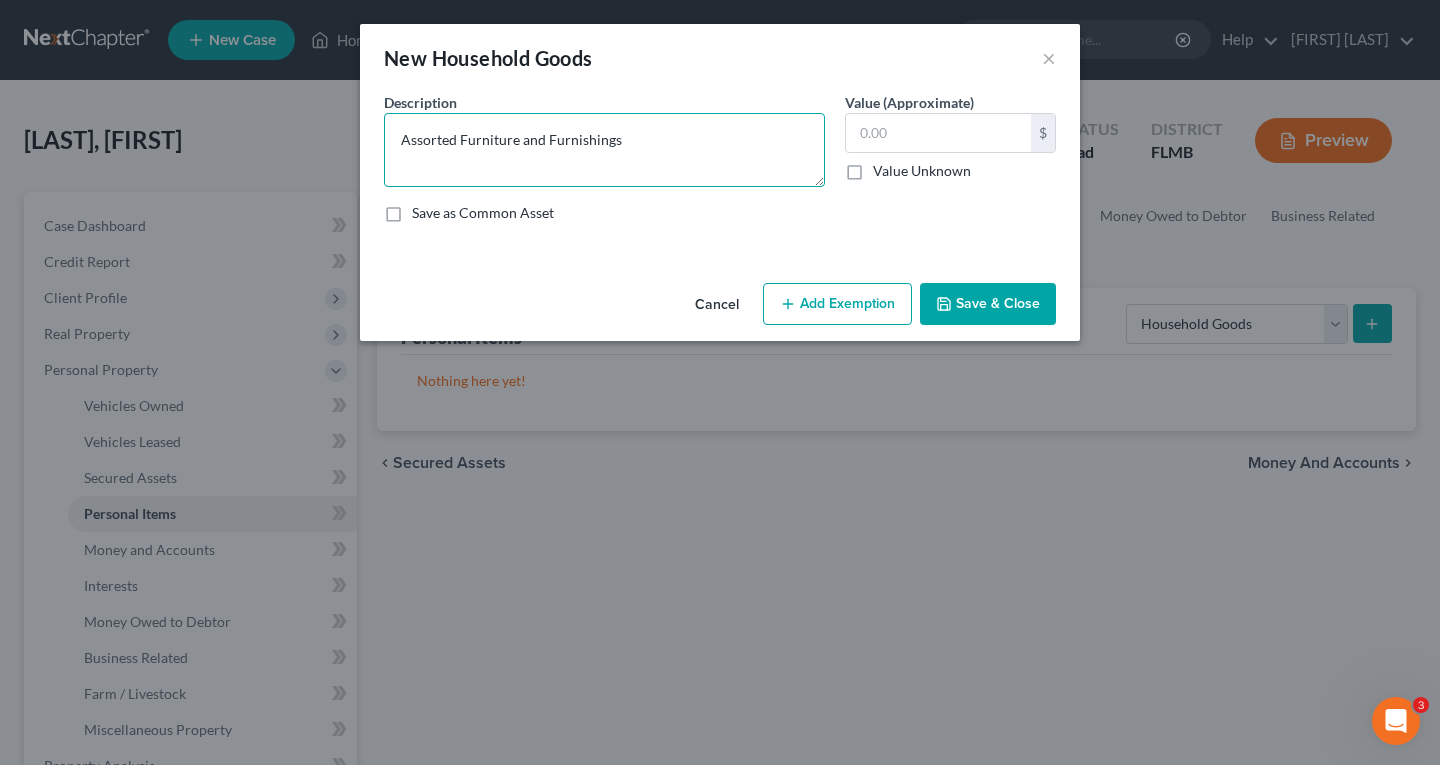 type on "Assorted Furniture and Furnishings" 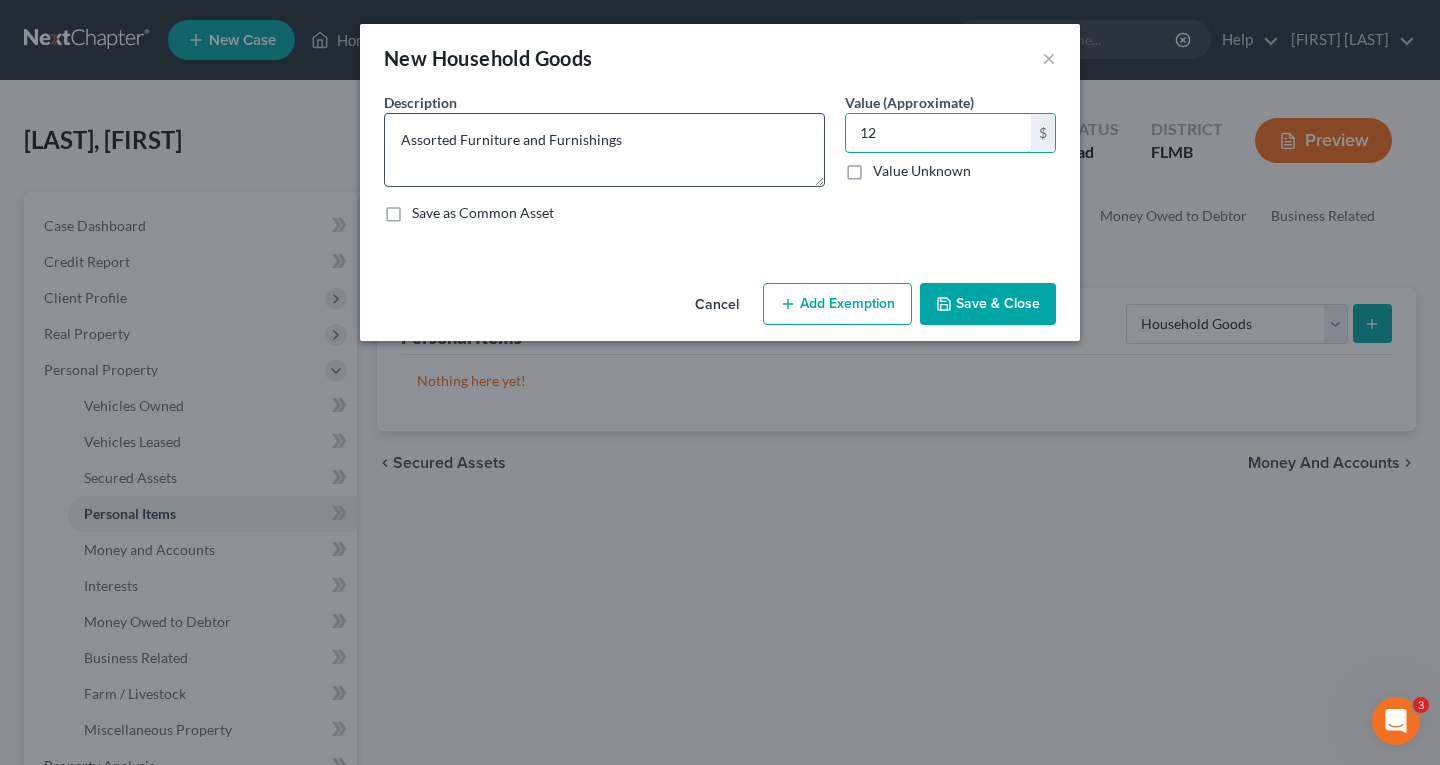 type on "1" 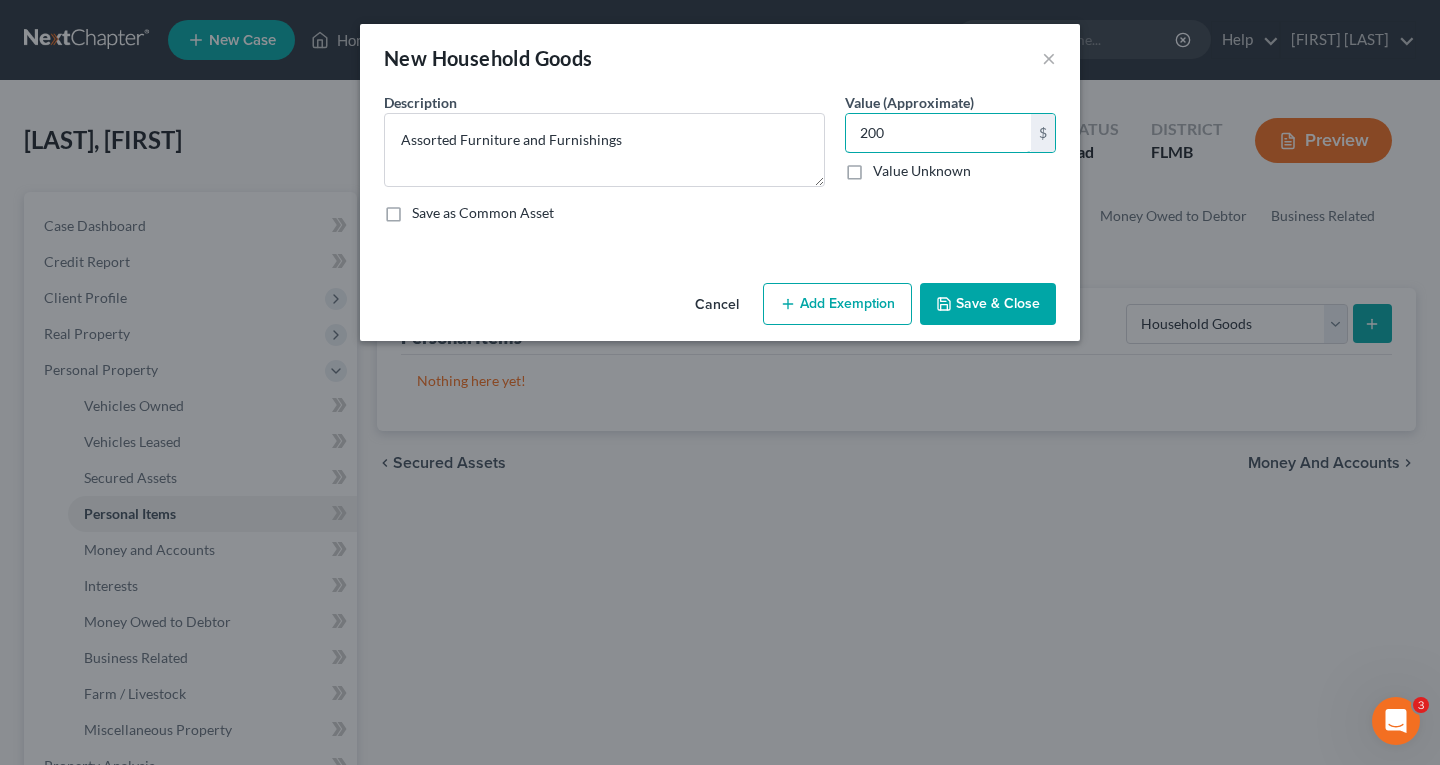 type on "200" 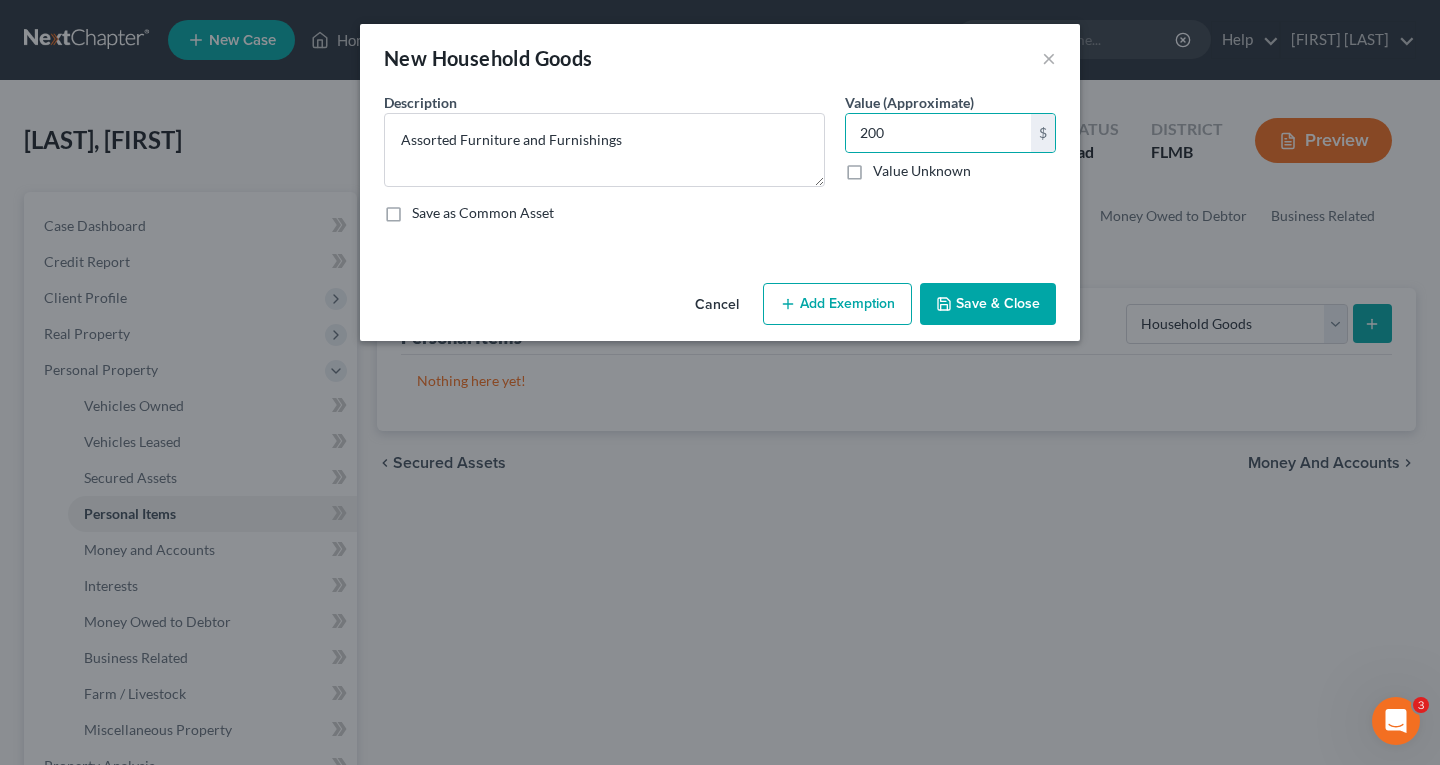 click on "Add Exemption" at bounding box center (837, 304) 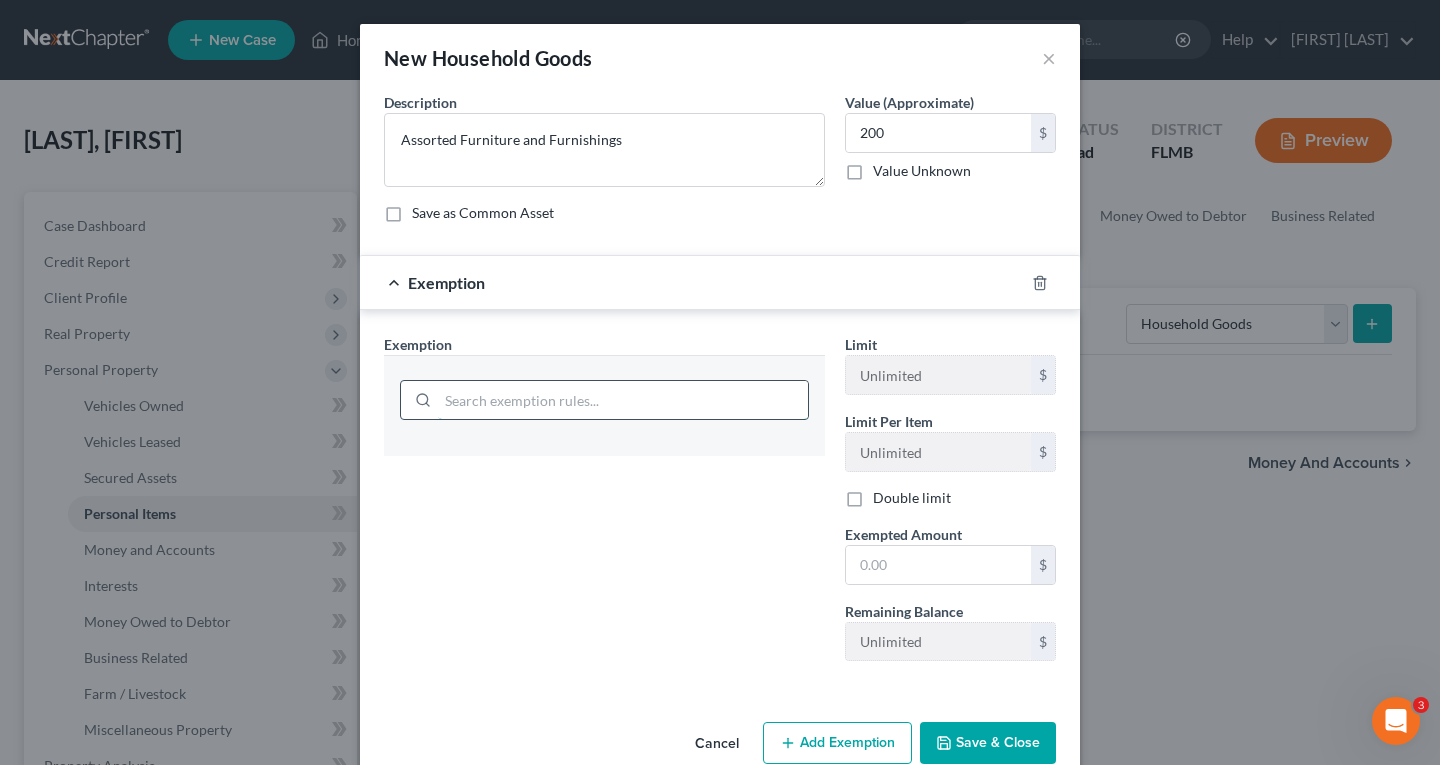 click at bounding box center (623, 400) 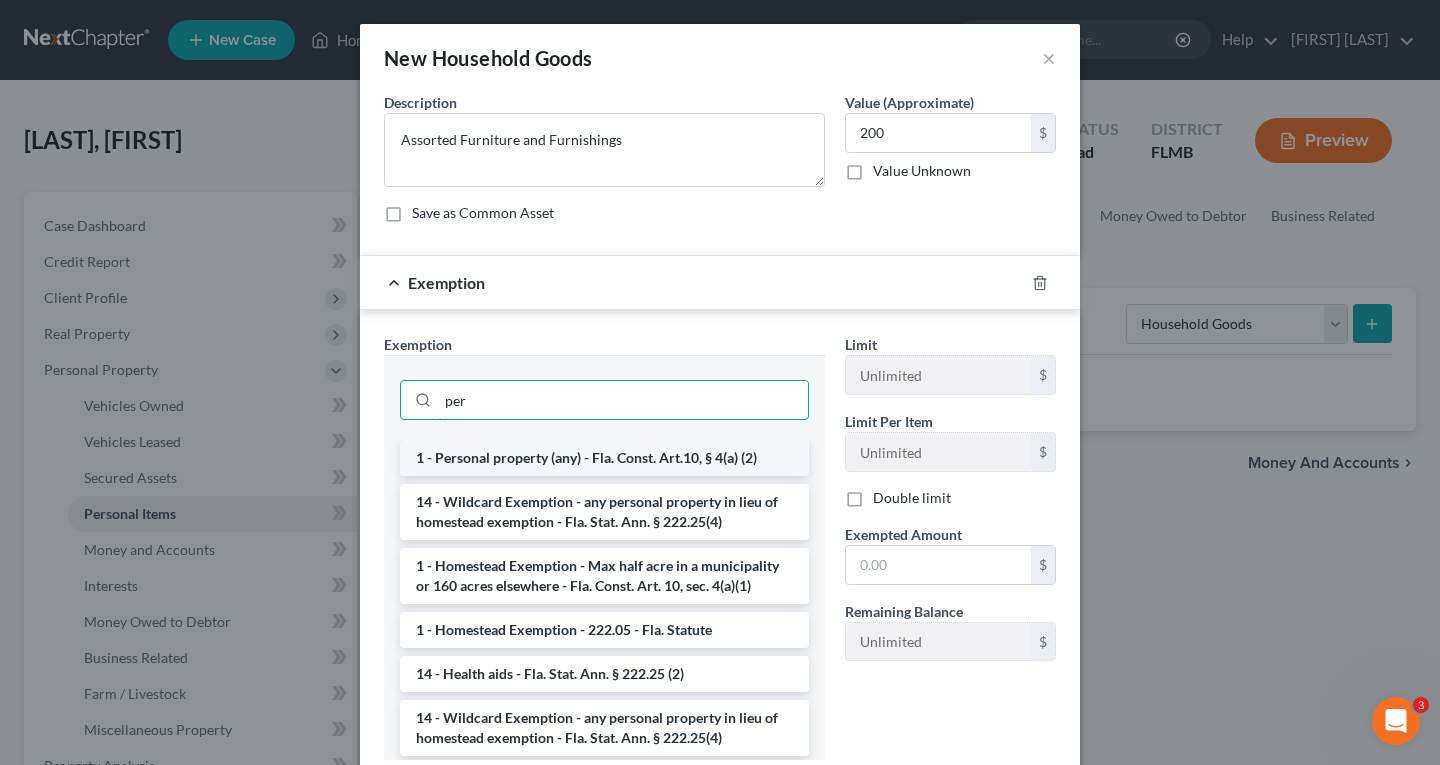 type on "per" 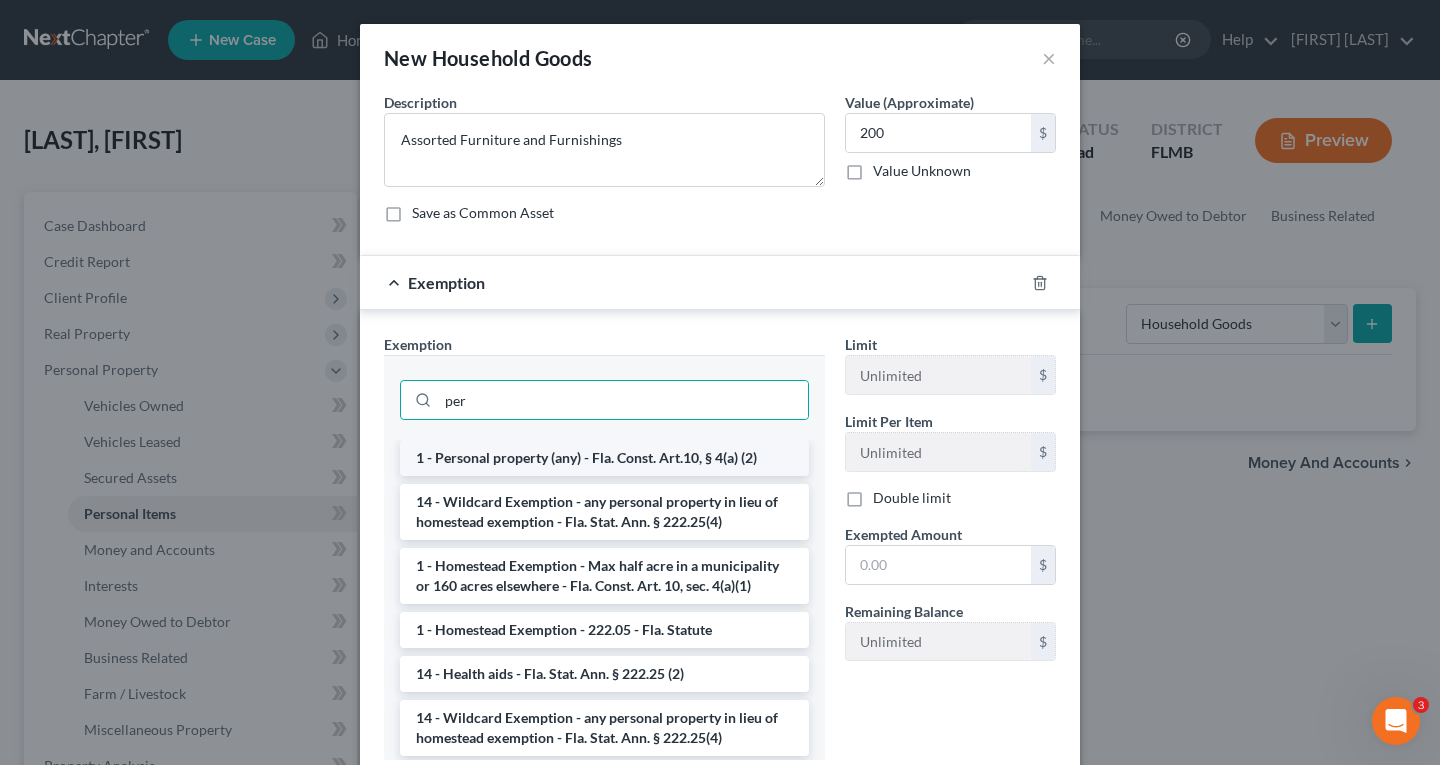 click on "1 - Personal property (any) - Fla. Const. Art.10, § 4(a) (2)" at bounding box center (604, 458) 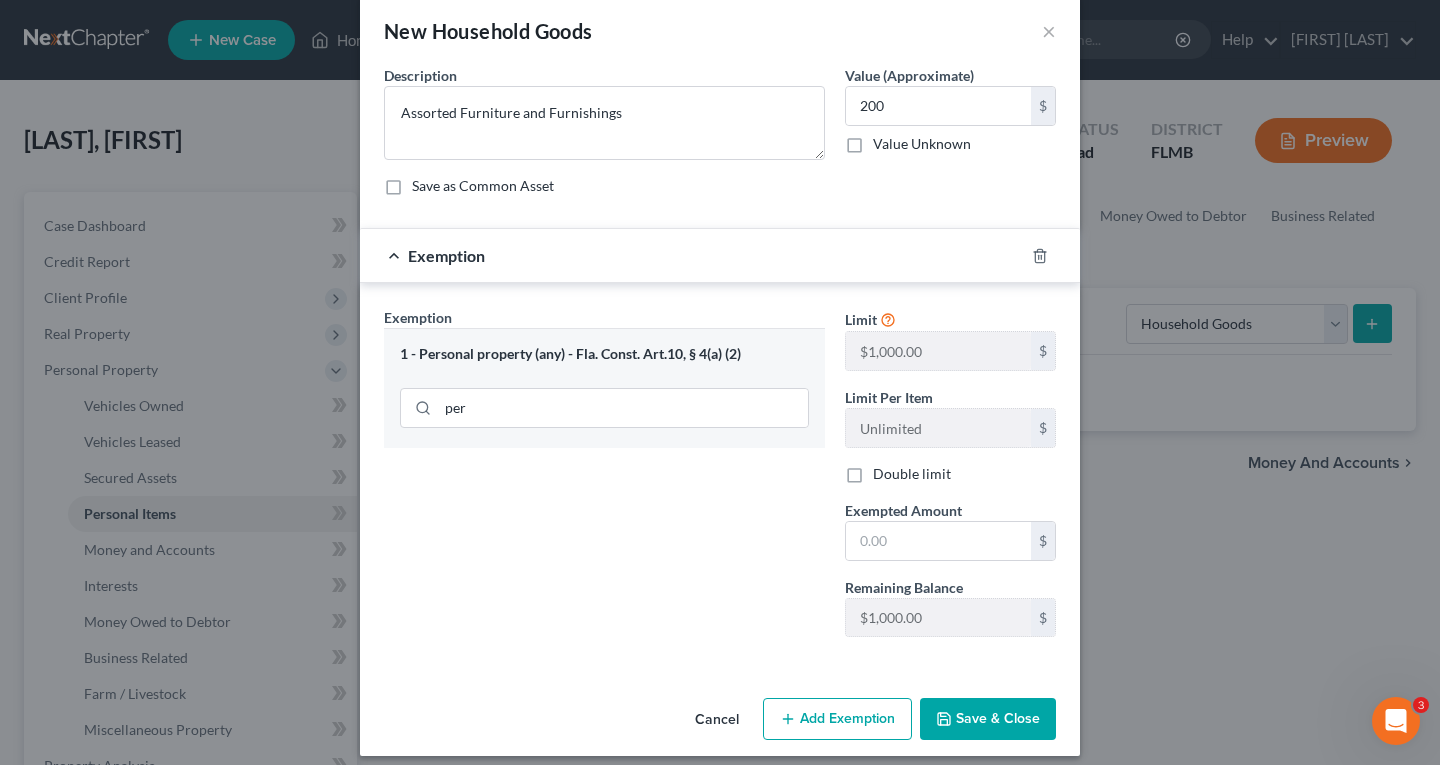 scroll, scrollTop: 42, scrollLeft: 0, axis: vertical 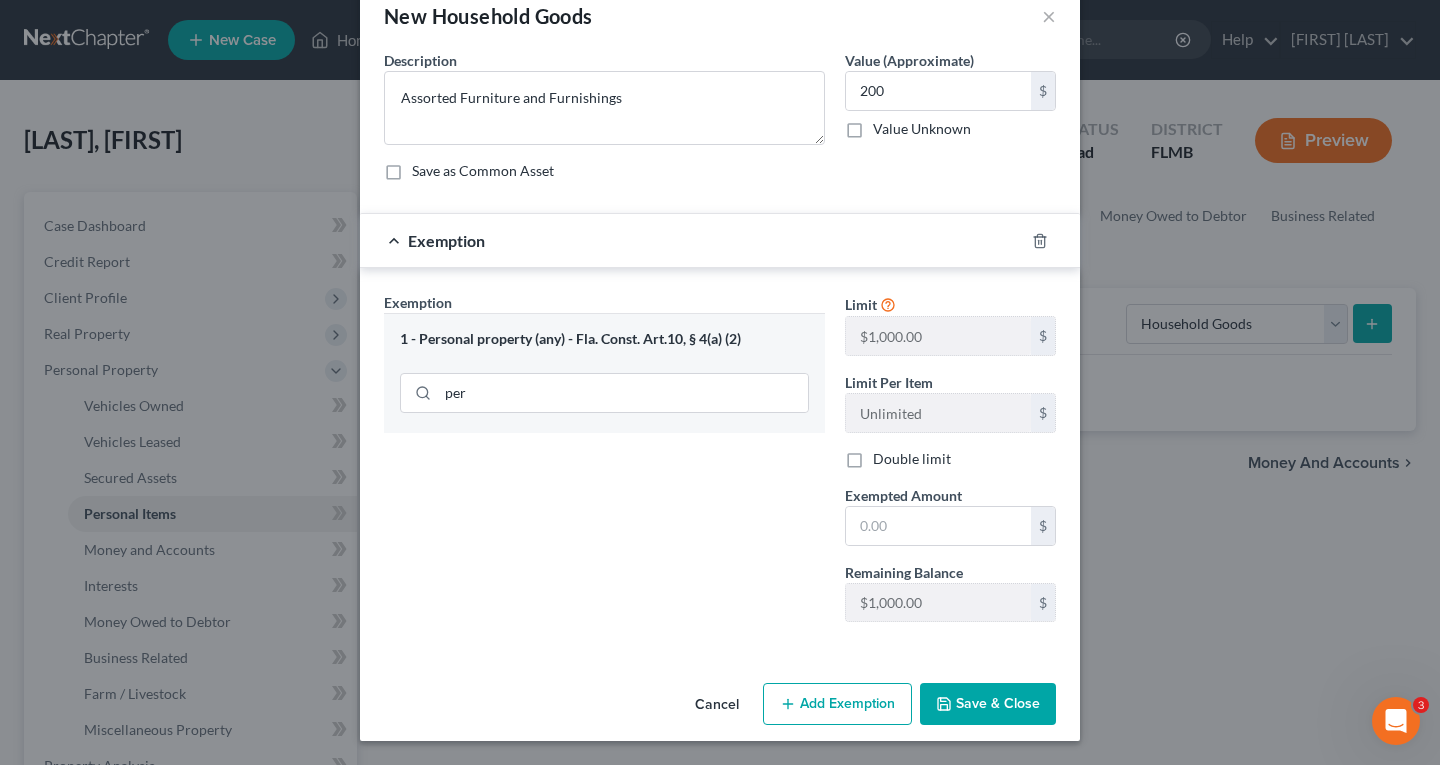 click on "Save & Close" at bounding box center (988, 704) 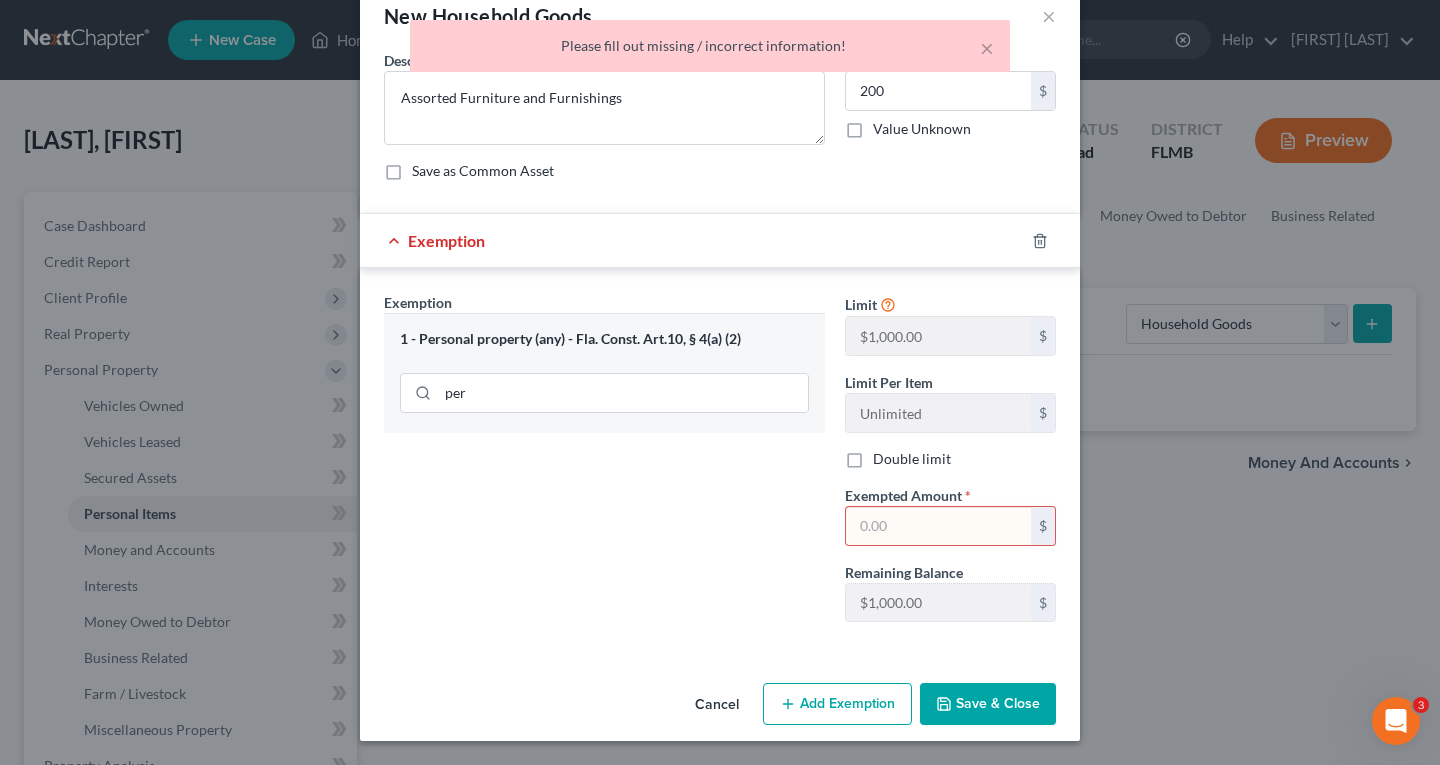 click at bounding box center (938, 526) 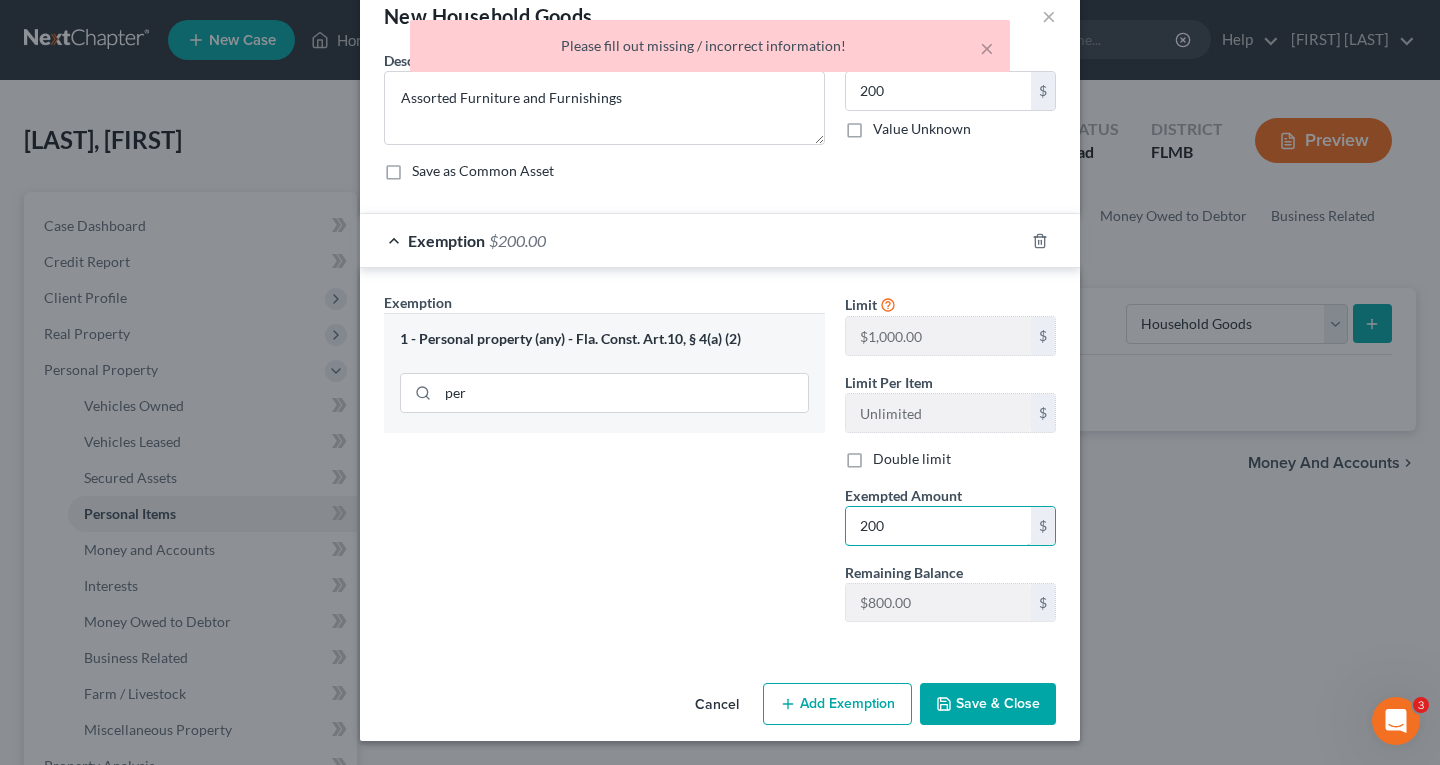 type on "200" 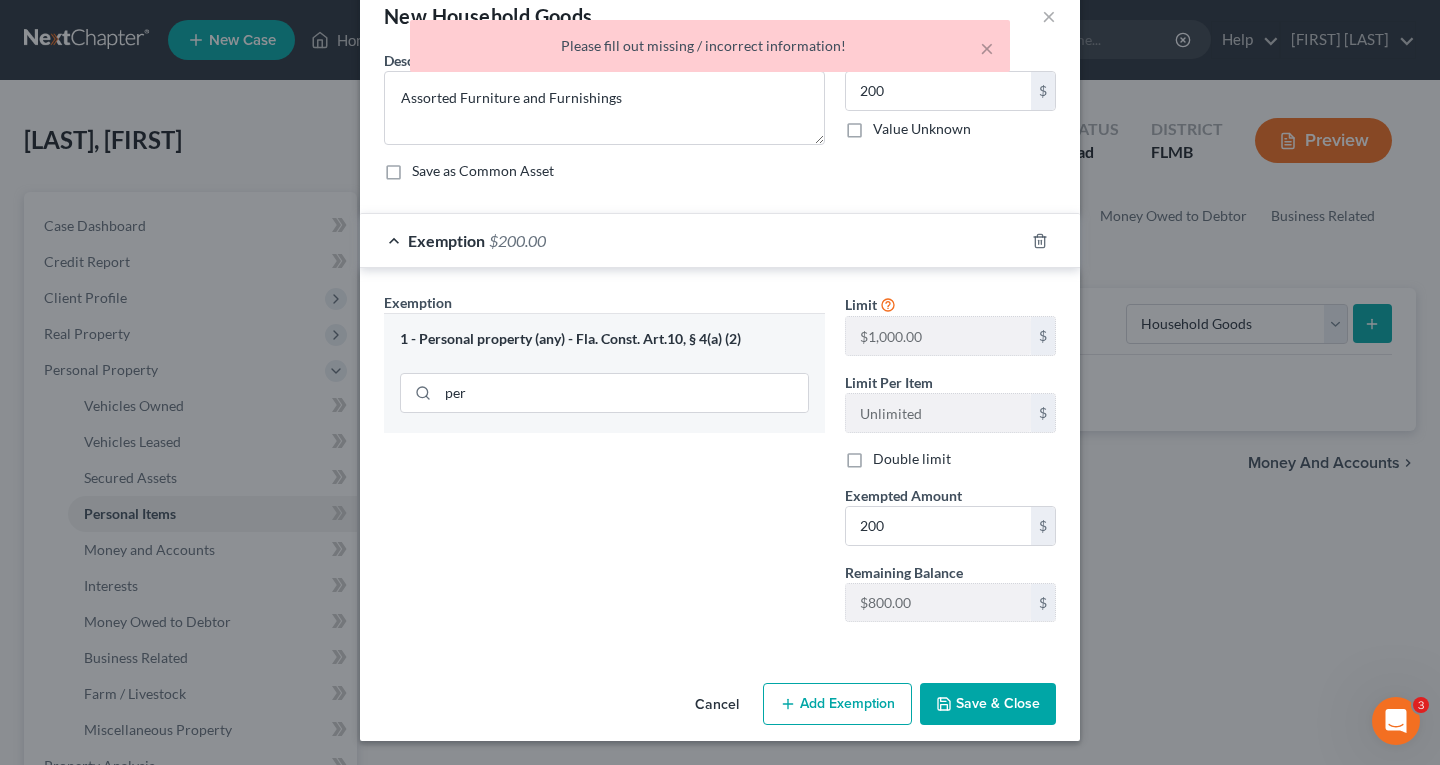 click on "Save & Close" at bounding box center (988, 704) 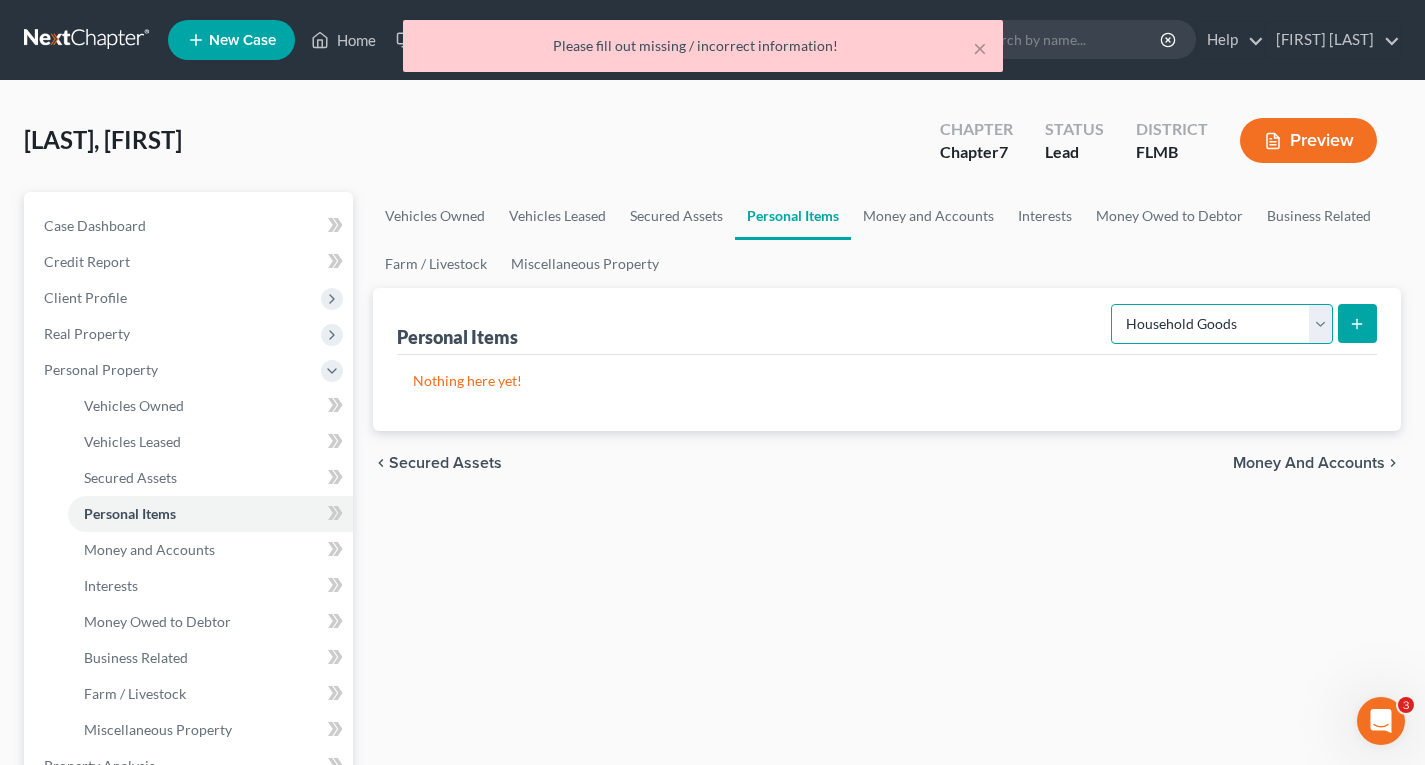 click on "Select Item Type Clothing Collectibles Of Value Electronics Firearms Household Goods Jewelry Other Pet(s) Sports & Hobby Equipment" at bounding box center [1222, 324] 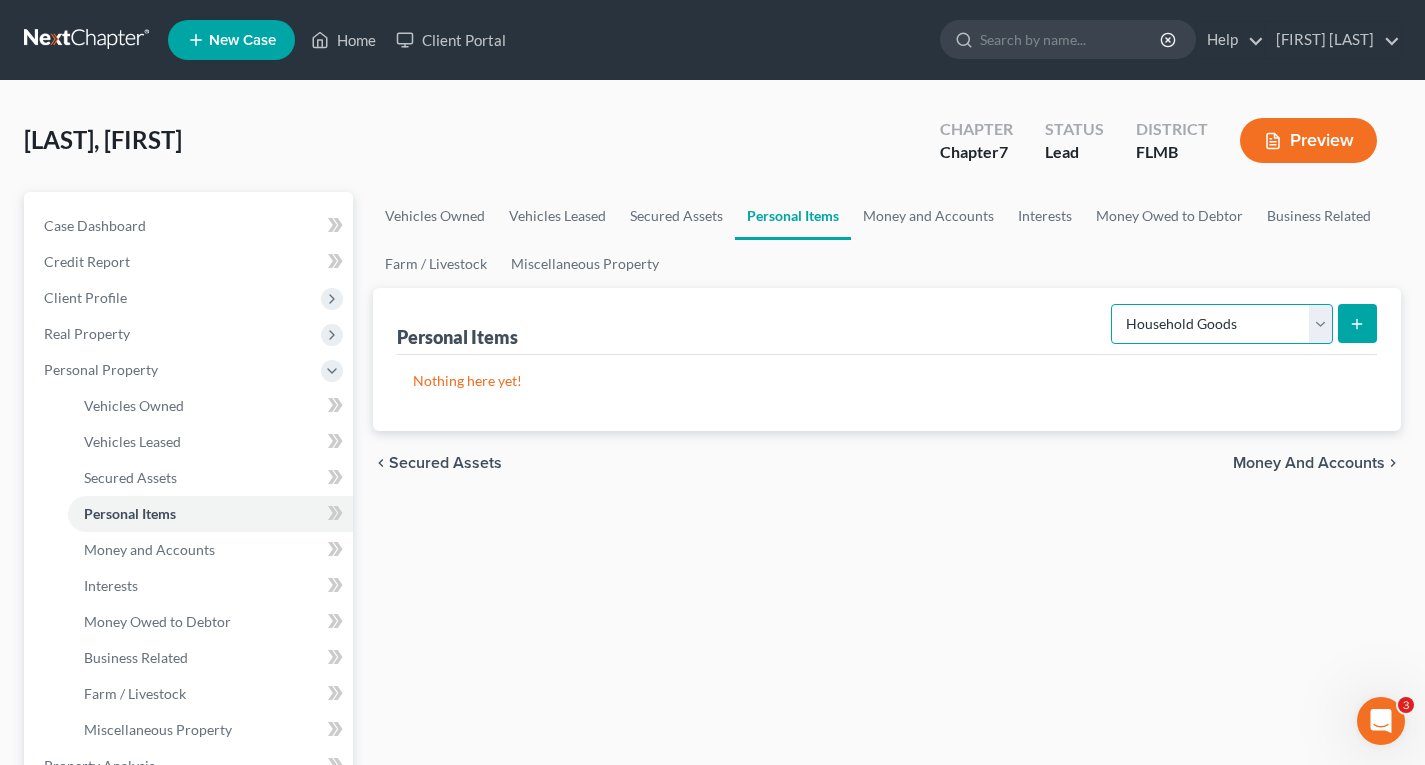 select on "electronics" 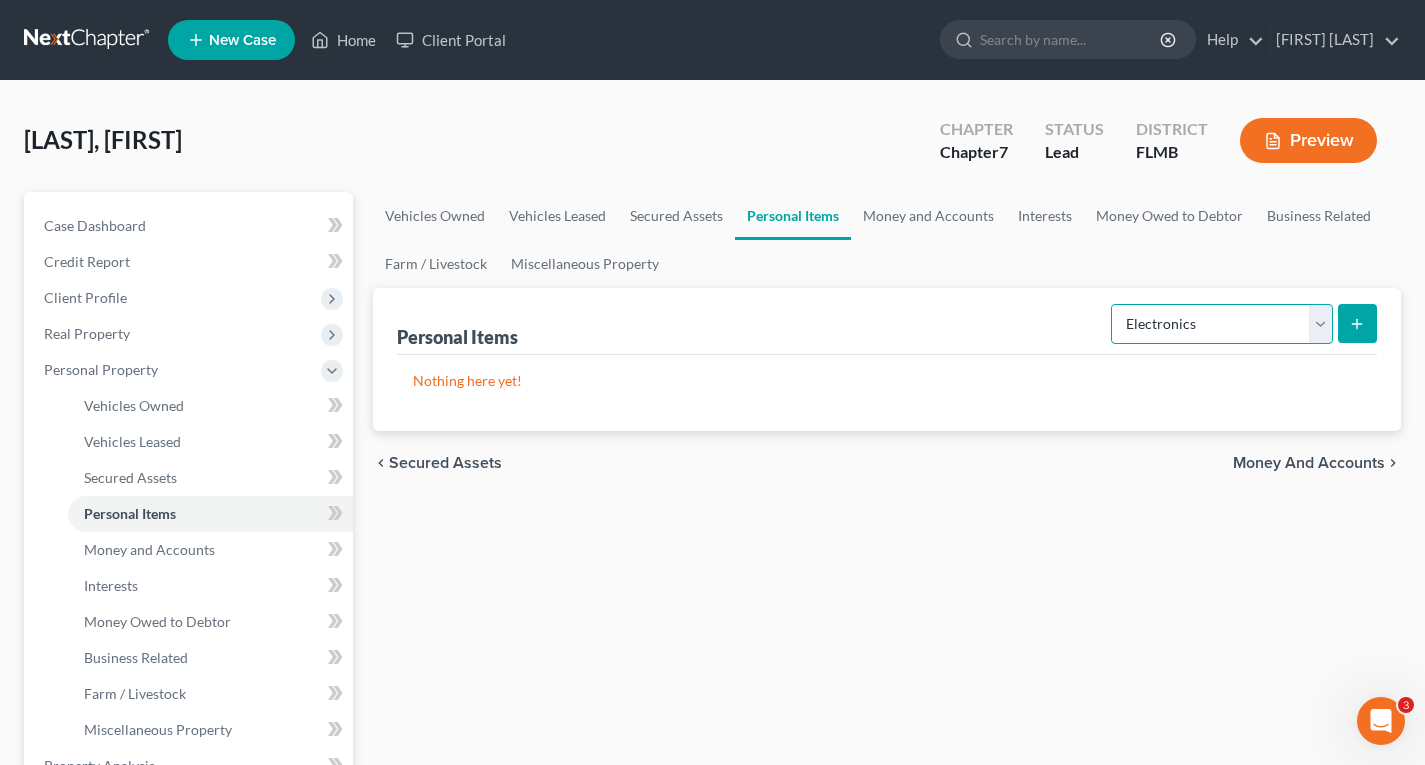 click on "Select Item Type Clothing Collectibles Of Value Electronics Firearms Household Goods Jewelry Other Pet(s) Sports & Hobby Equipment" at bounding box center (1222, 324) 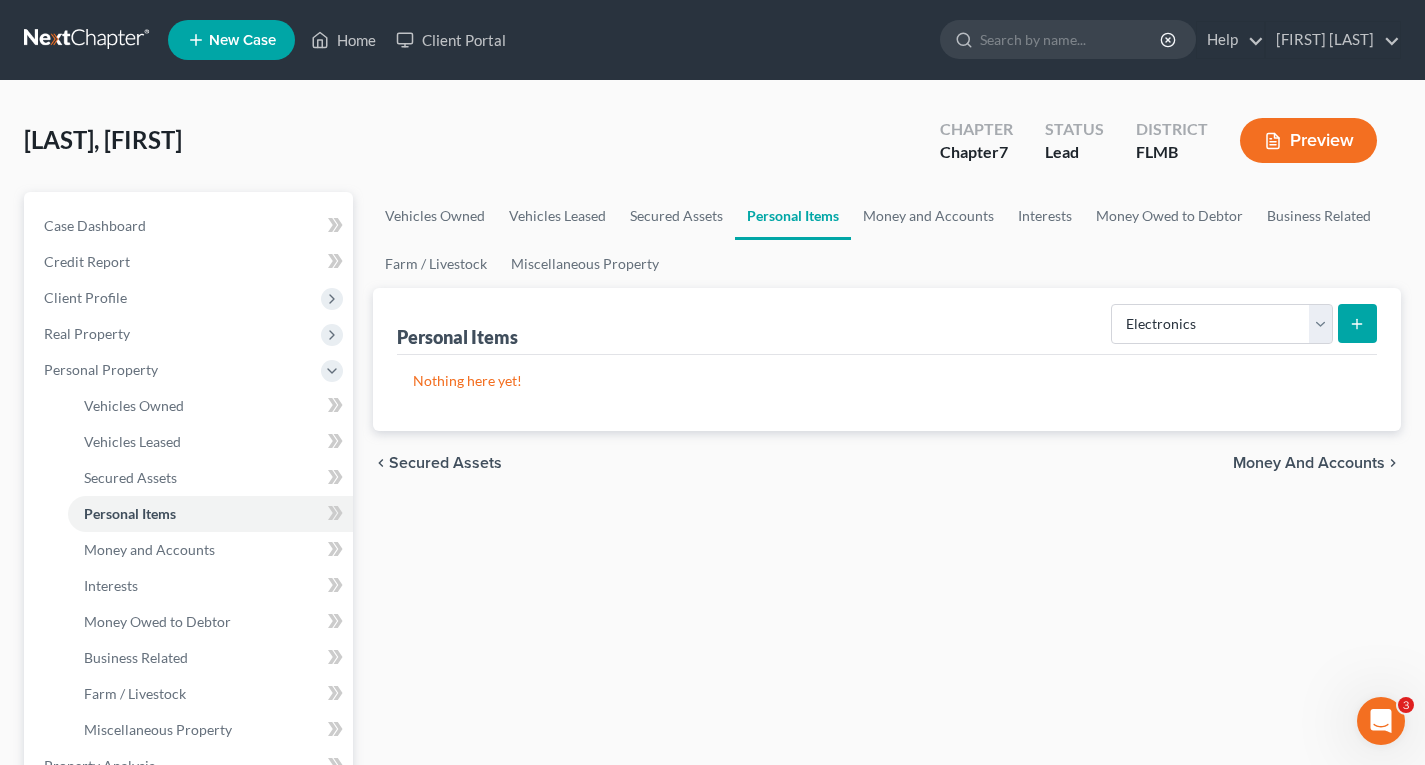 click at bounding box center [1357, 323] 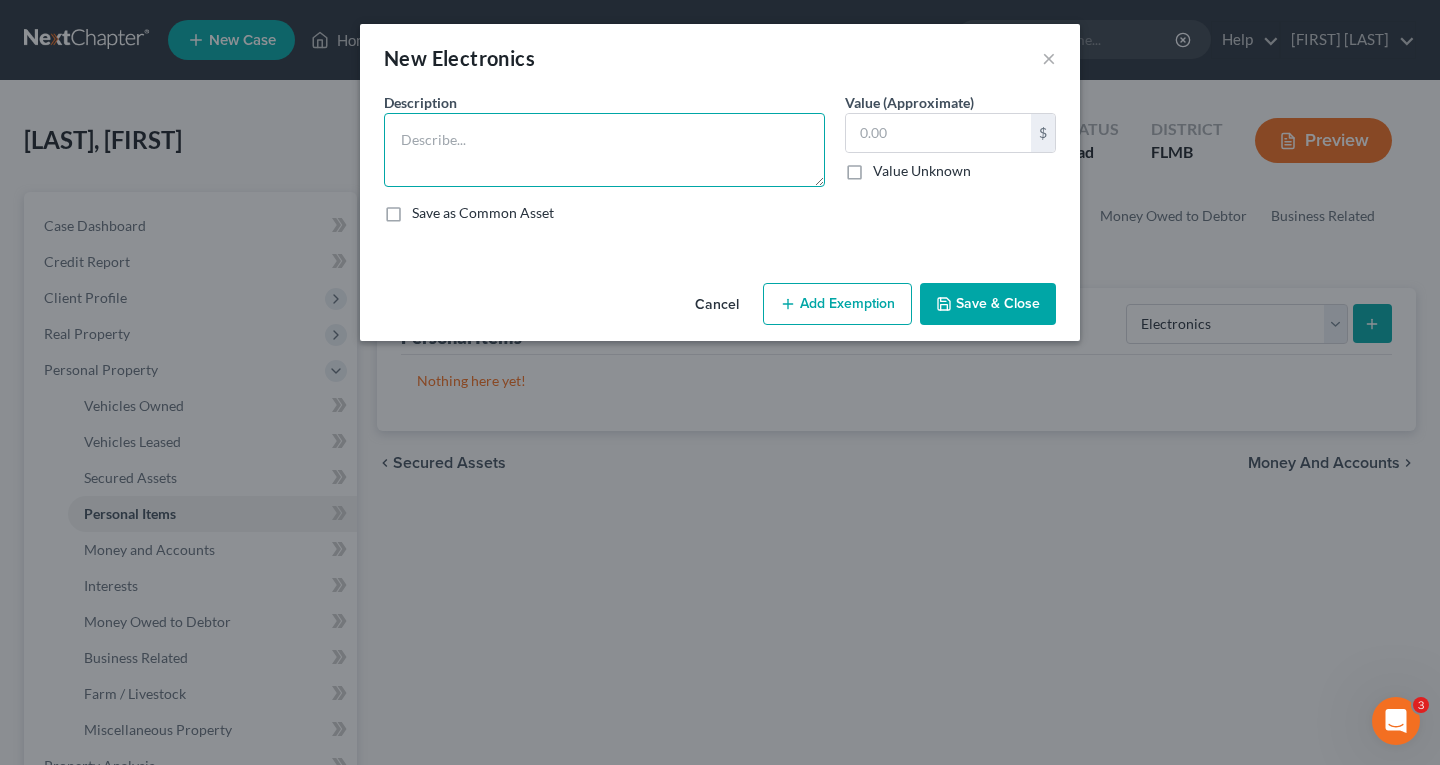 click at bounding box center (604, 150) 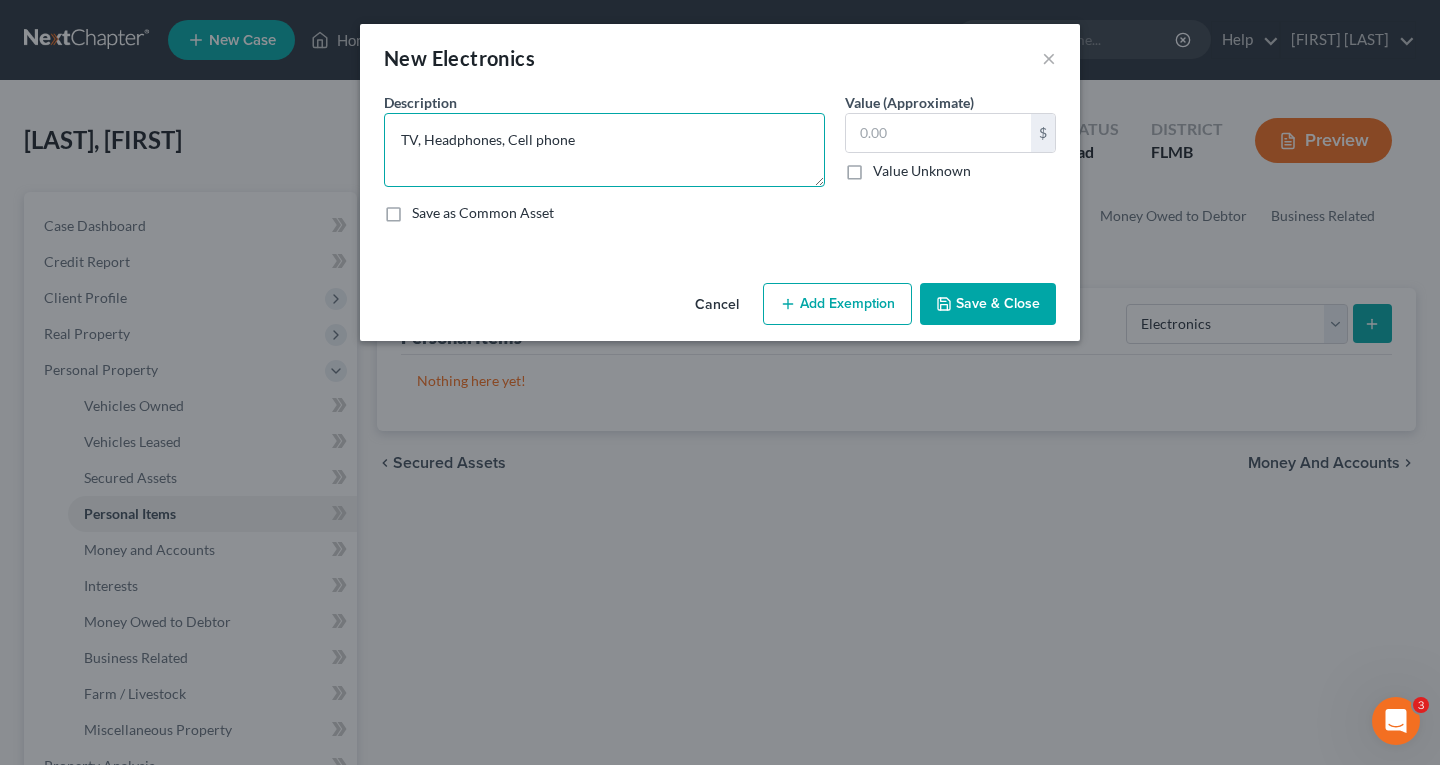 type on "TV, Headphones, Cell phone" 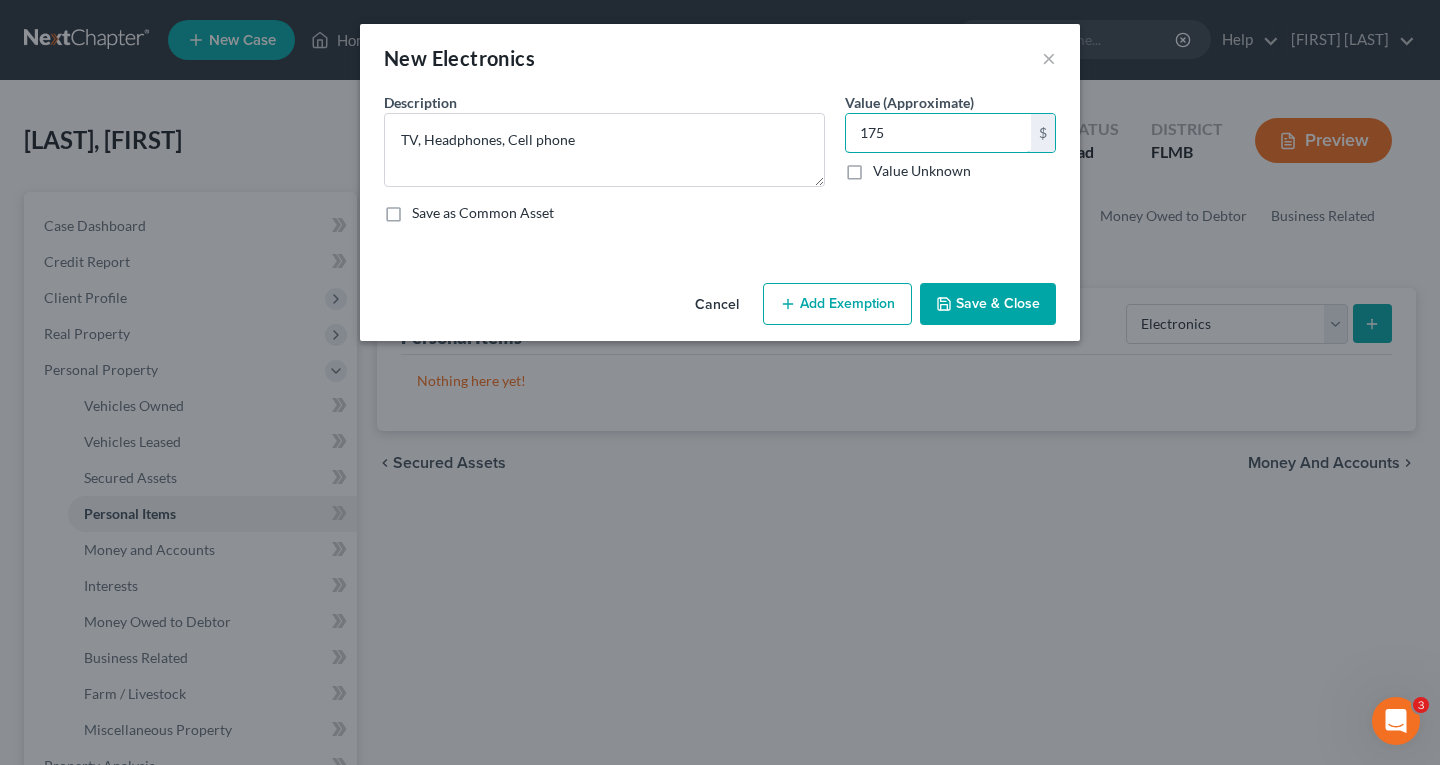 type on "175" 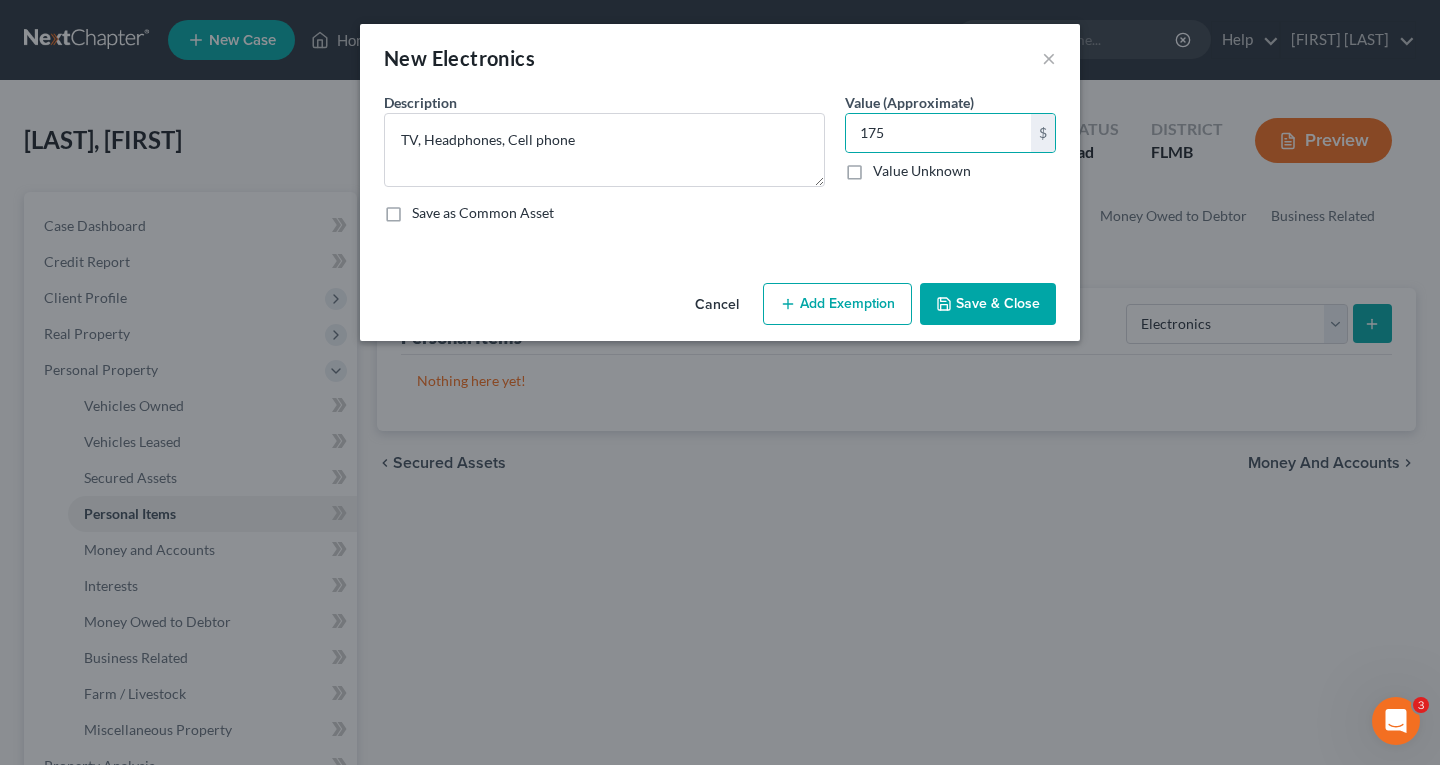 click on "Add Exemption" at bounding box center [837, 304] 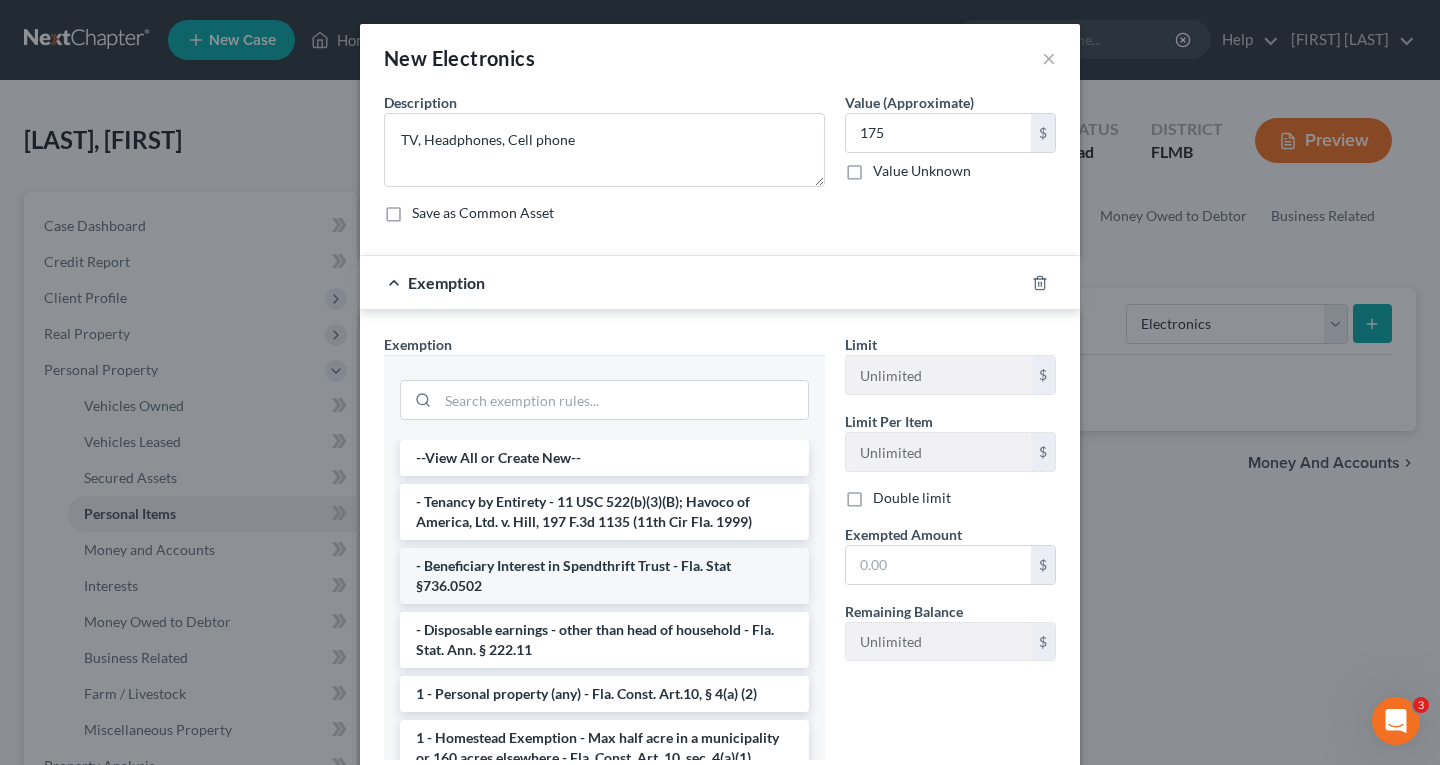 scroll, scrollTop: 100, scrollLeft: 0, axis: vertical 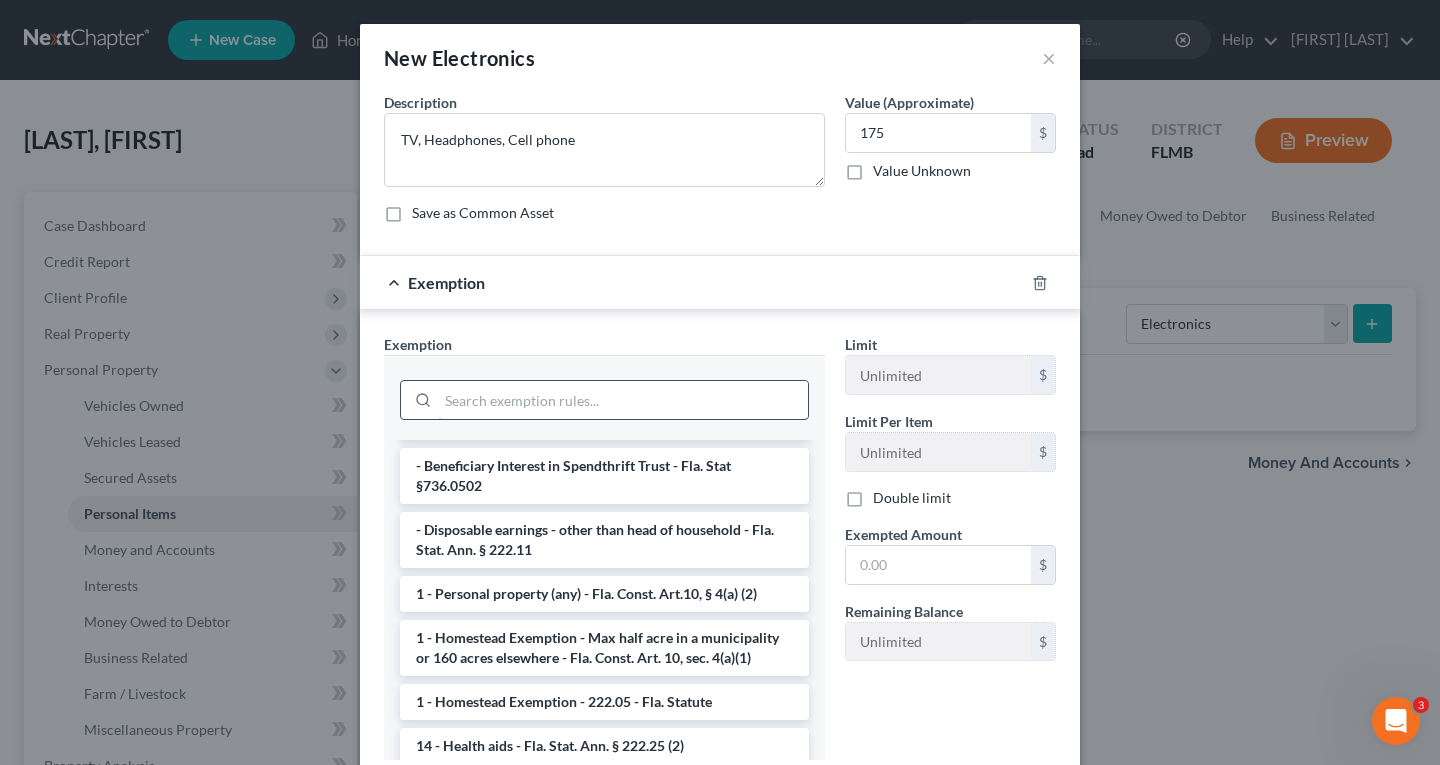 type 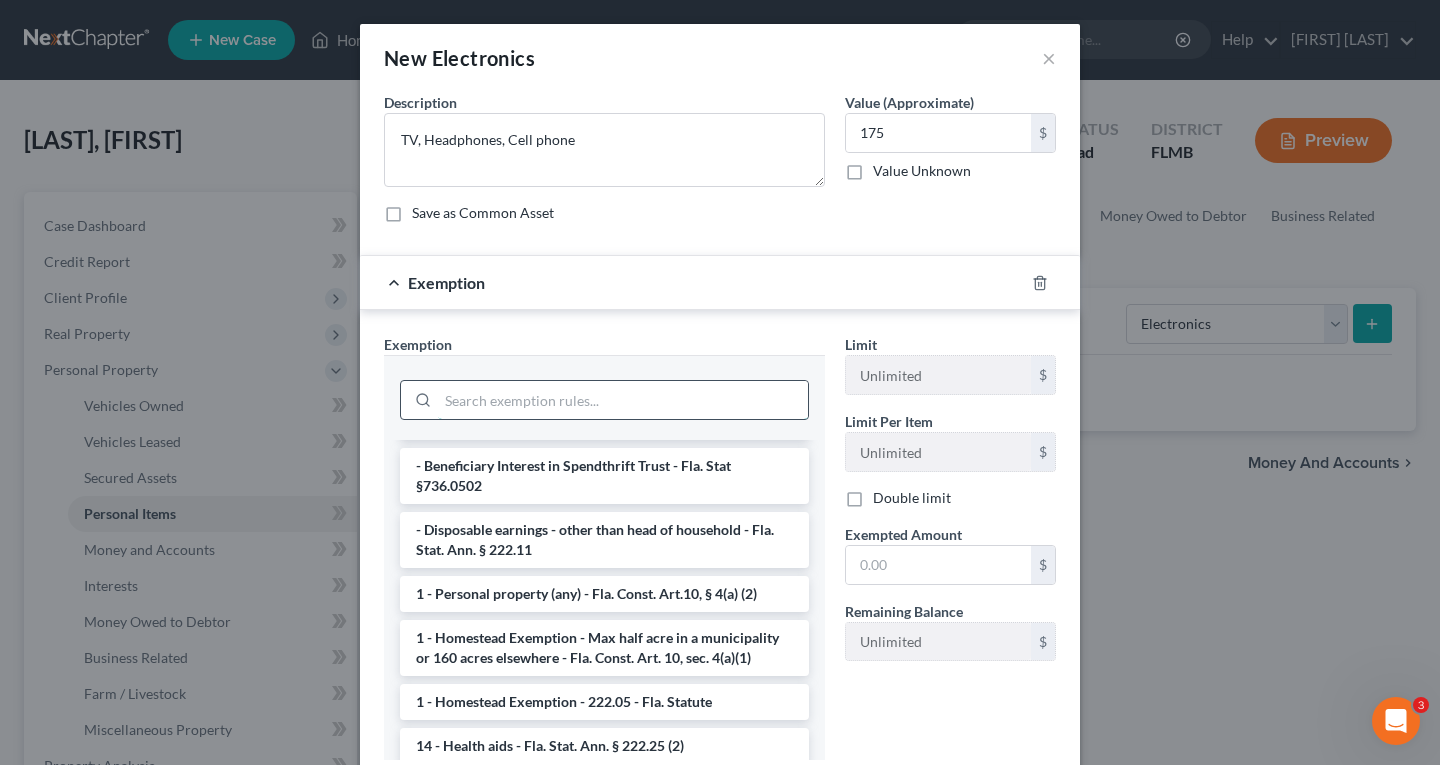 click at bounding box center [623, 400] 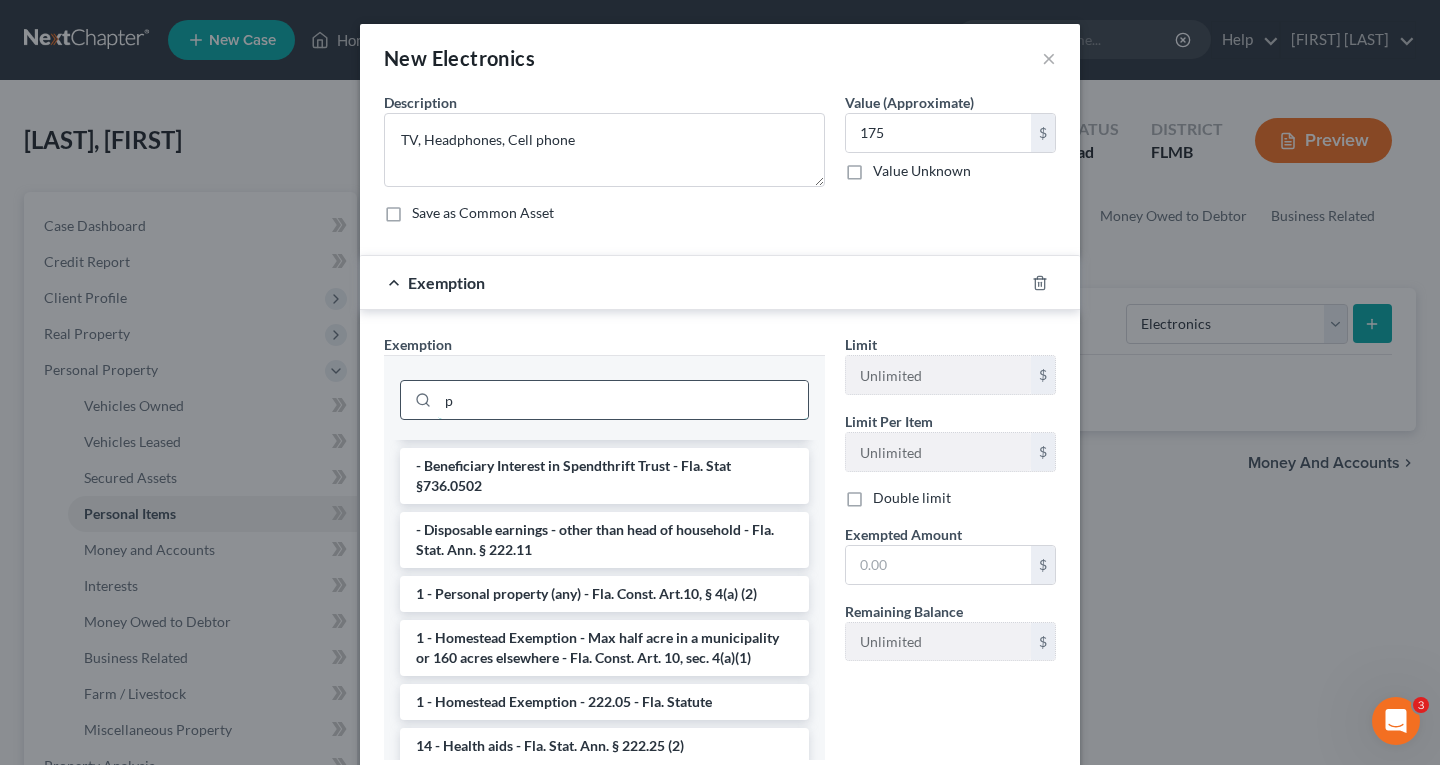 scroll, scrollTop: 0, scrollLeft: 0, axis: both 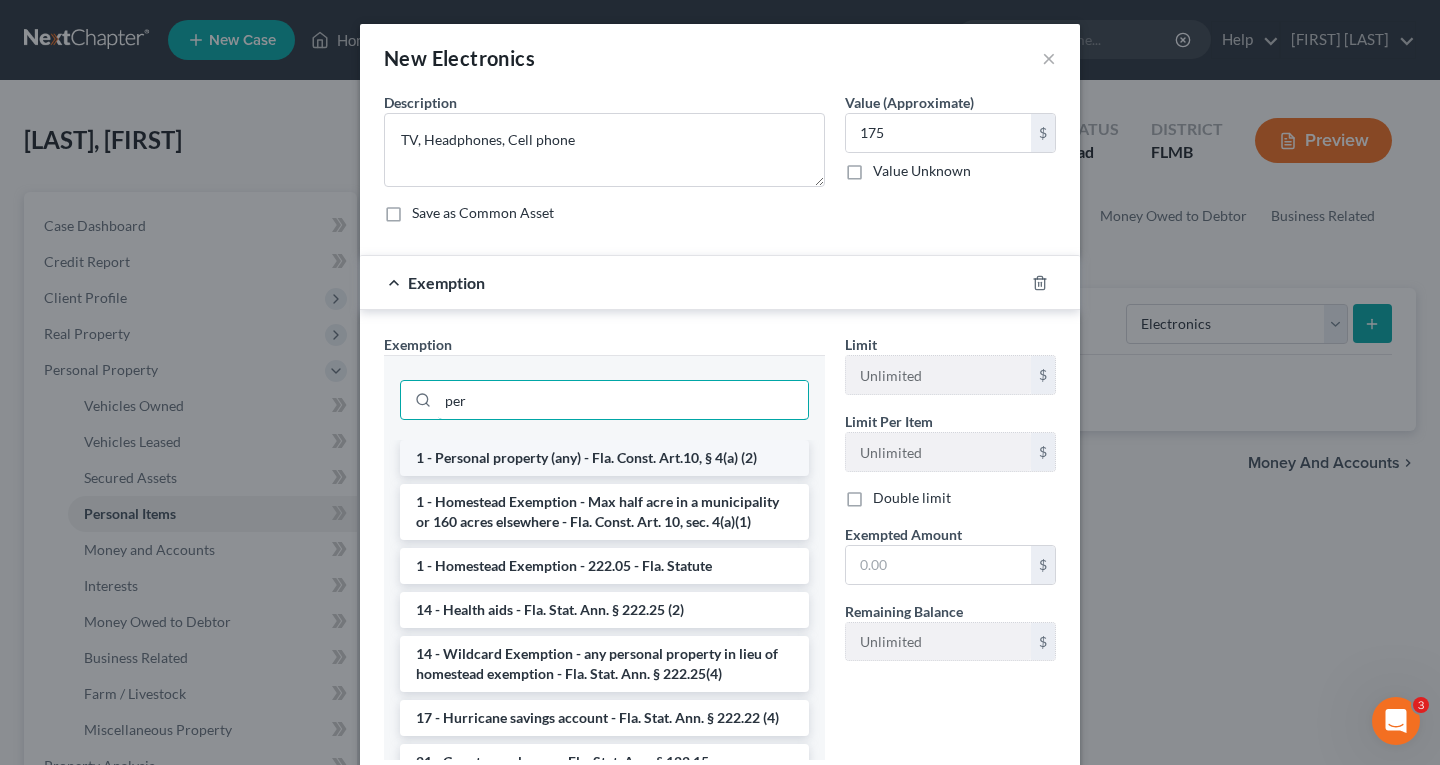 type on "per" 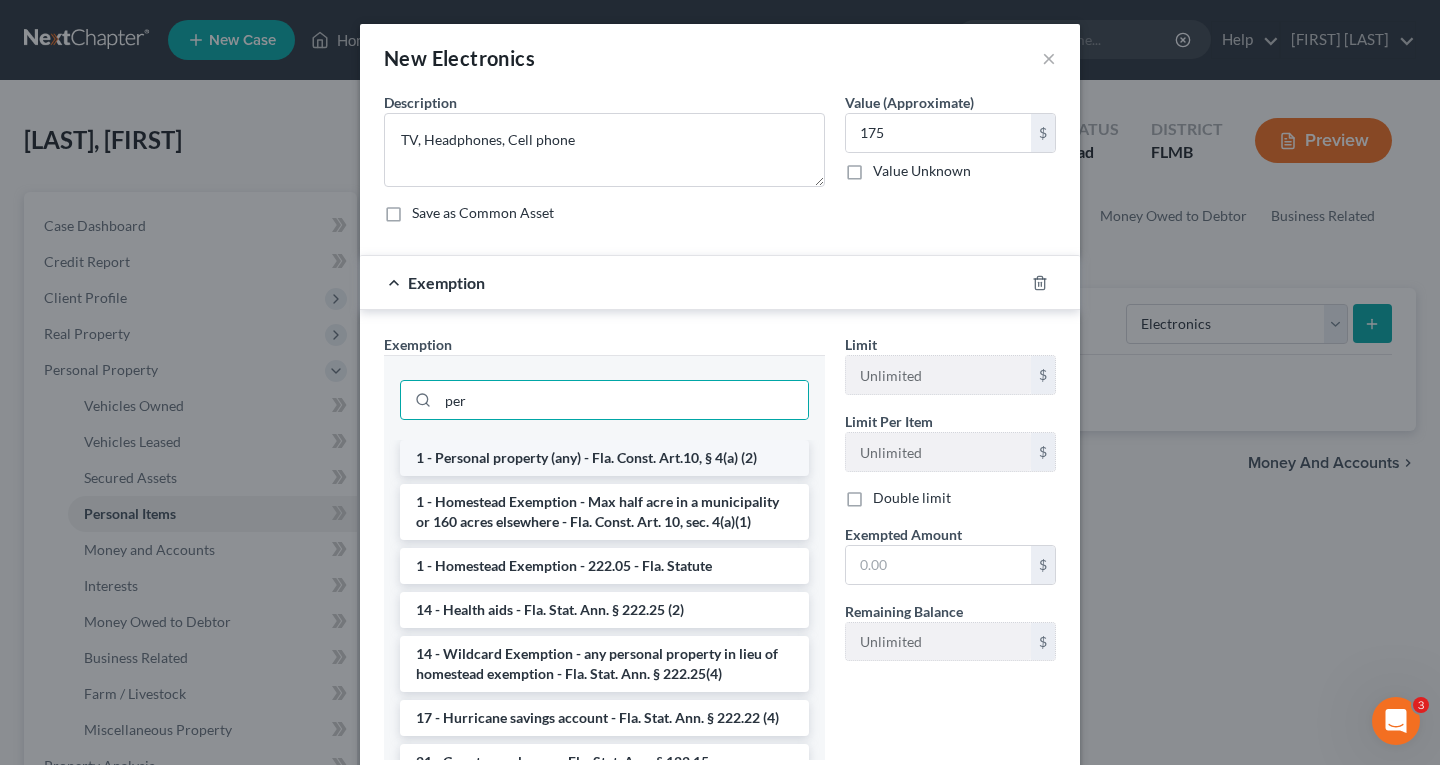 click on "1 - Personal property (any) - Fla. Const. Art.10, § 4(a) (2)" at bounding box center (604, 458) 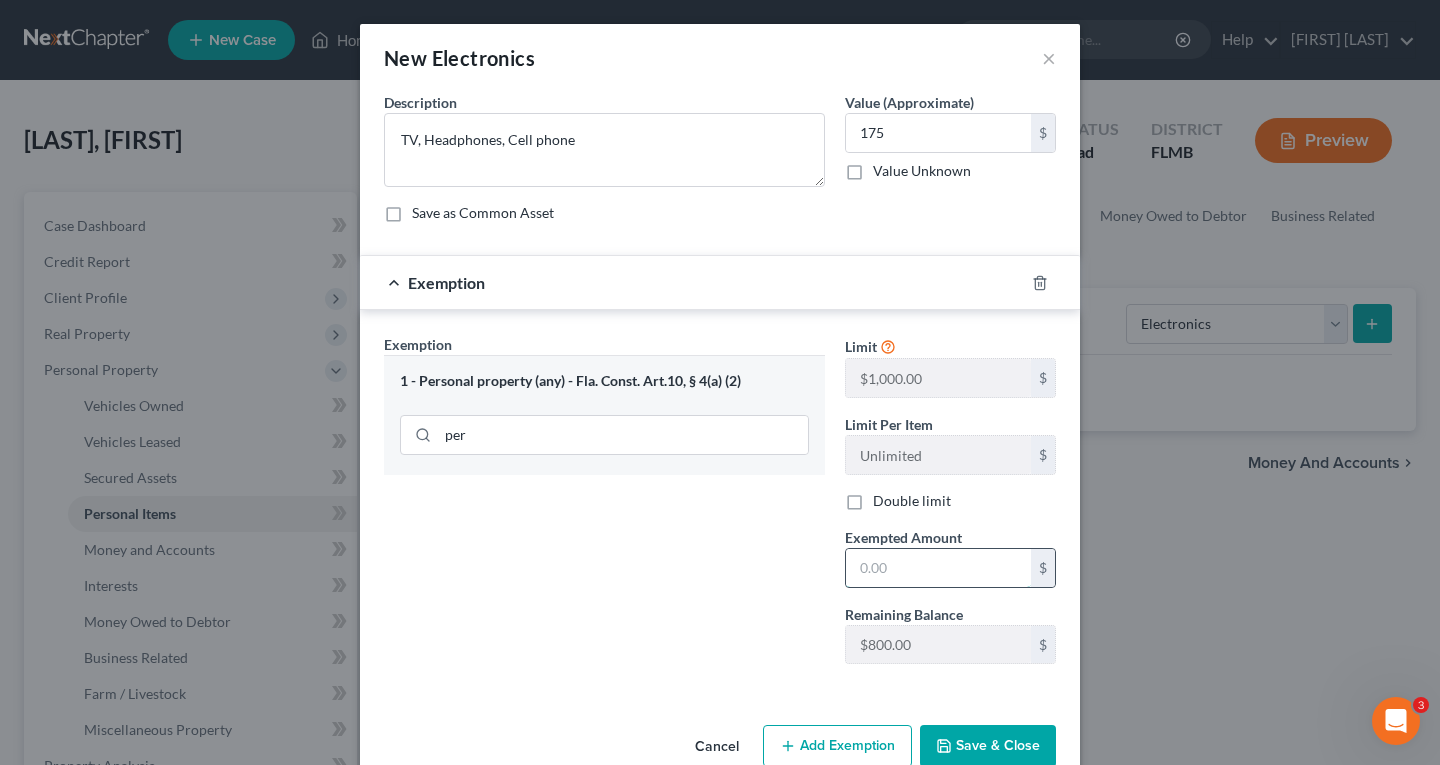 click at bounding box center (938, 568) 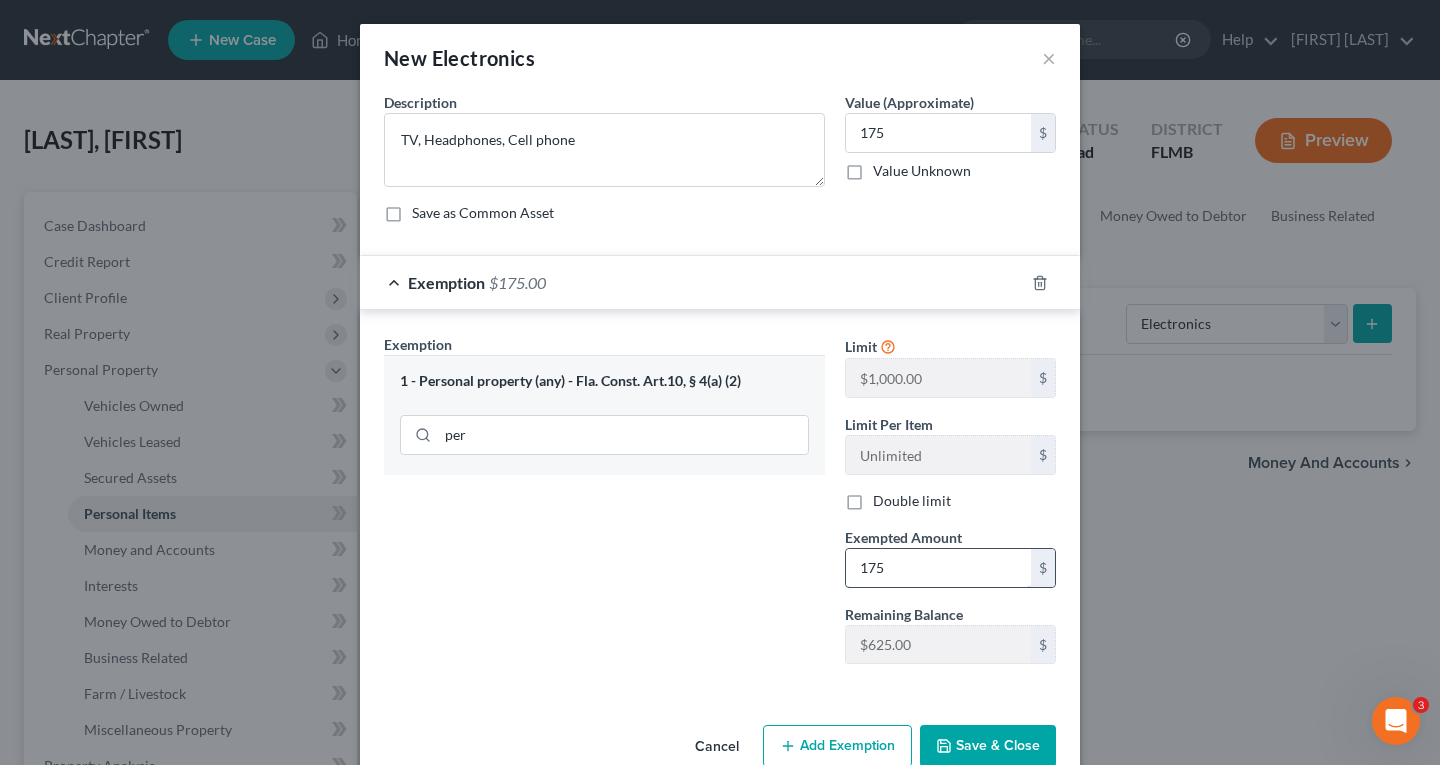 type on "175" 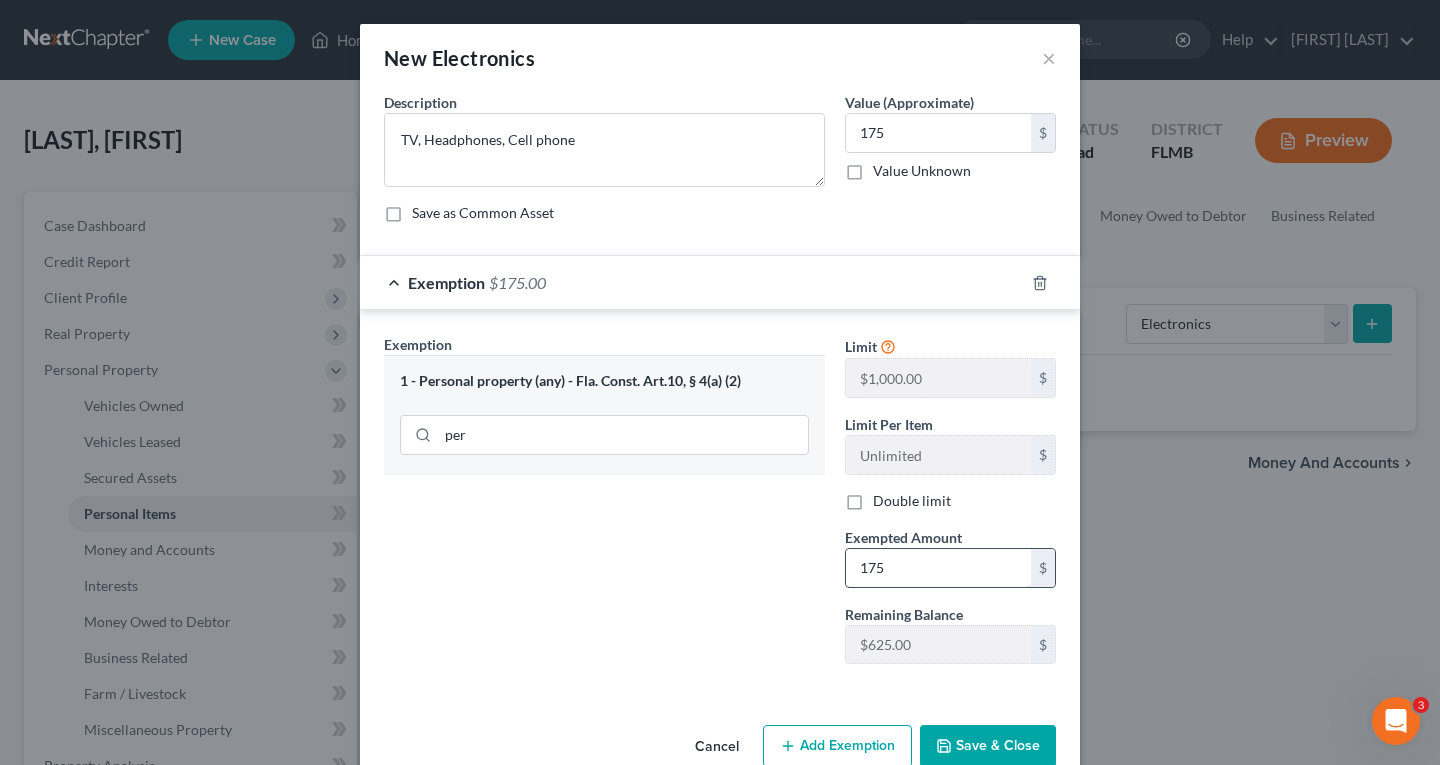 type 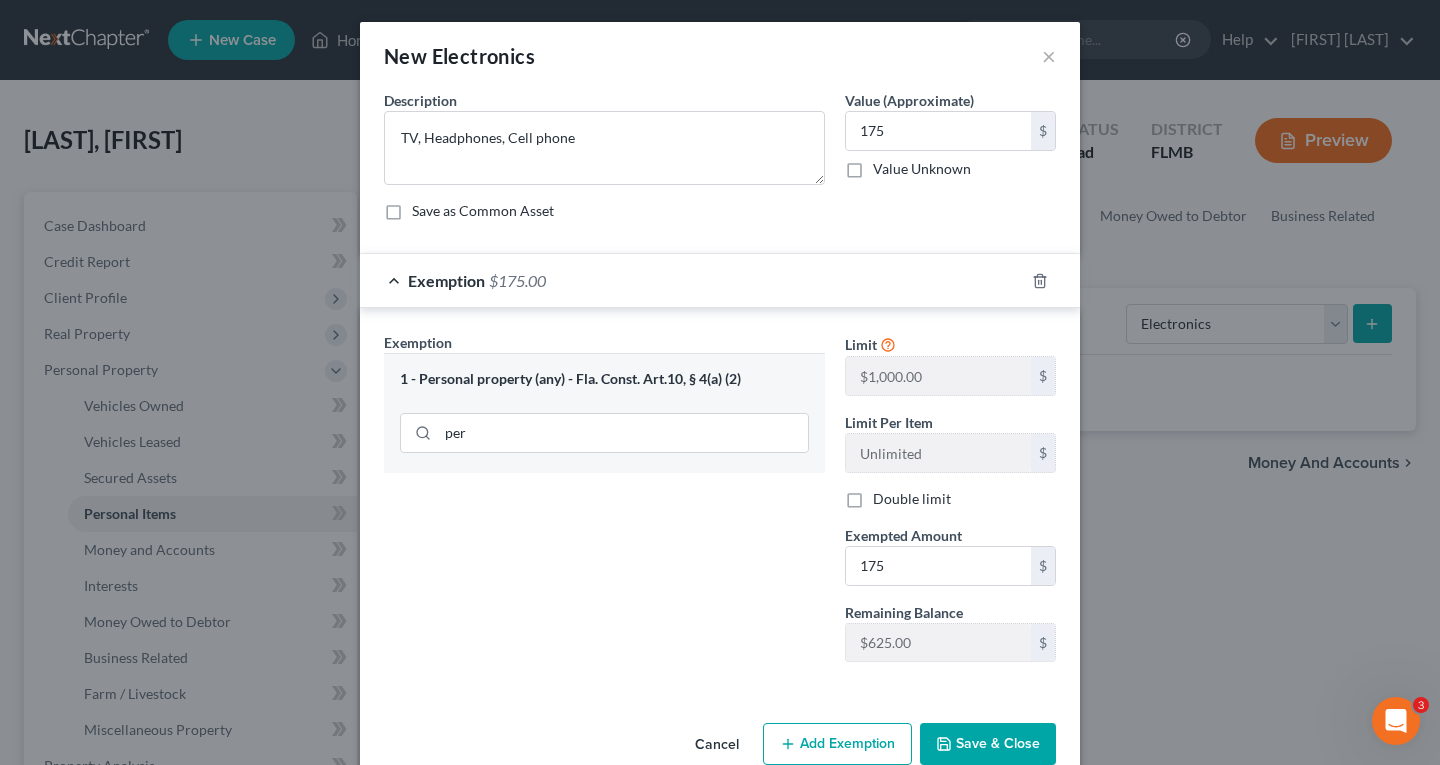 click on "Save & Close" at bounding box center (988, 744) 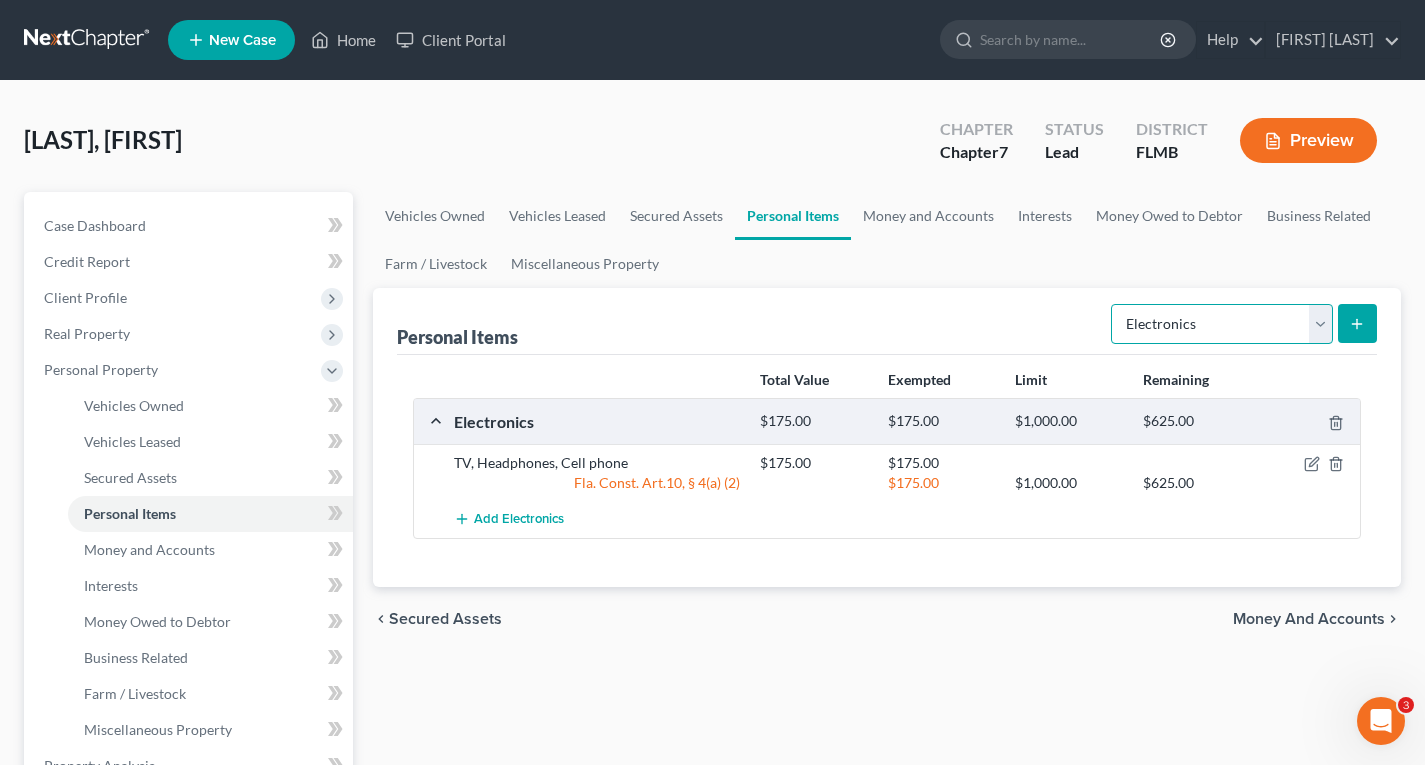 click on "Select Item Type Clothing Collectibles Of Value Electronics Firearms Household Goods Jewelry Other Pet(s) Sports & Hobby Equipment" at bounding box center [1222, 324] 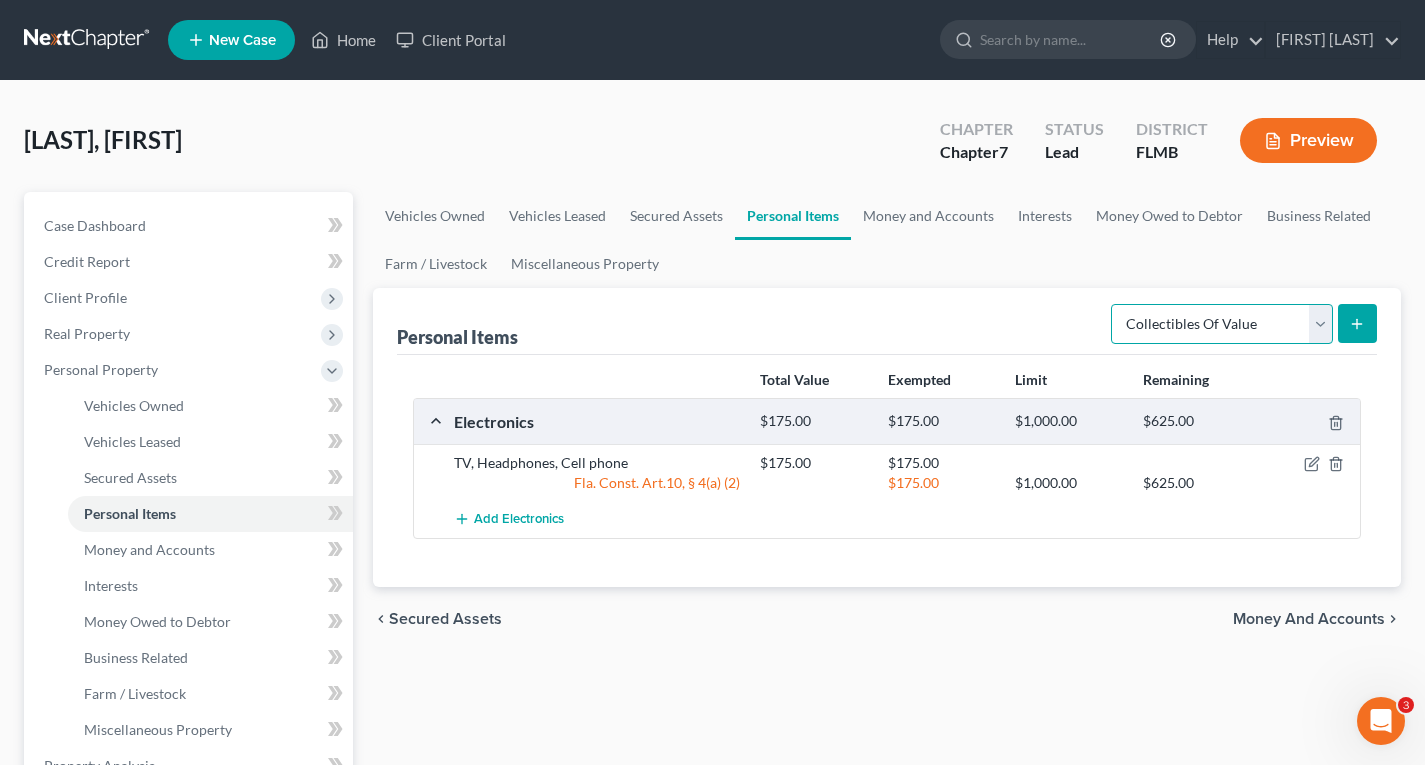 click on "Select Item Type Clothing Collectibles Of Value Electronics Firearms Household Goods Jewelry Other Pet(s) Sports & Hobby Equipment" at bounding box center [1222, 324] 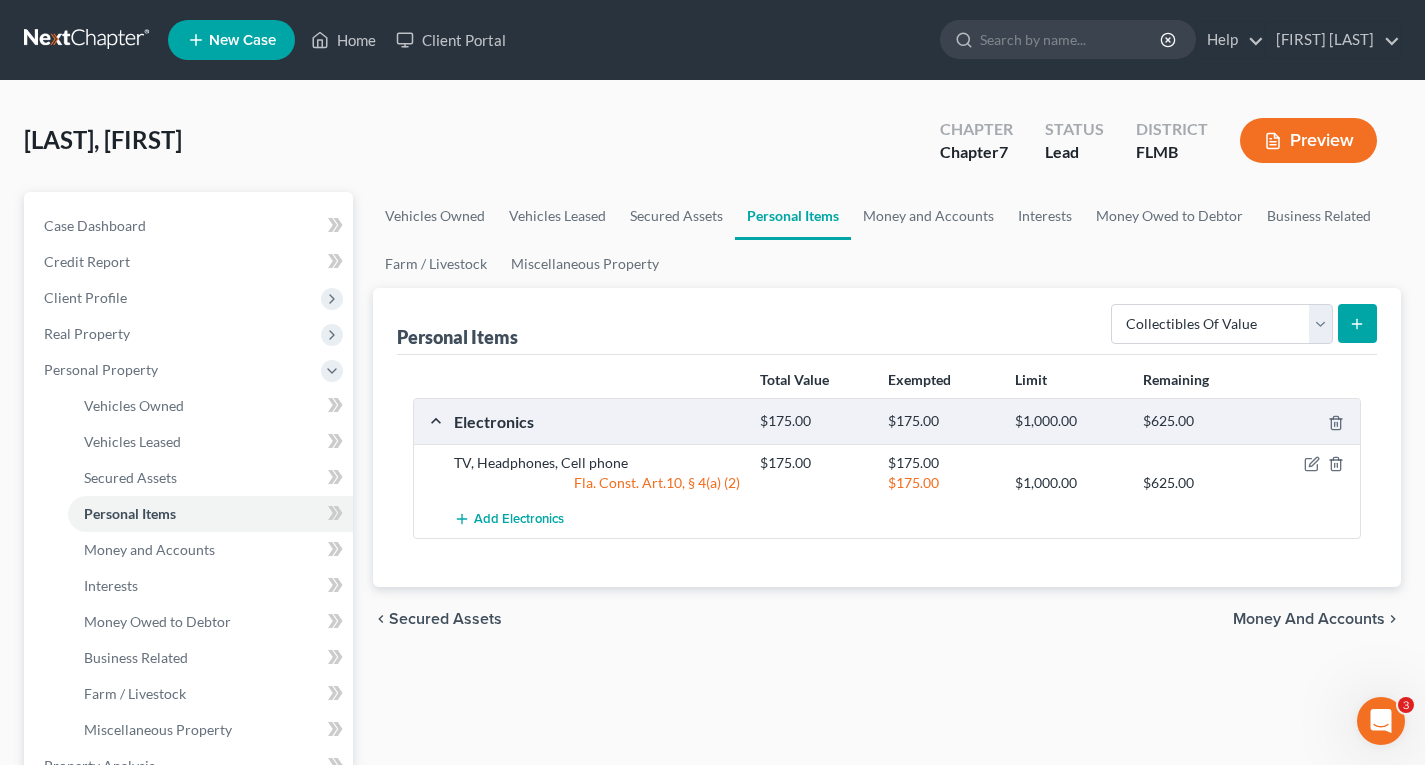 click 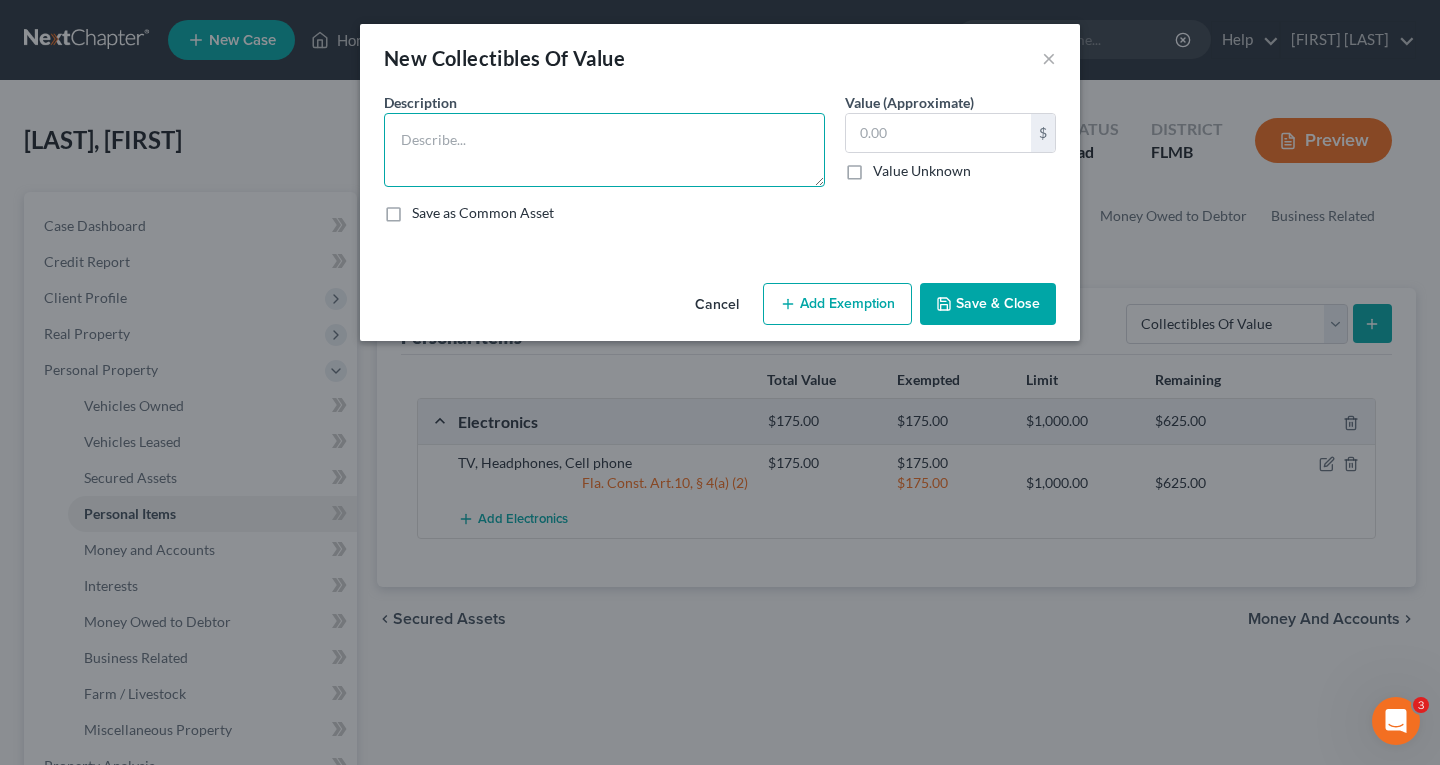 click at bounding box center [604, 150] 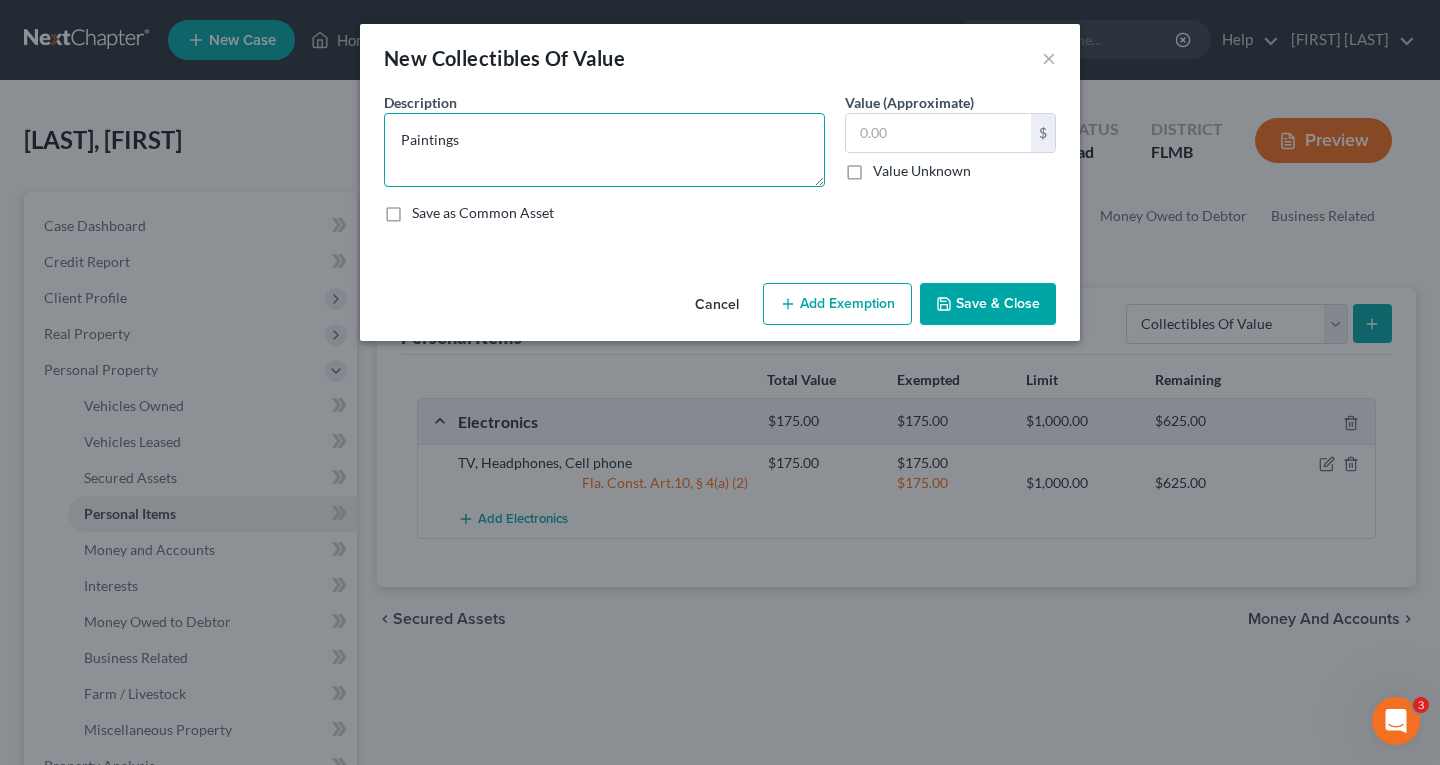 type on "Paintings" 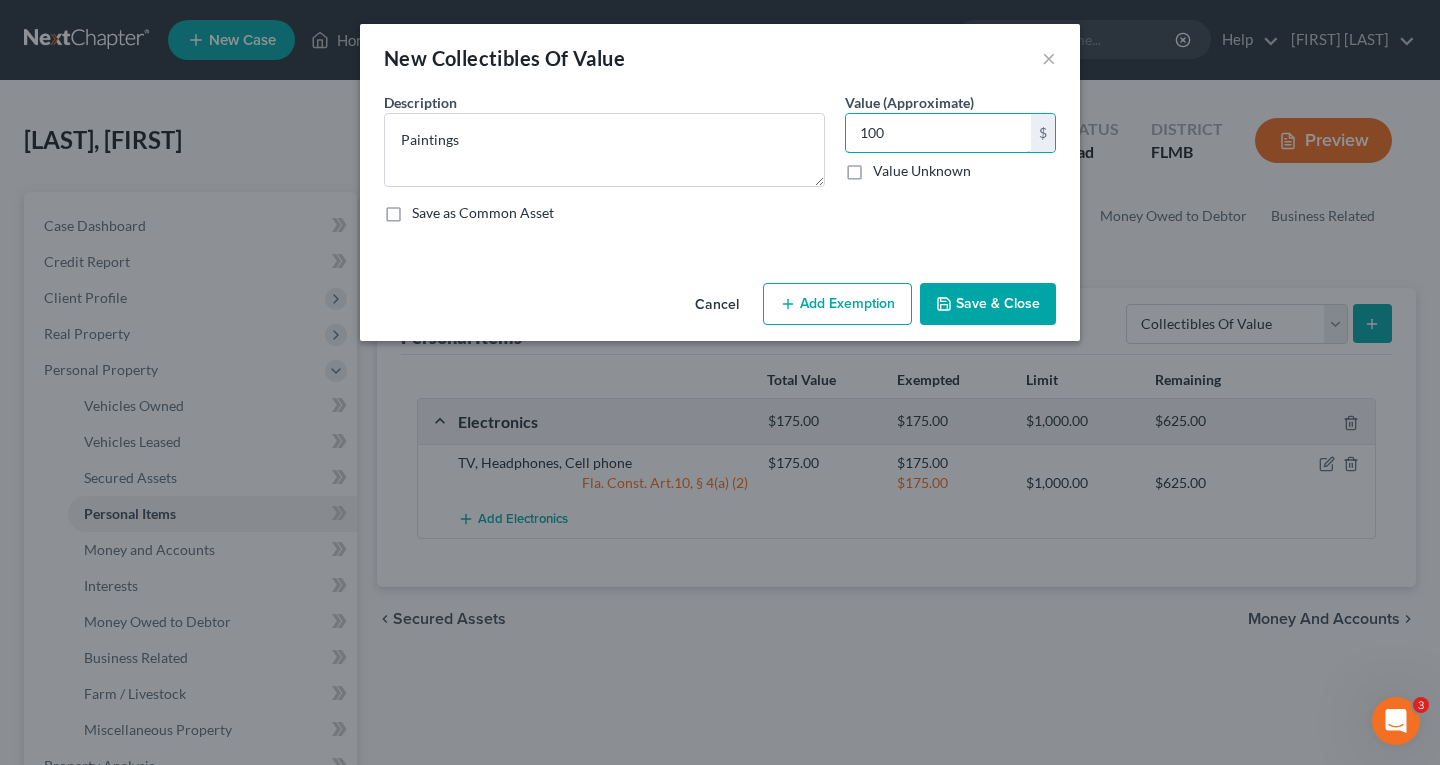 type on "100" 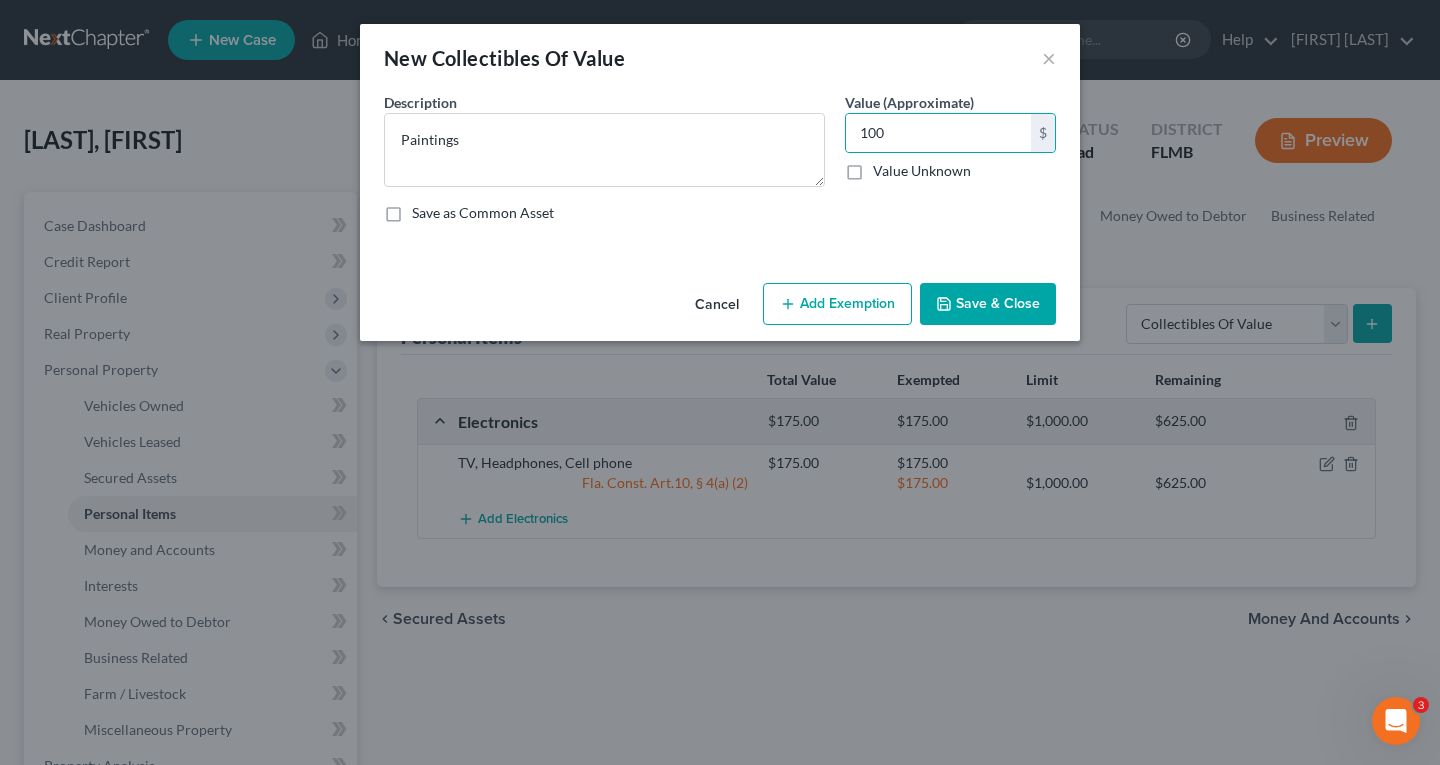 click on "Add Exemption" at bounding box center [837, 304] 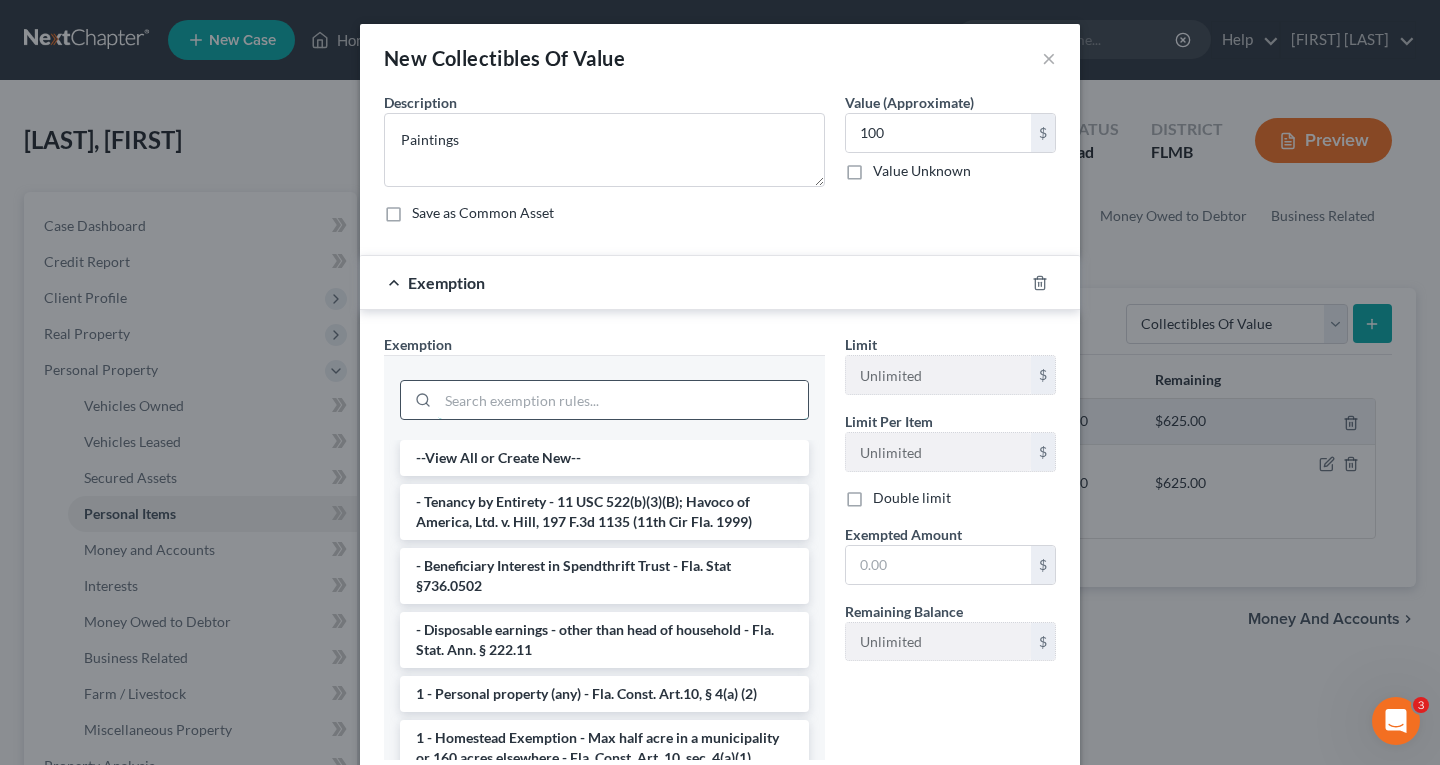click at bounding box center (623, 400) 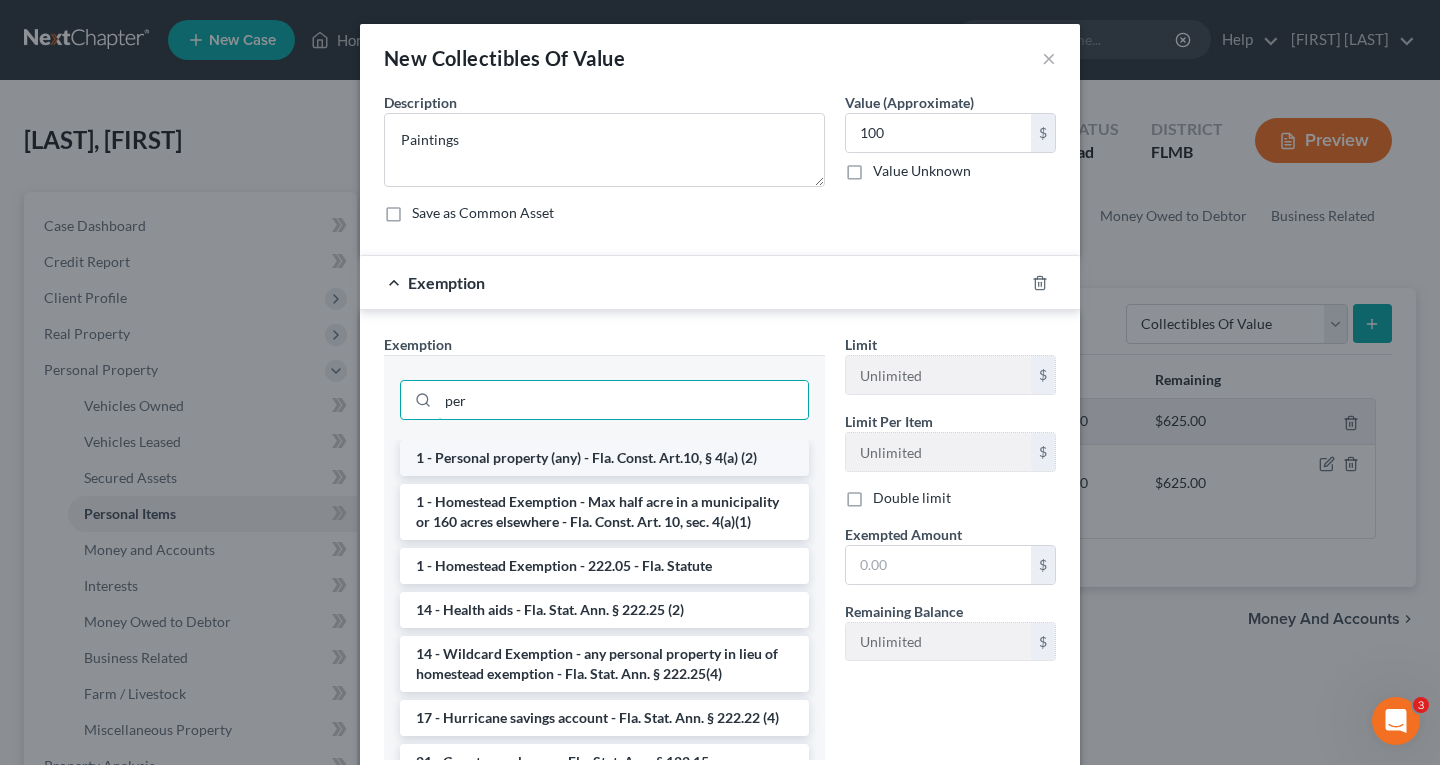 type on "per" 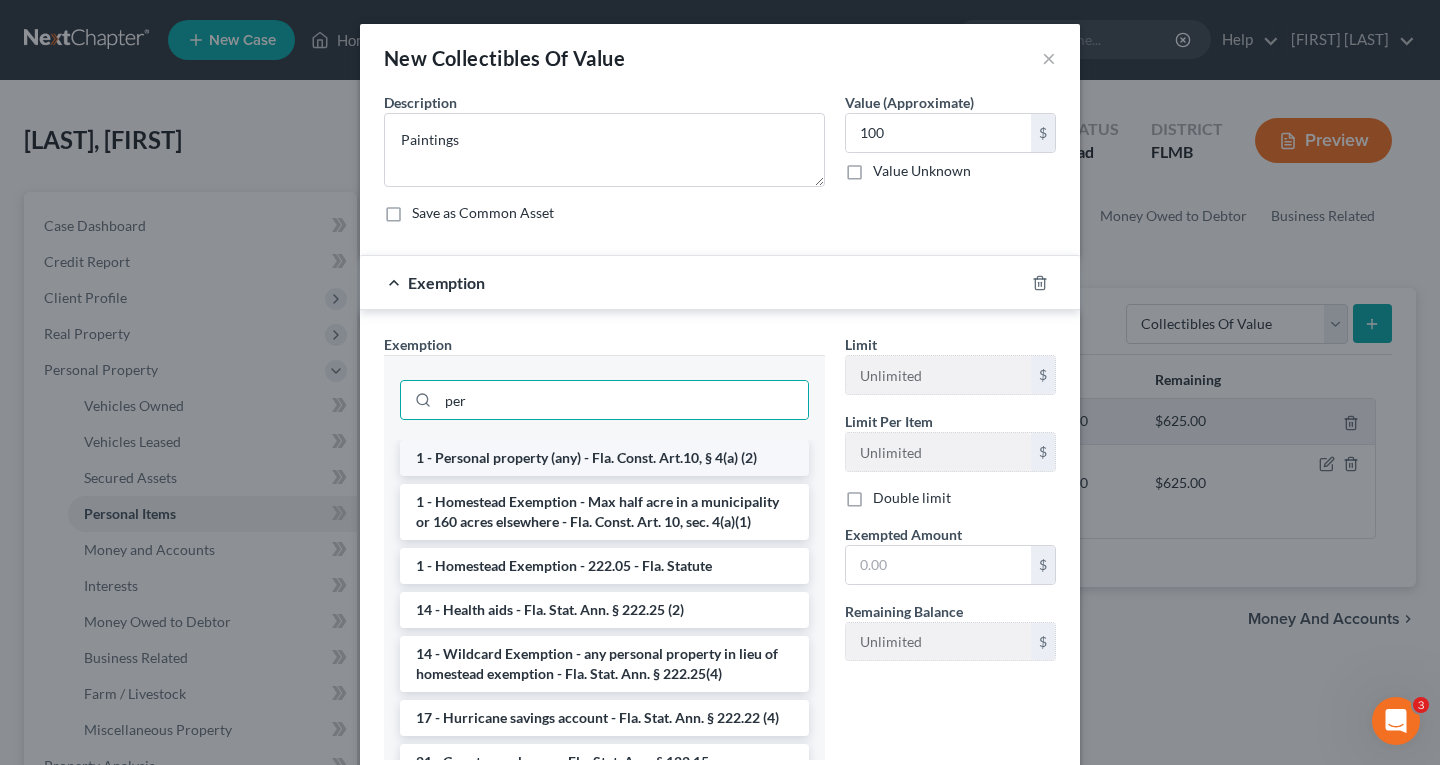 click on "1 - Personal property (any) - Fla. Const. Art.10, § 4(a) (2)" at bounding box center [604, 458] 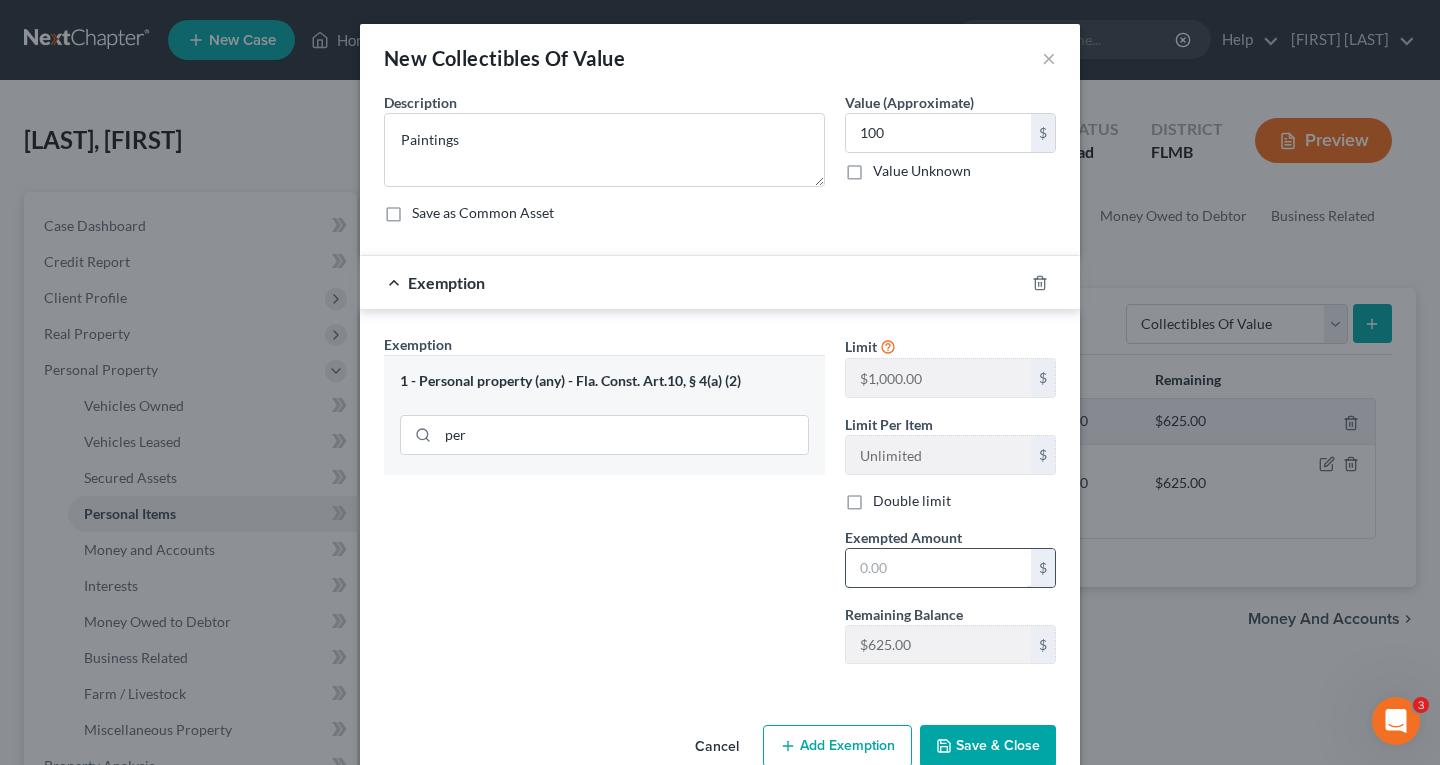 click at bounding box center [938, 568] 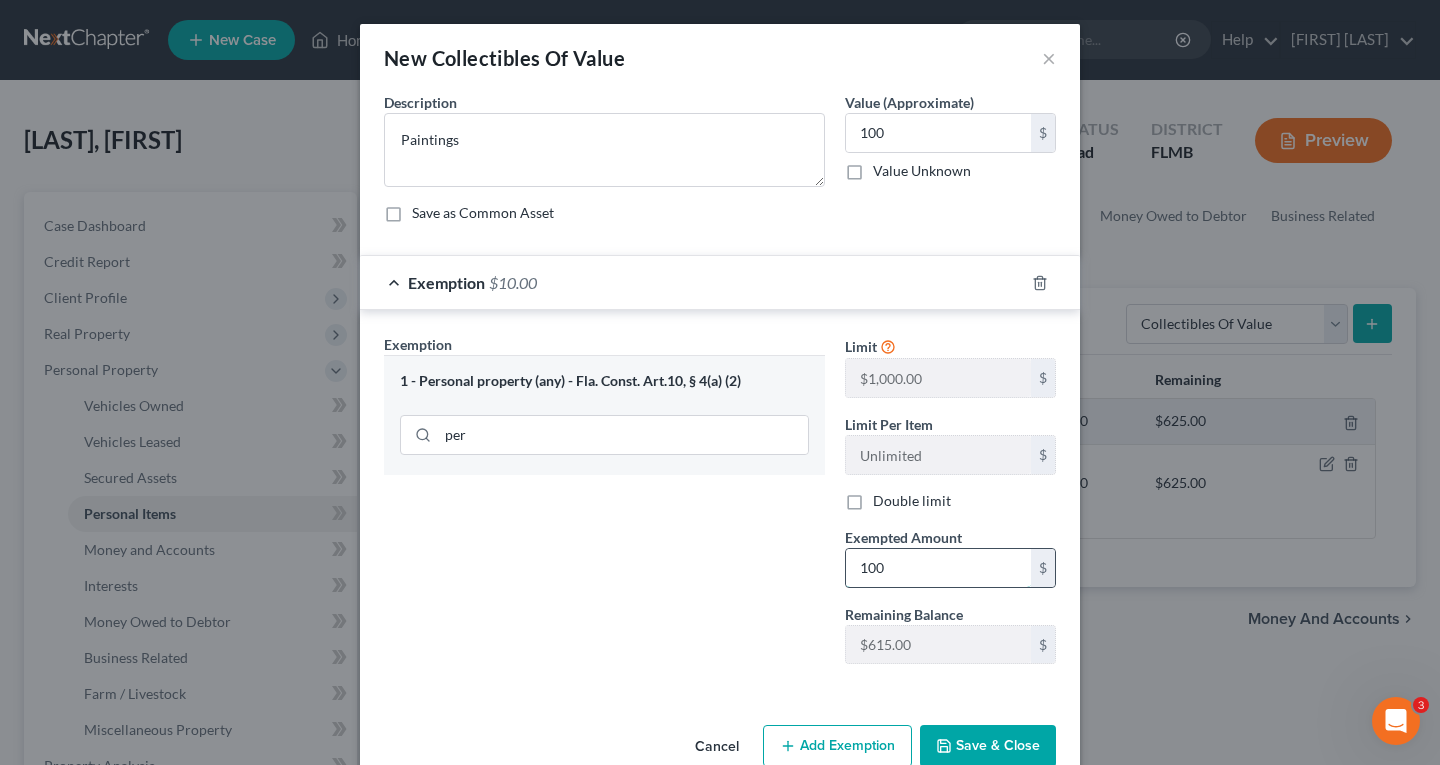 type on "100" 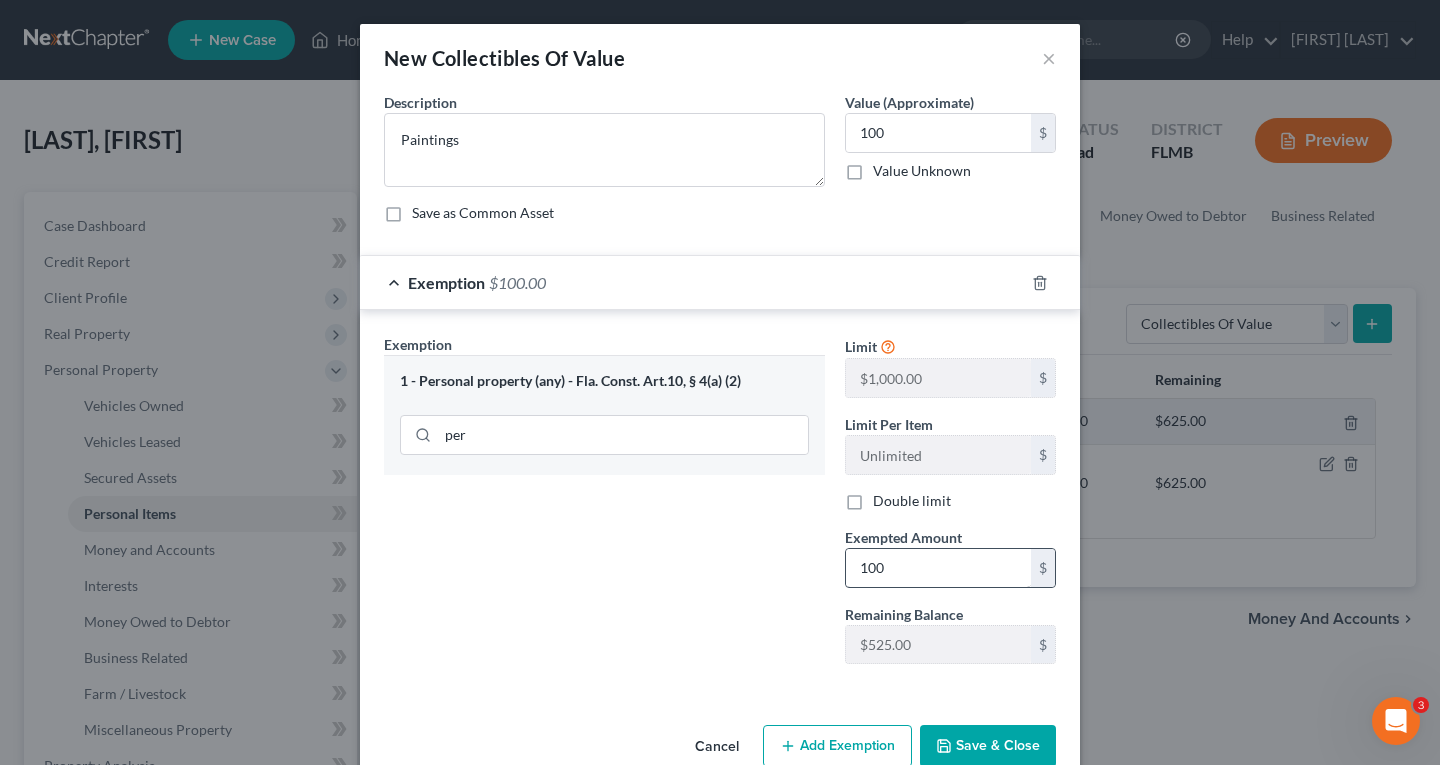 scroll, scrollTop: 2, scrollLeft: 0, axis: vertical 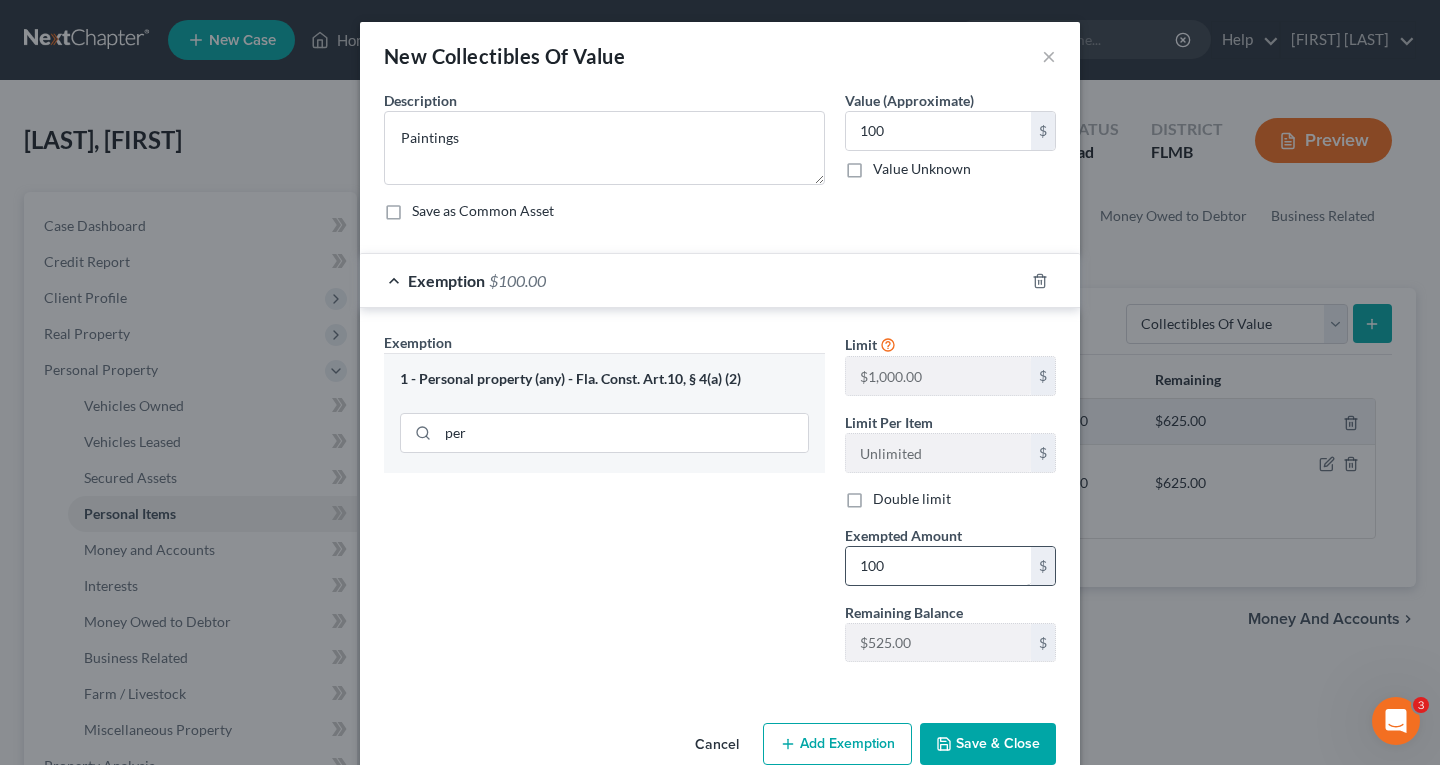 type 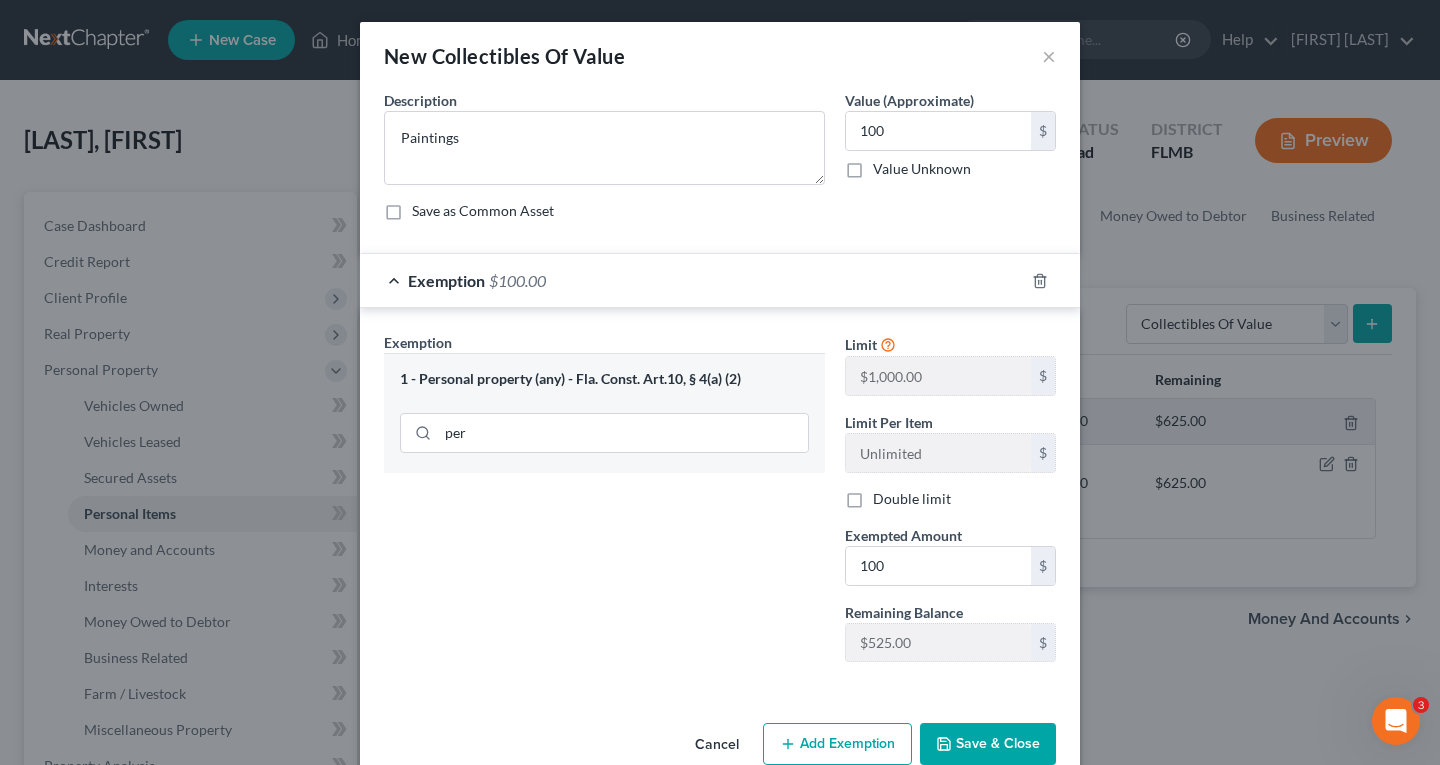 click on "Save & Close" at bounding box center (988, 744) 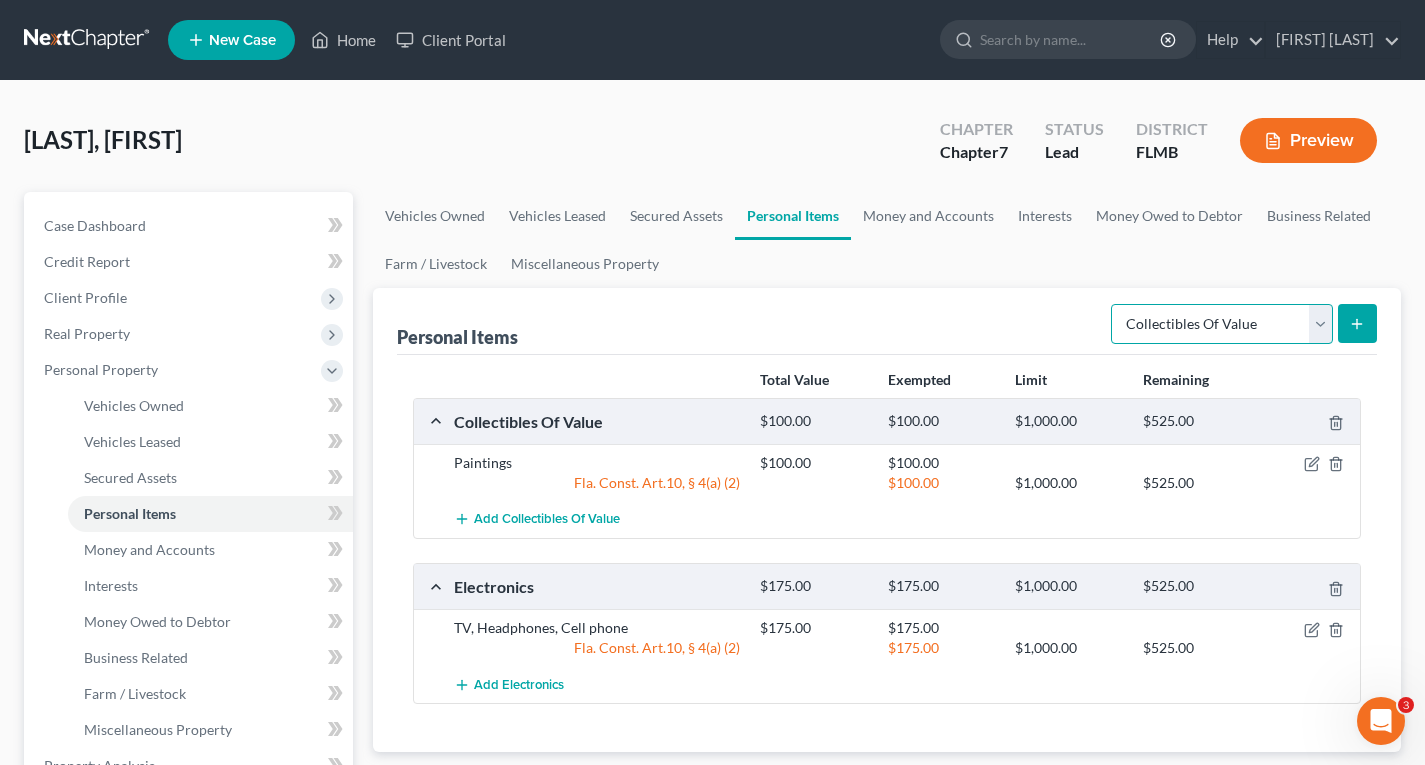 click on "Select Item Type Clothing Collectibles Of Value Electronics Firearms Household Goods Jewelry Other Pet(s) Sports & Hobby Equipment" at bounding box center (1222, 324) 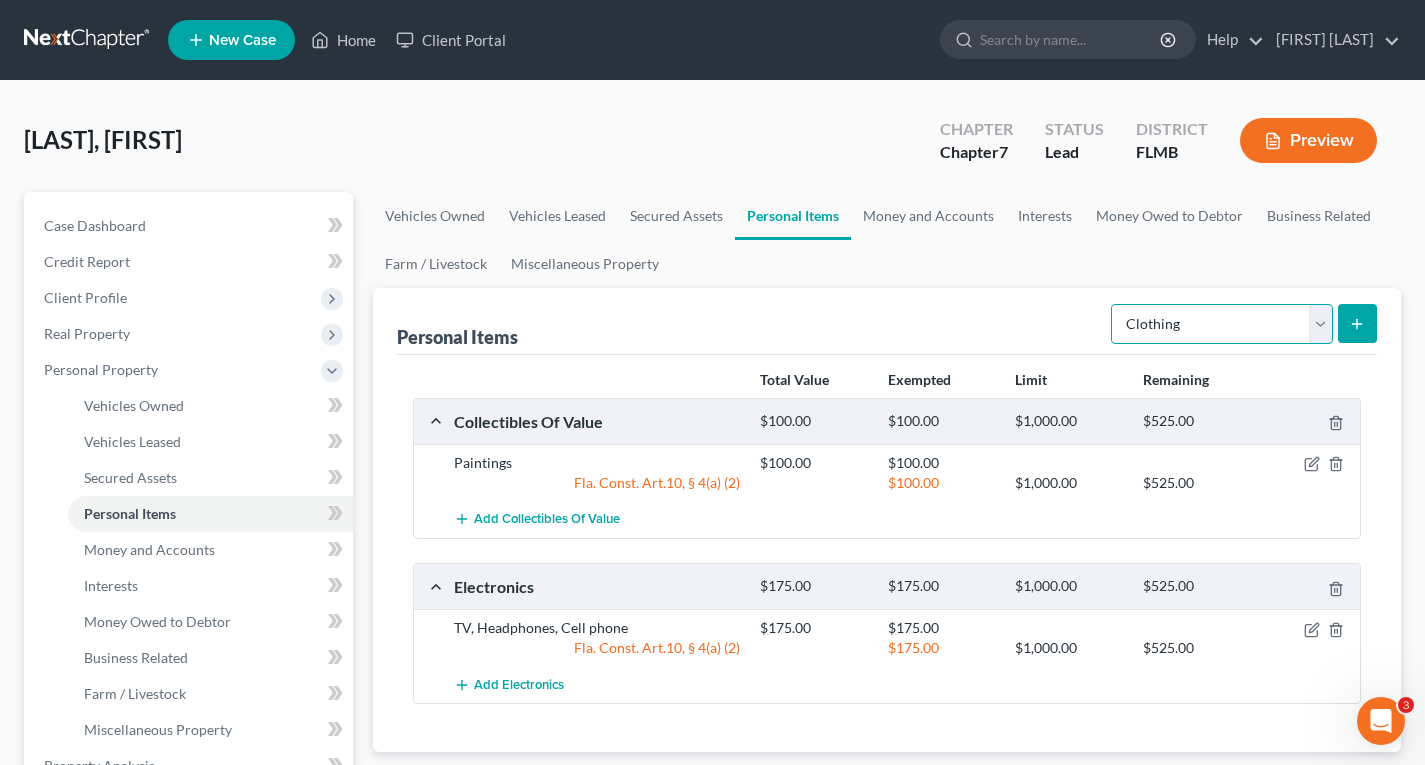 click on "Select Item Type Clothing Collectibles Of Value Electronics Firearms Household Goods Jewelry Other Pet(s) Sports & Hobby Equipment" at bounding box center [1222, 324] 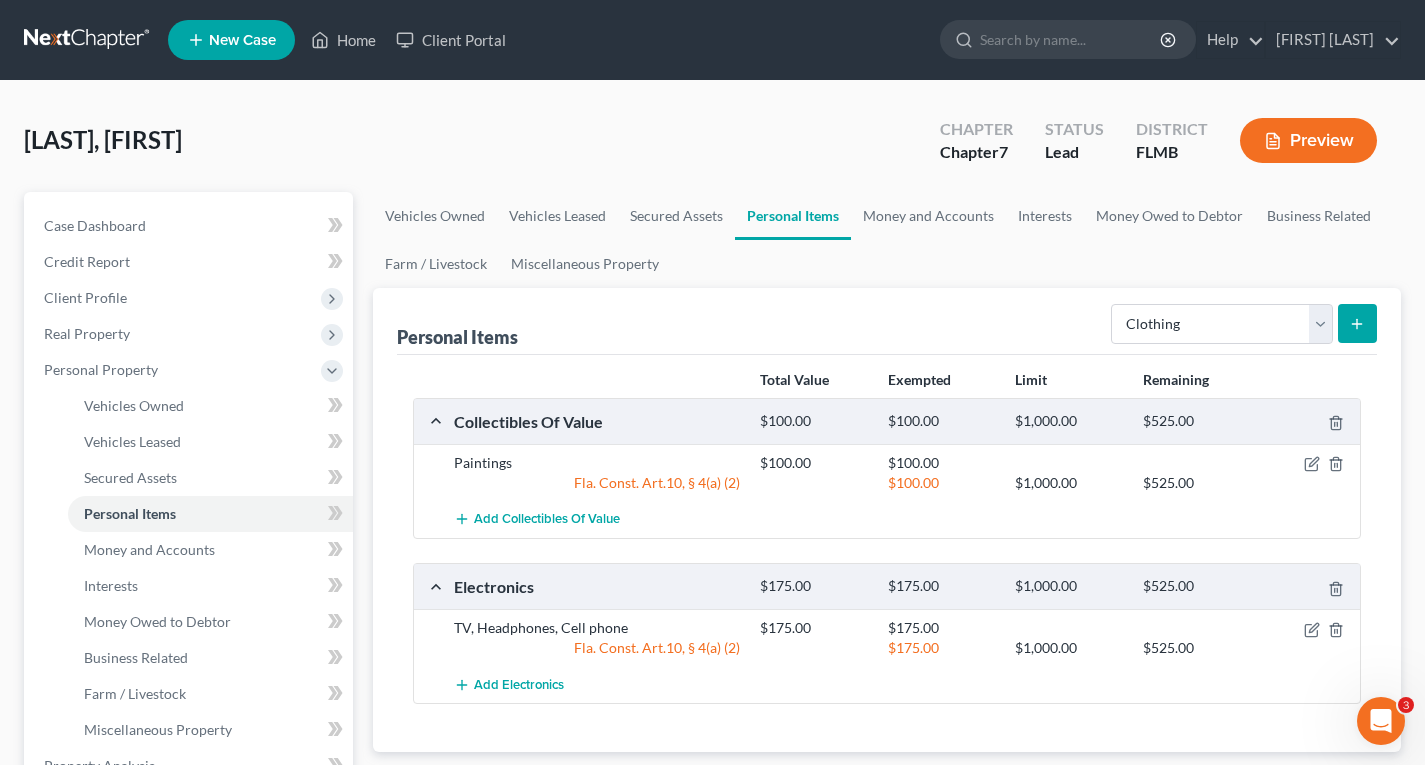 click at bounding box center (1357, 323) 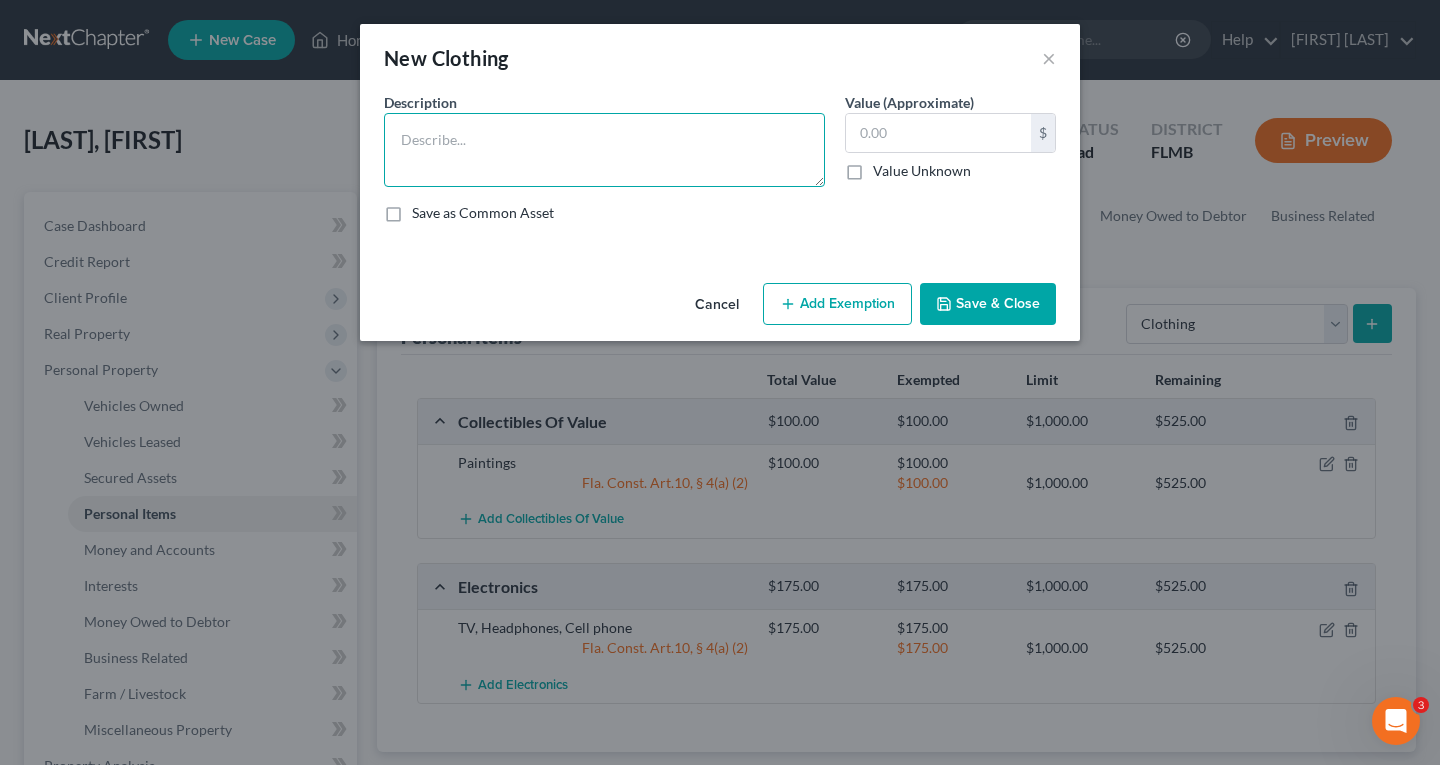 click at bounding box center [604, 150] 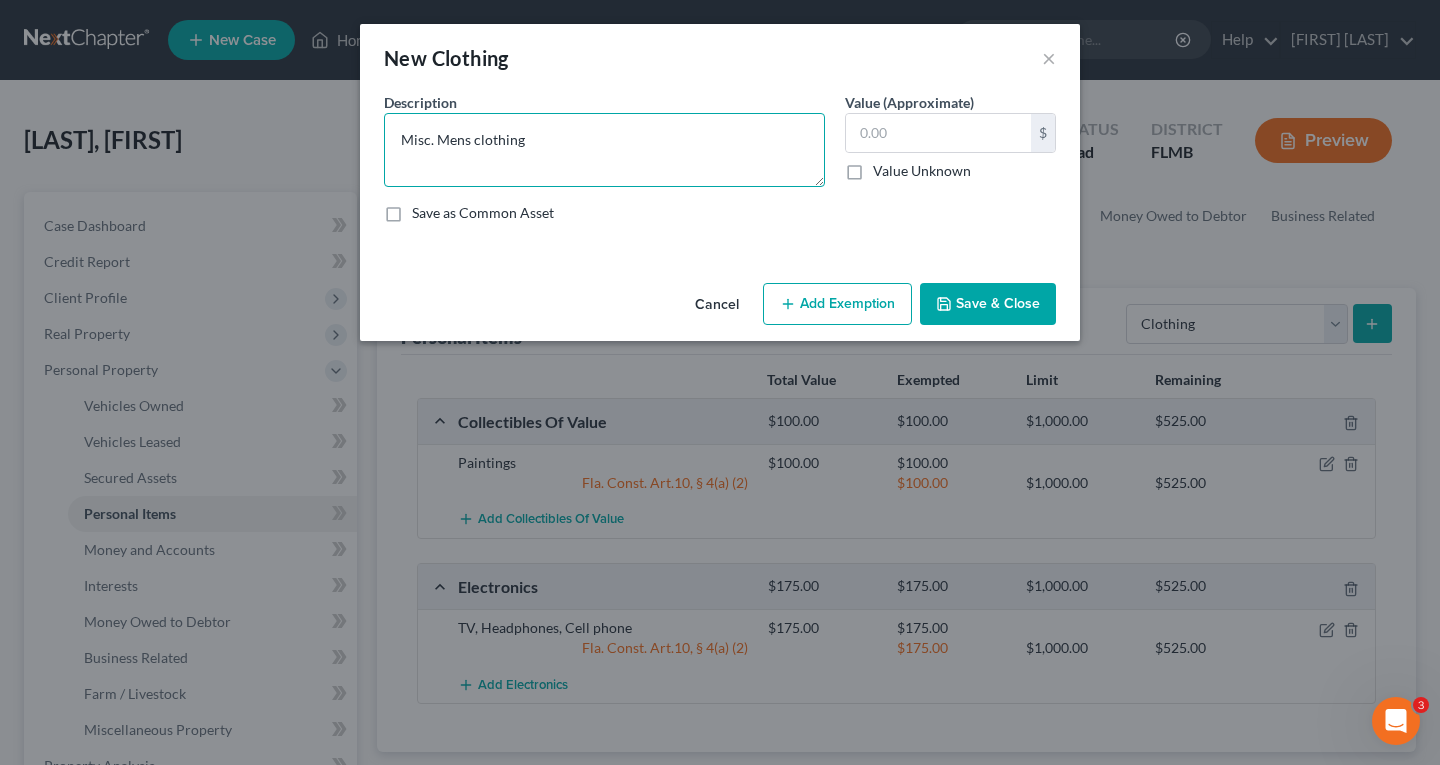 type on "Misc. Mens clothing" 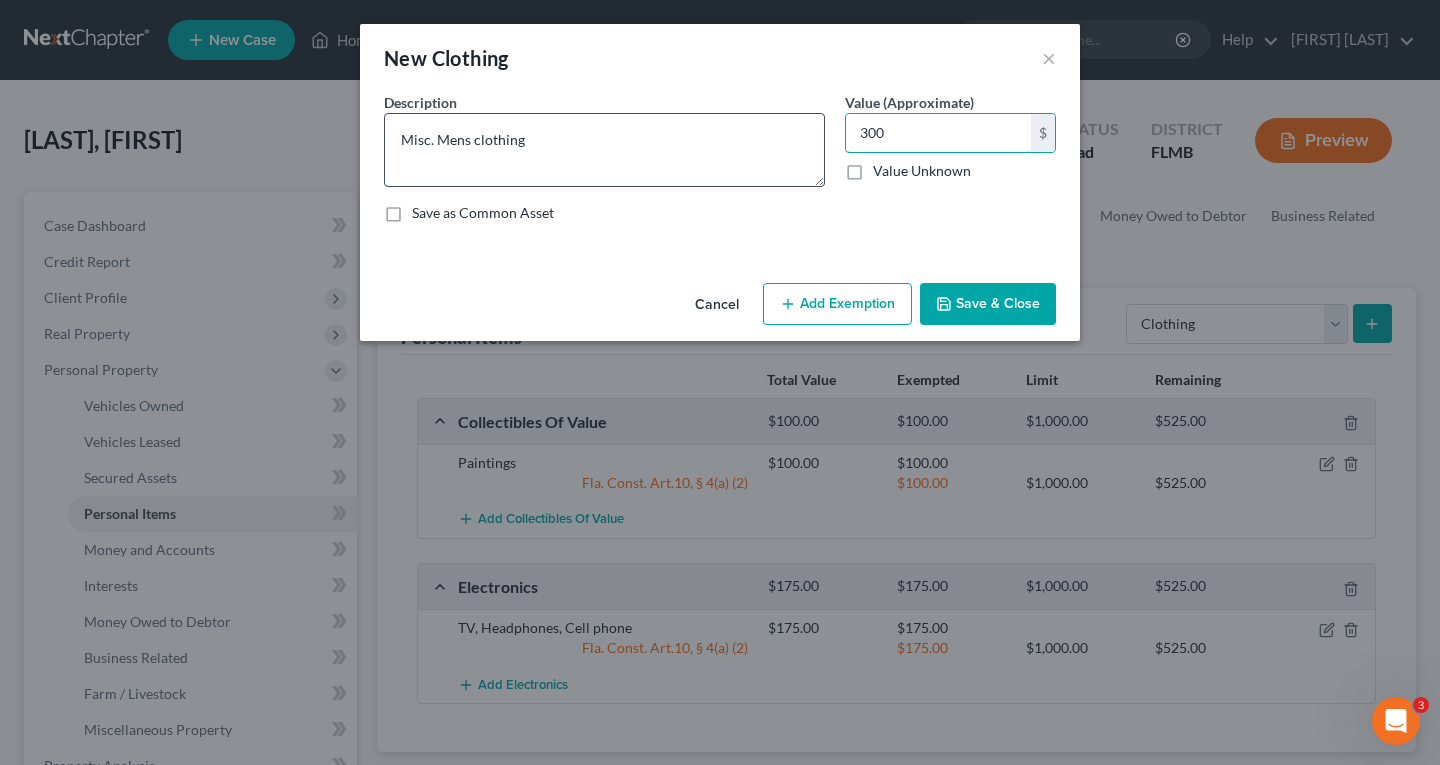 type on "300" 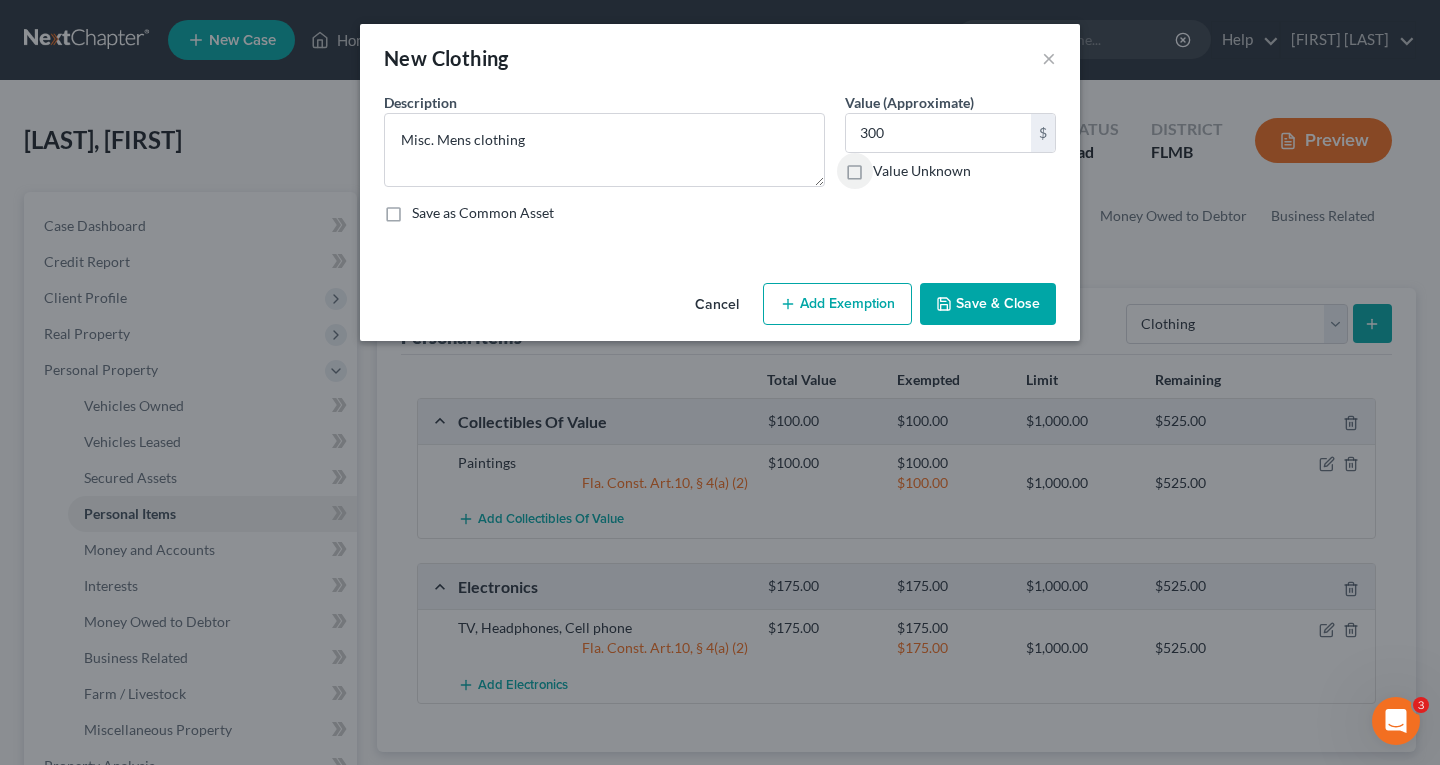 click on "Add Exemption" at bounding box center [837, 304] 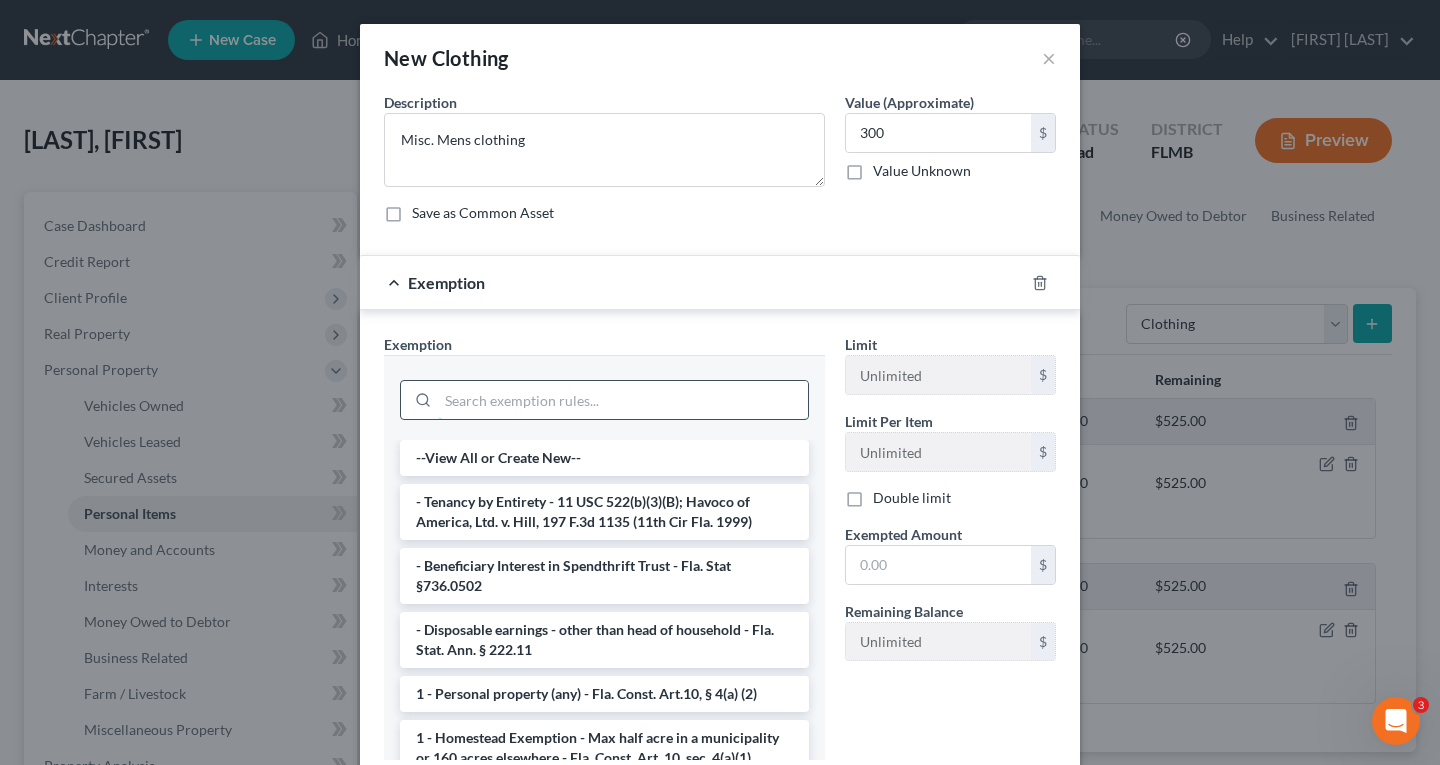 click at bounding box center [623, 400] 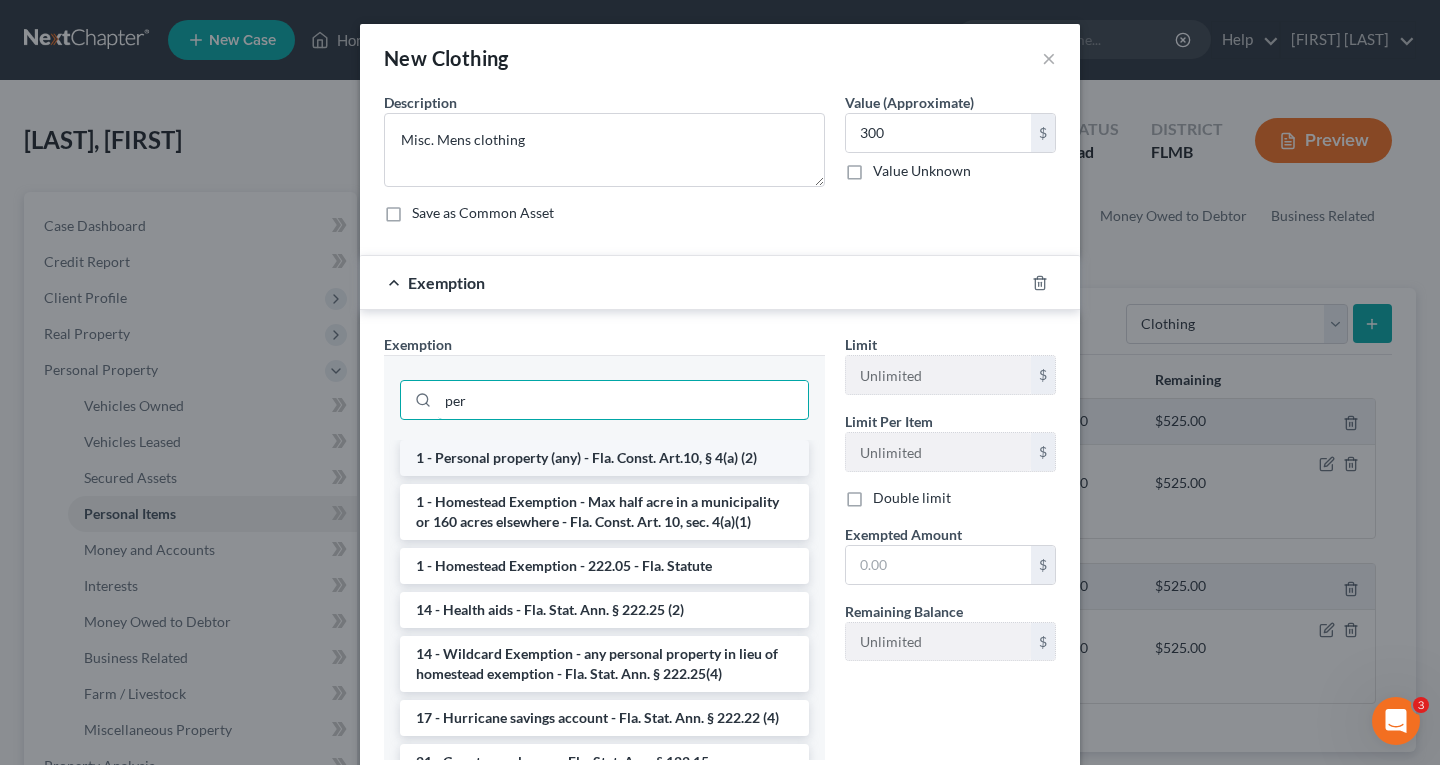 type on "per" 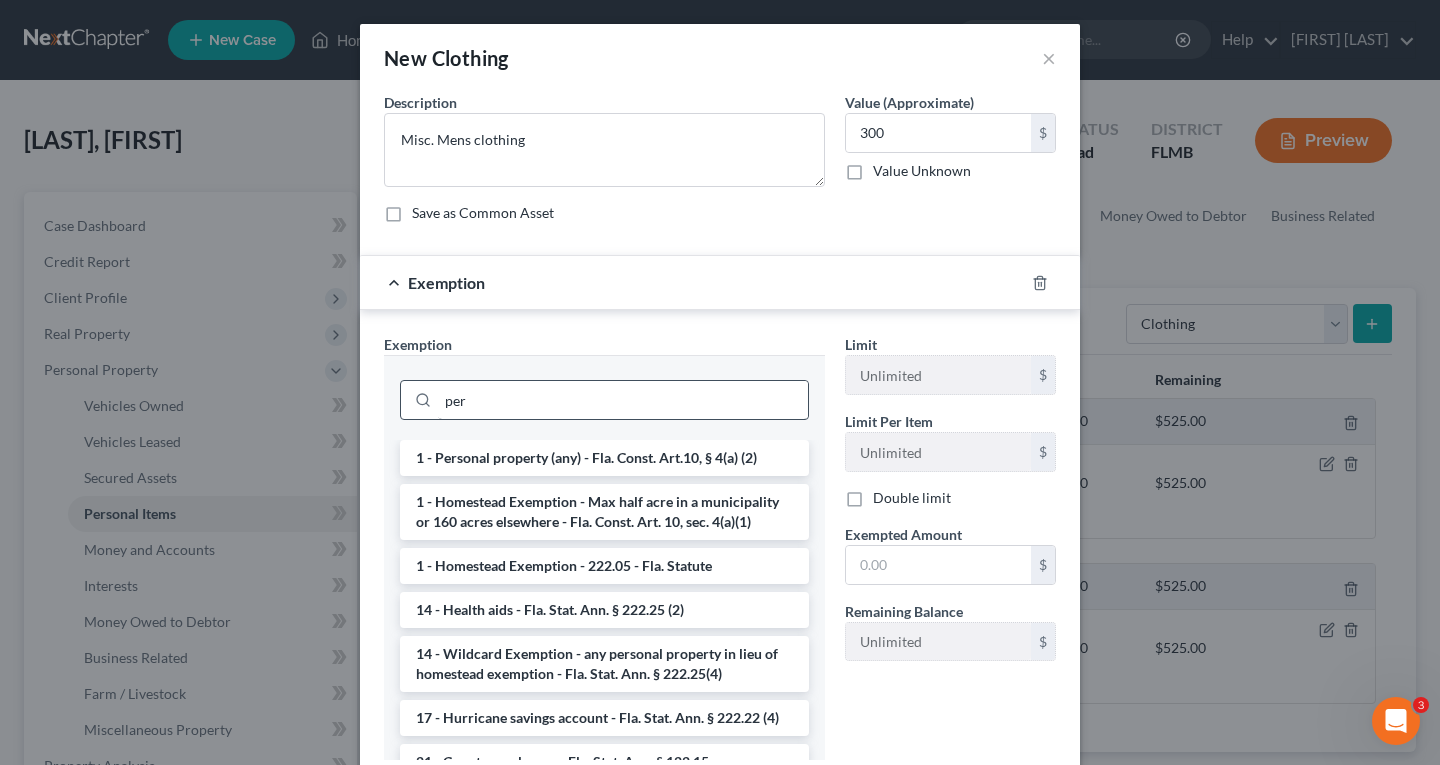 drag, startPoint x: 519, startPoint y: 451, endPoint x: 530, endPoint y: 451, distance: 11 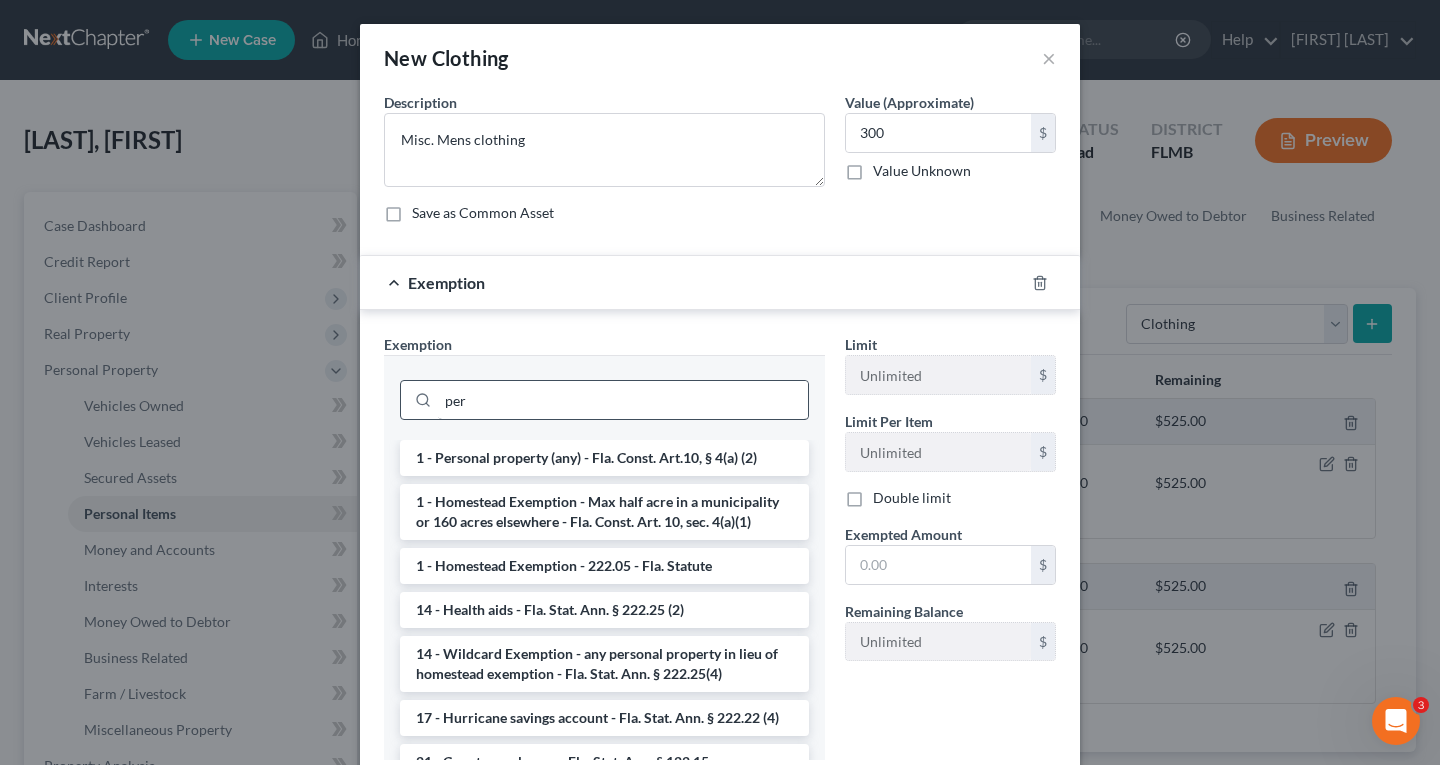 click on "1 - Personal property (any) - Fla. Const. Art.10, § 4(a) (2)" at bounding box center [604, 458] 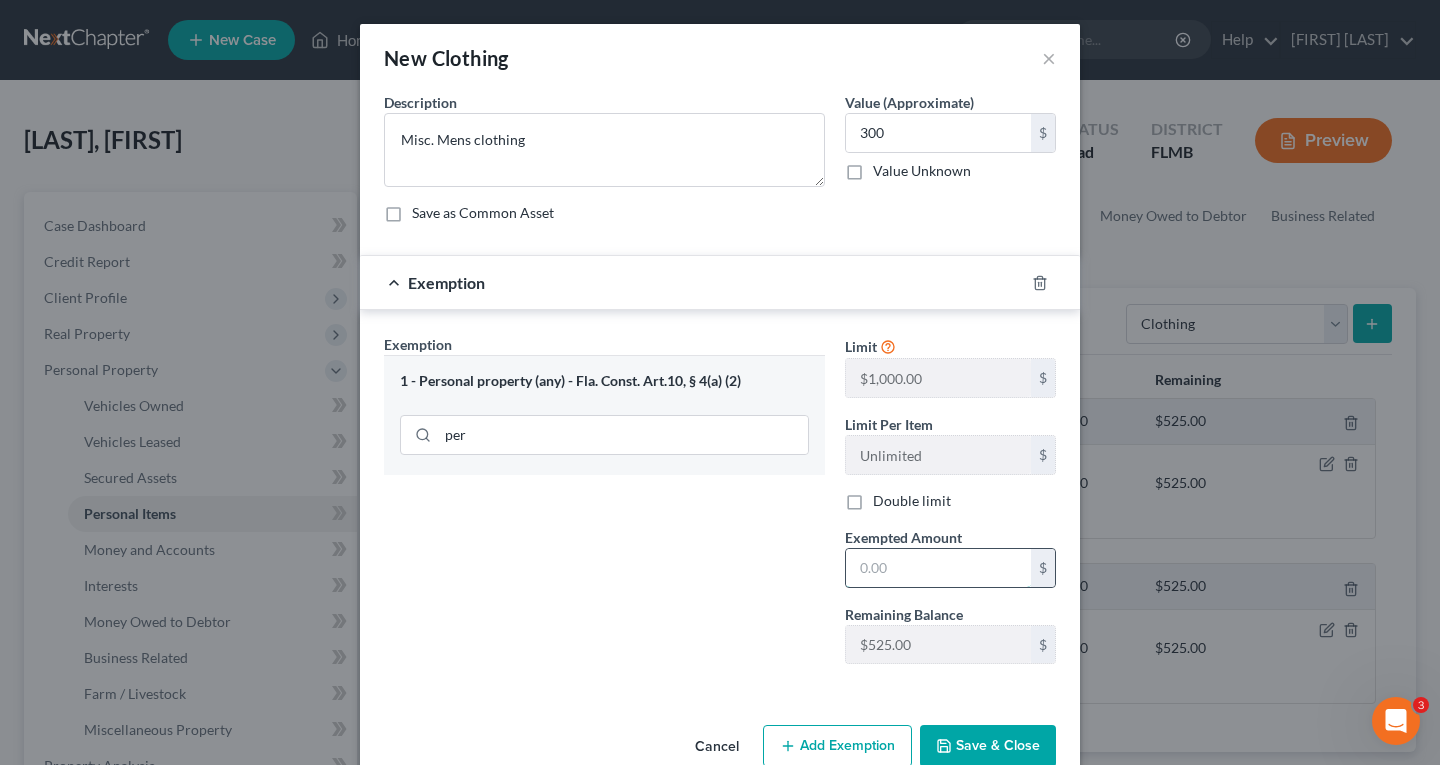click at bounding box center [938, 568] 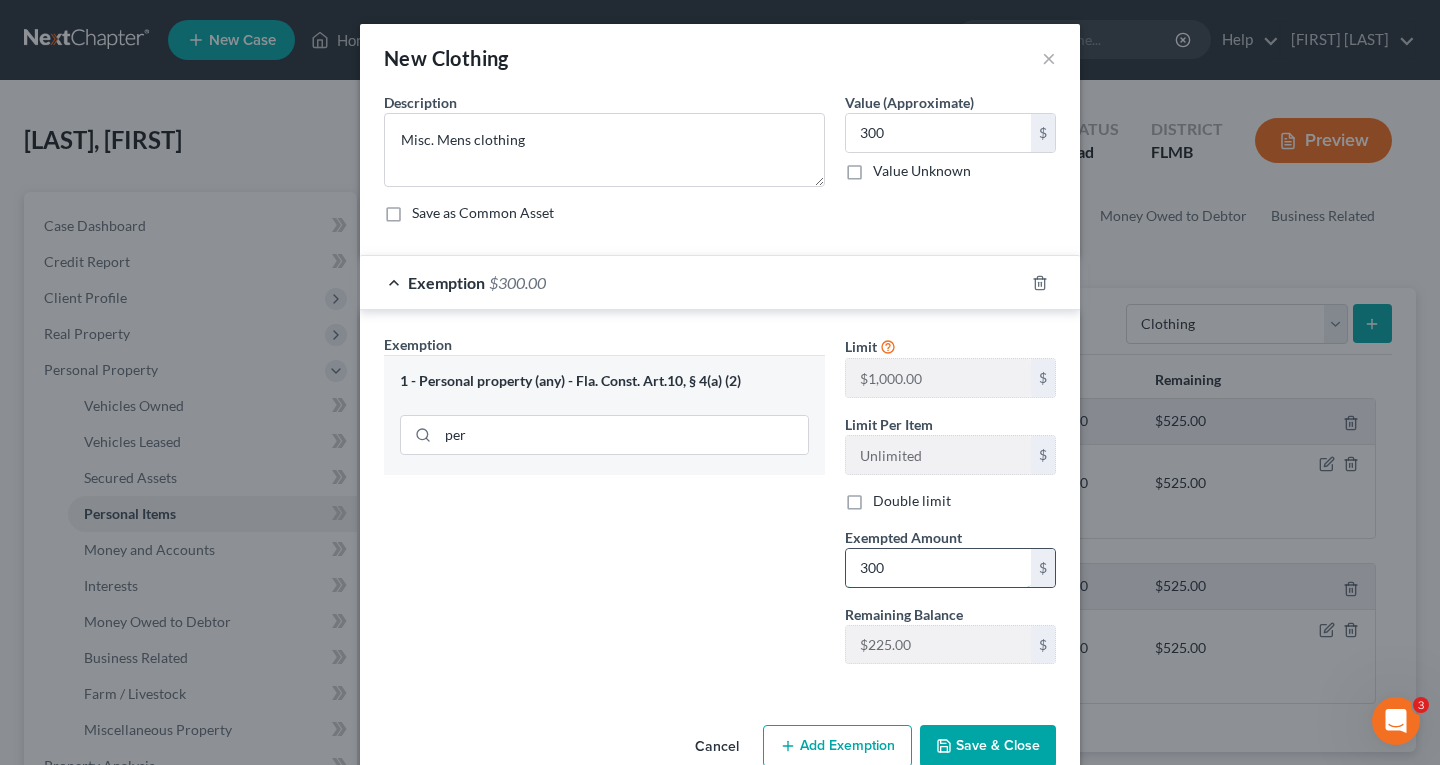 type on "300" 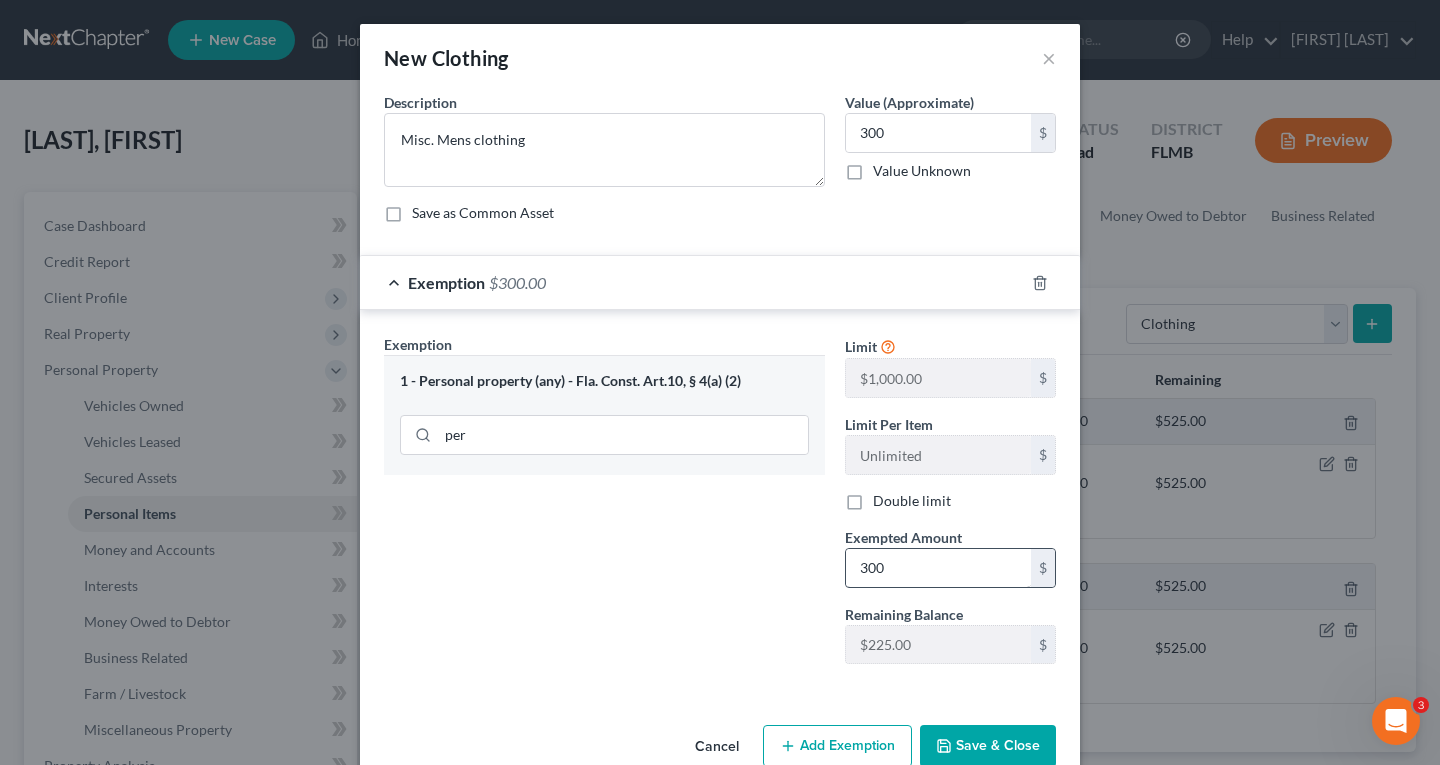 type 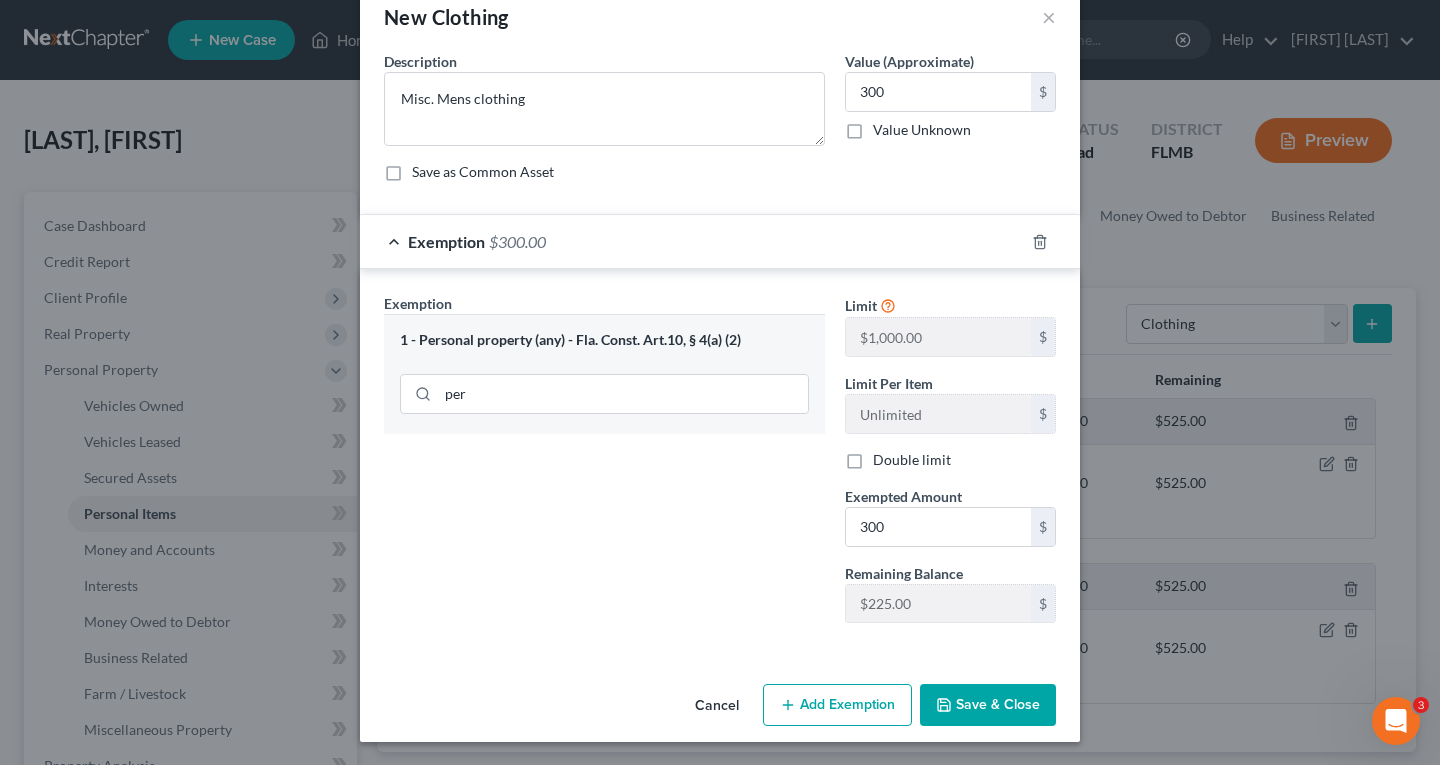 scroll, scrollTop: 42, scrollLeft: 0, axis: vertical 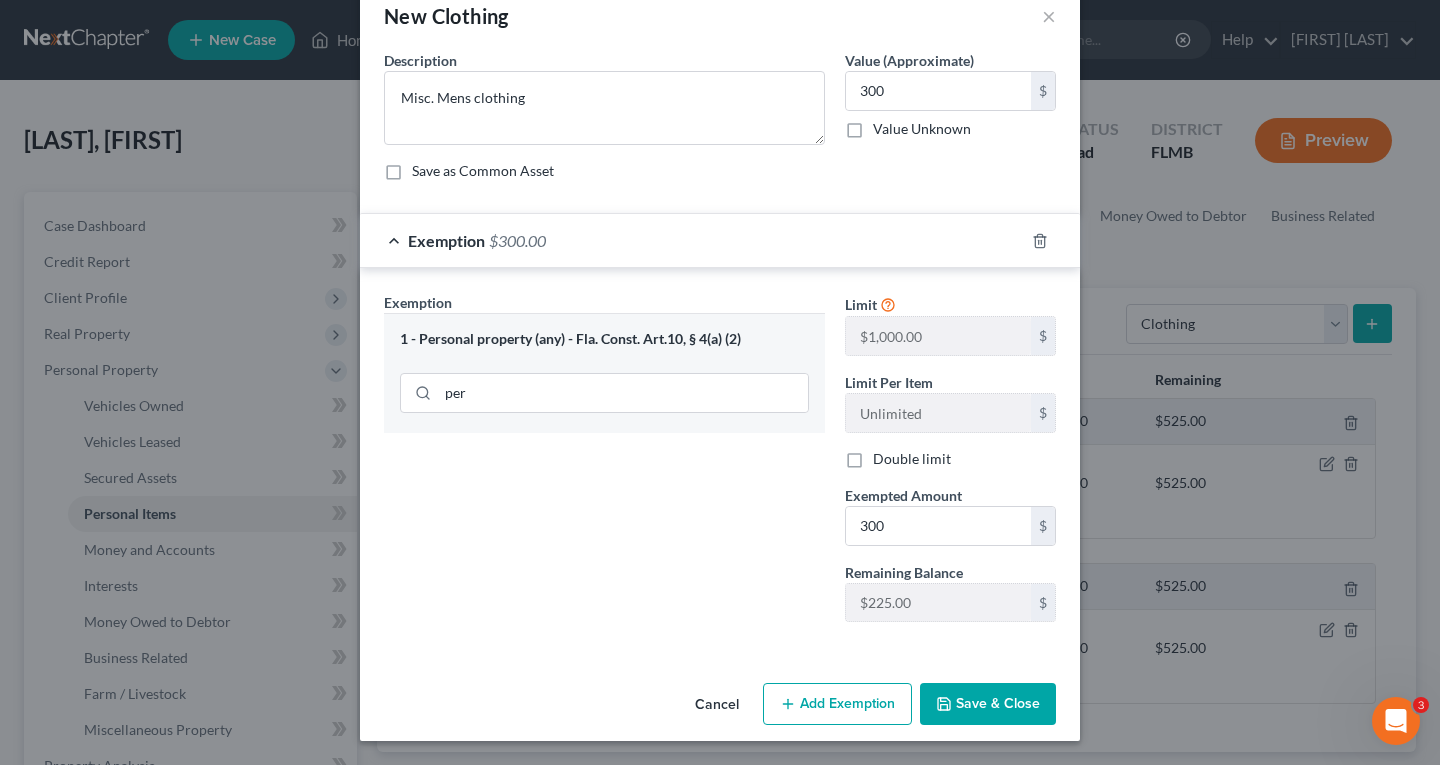 click on "Save & Close" at bounding box center (988, 704) 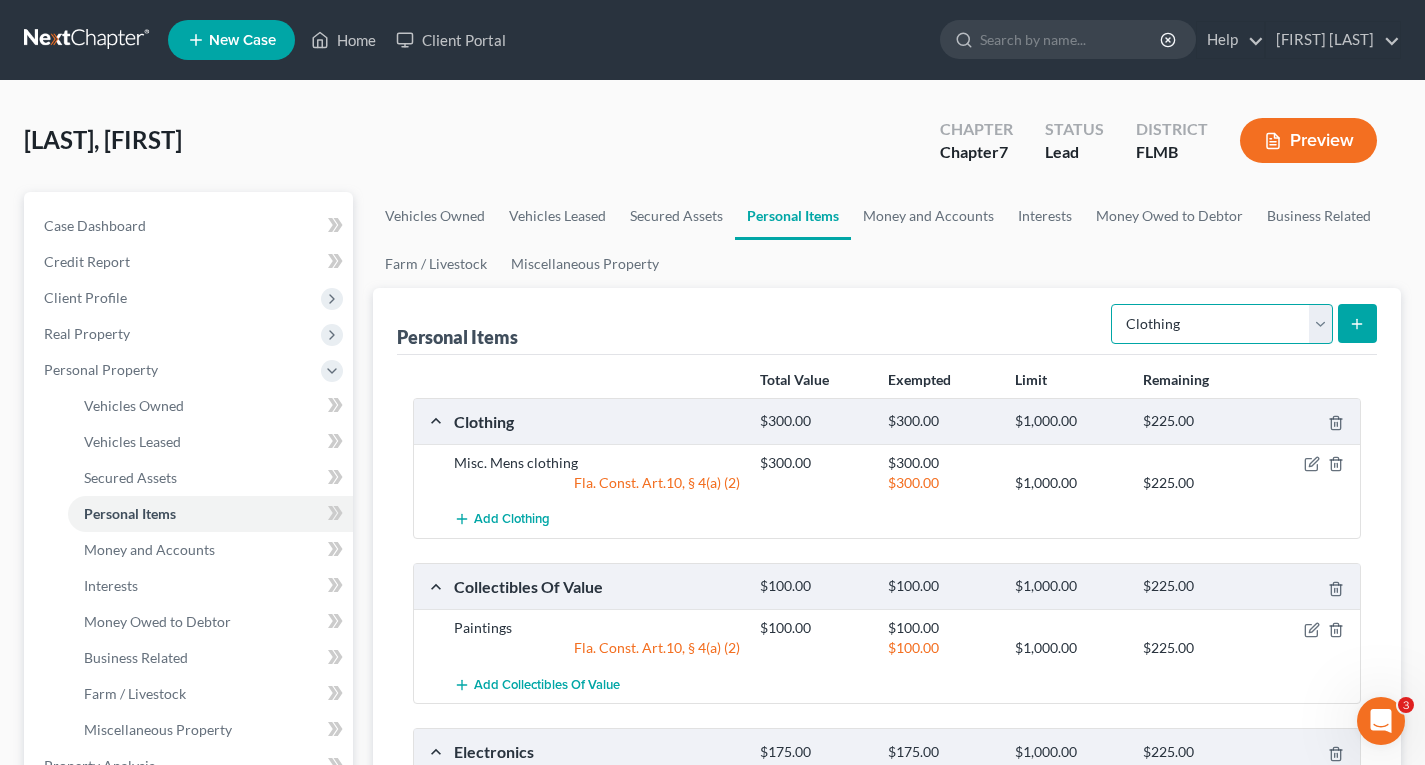click on "Select Item Type Clothing Collectibles Of Value Electronics Firearms Household Goods Jewelry Other Pet(s) Sports & Hobby Equipment" at bounding box center [1222, 324] 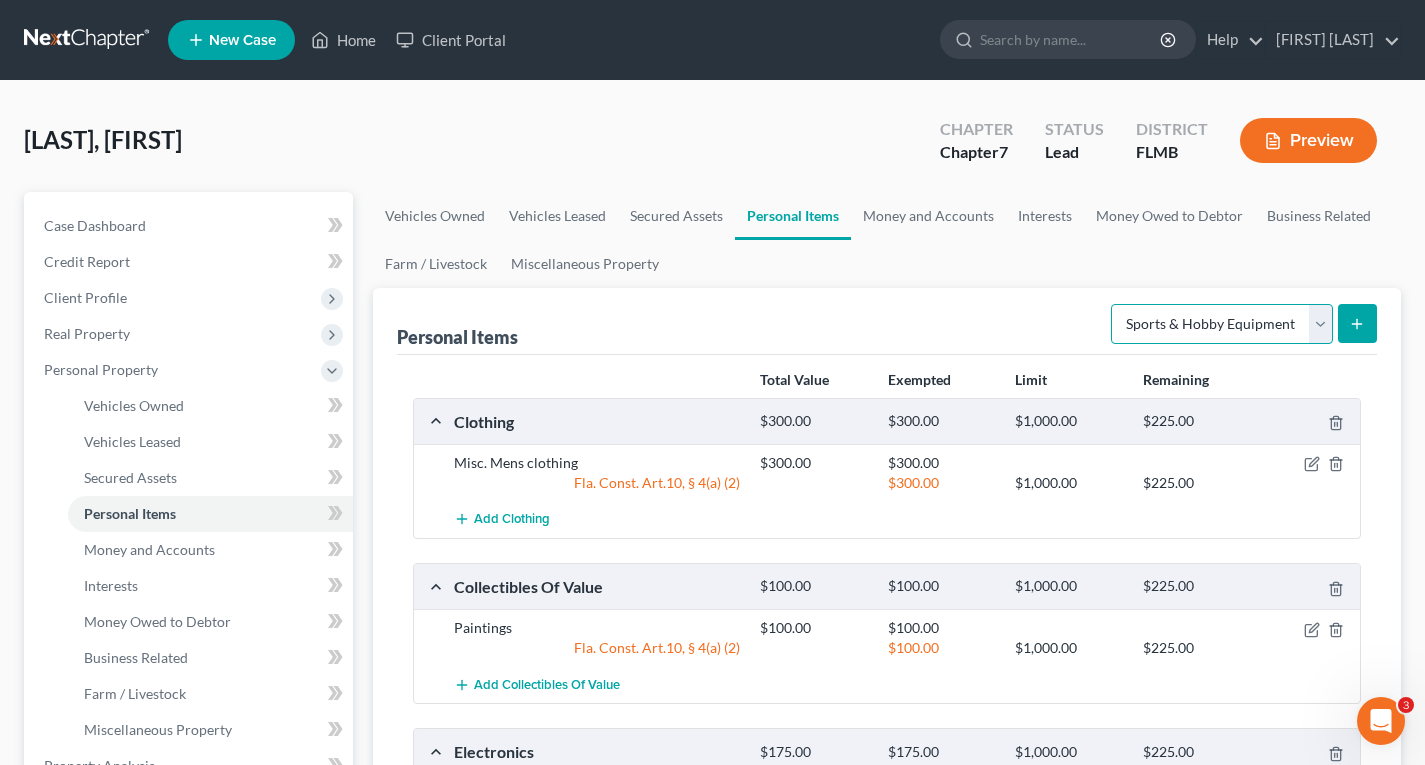 click on "Select Item Type Clothing Collectibles Of Value Electronics Firearms Household Goods Jewelry Other Pet(s) Sports & Hobby Equipment" at bounding box center [1222, 324] 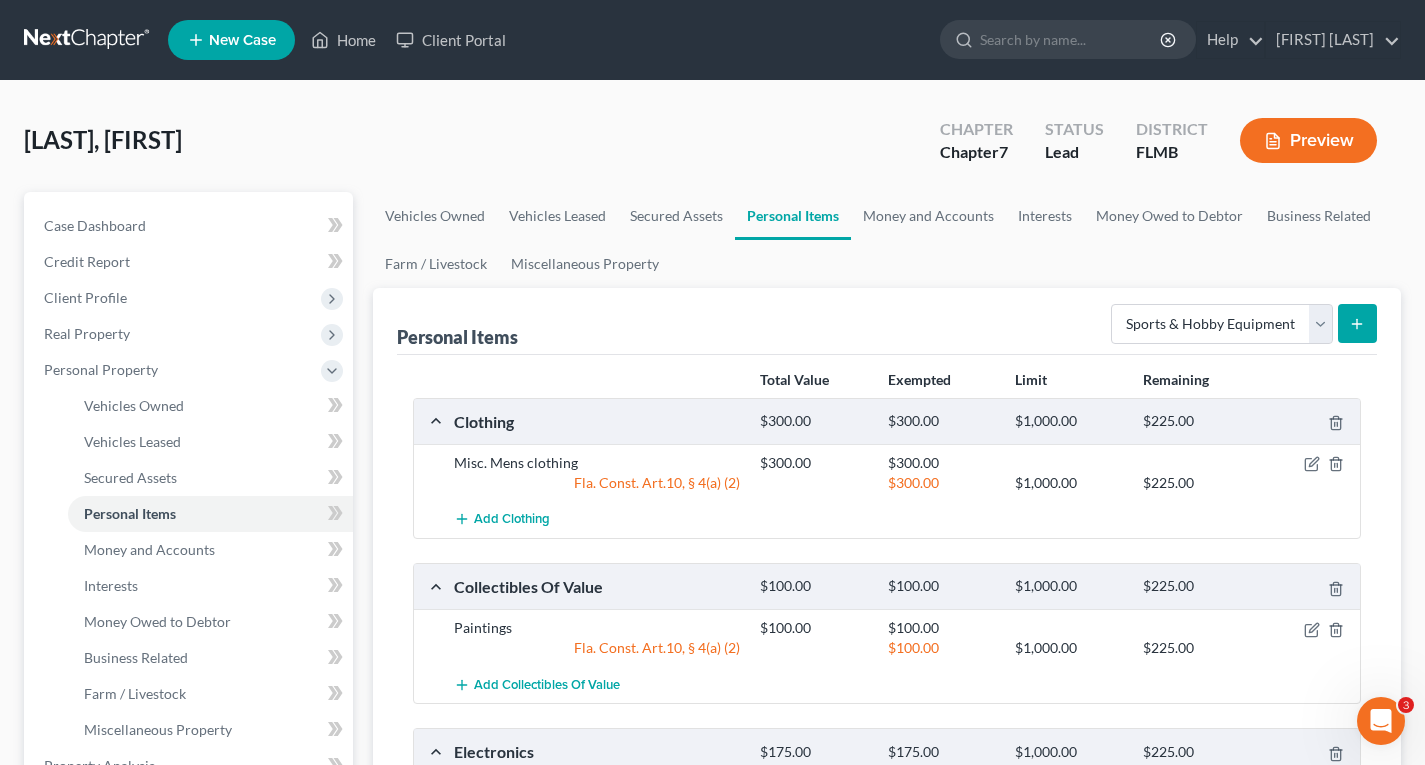 click 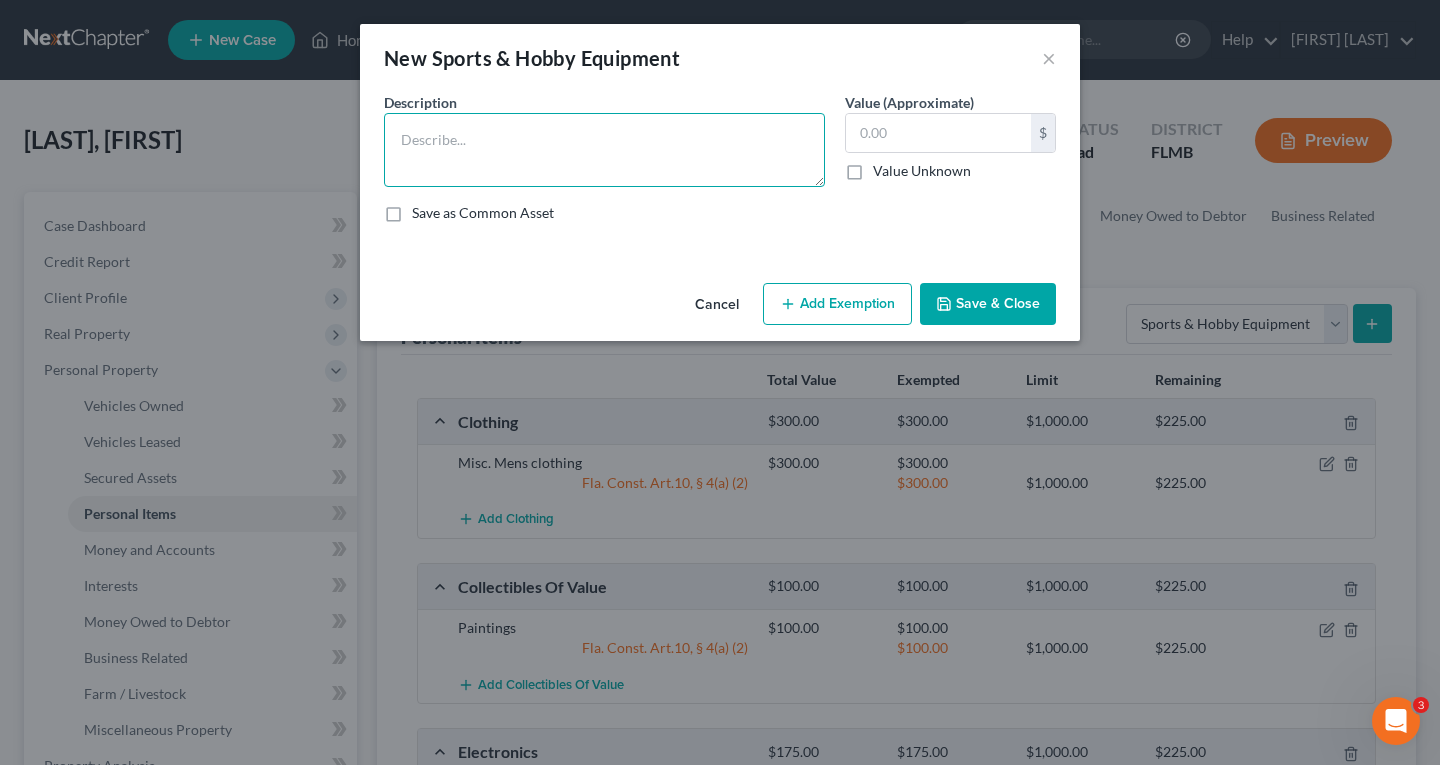 click at bounding box center [604, 150] 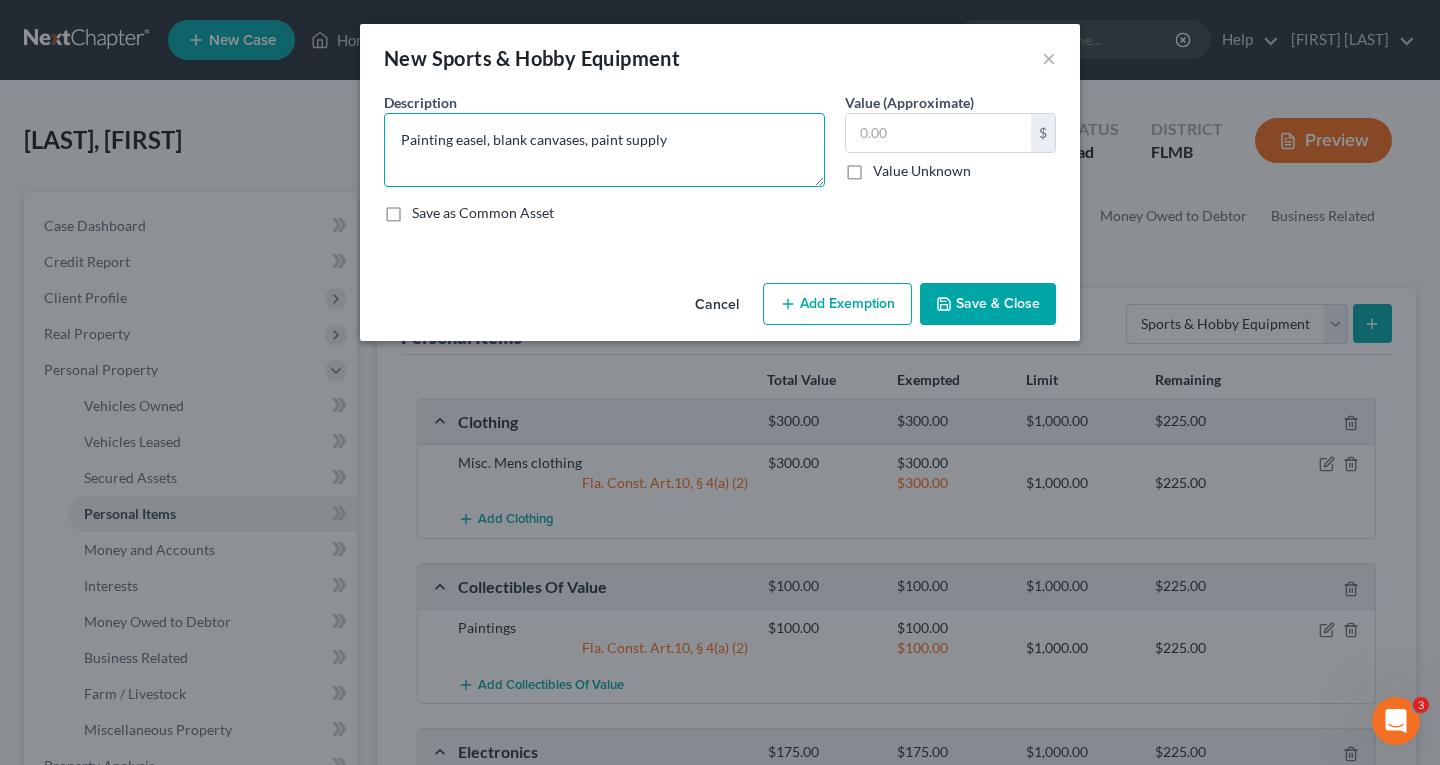 type on "Painting easel, blank canvases, paint supply" 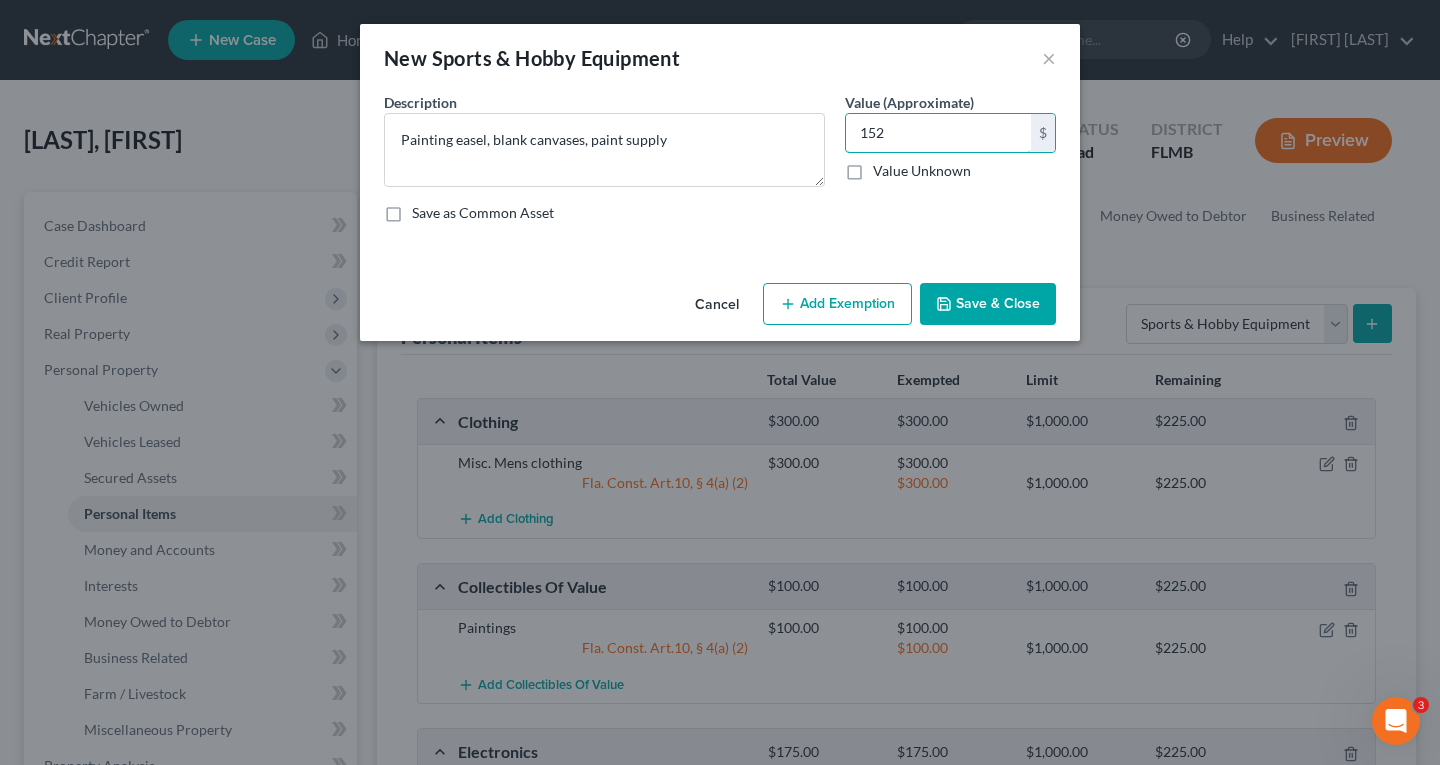 type on "152" 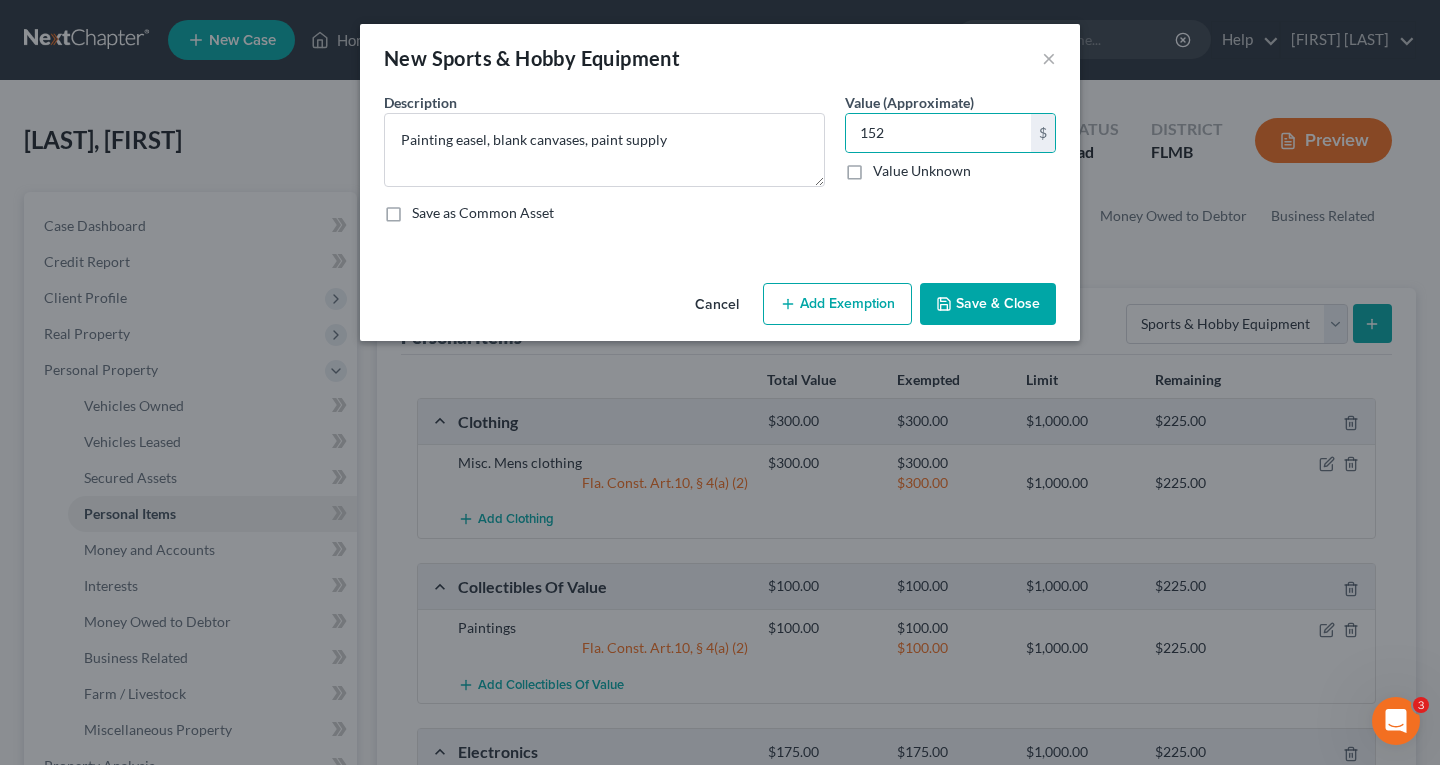 click on "Add Exemption" at bounding box center (837, 304) 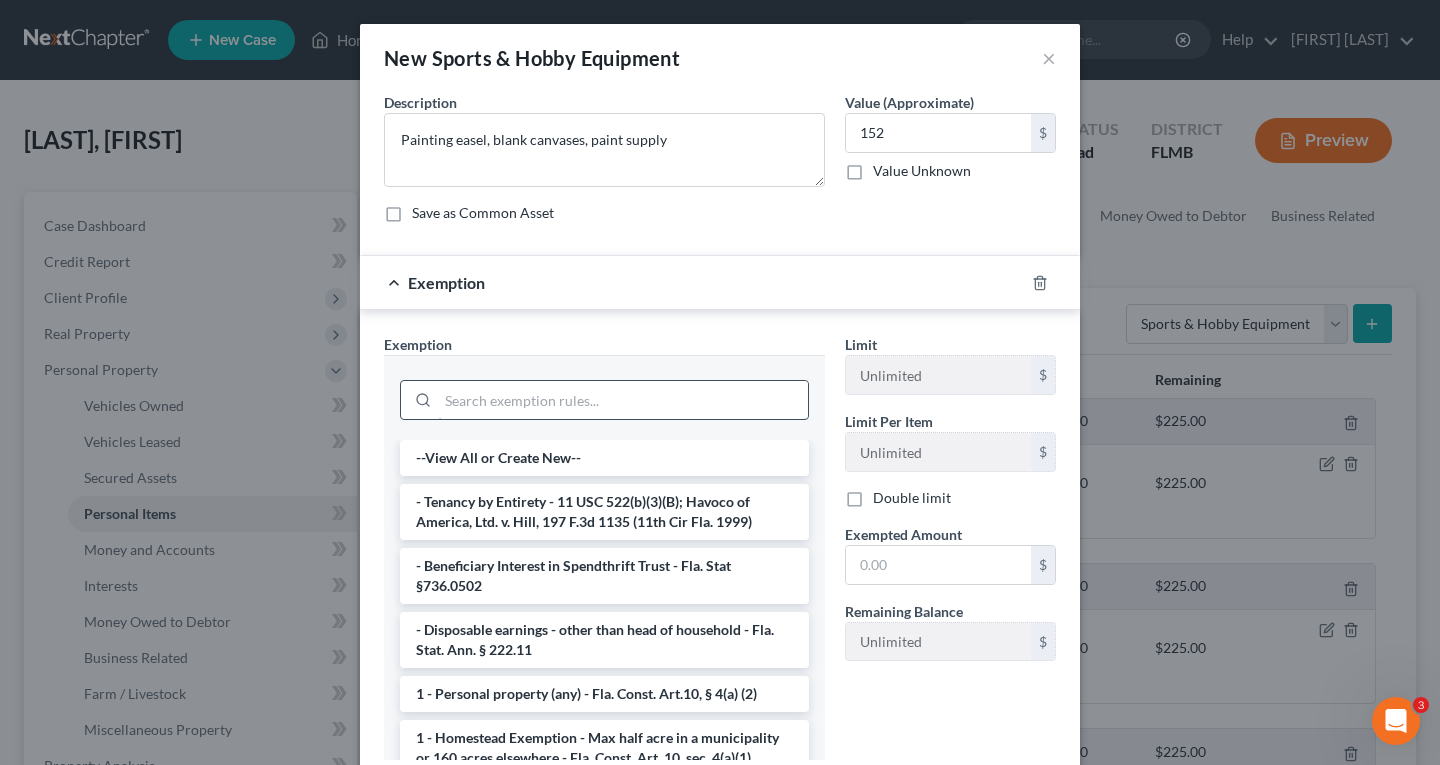 click at bounding box center (623, 400) 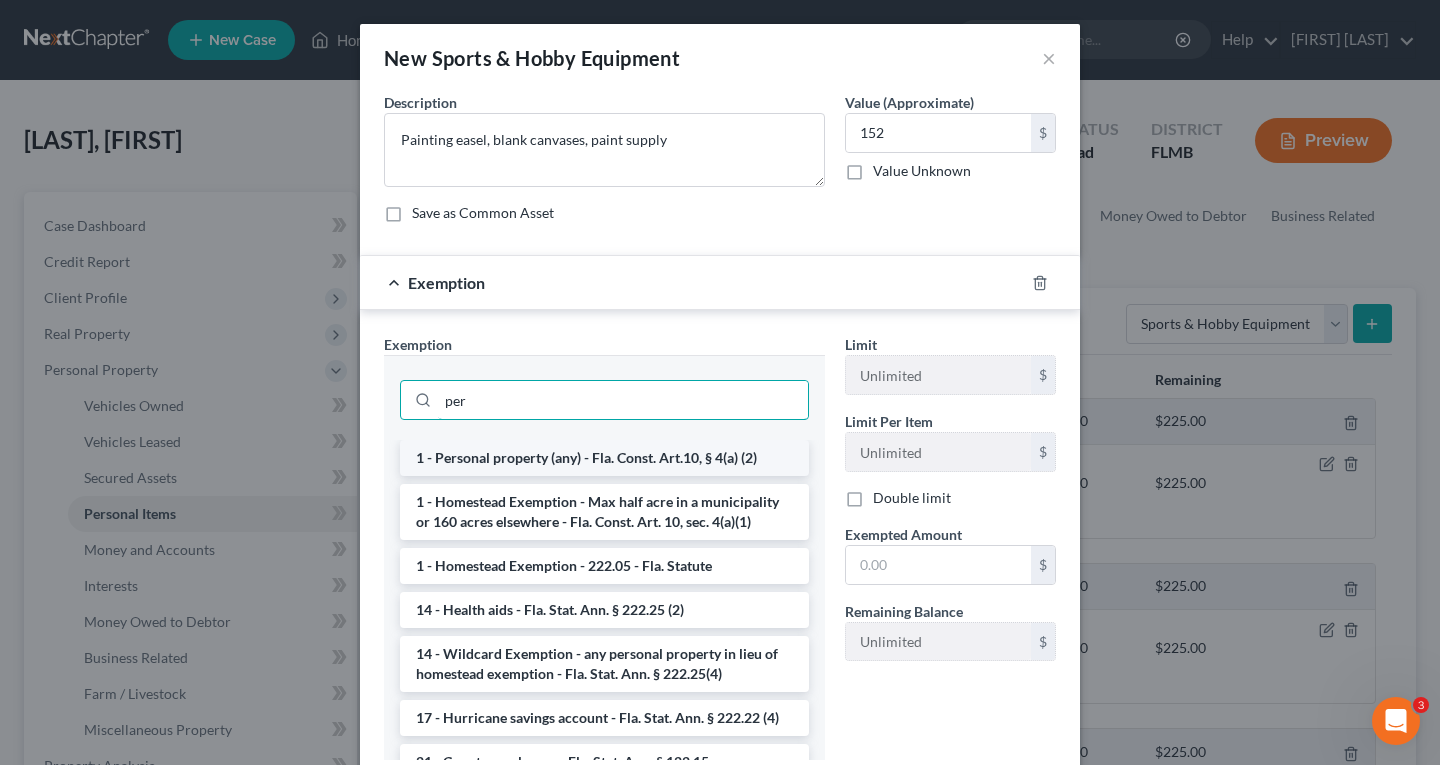 type on "per" 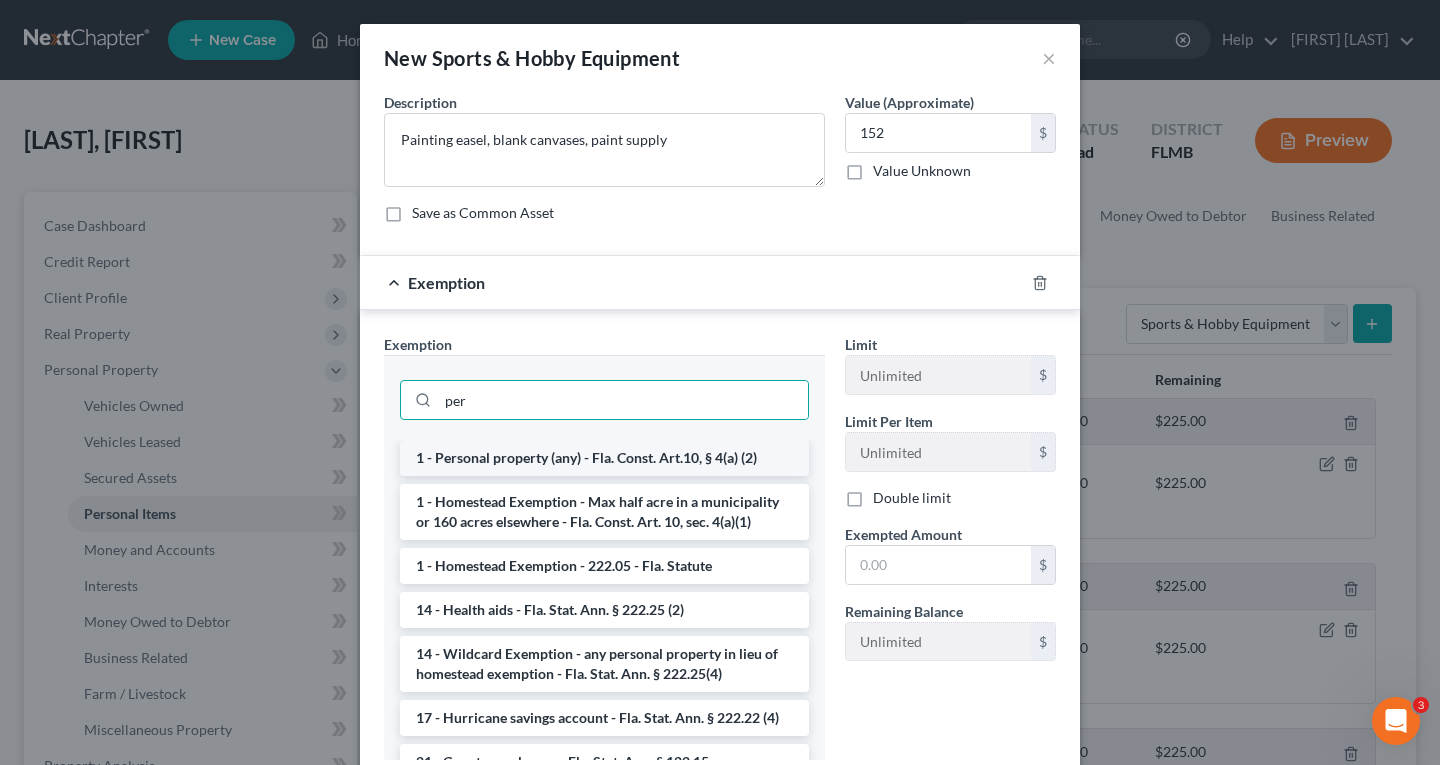 click on "1 - Personal property (any) - Fla. Const. Art.10, § 4(a) (2)" at bounding box center (604, 458) 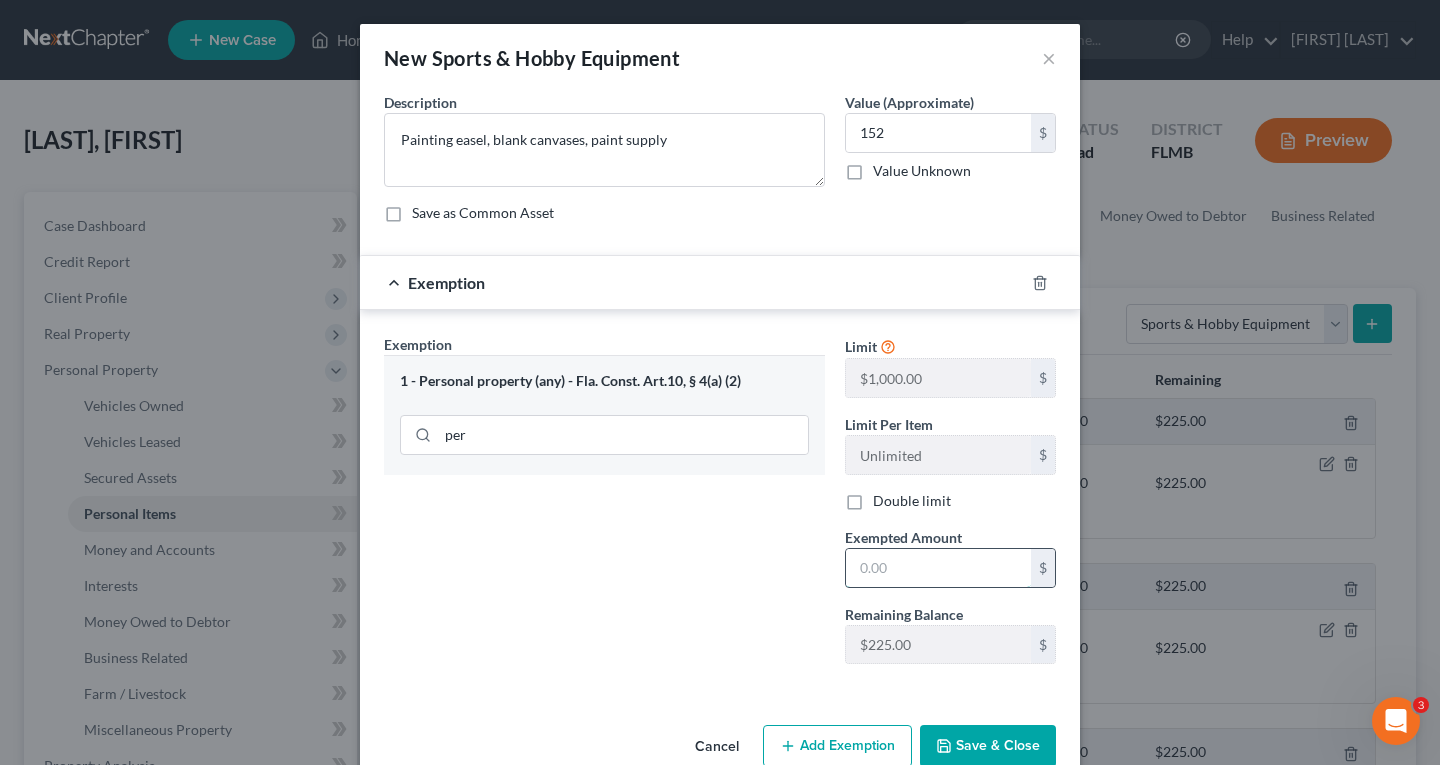 click at bounding box center [938, 568] 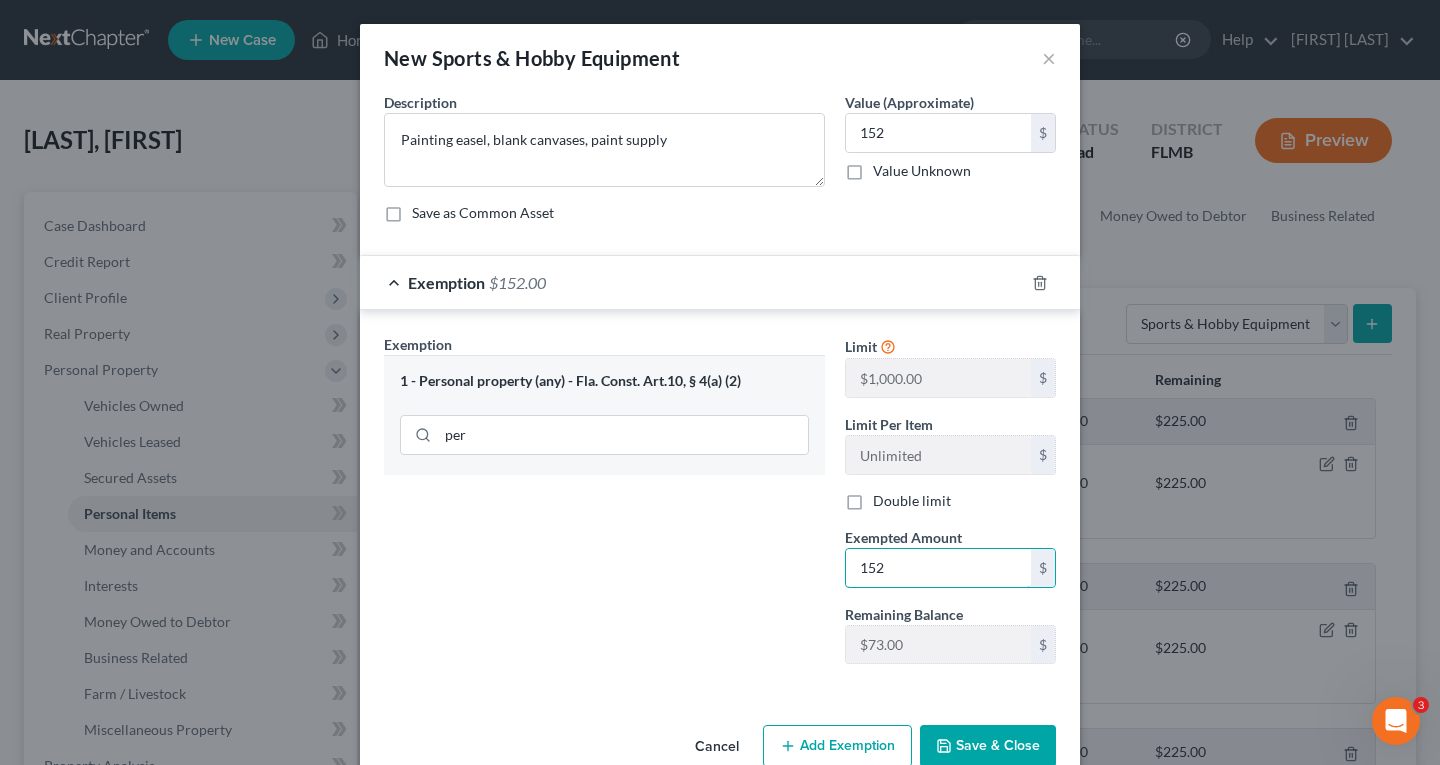 type on "152" 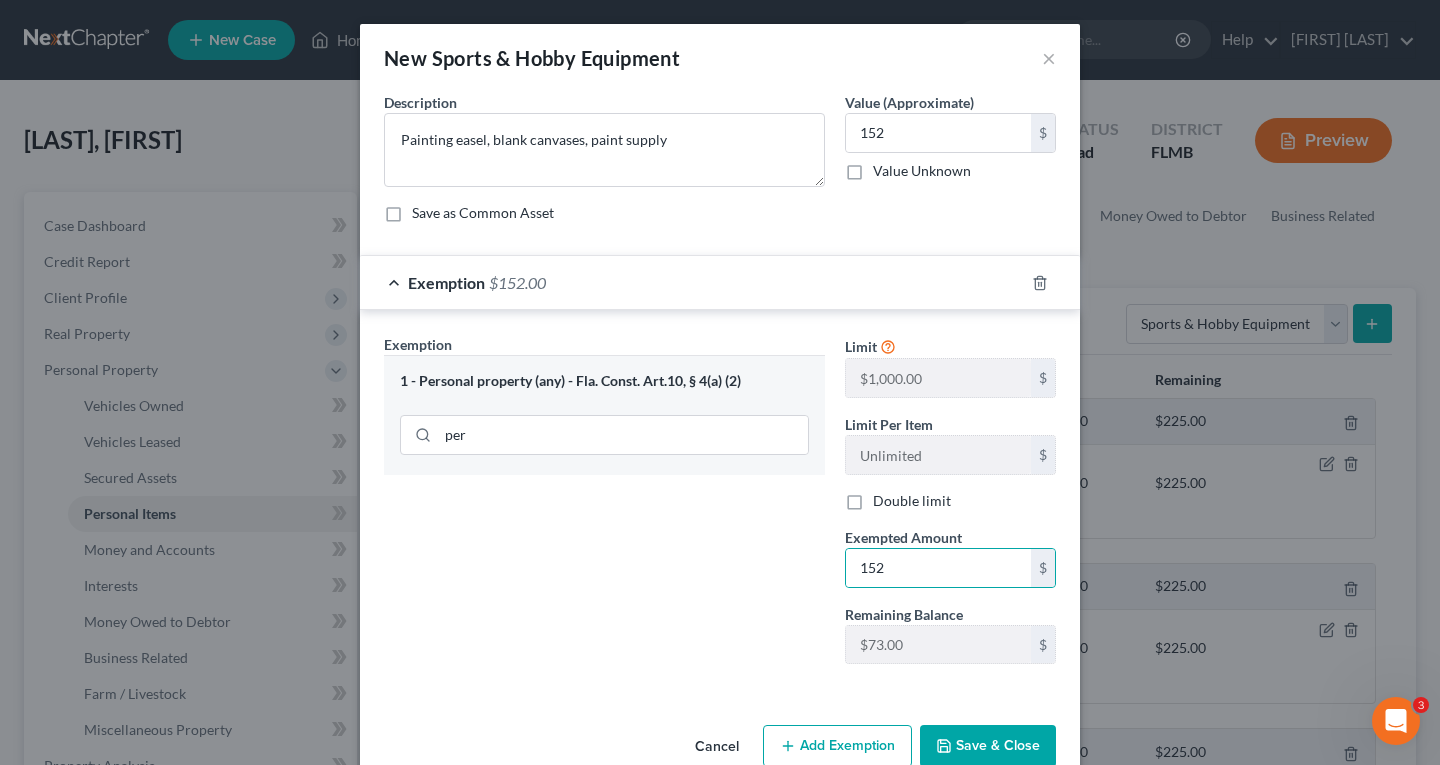 click on "Save & Close" at bounding box center [988, 746] 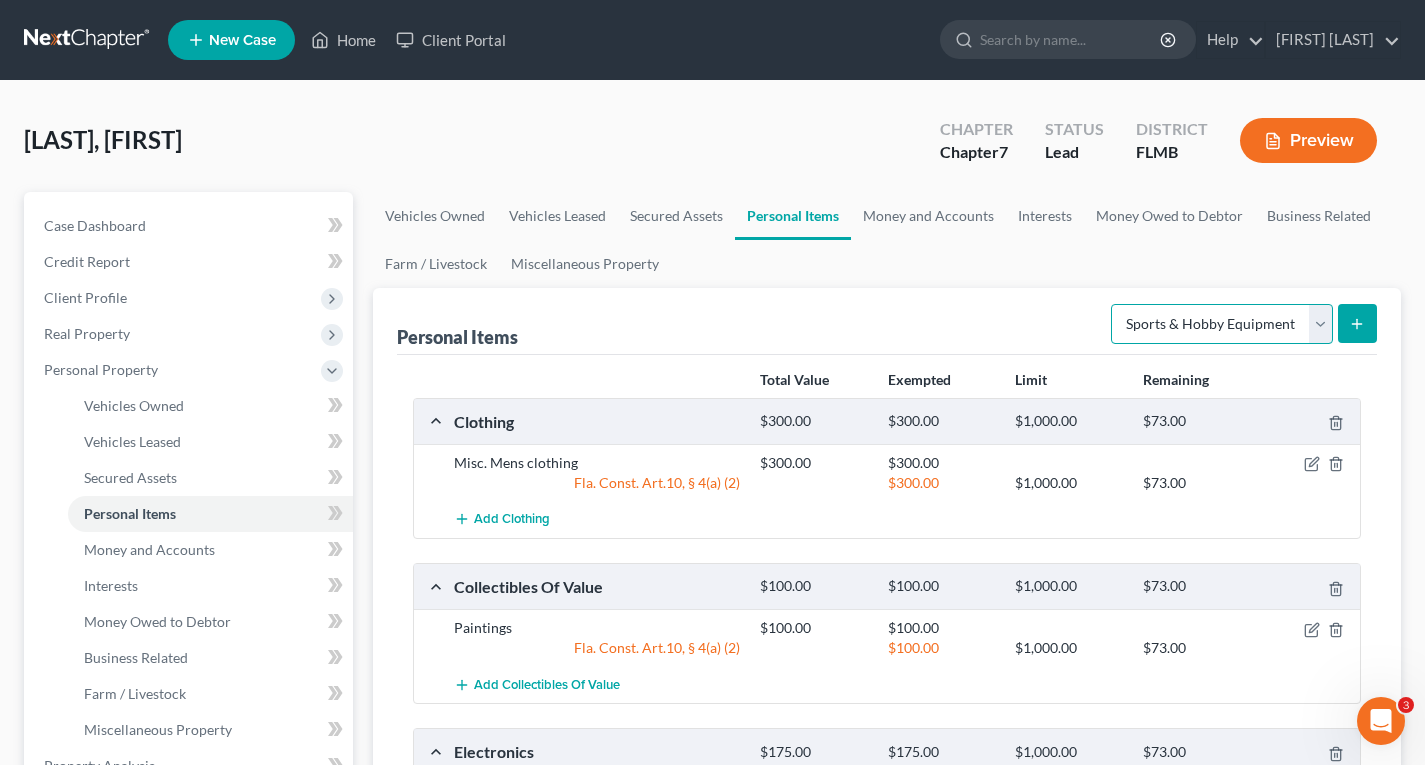 click on "Select Item Type Clothing Collectibles Of Value Electronics Firearms Household Goods Jewelry Other Pet(s) Sports & Hobby Equipment" at bounding box center (1222, 324) 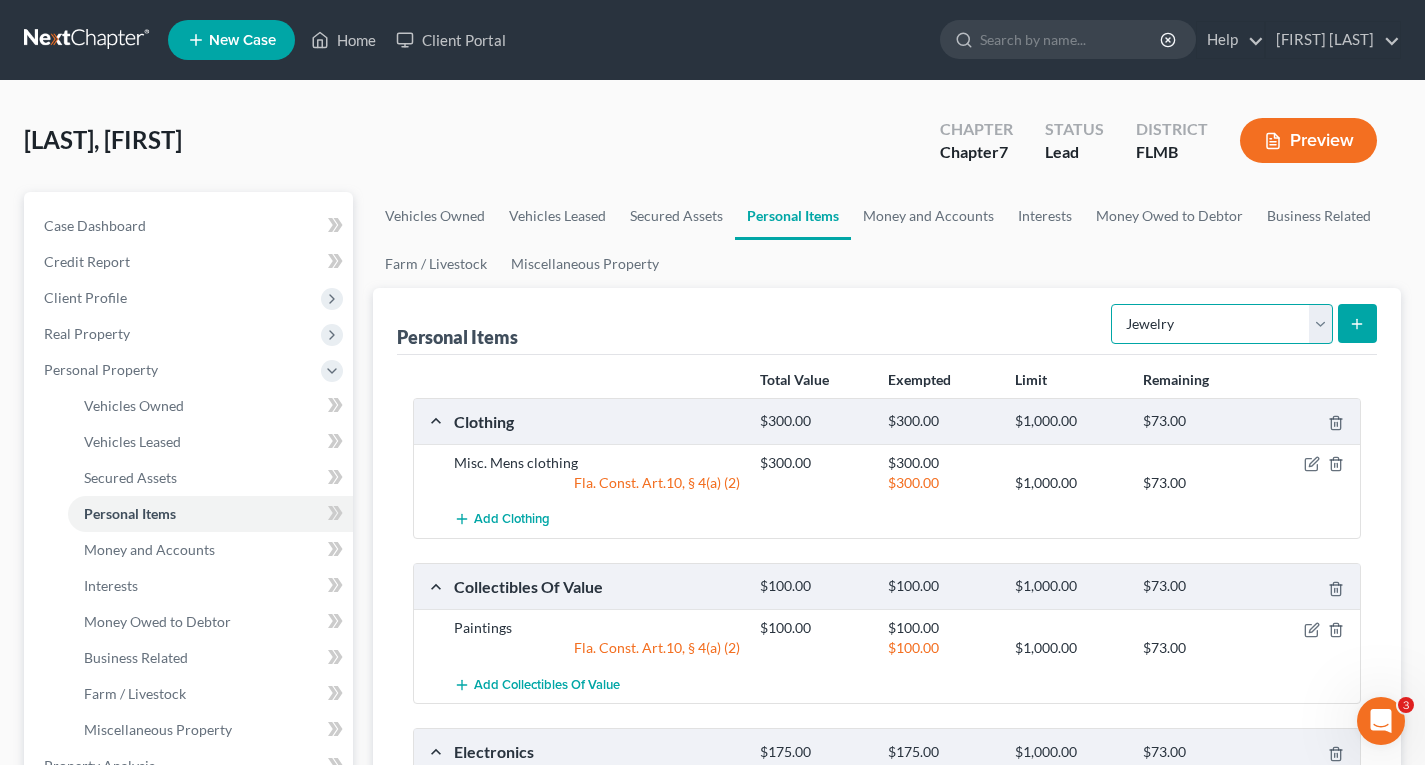 click on "Select Item Type Clothing Collectibles Of Value Electronics Firearms Household Goods Jewelry Other Pet(s) Sports & Hobby Equipment" at bounding box center (1222, 324) 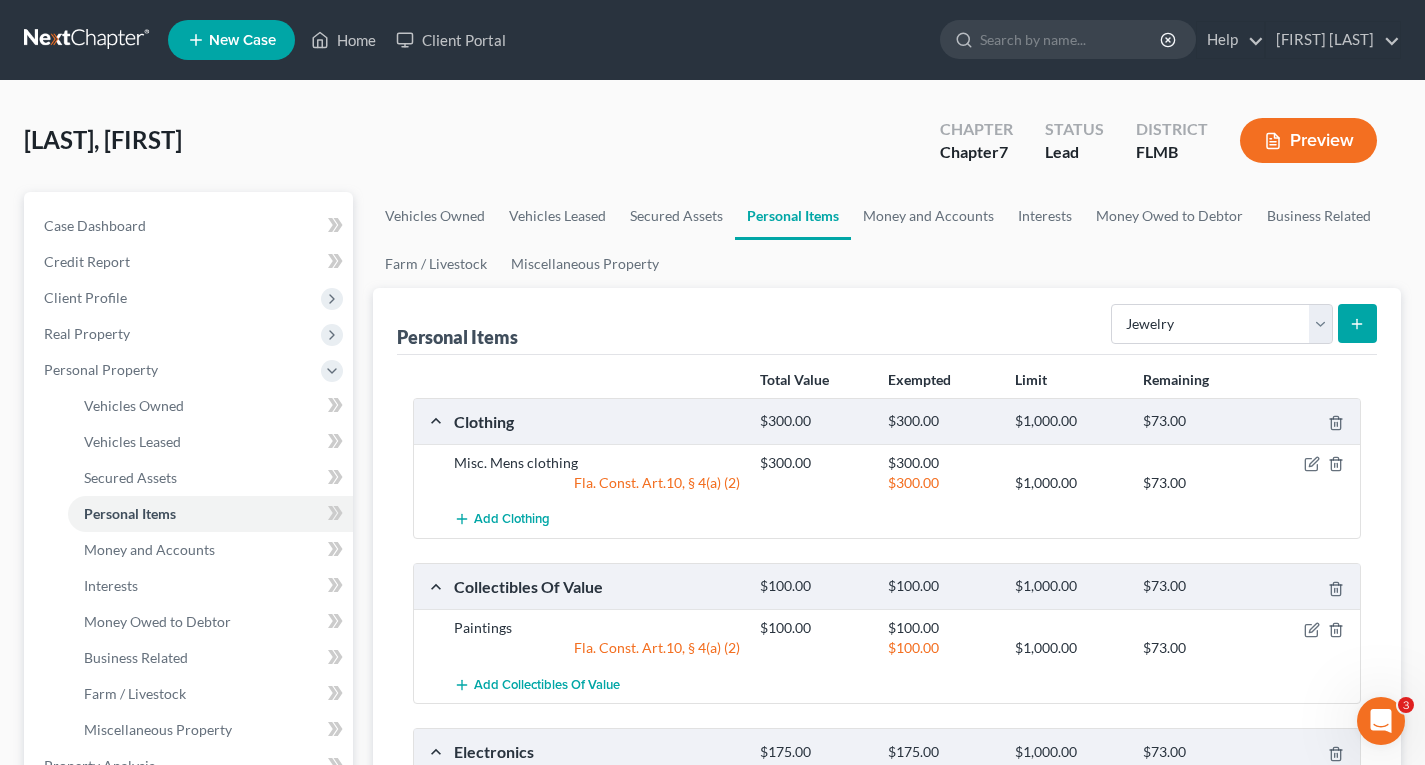 click at bounding box center (1357, 323) 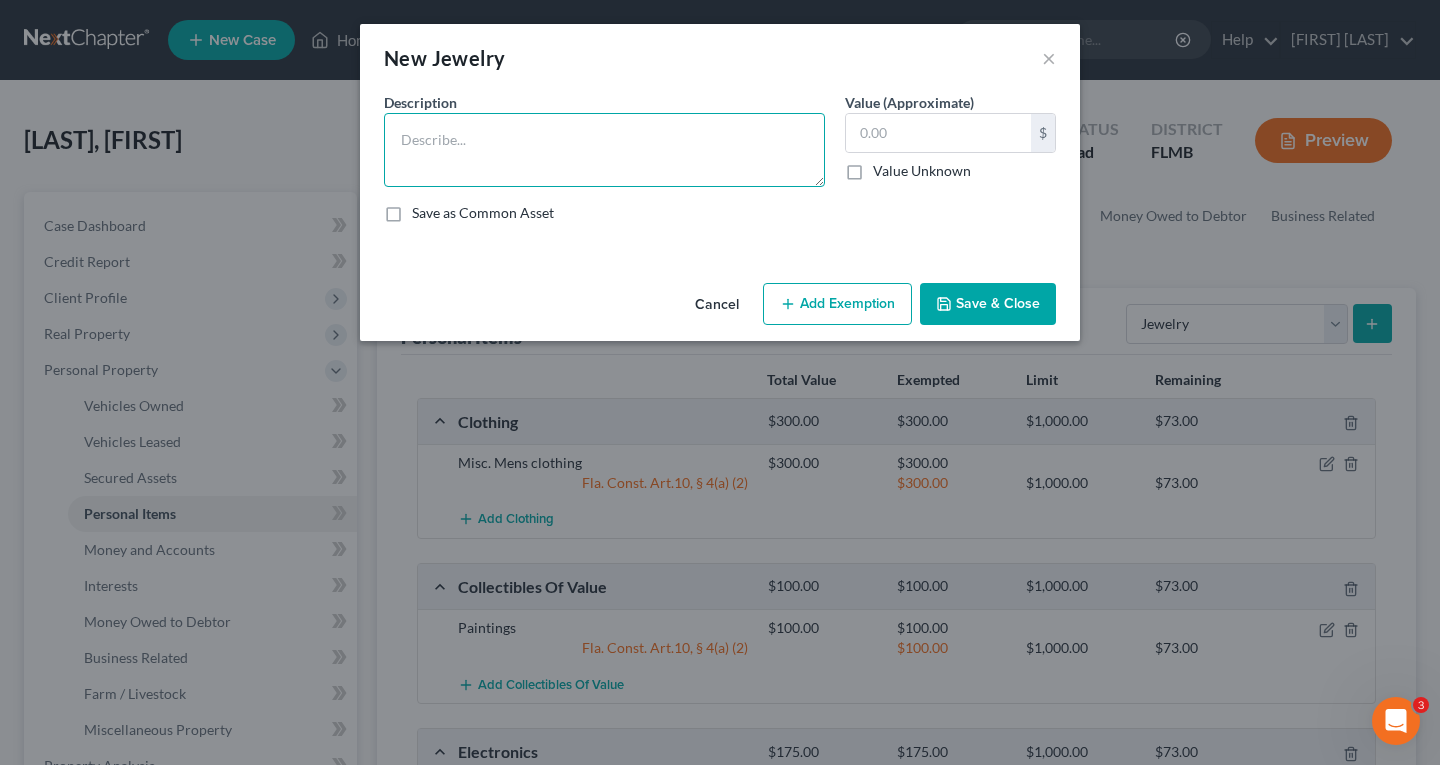 click at bounding box center (604, 150) 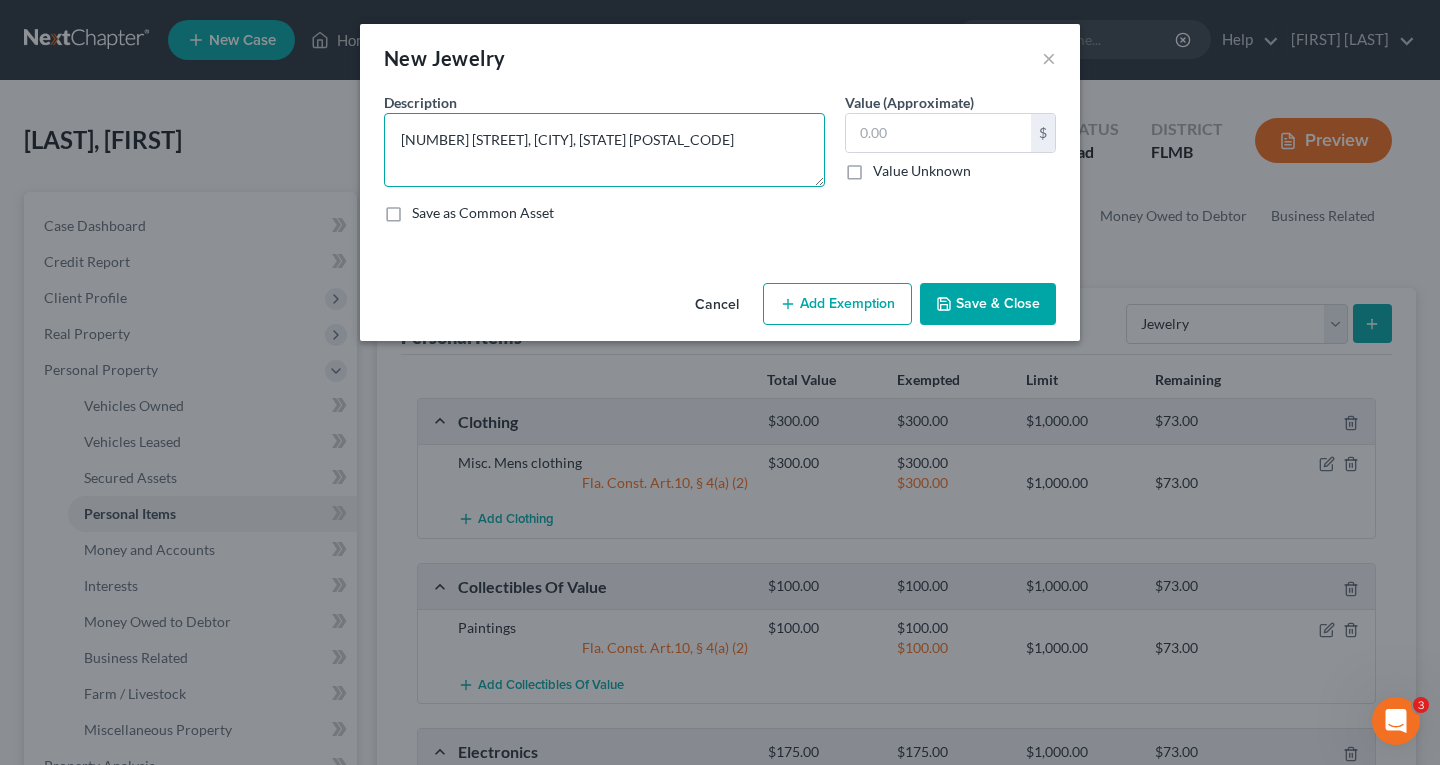 type on "[NUMBER] [STREET], [CITY], [STATE] [POSTAL_CODE]" 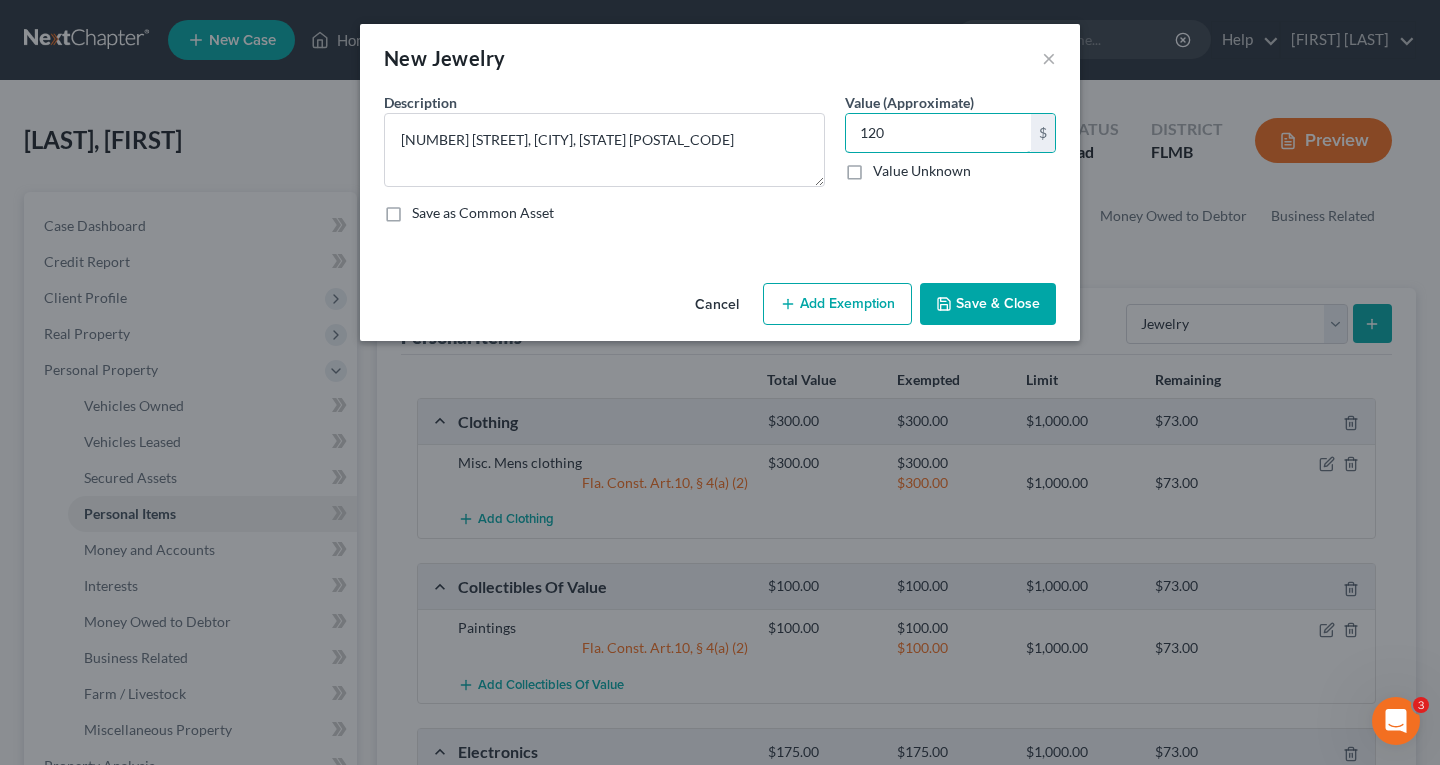 type on "120" 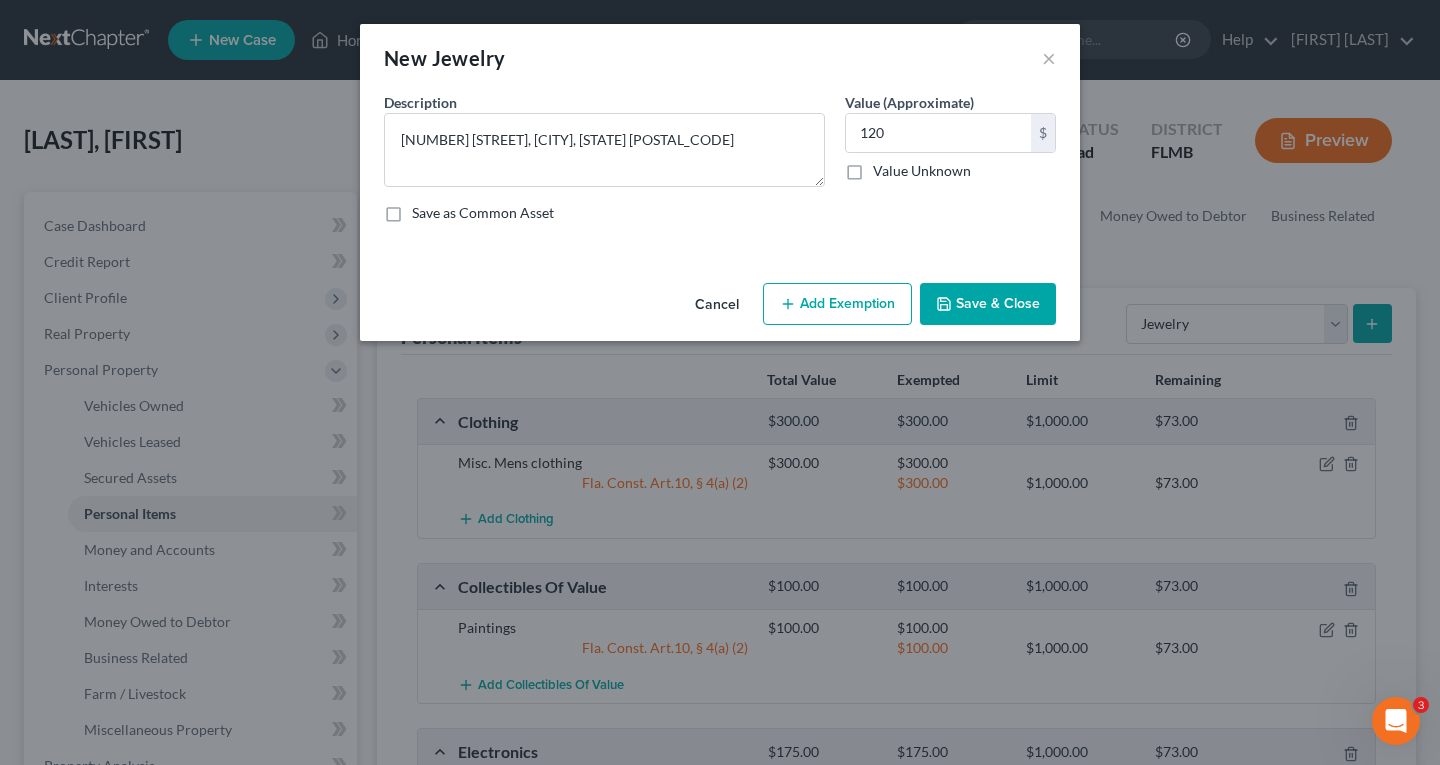 click on "Add Exemption" at bounding box center (837, 304) 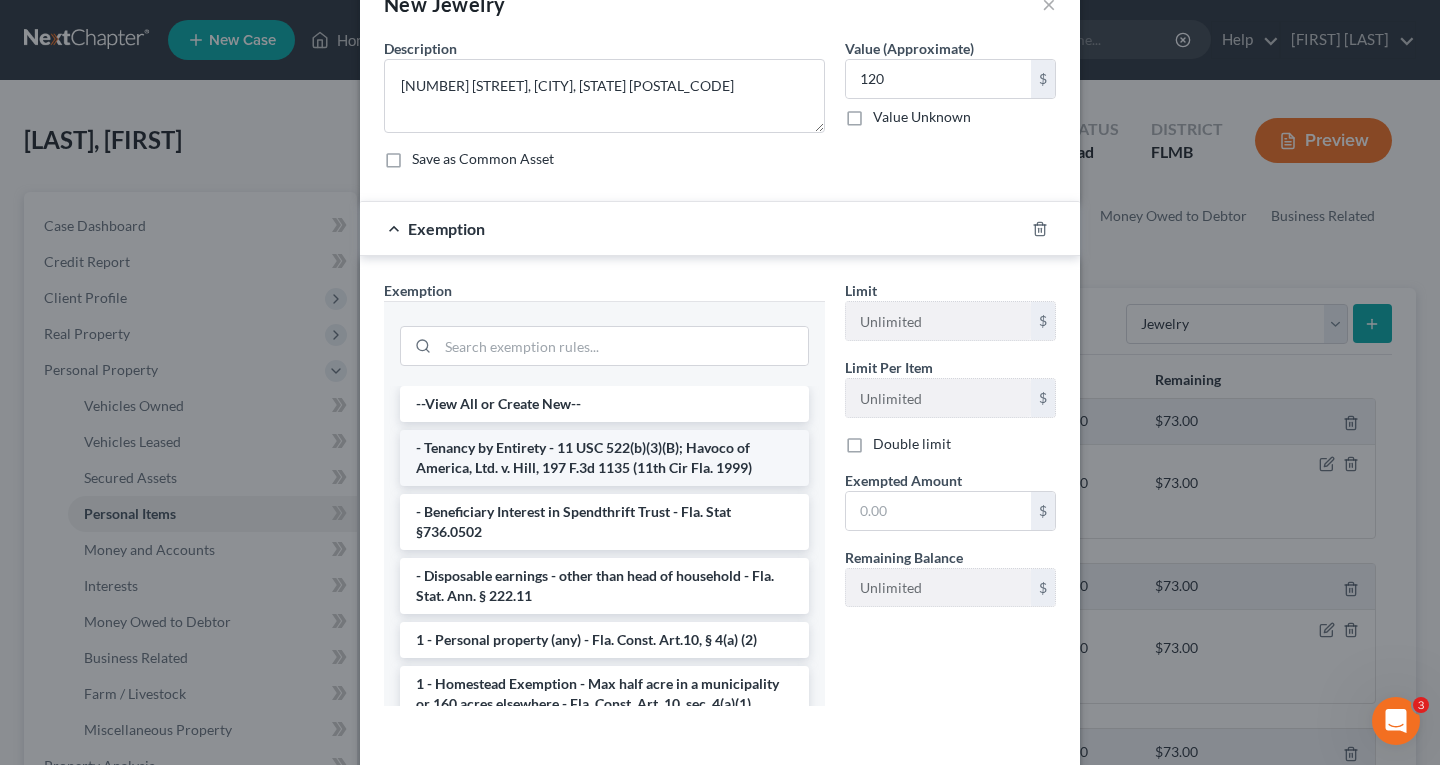 scroll, scrollTop: 100, scrollLeft: 0, axis: vertical 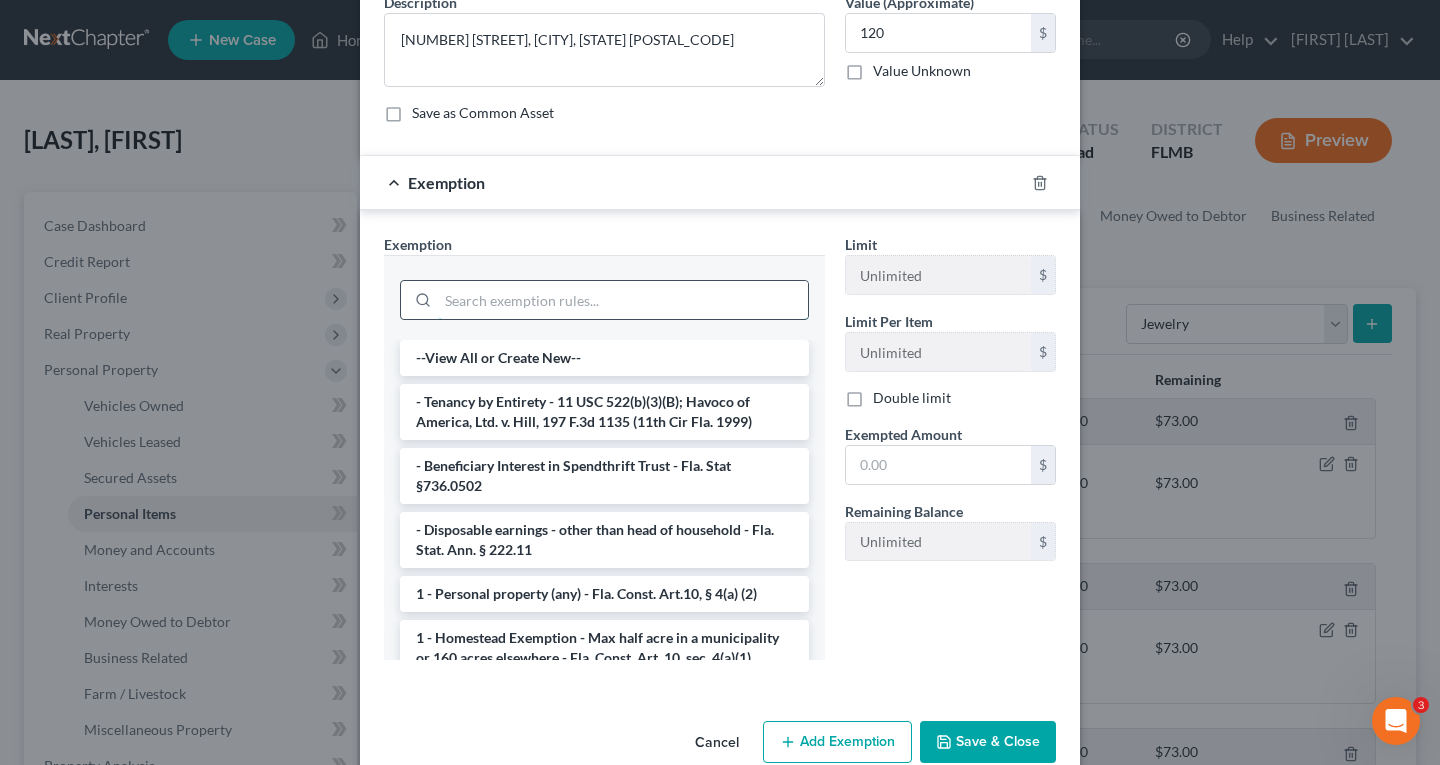 click at bounding box center (623, 300) 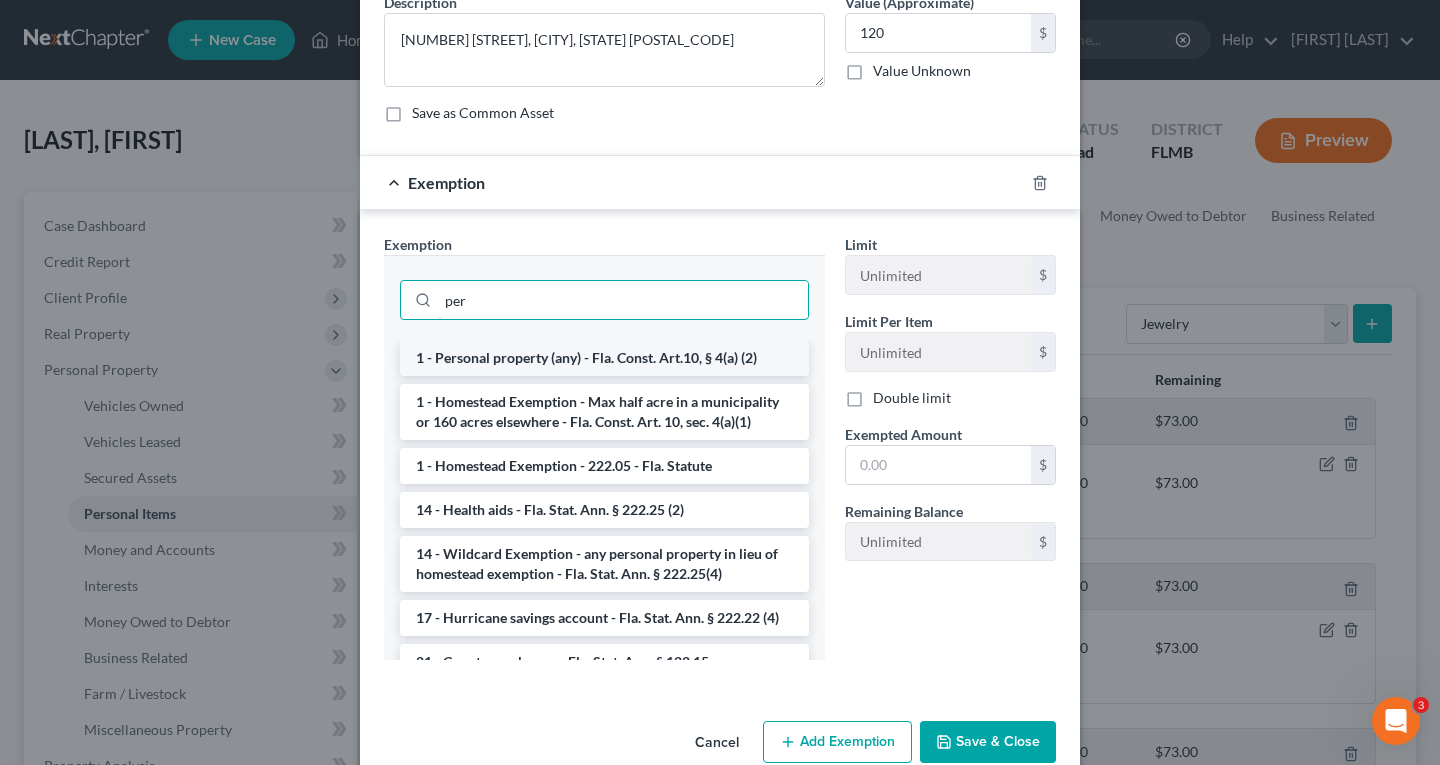 type on "per" 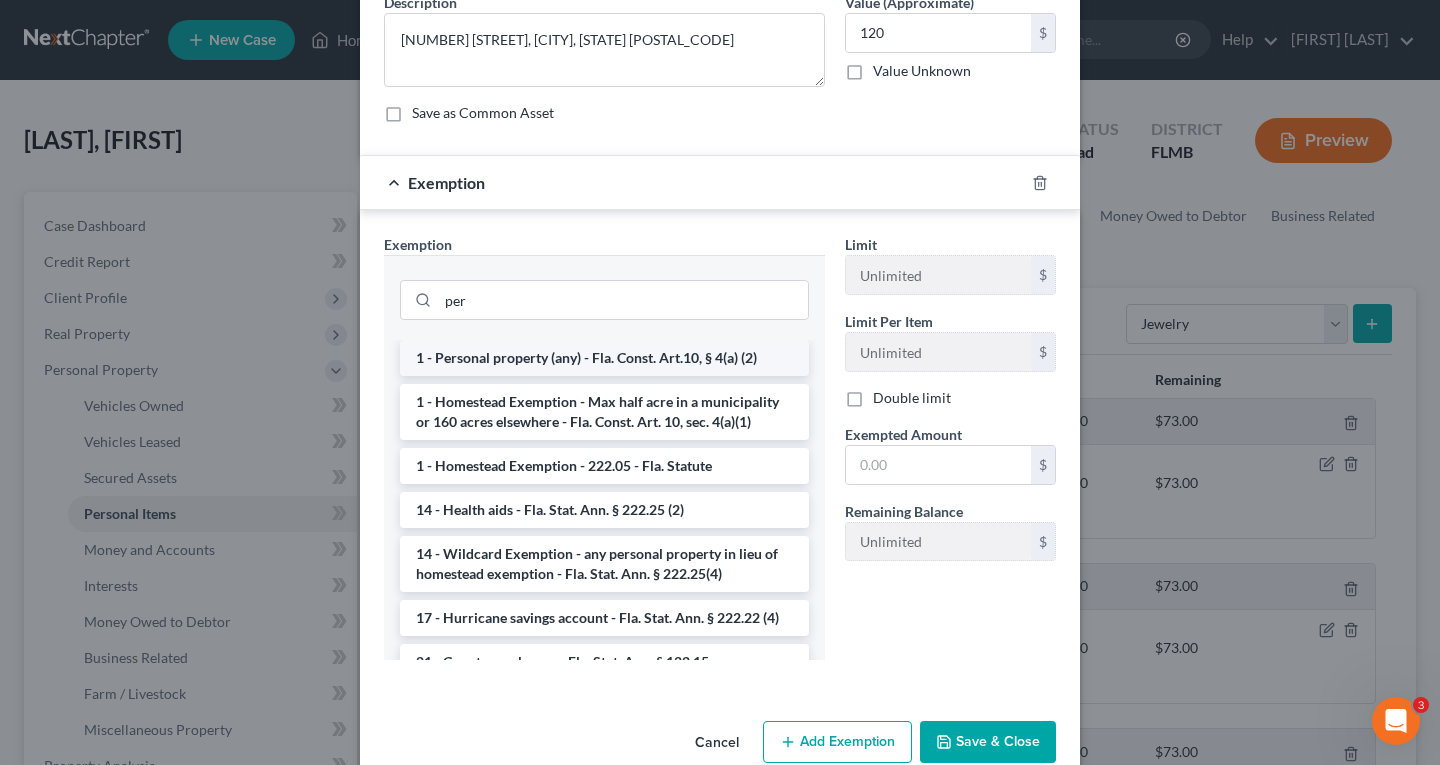 click on "1 - Personal property (any) - Fla. Const. Art.10, § 4(a) (2)" at bounding box center [604, 358] 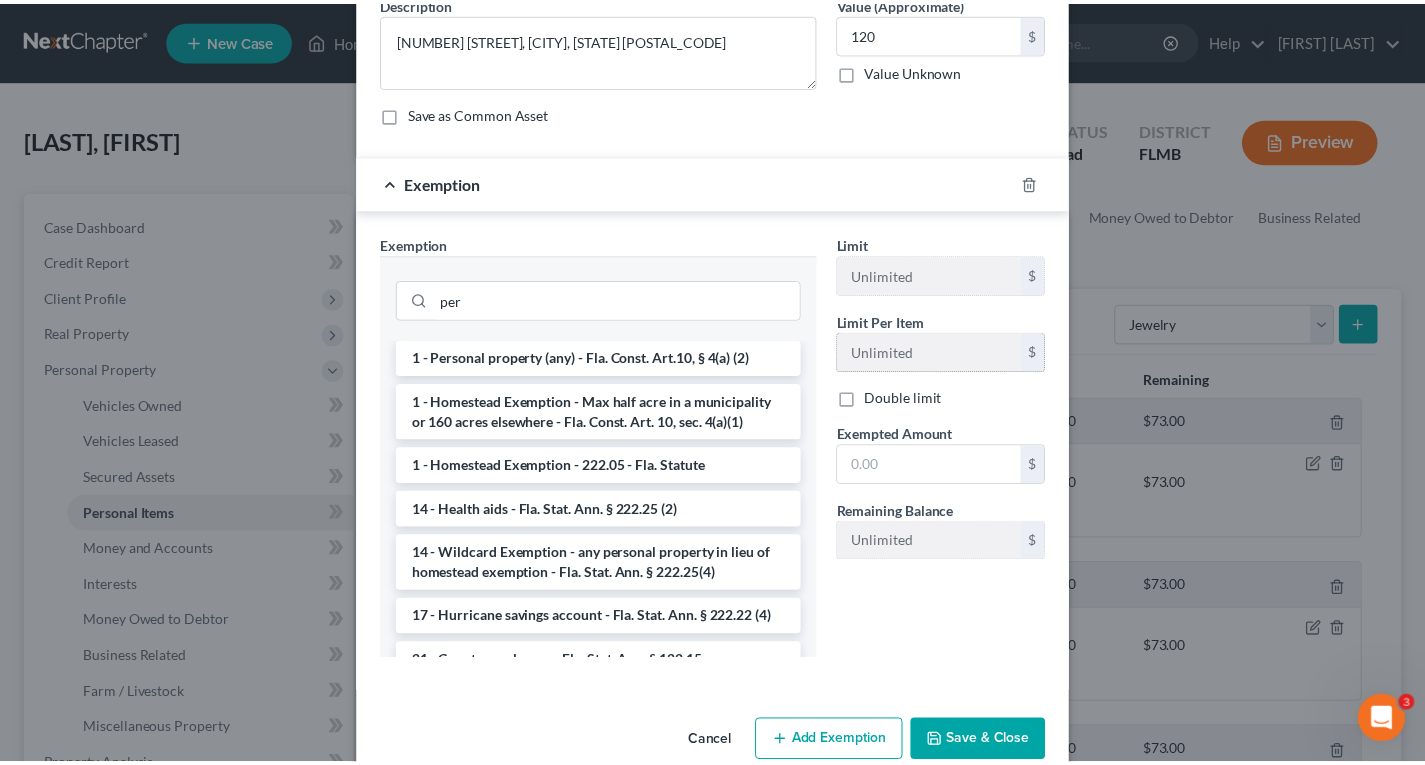 scroll, scrollTop: 42, scrollLeft: 0, axis: vertical 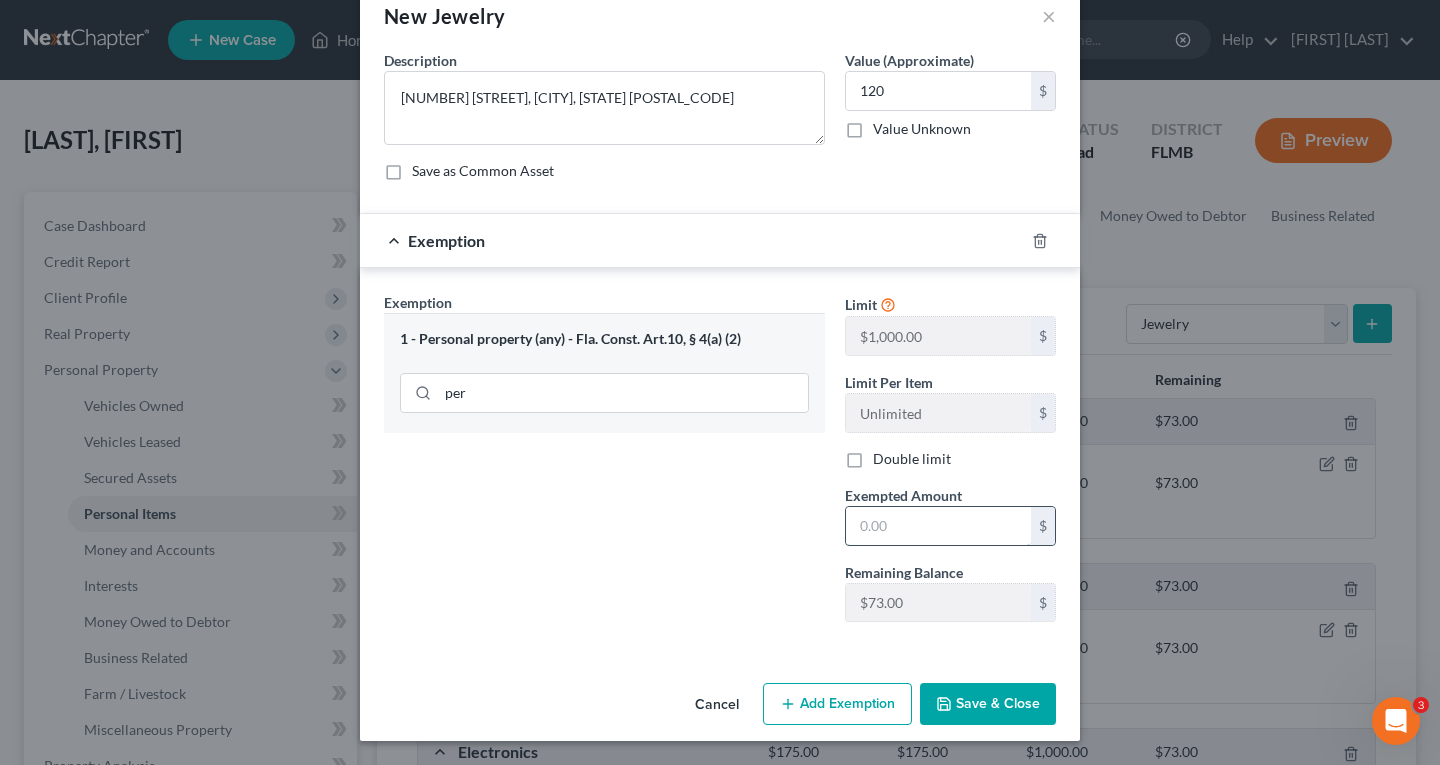 click at bounding box center [938, 526] 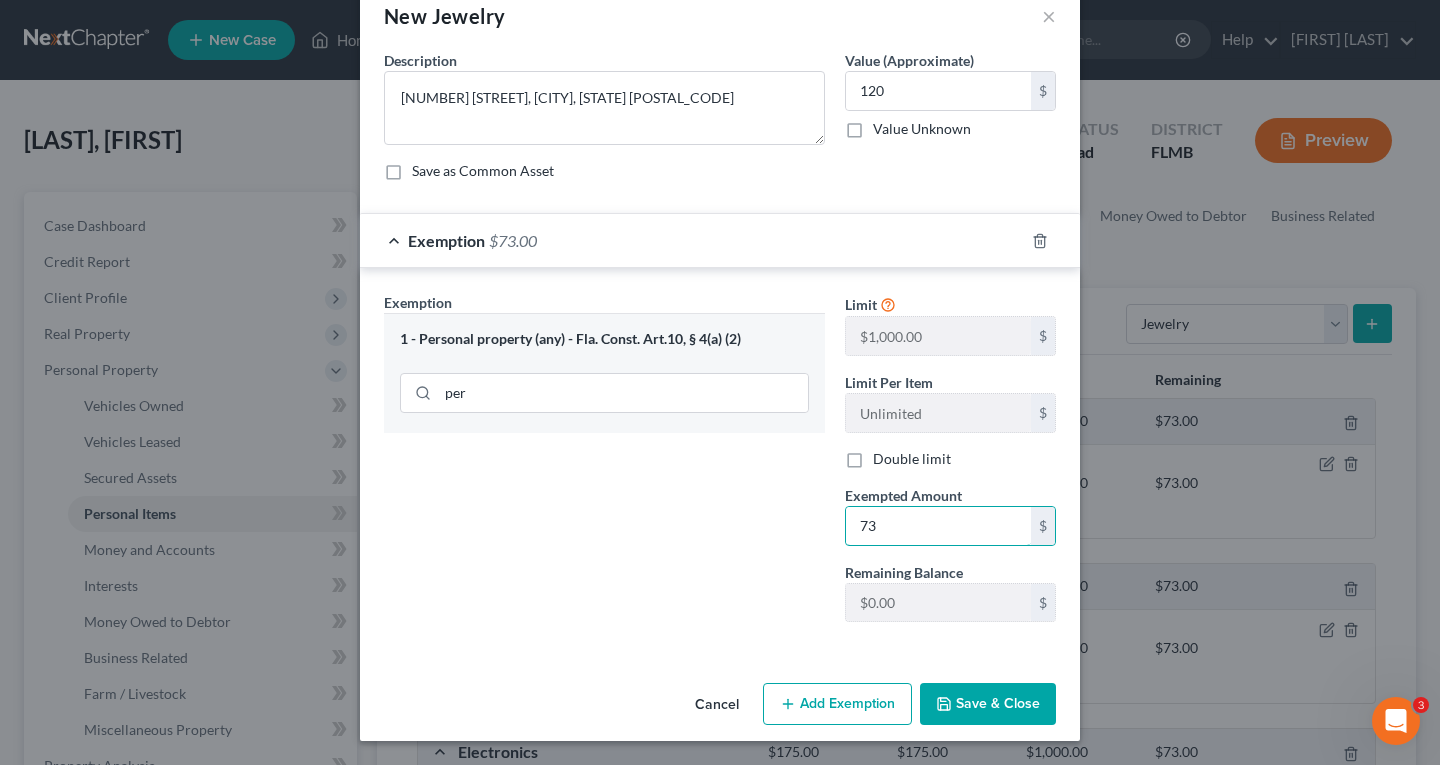 type on "73" 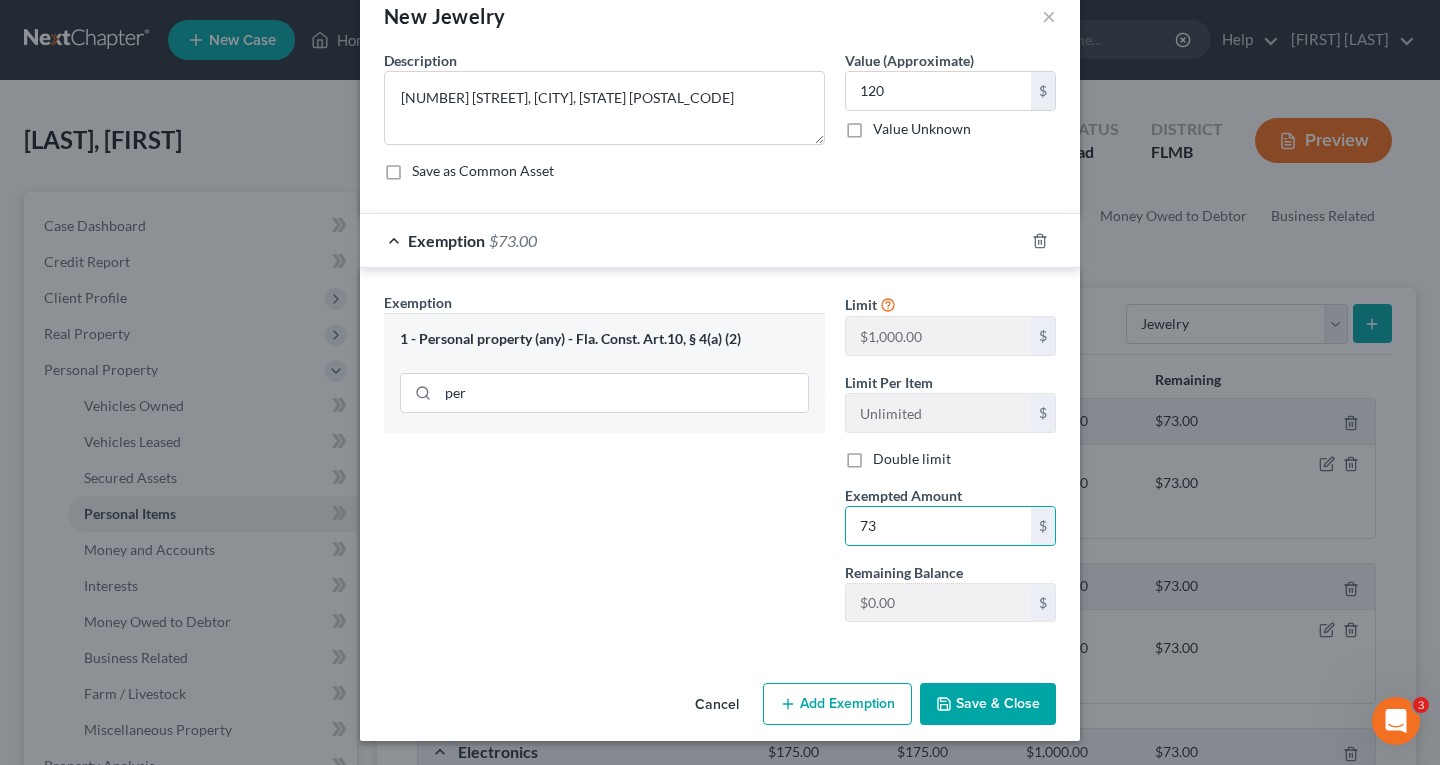 click on "Save & Close" at bounding box center (988, 704) 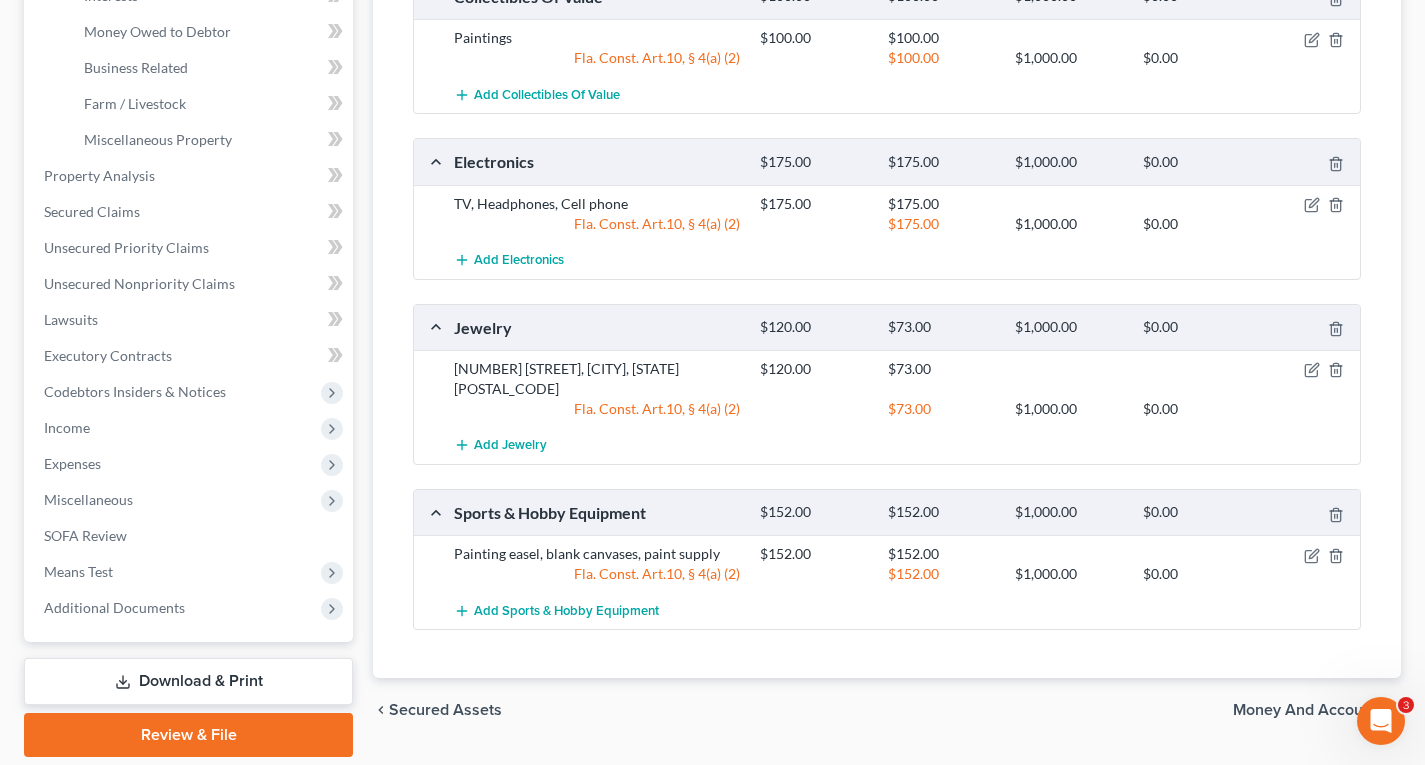scroll, scrollTop: 600, scrollLeft: 0, axis: vertical 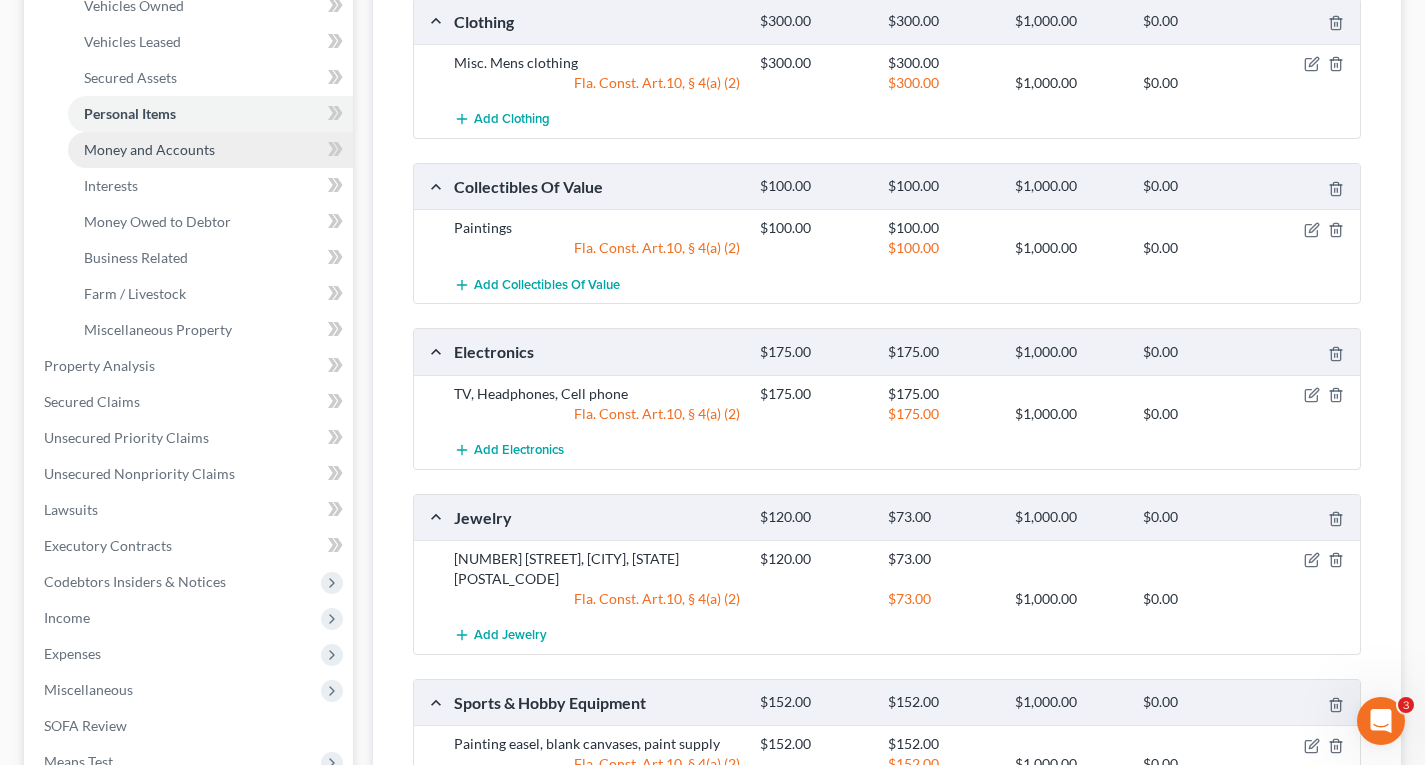 click on "Money and Accounts" at bounding box center (149, 149) 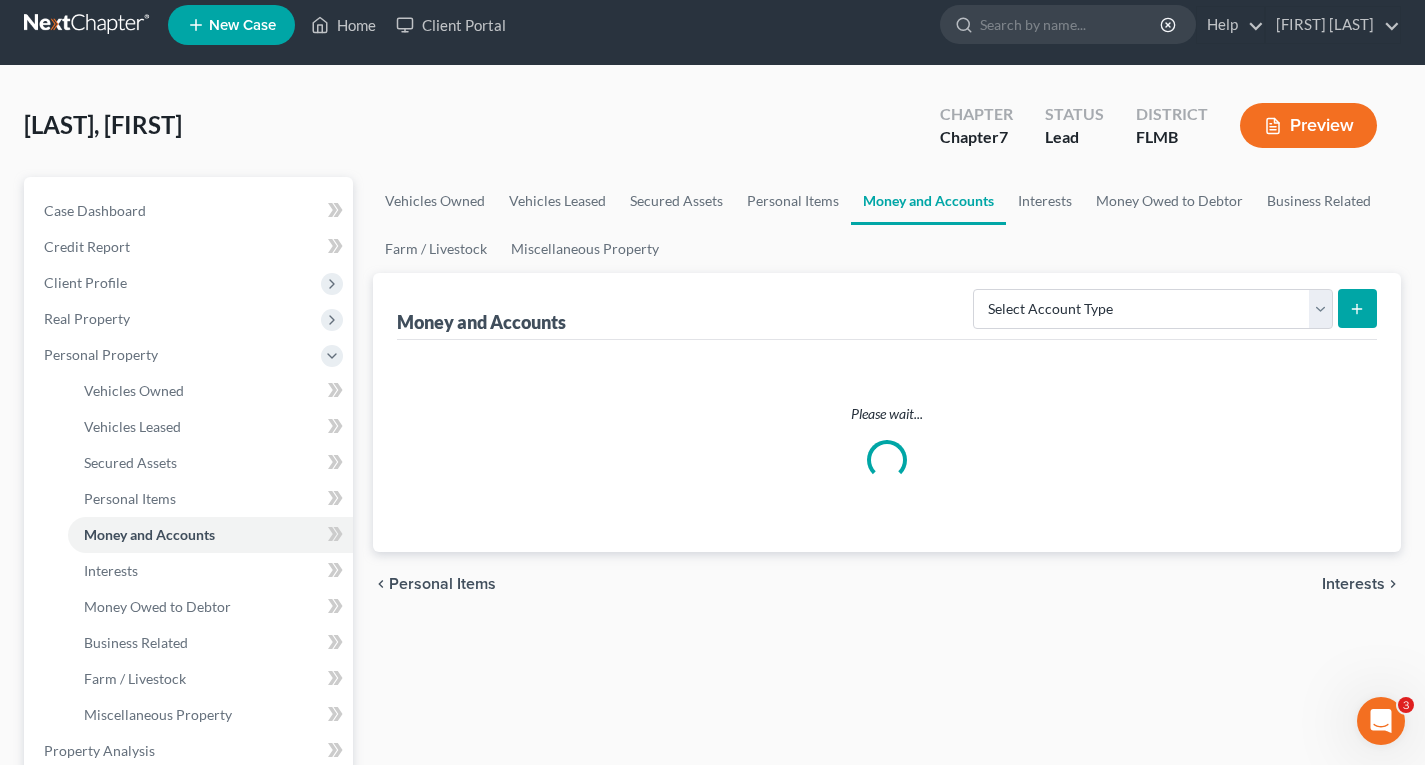 scroll, scrollTop: 0, scrollLeft: 0, axis: both 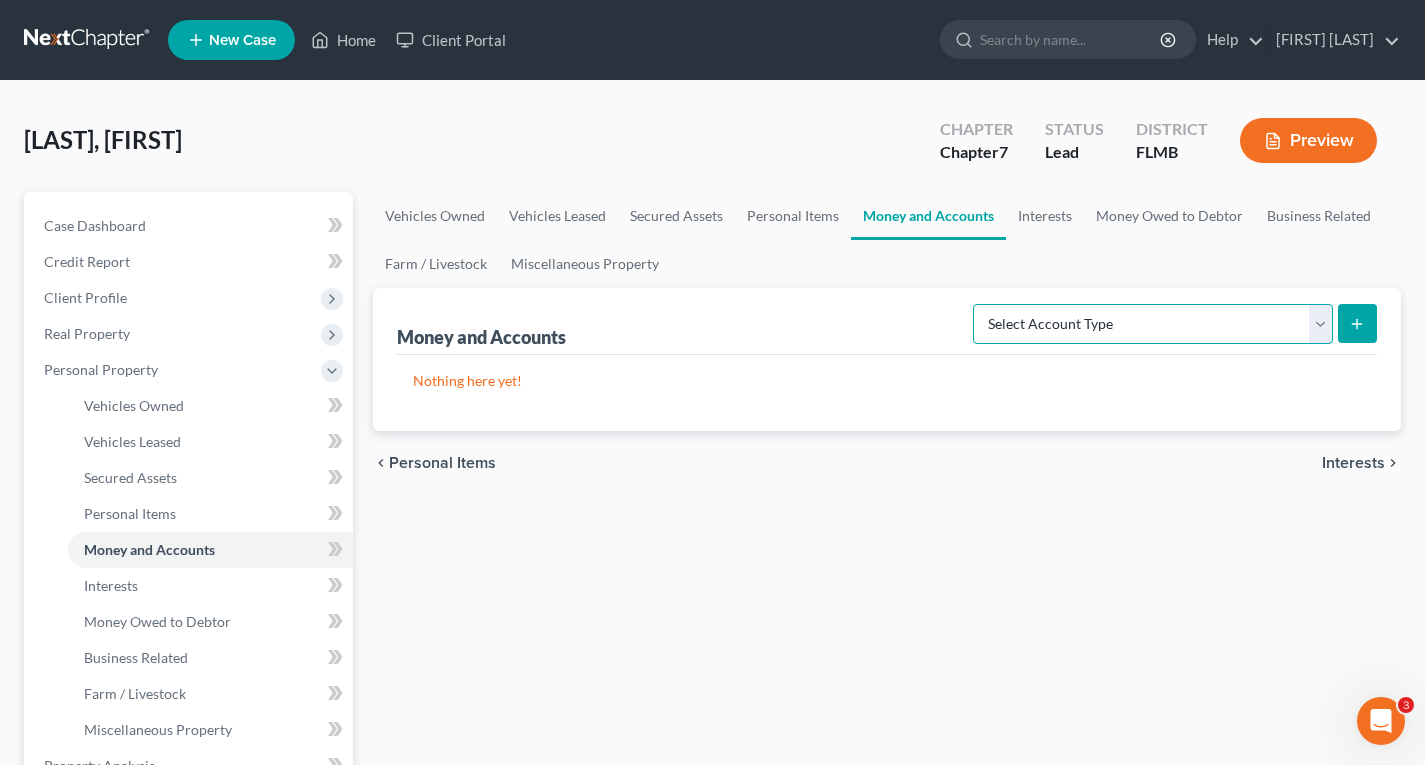 click on "Select Account Type Brokerage Cash on Hand Certificates of Deposit Checking Account Money Market Other (Credit Union, Health Savings Account, etc) Safe Deposit Box Savings Account Security Deposits or Prepayments" at bounding box center [1153, 324] 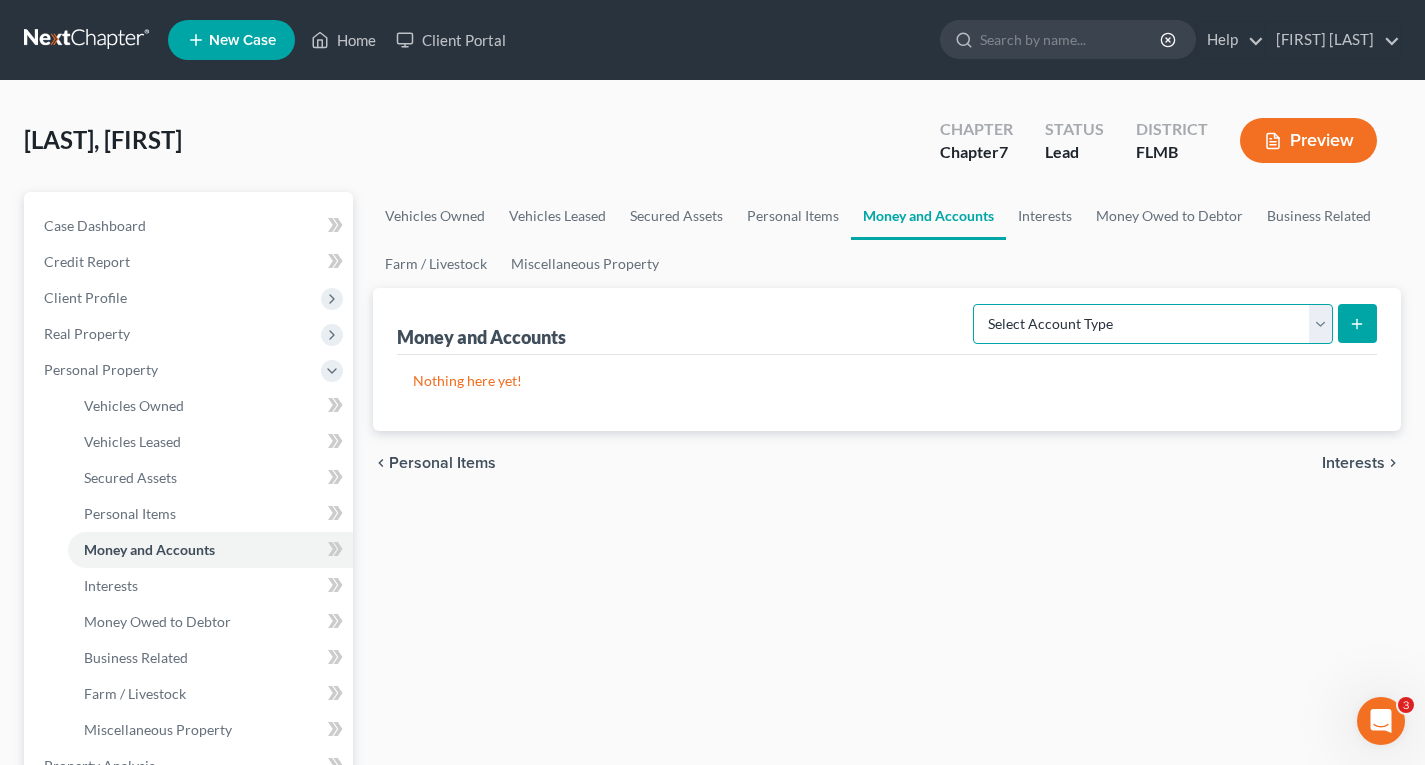 select on "savings" 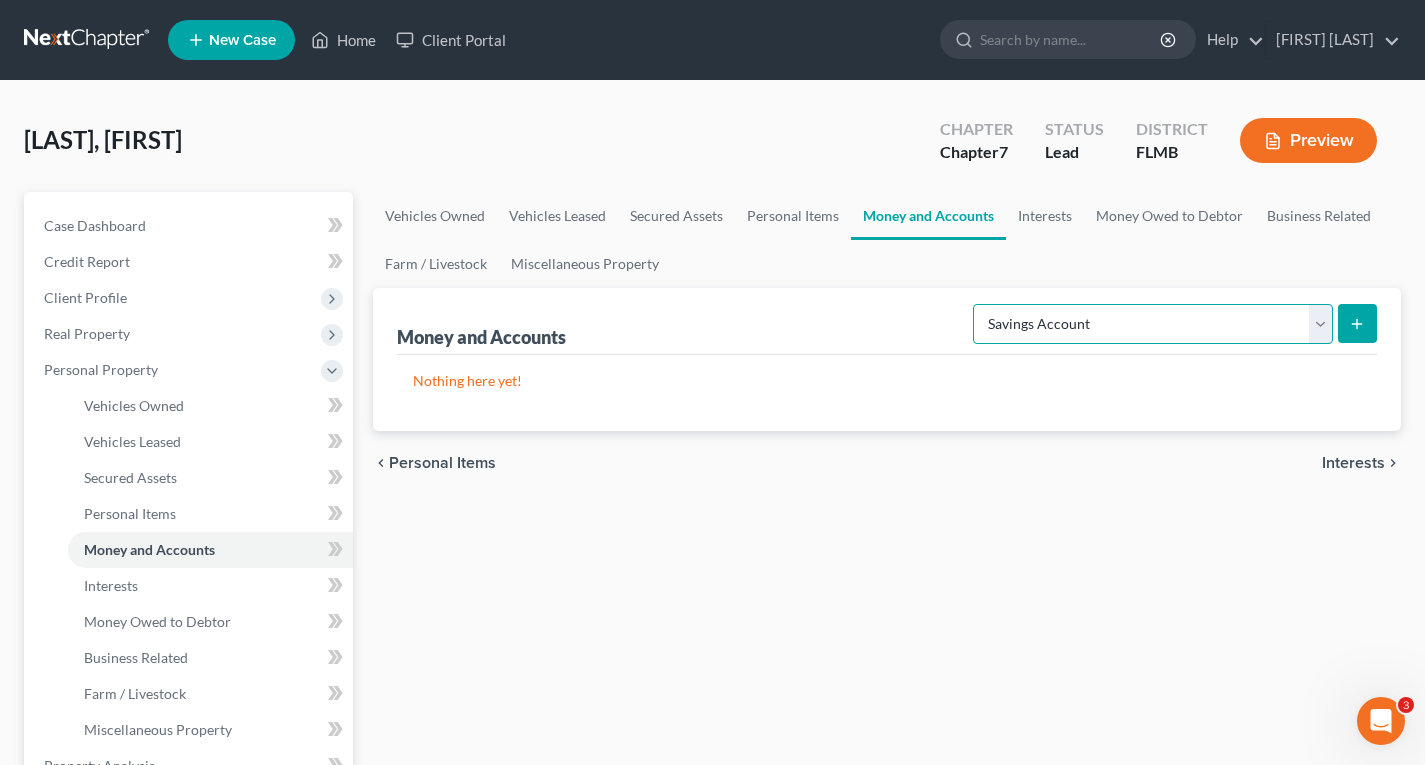 click on "Select Account Type Brokerage Cash on Hand Certificates of Deposit Checking Account Money Market Other (Credit Union, Health Savings Account, etc) Safe Deposit Box Savings Account Security Deposits or Prepayments" at bounding box center (1153, 324) 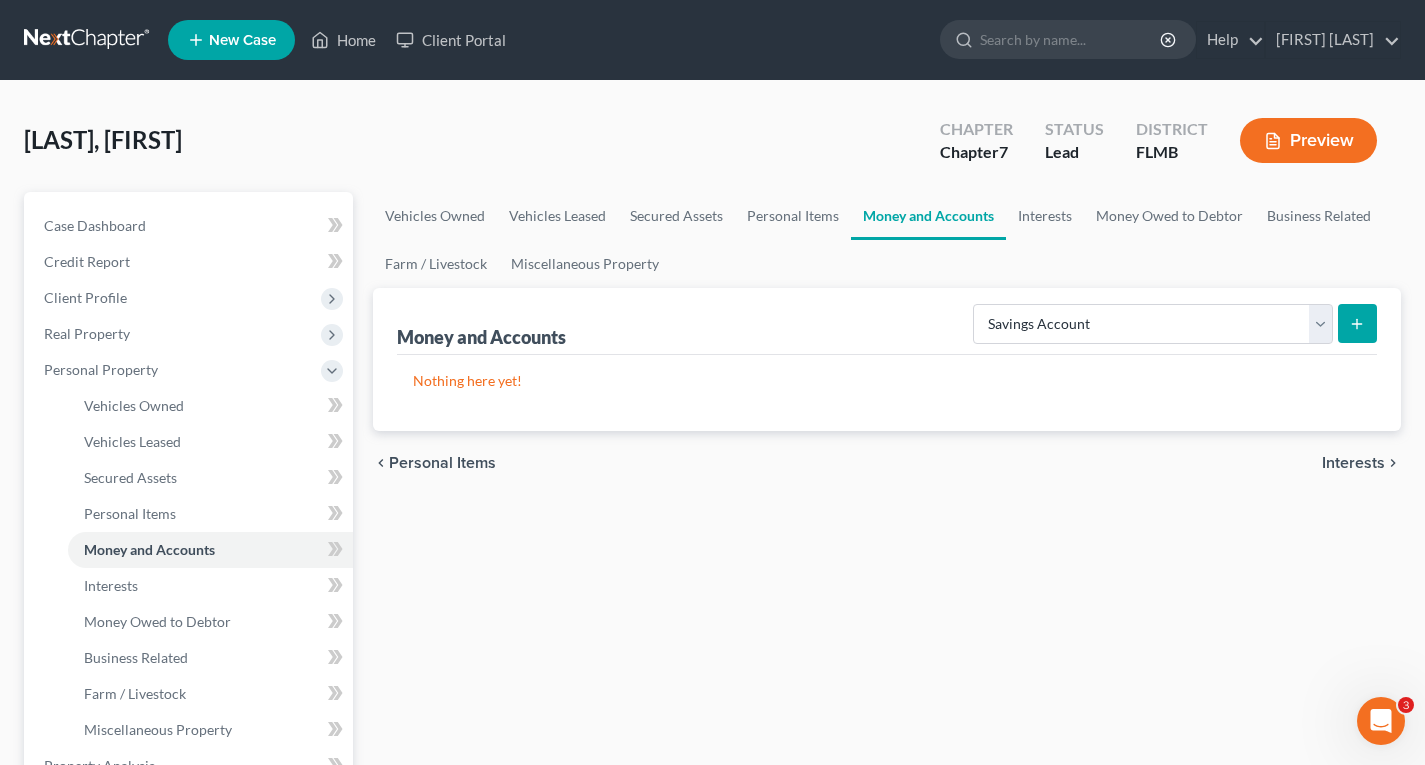 click 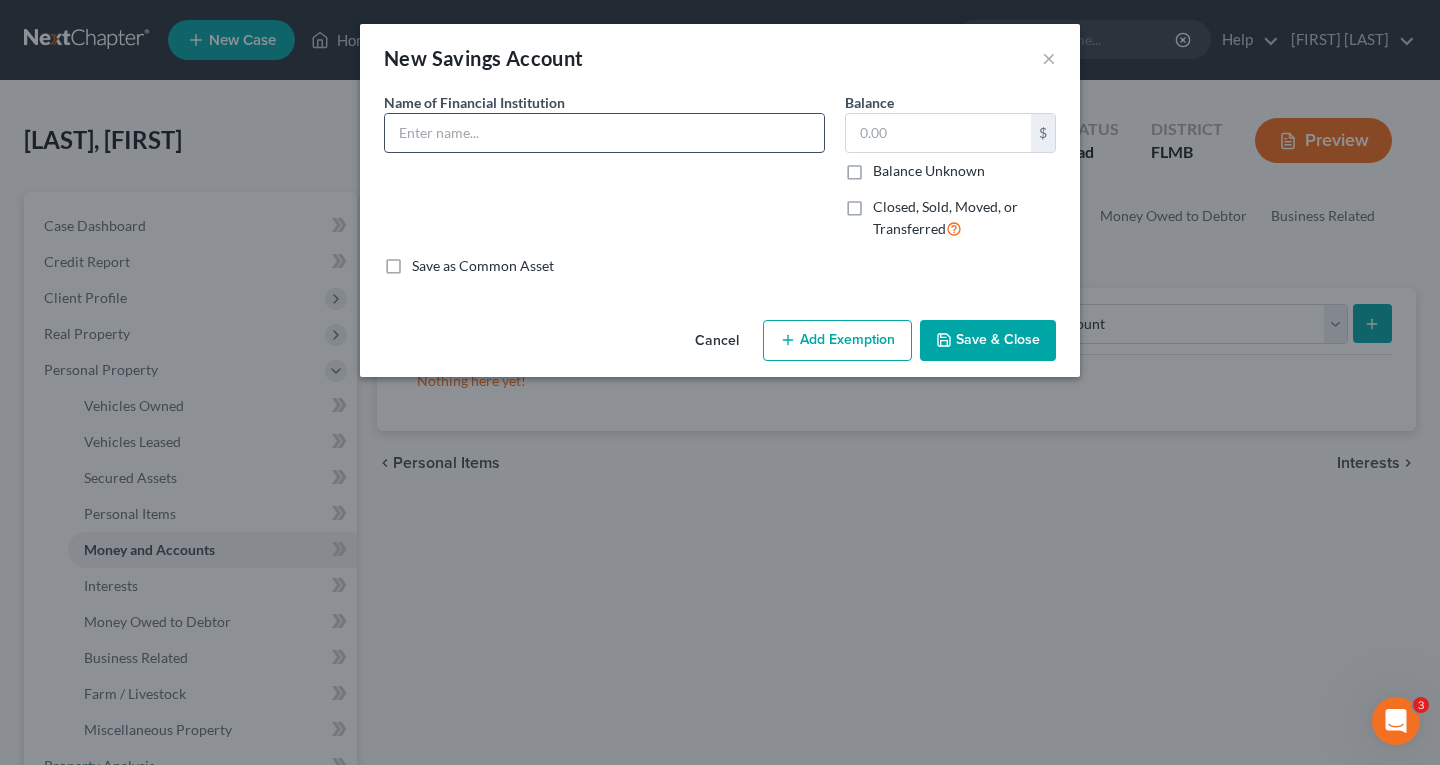 click at bounding box center (604, 133) 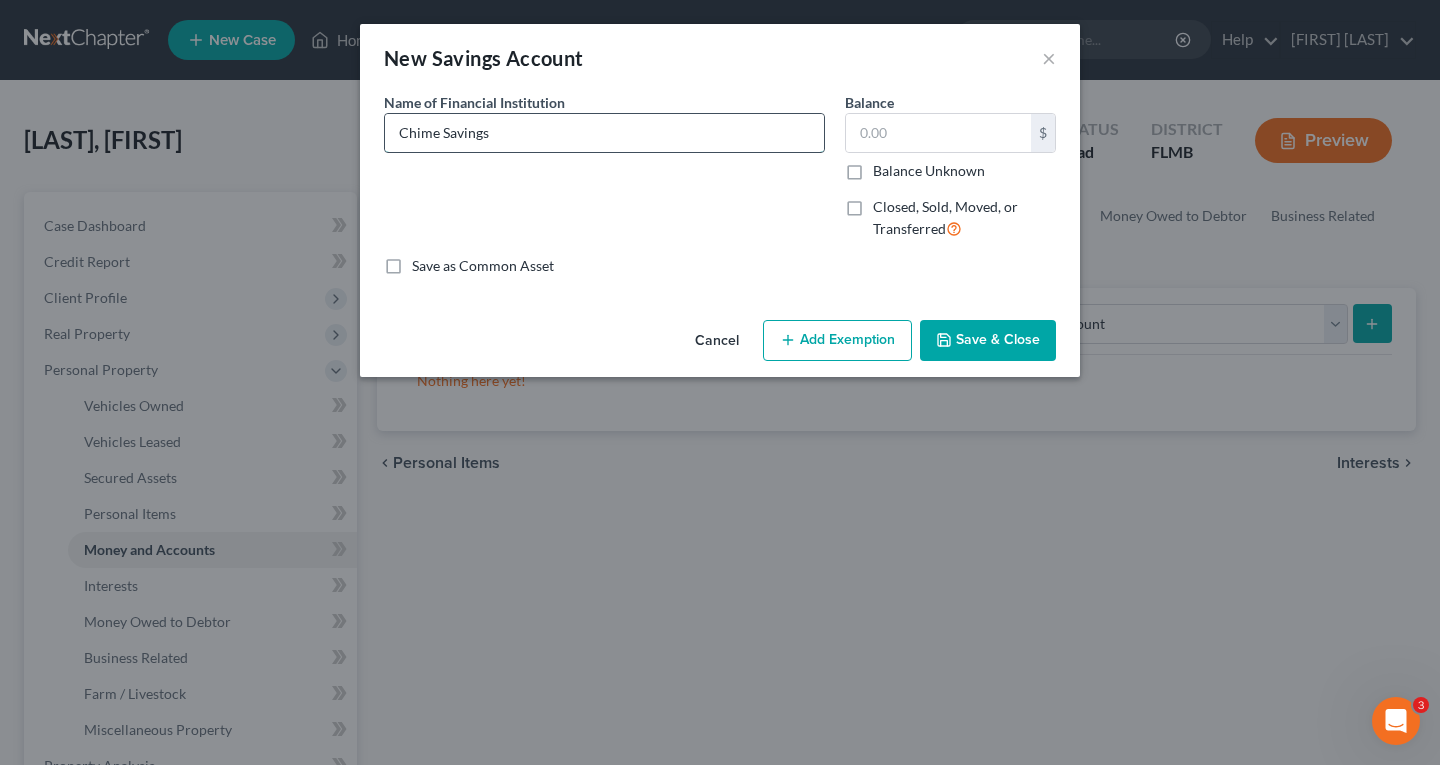 click on "Chime Savings" at bounding box center [604, 133] 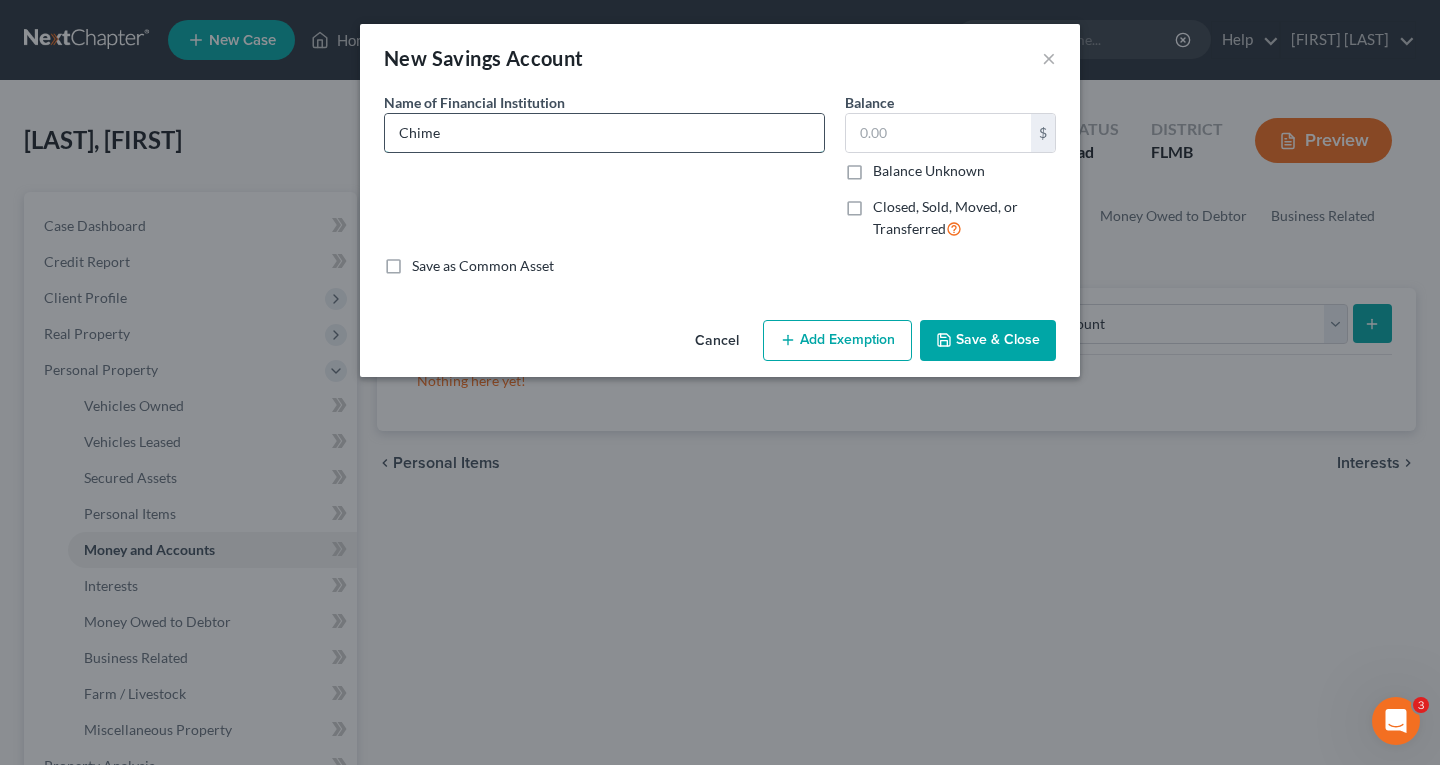 type on "Chime" 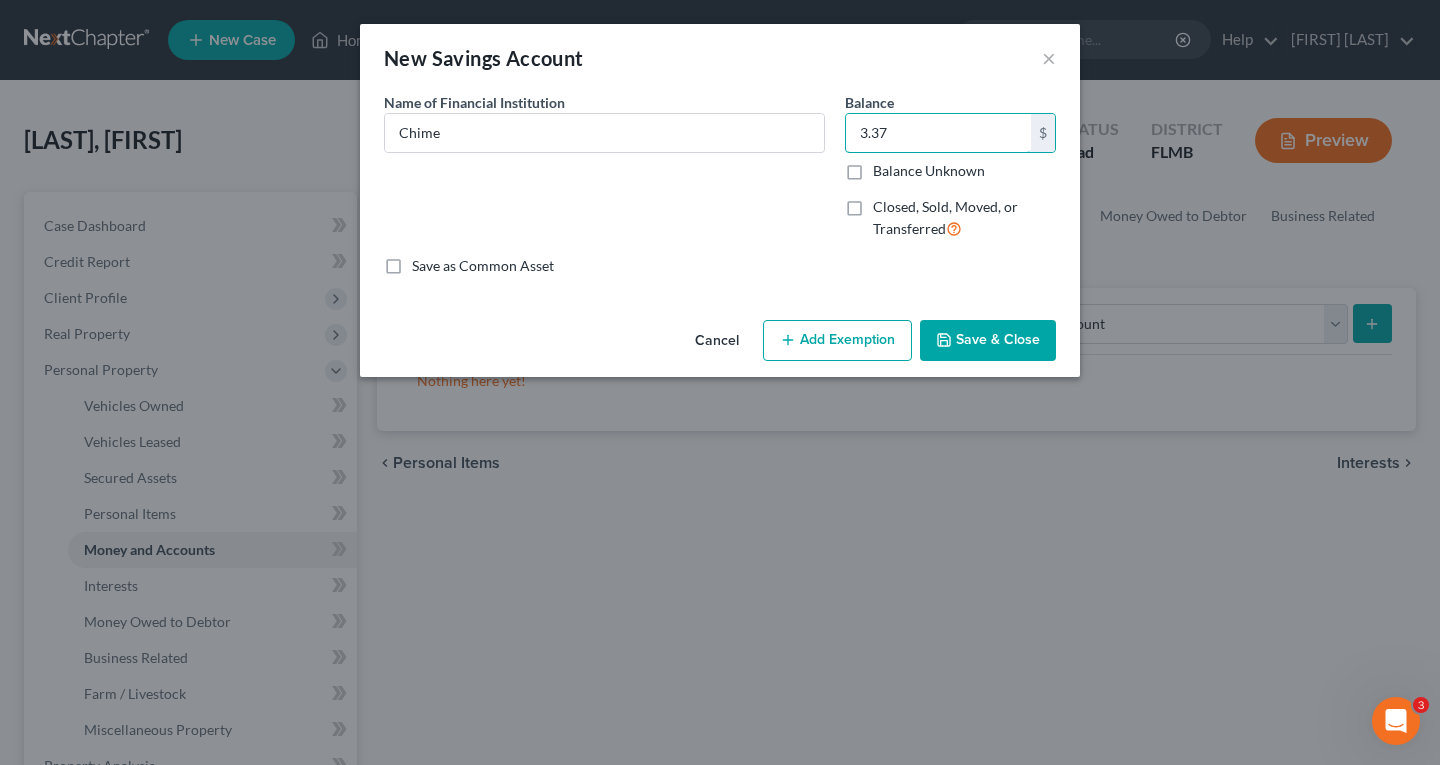 type on "3.37" 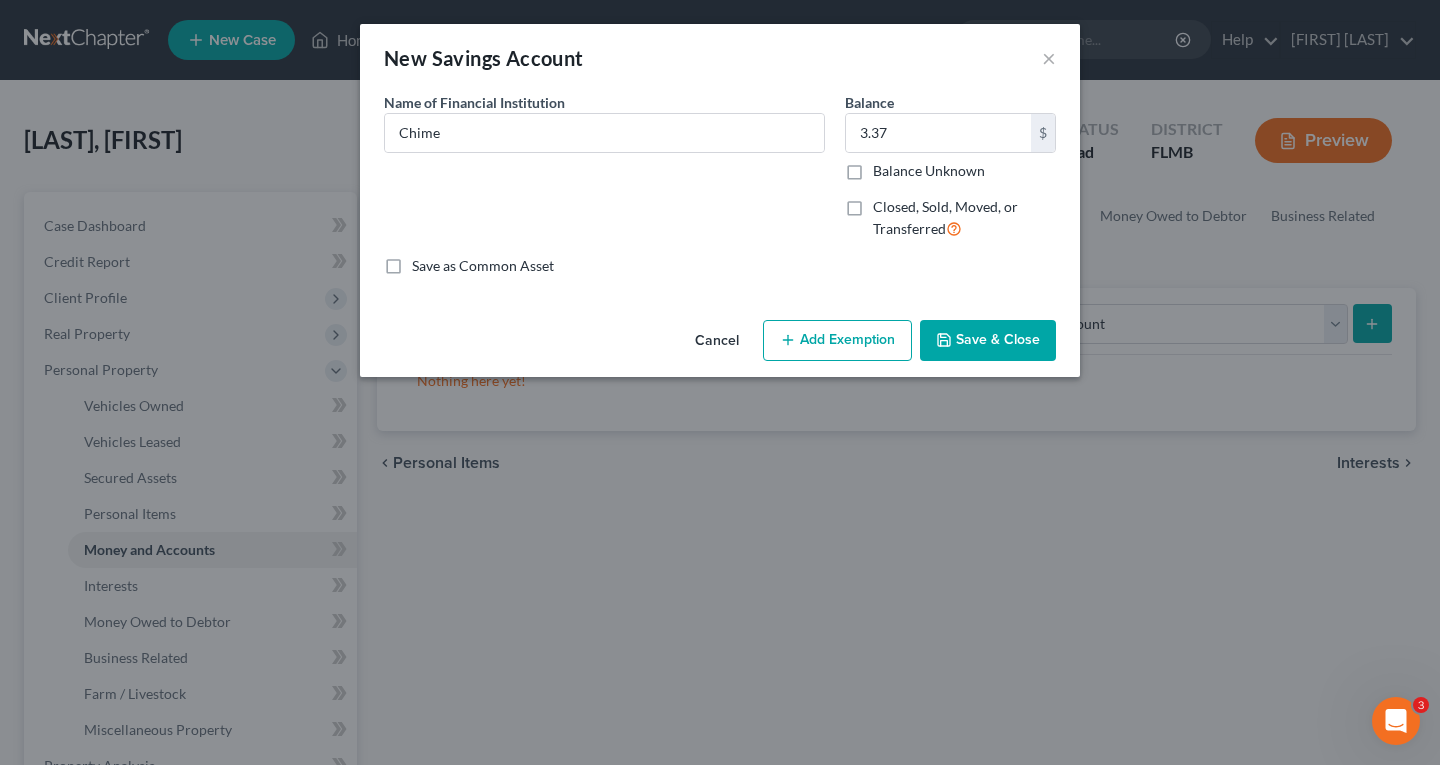 click on "Save & Close" at bounding box center [988, 341] 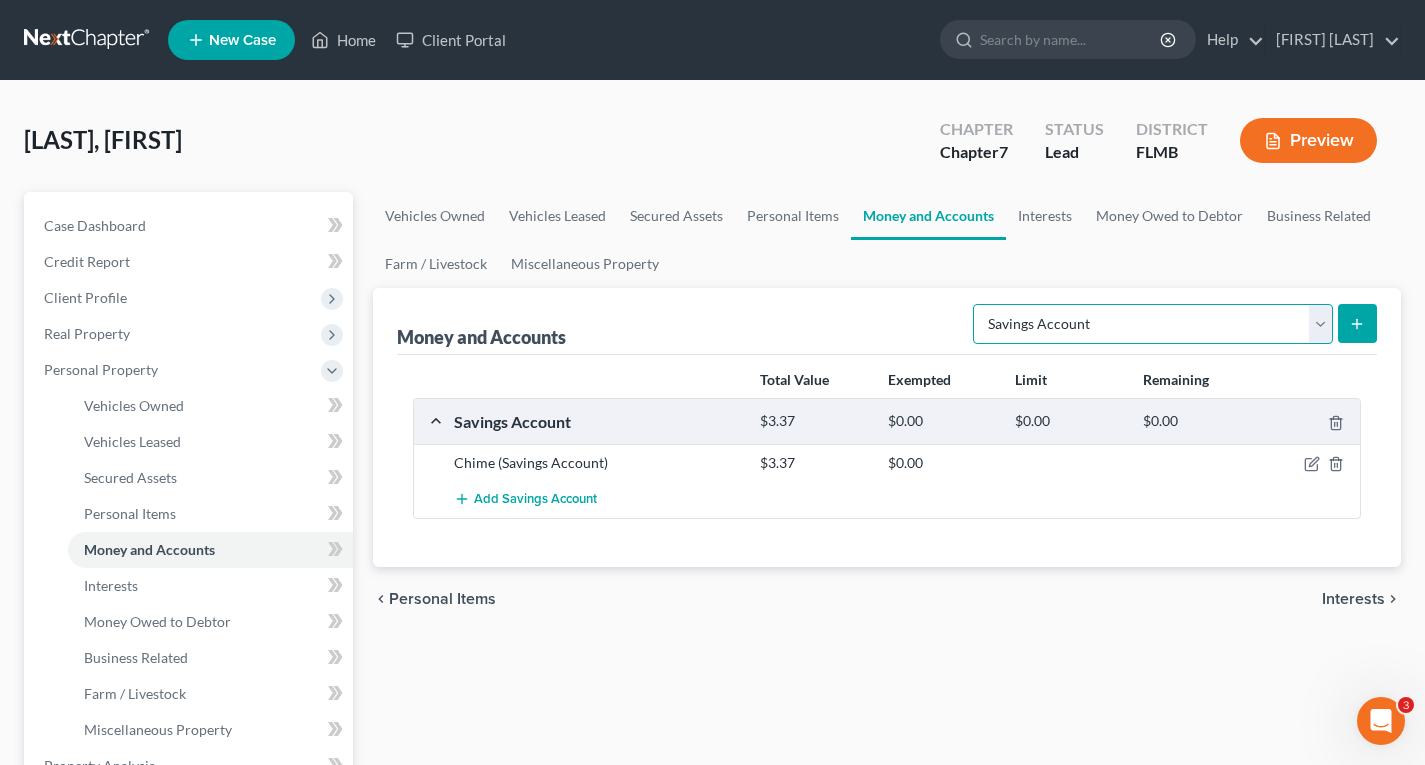 click on "Select Account Type Brokerage Cash on Hand Certificates of Deposit Checking Account Money Market Other (Credit Union, Health Savings Account, etc) Safe Deposit Box Savings Account Security Deposits or Prepayments" at bounding box center (1153, 324) 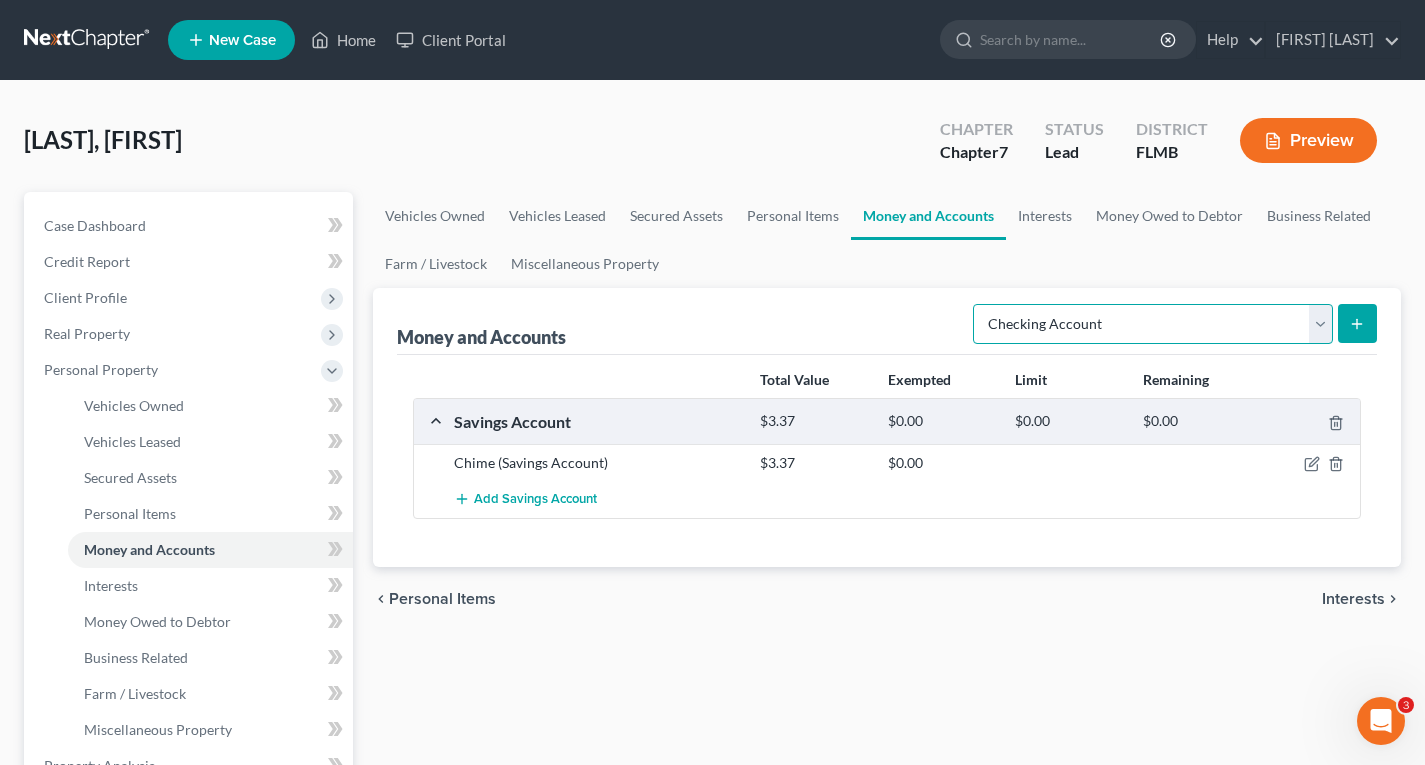 click on "Select Account Type Brokerage Cash on Hand Certificates of Deposit Checking Account Money Market Other (Credit Union, Health Savings Account, etc) Safe Deposit Box Savings Account Security Deposits or Prepayments" at bounding box center [1153, 324] 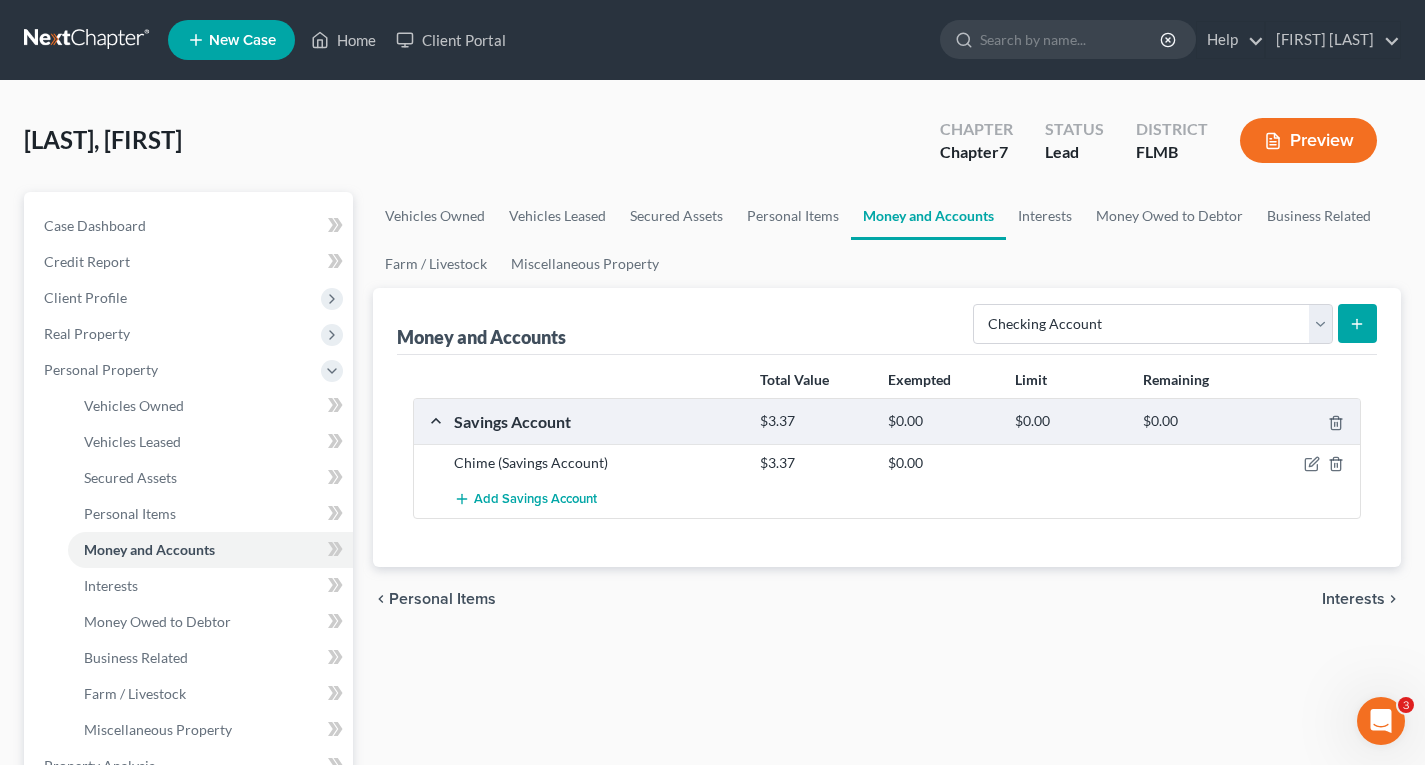 click at bounding box center (1357, 323) 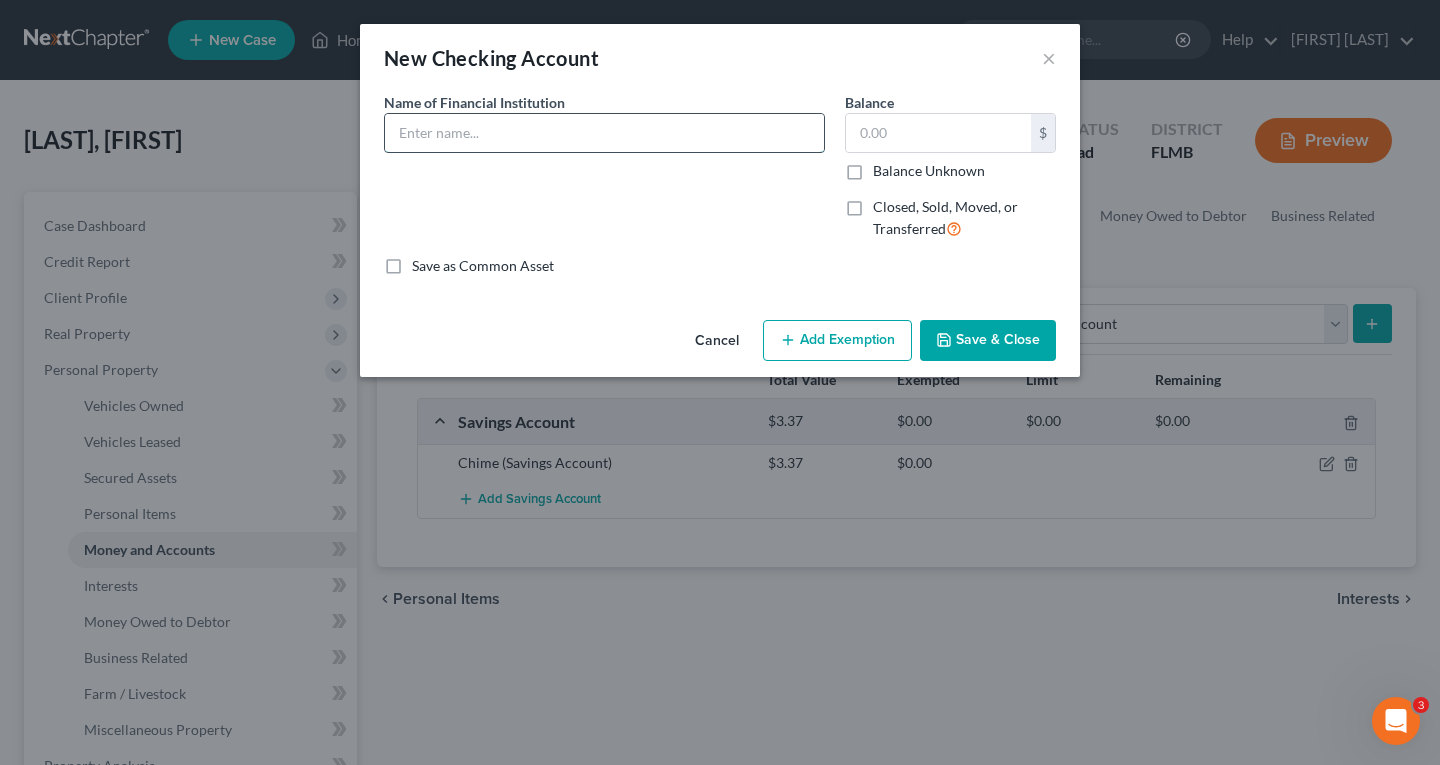 click at bounding box center (604, 133) 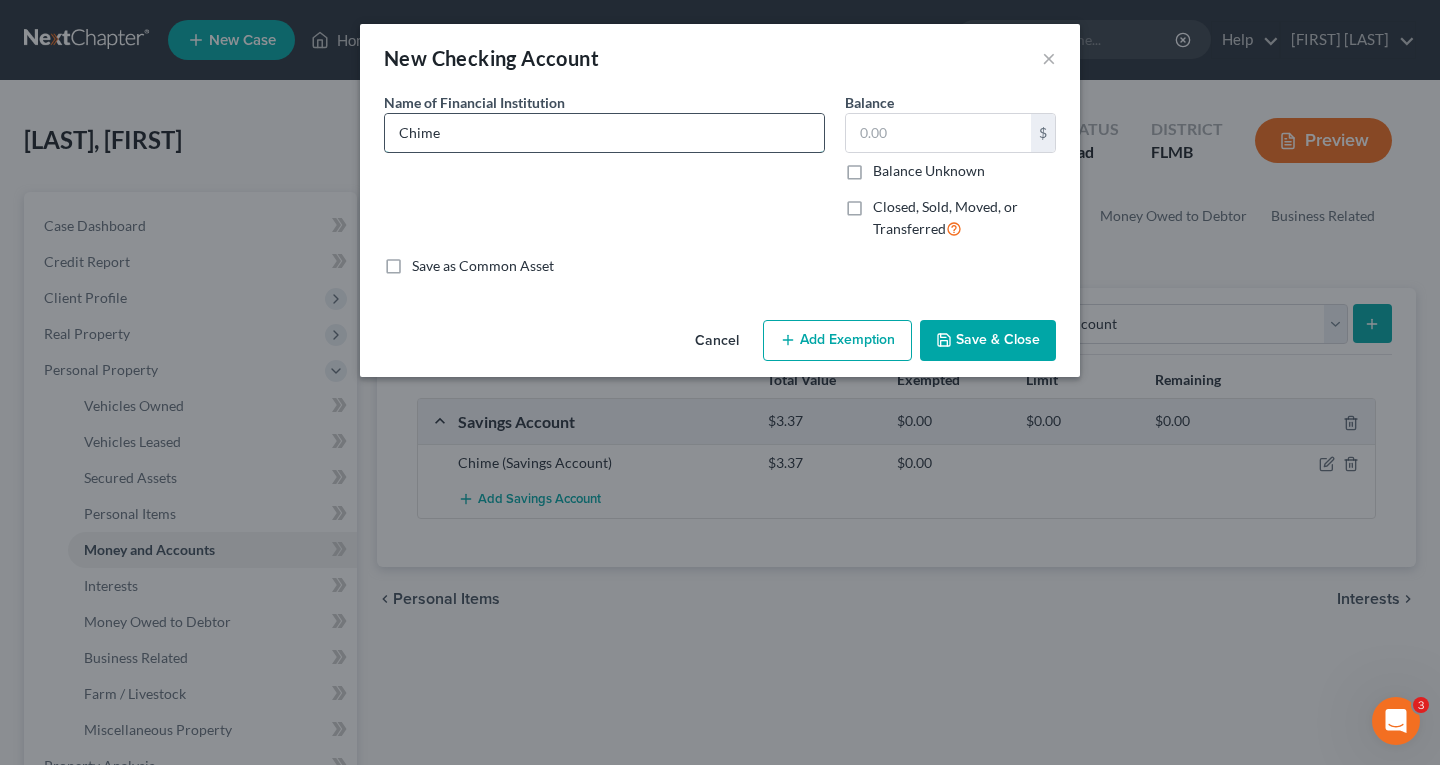 type on "Chime" 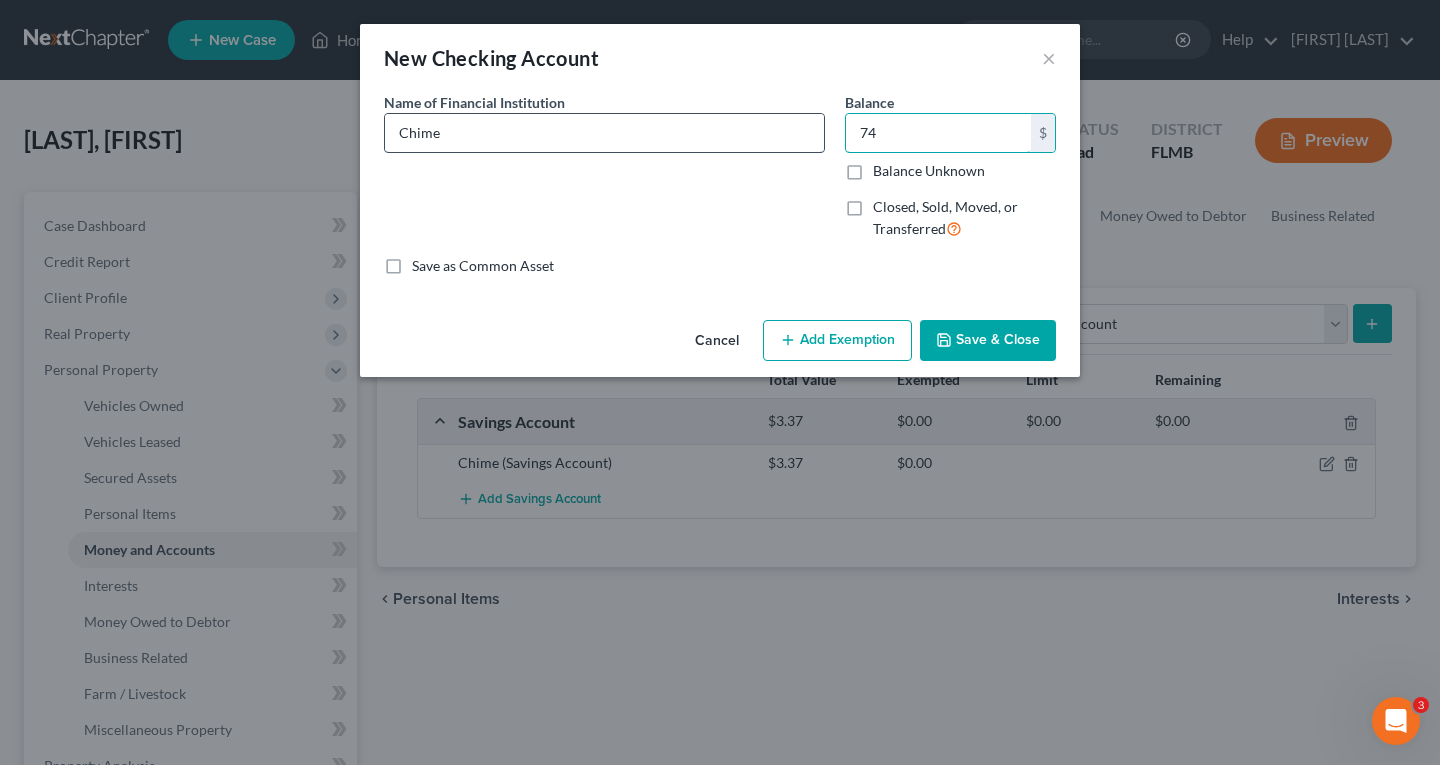 type on "74" 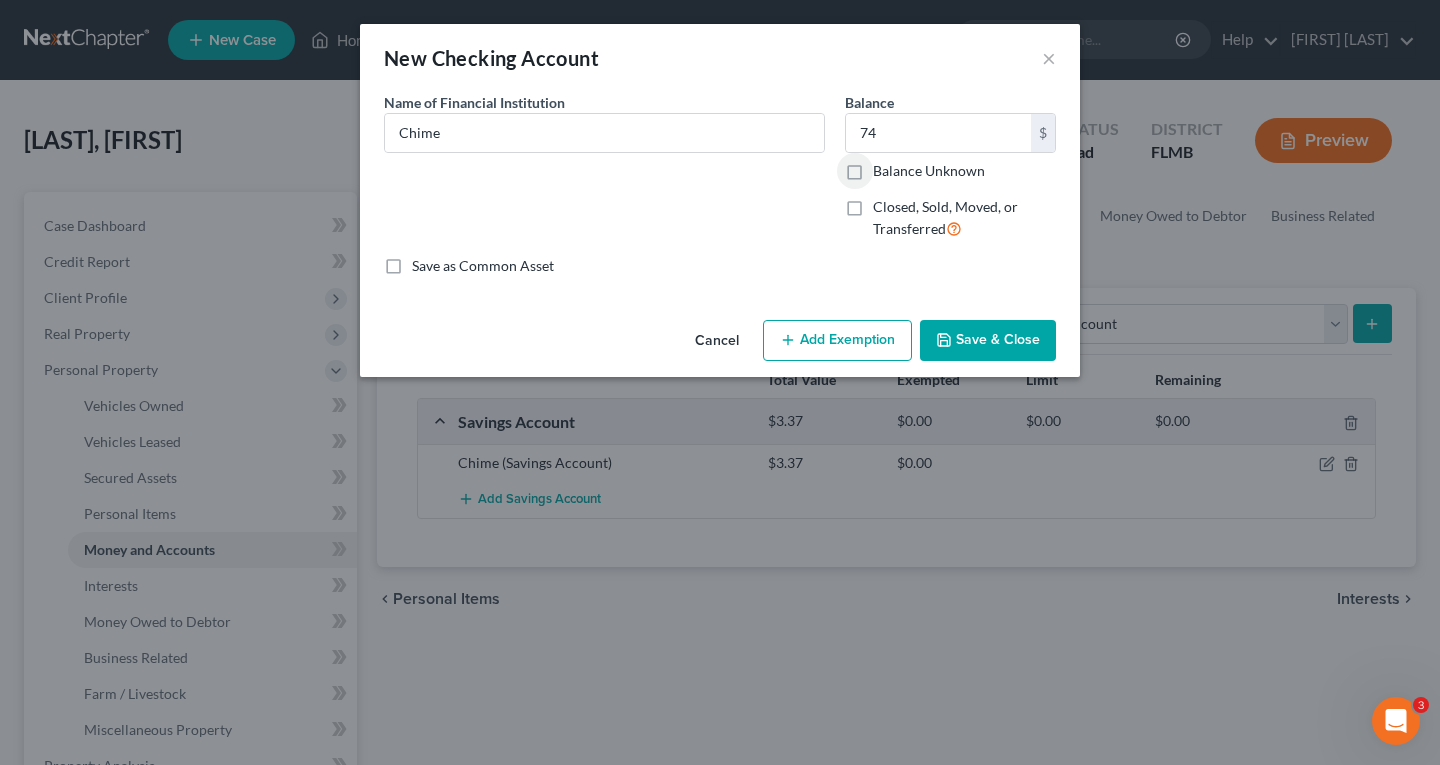 click on "Save & Close" at bounding box center (988, 341) 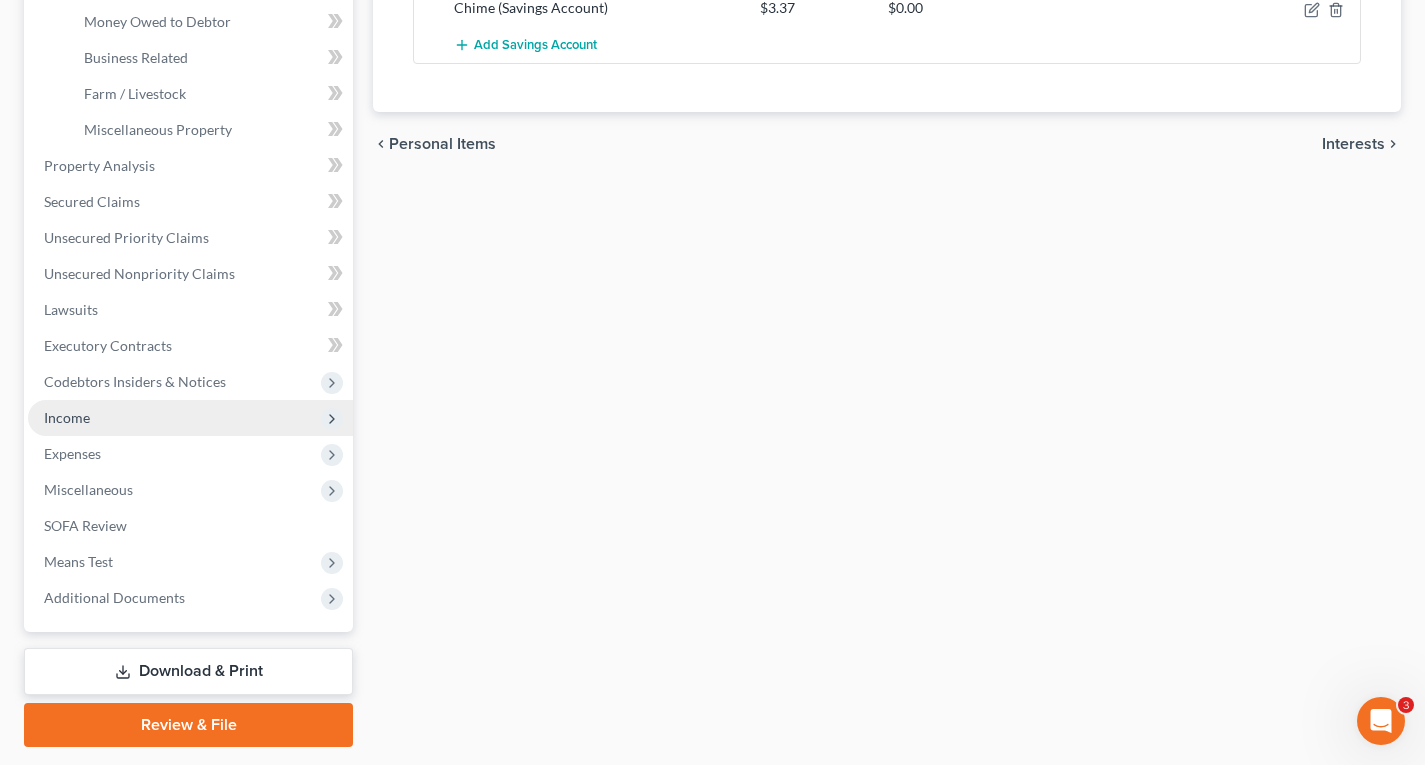 click on "Income" at bounding box center [67, 417] 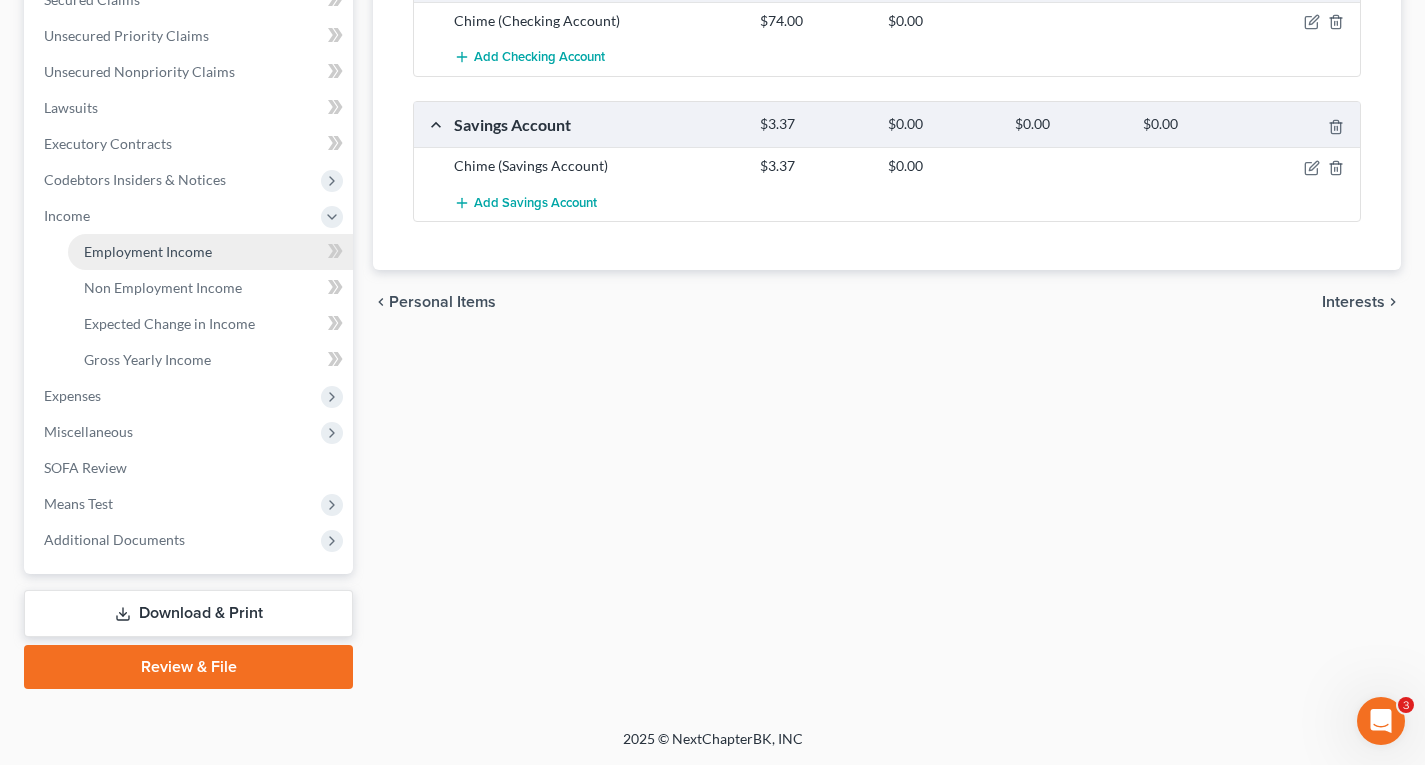 click on "Employment Income" at bounding box center [148, 251] 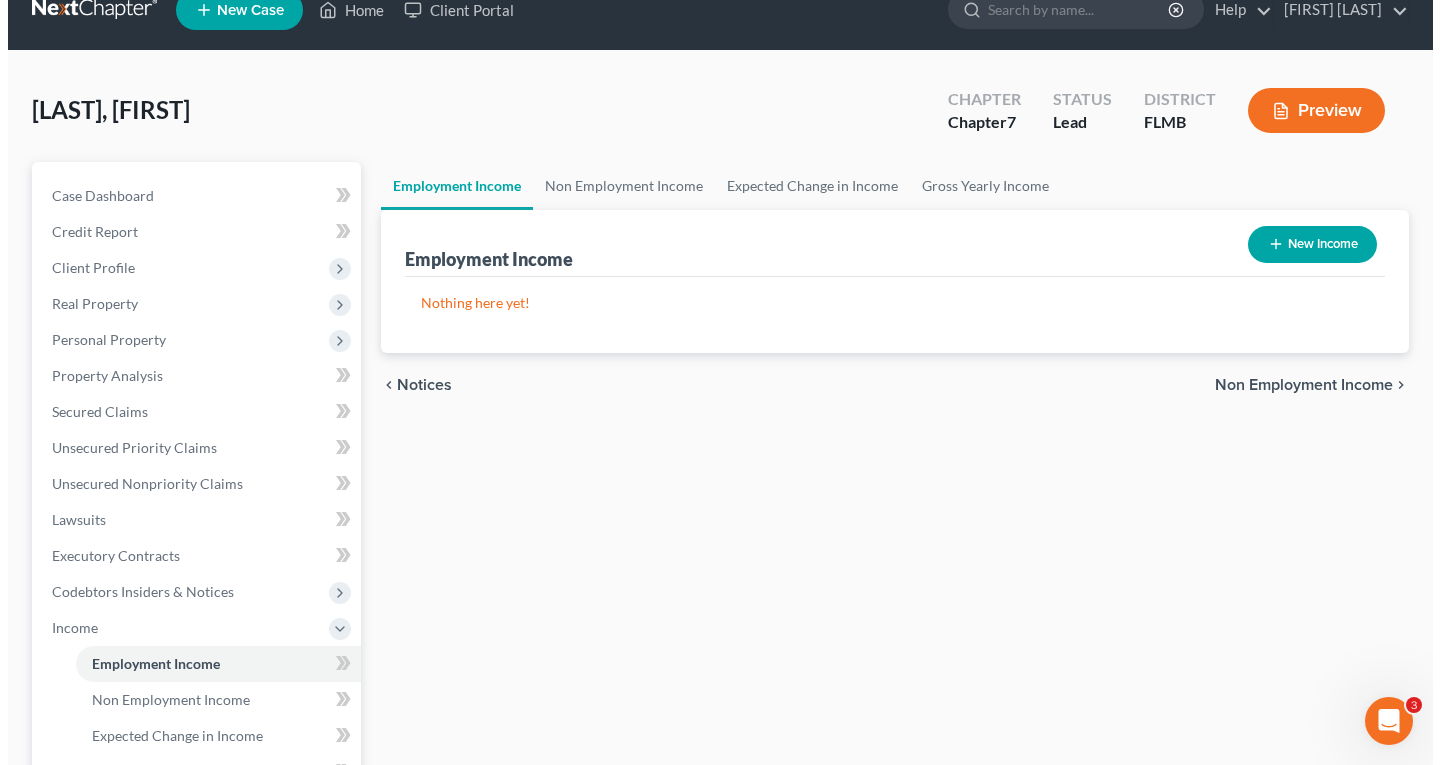 scroll, scrollTop: 0, scrollLeft: 0, axis: both 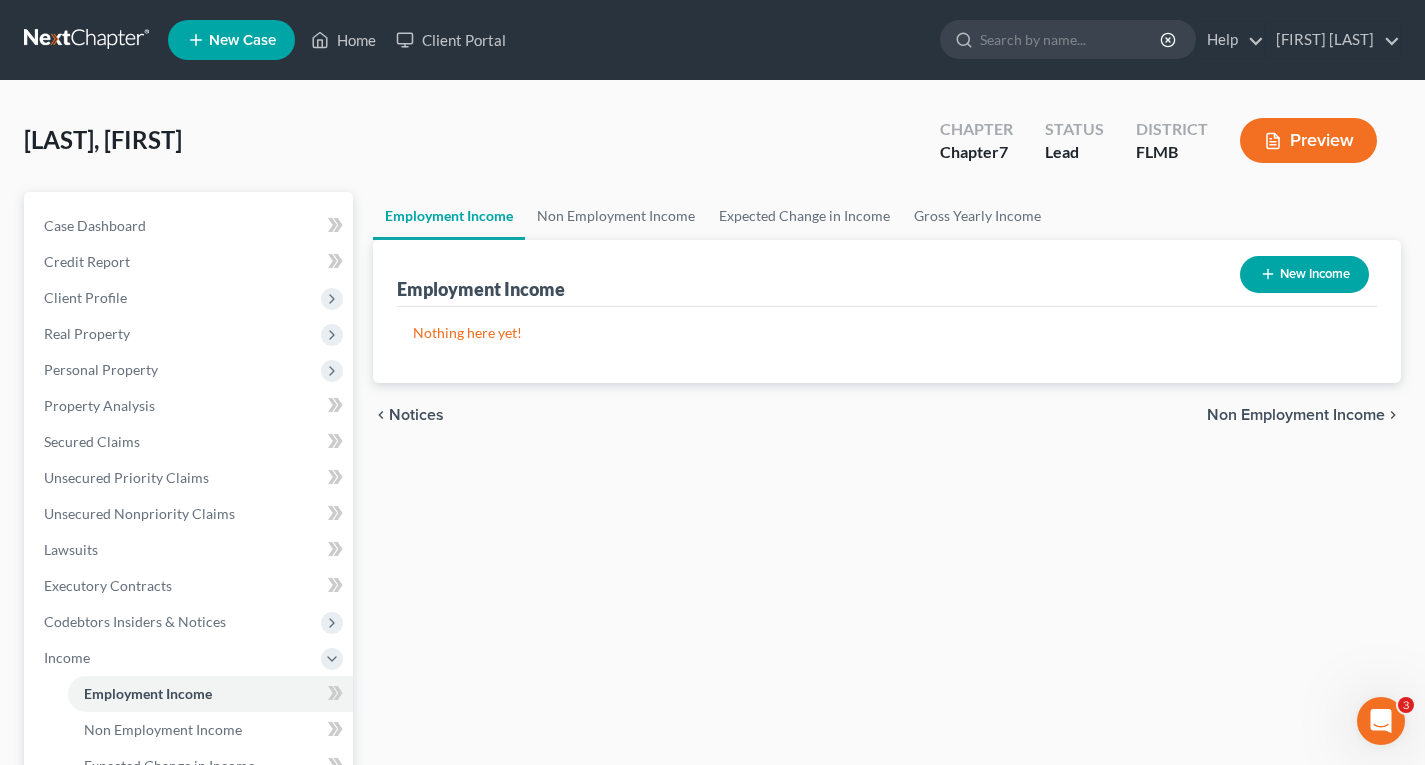 click on "New Income" at bounding box center [1304, 274] 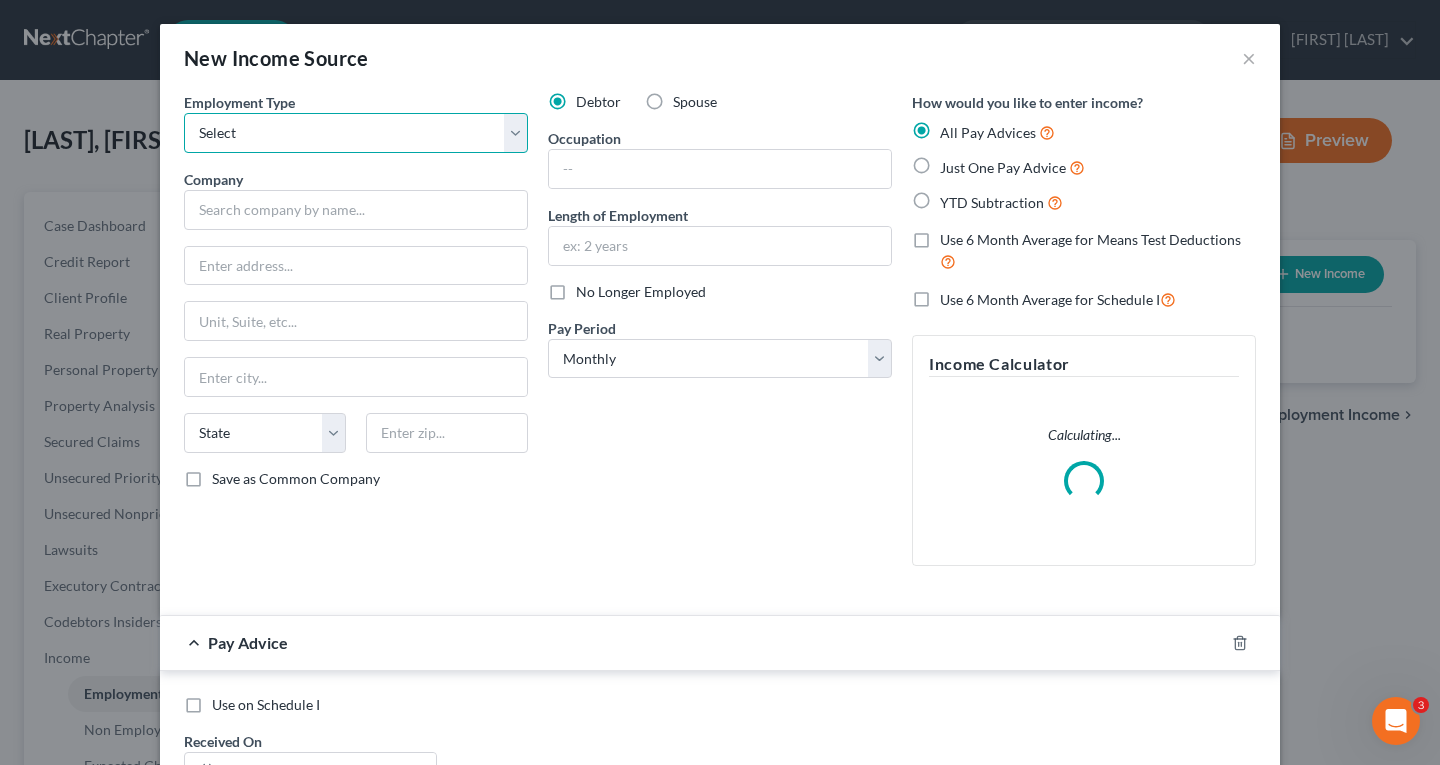 click on "Select Full or Part Time Employment Self Employment" at bounding box center (356, 133) 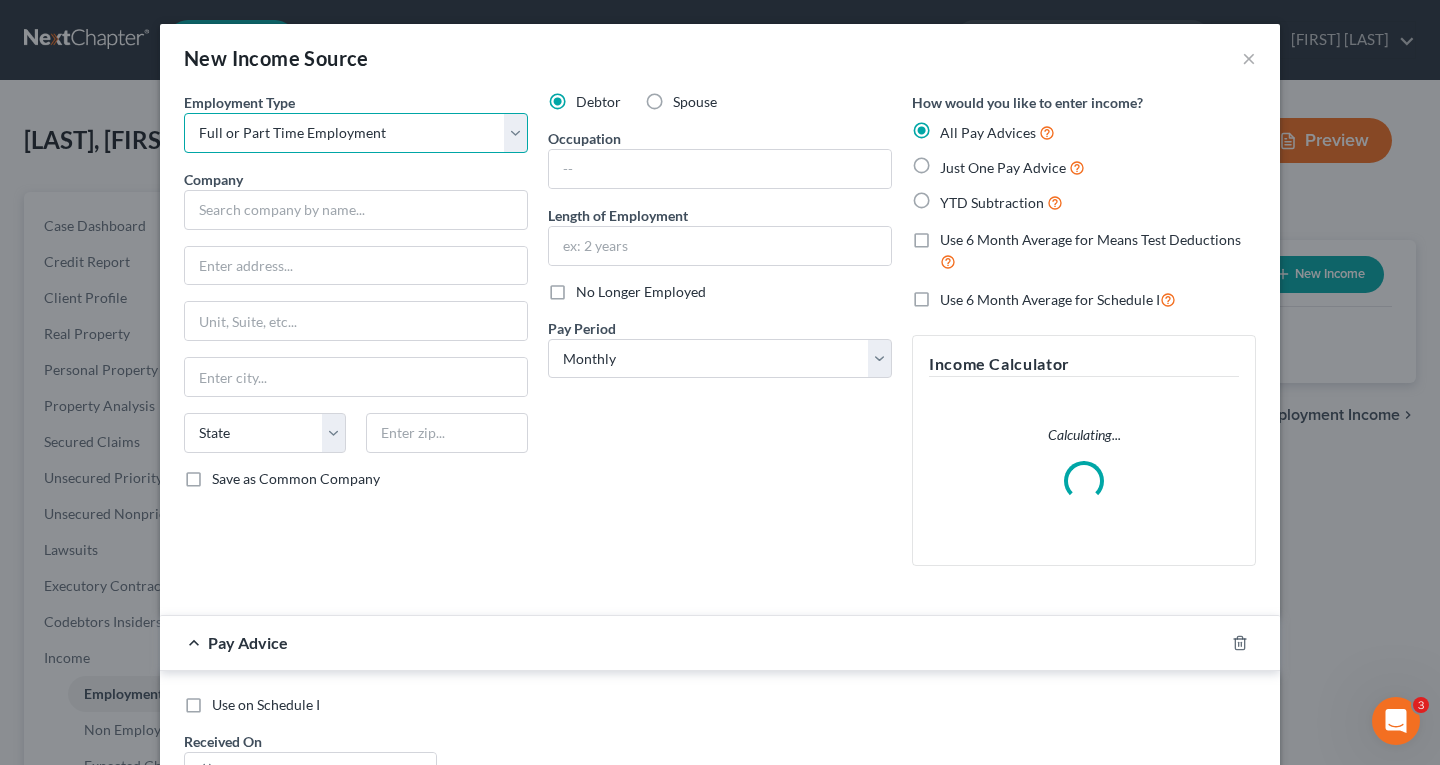 click on "Select Full or Part Time Employment Self Employment" at bounding box center (356, 133) 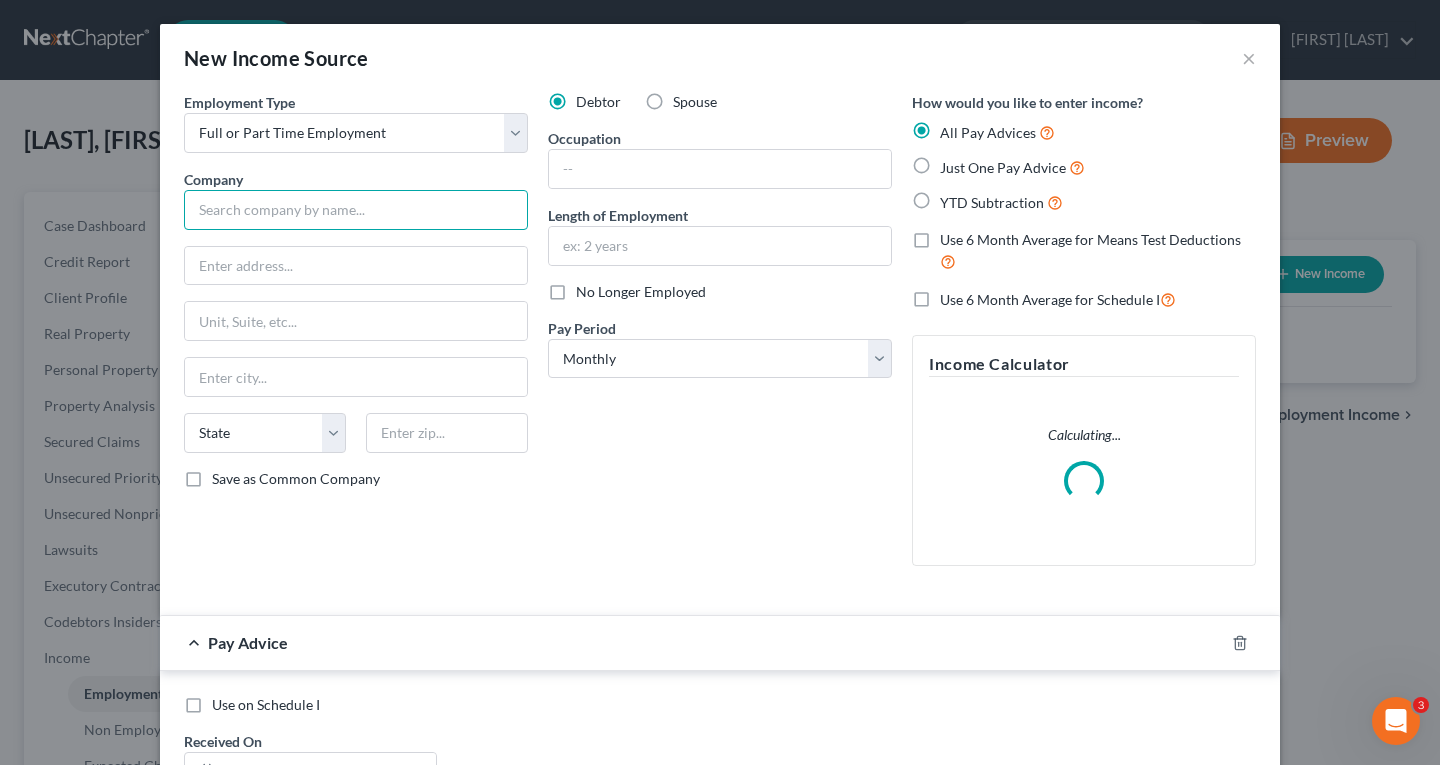 click at bounding box center (356, 210) 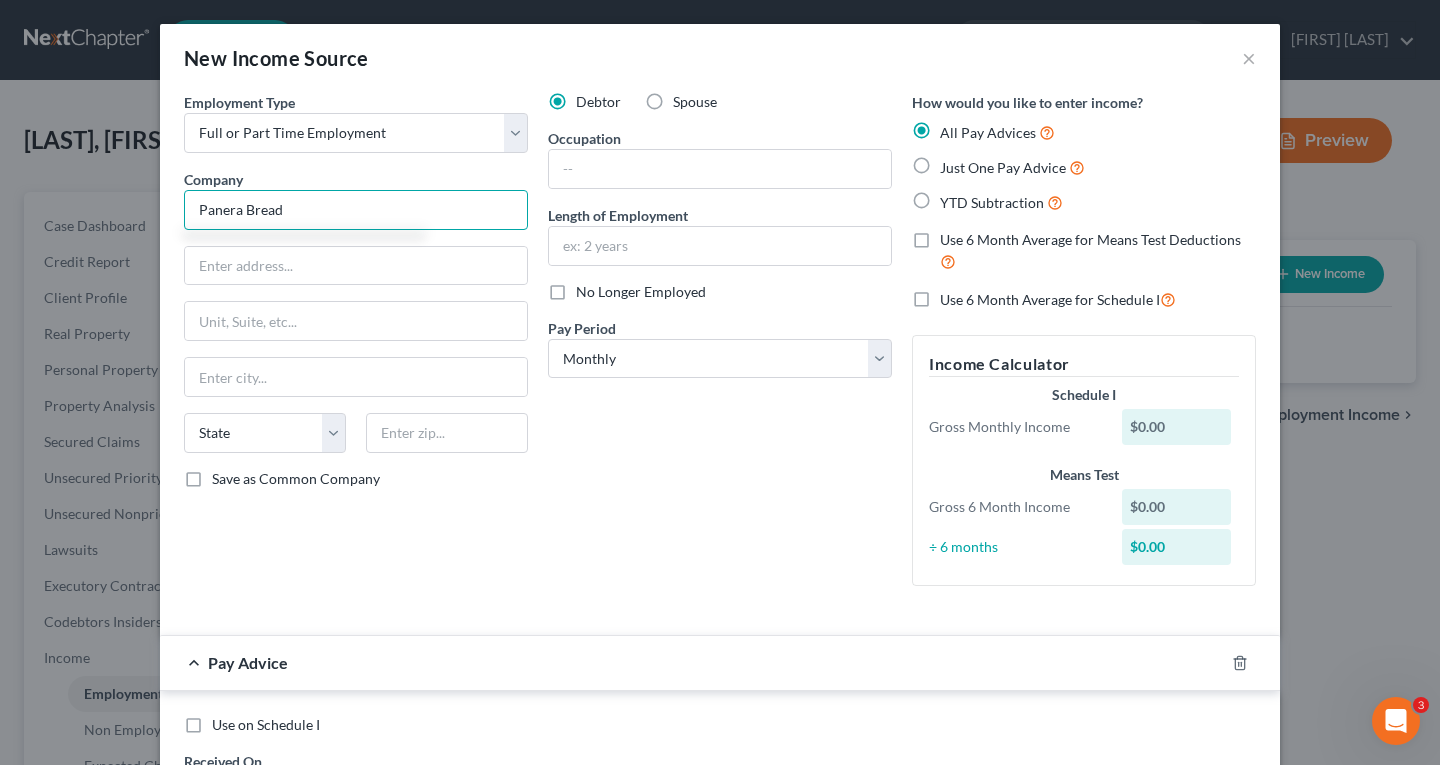 type on "Panera Bread" 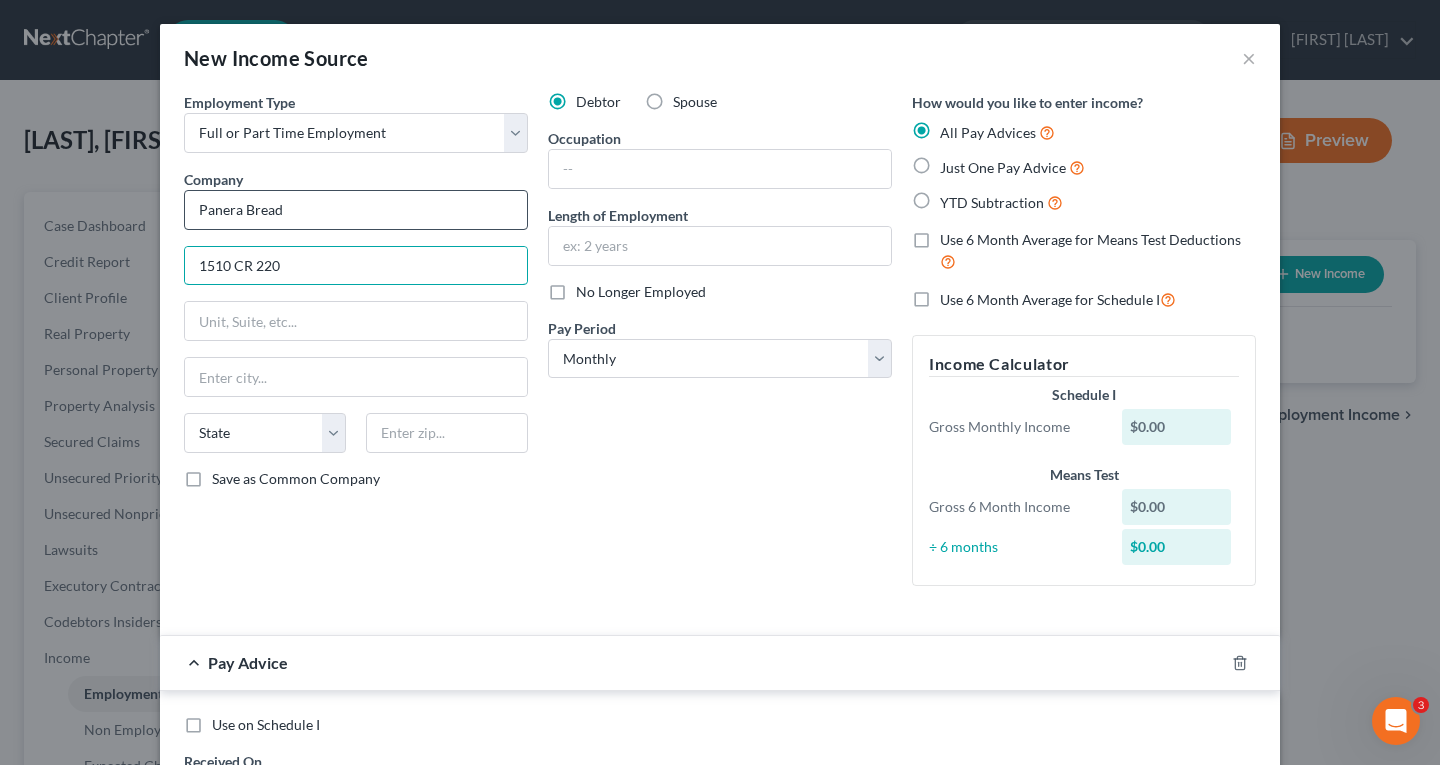 type on "1510 CR 220" 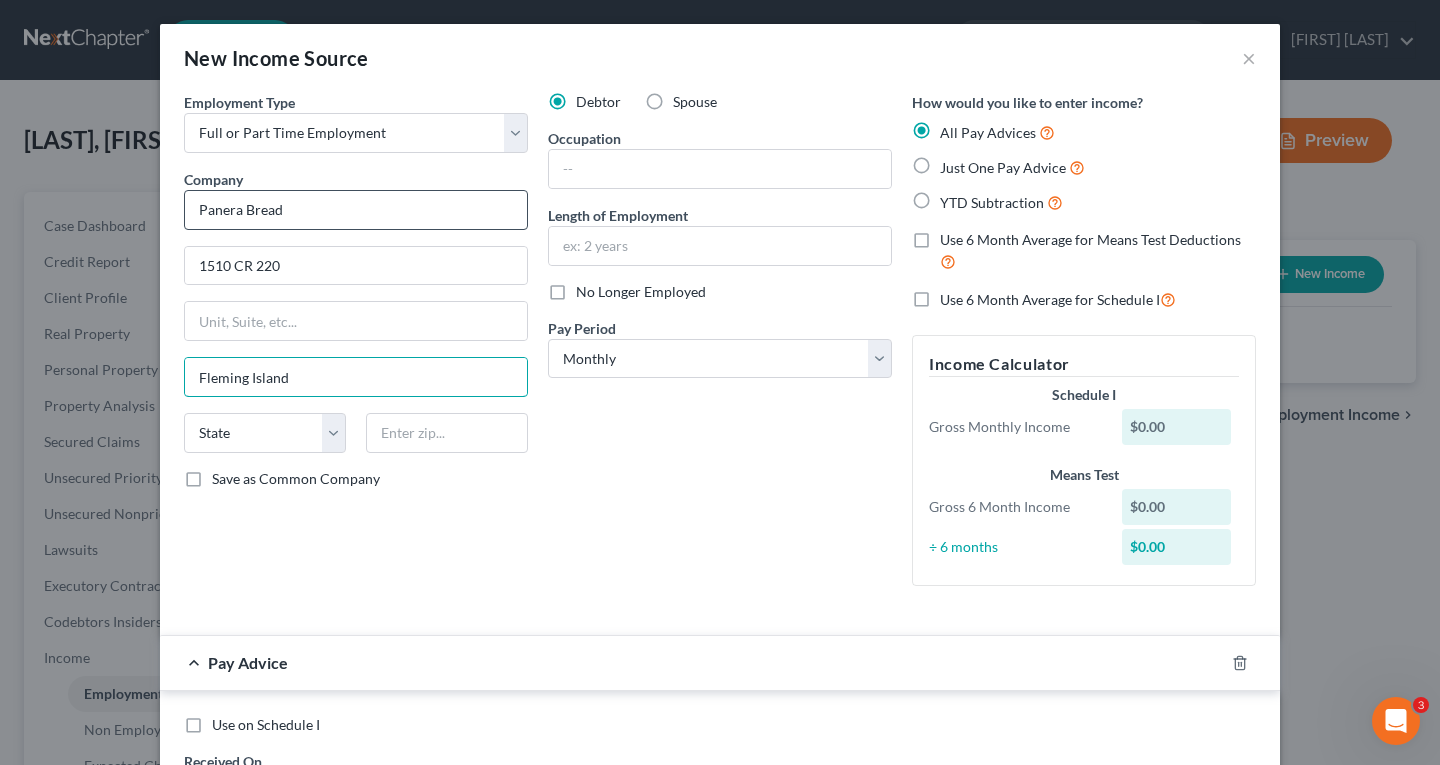 type on "Fleming Island" 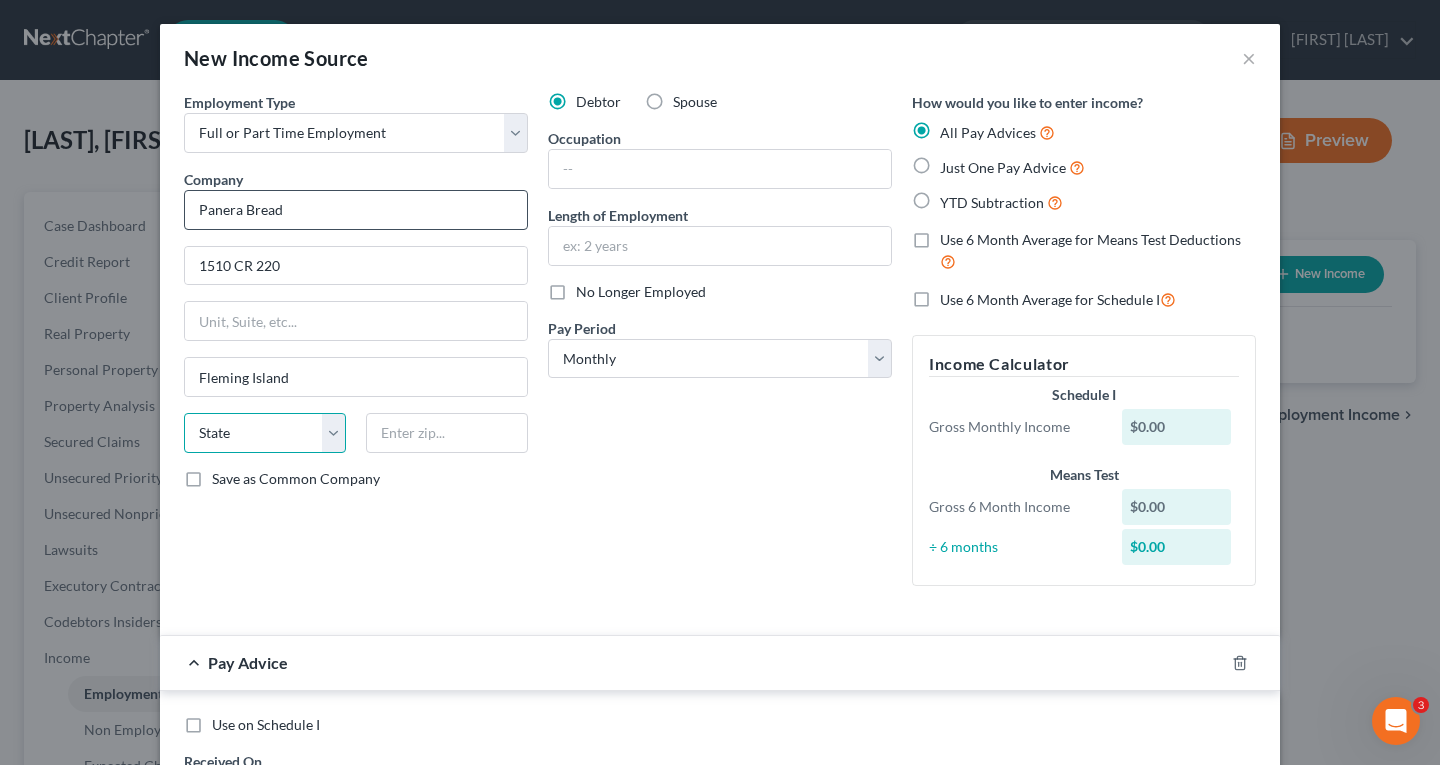 select on "9" 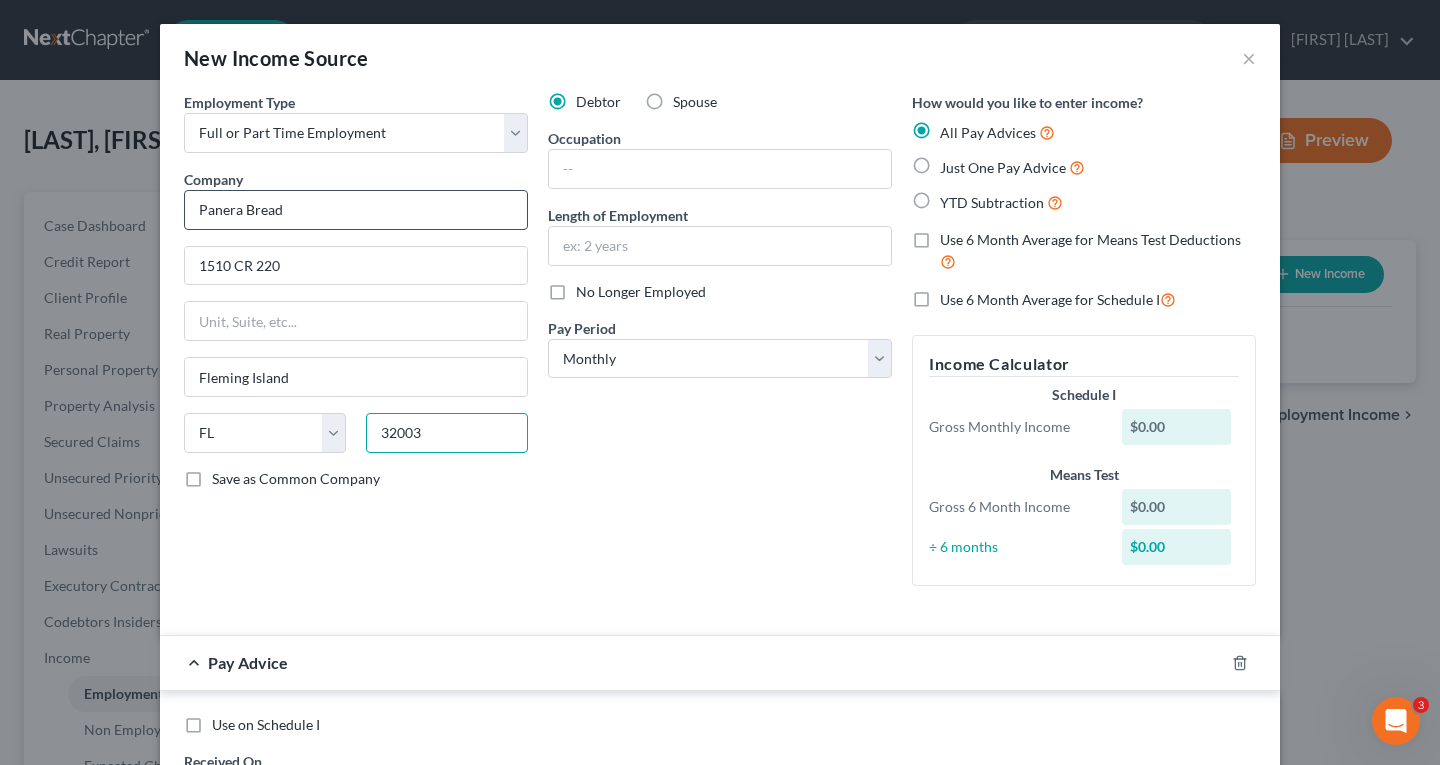 type on "32003" 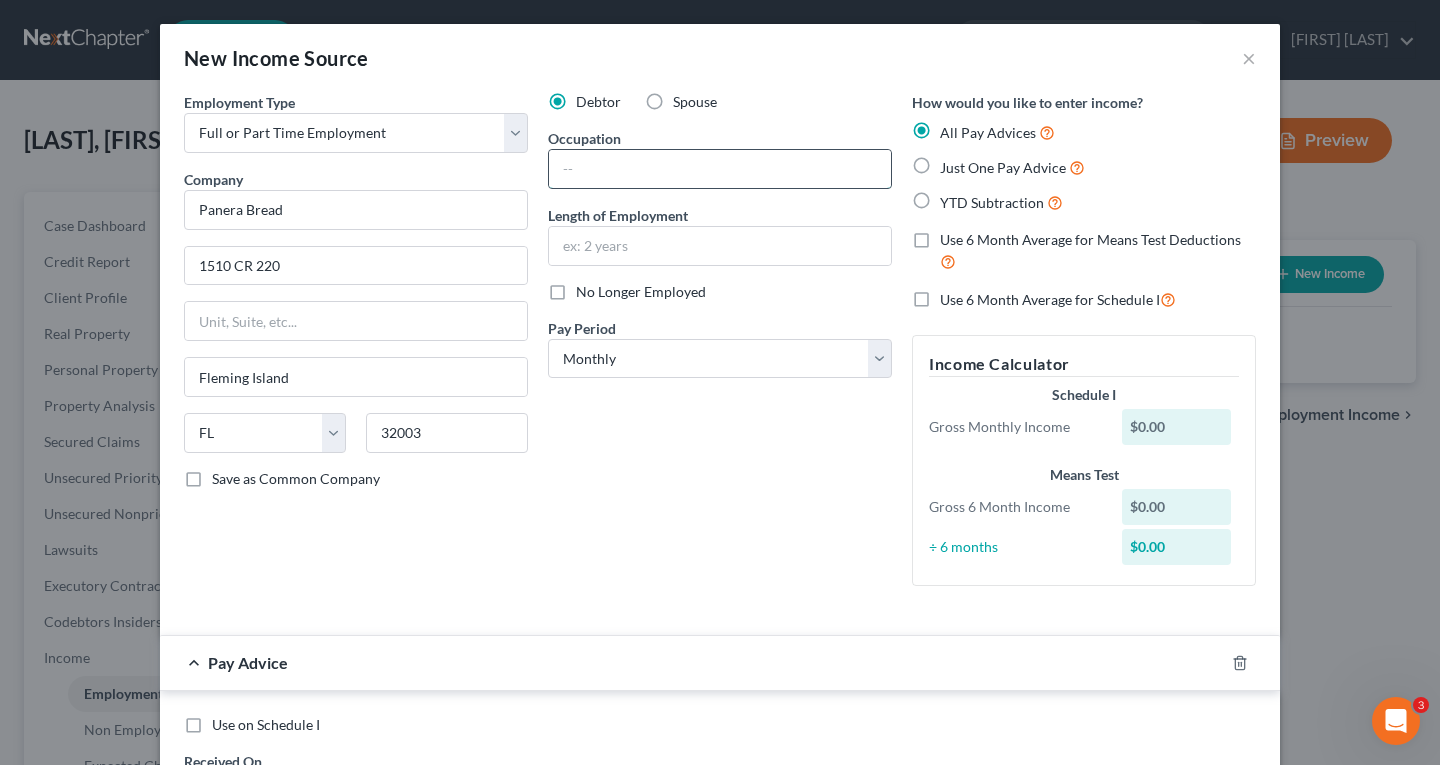 click at bounding box center [720, 169] 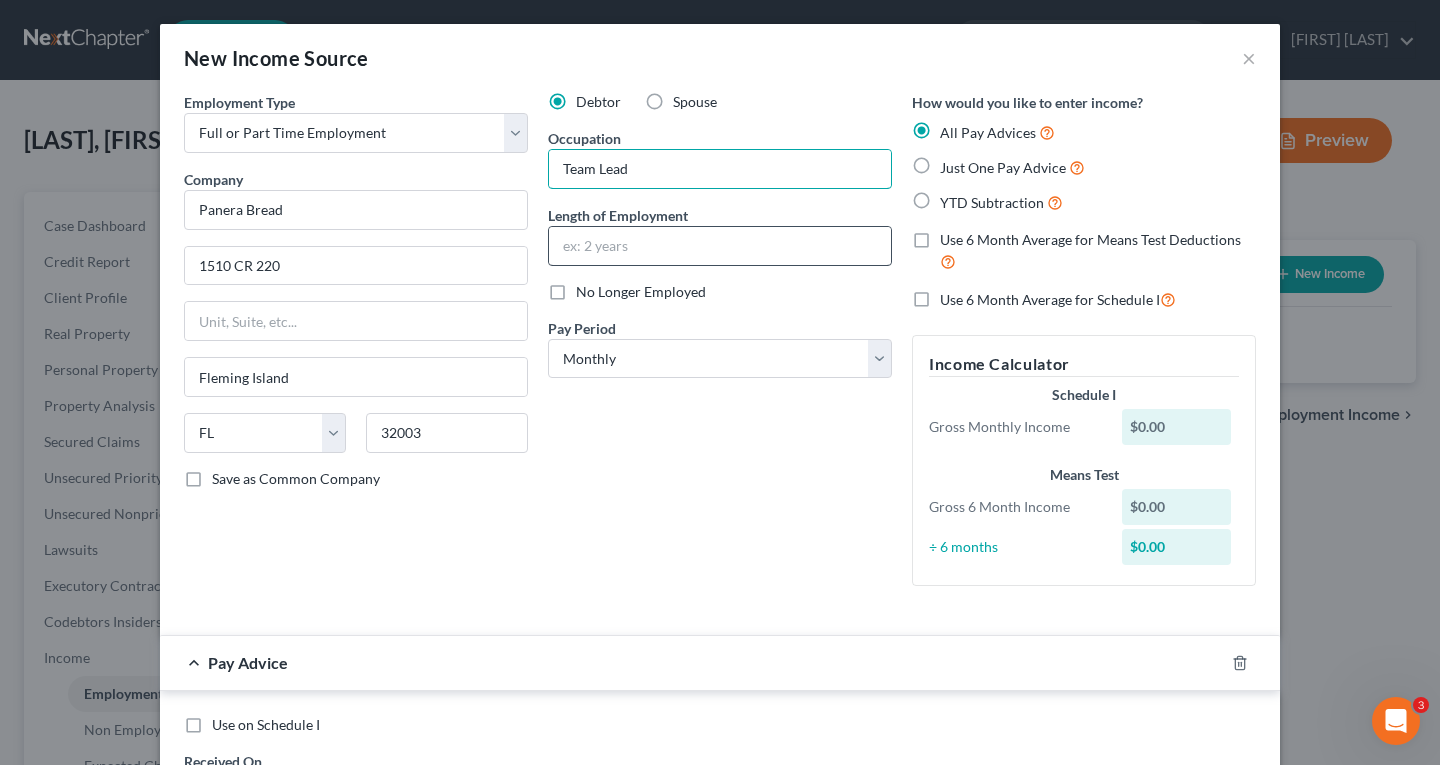type on "Team Lead" 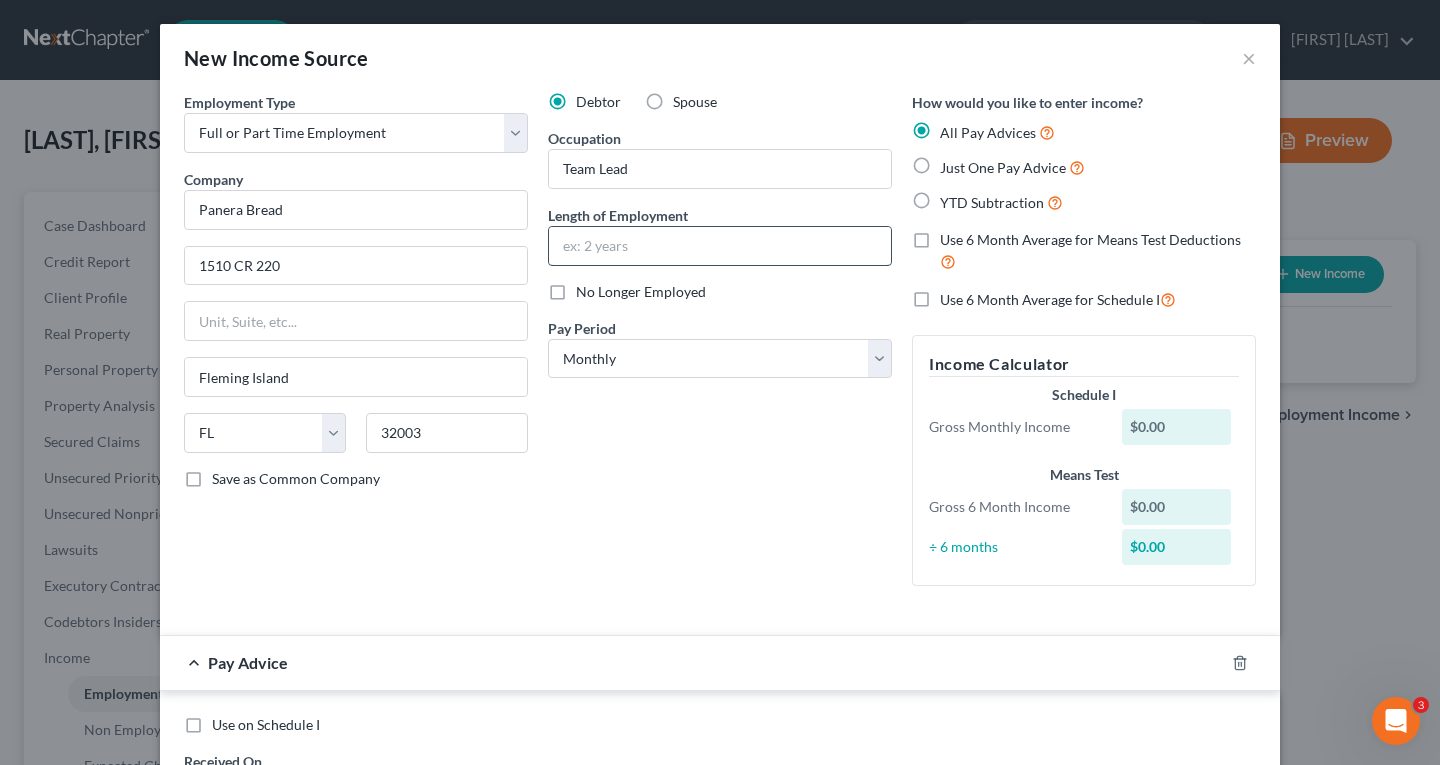 click at bounding box center [720, 246] 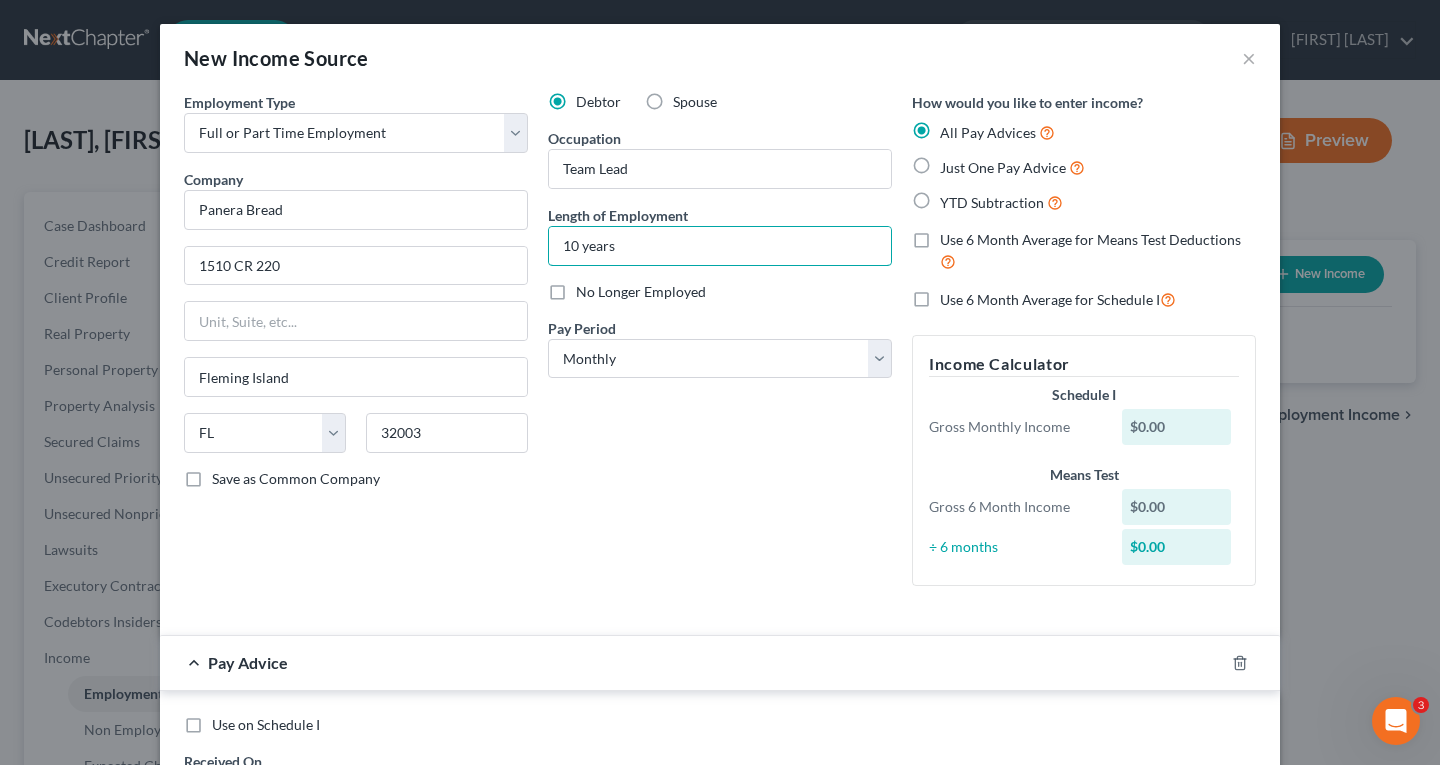 type on "10 years" 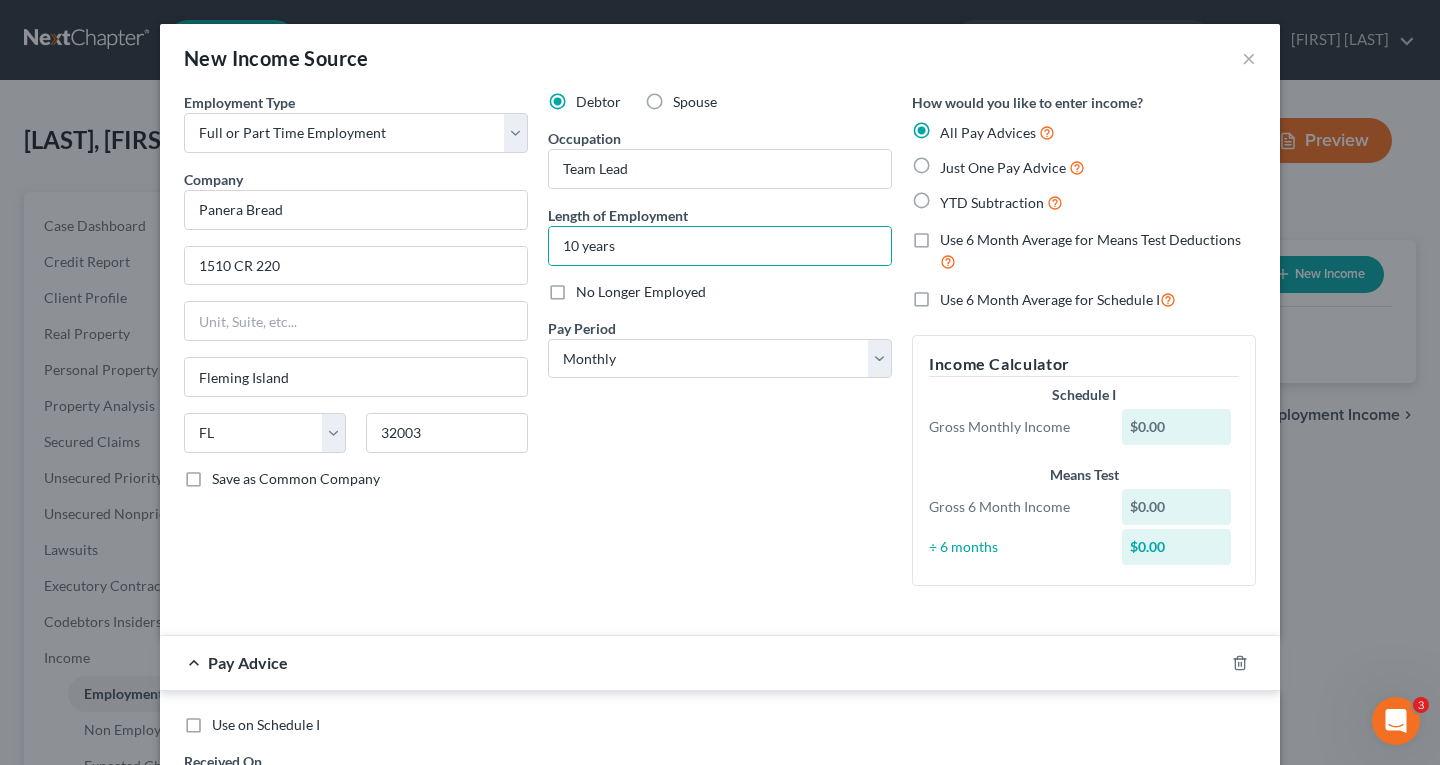 click on "Just One Pay Advice" at bounding box center [1003, 167] 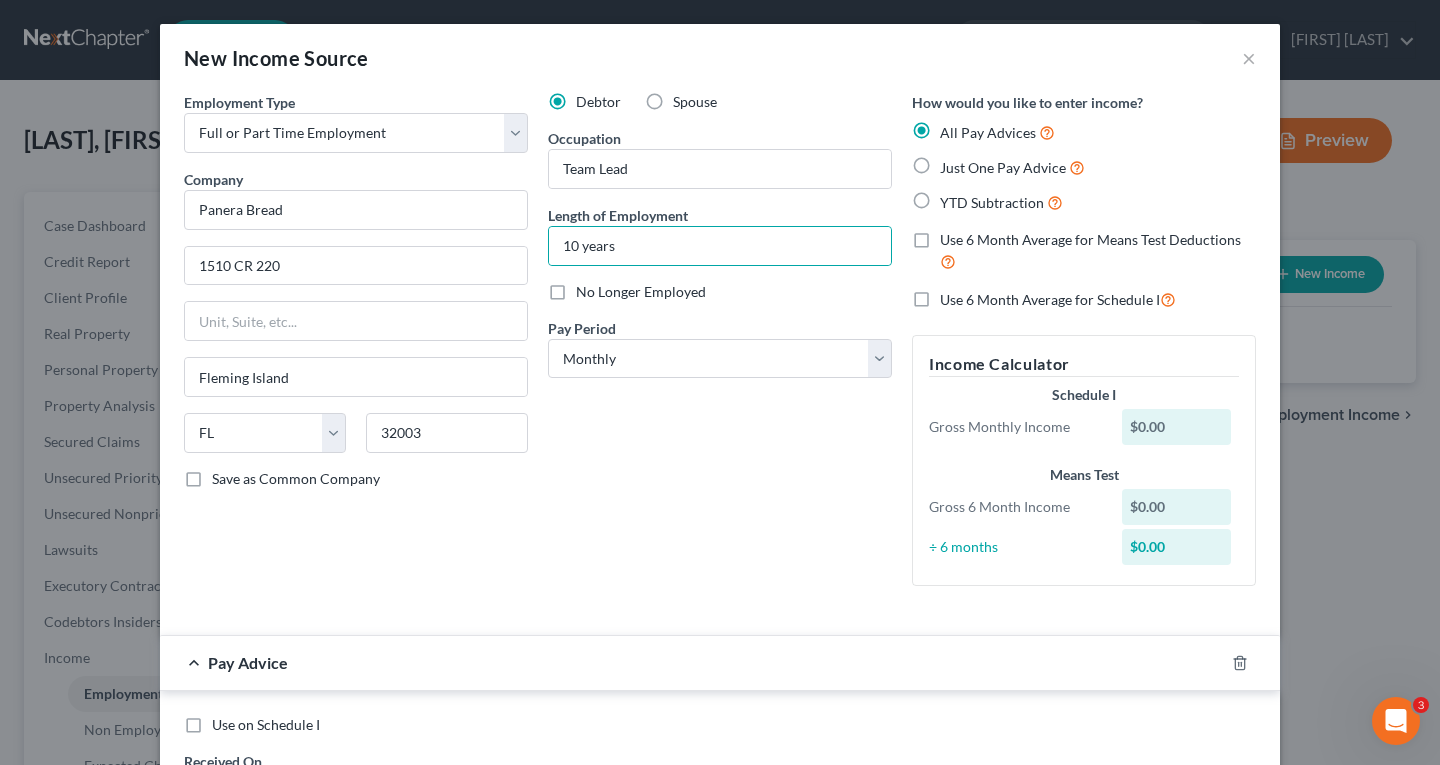 click on "Just One Pay Advice" at bounding box center (954, 162) 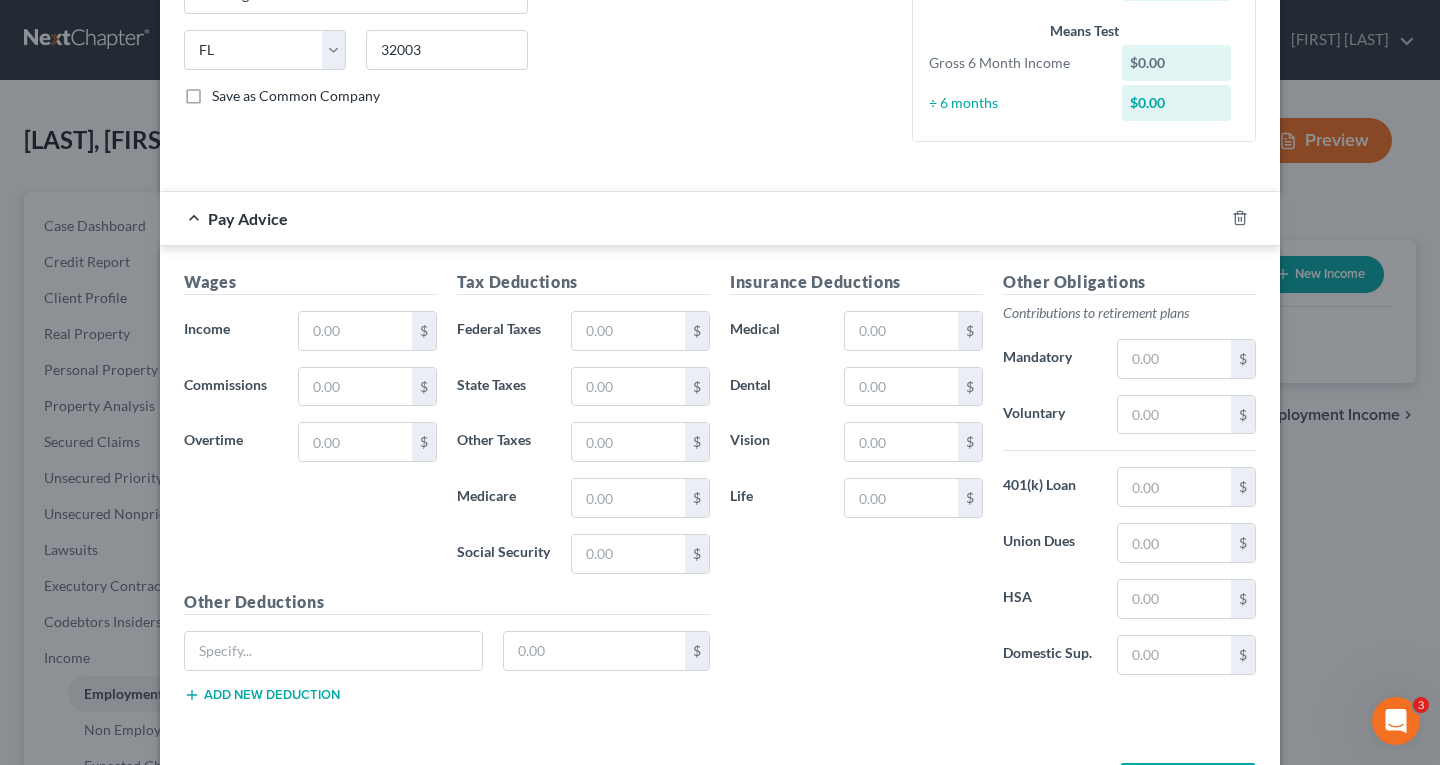 scroll, scrollTop: 400, scrollLeft: 0, axis: vertical 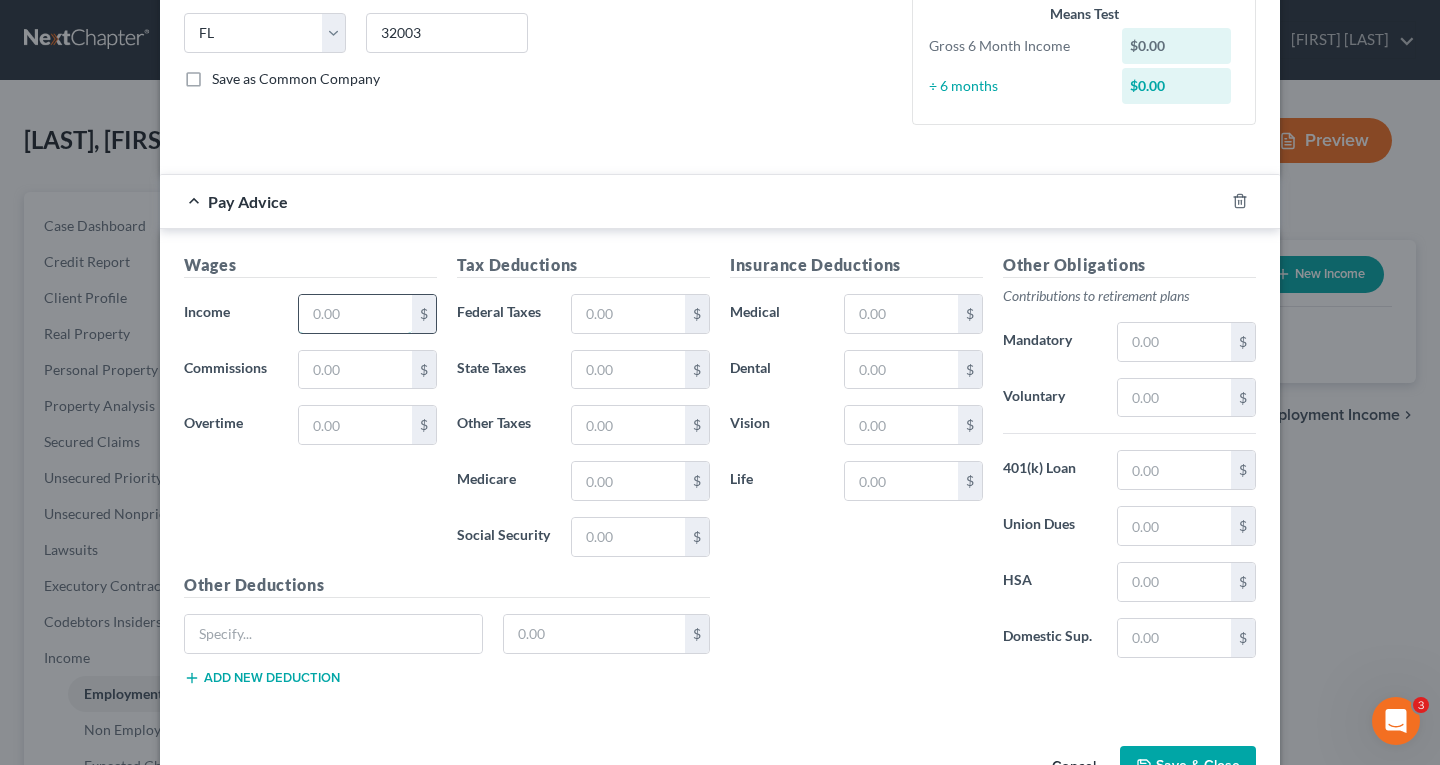 click at bounding box center [355, 314] 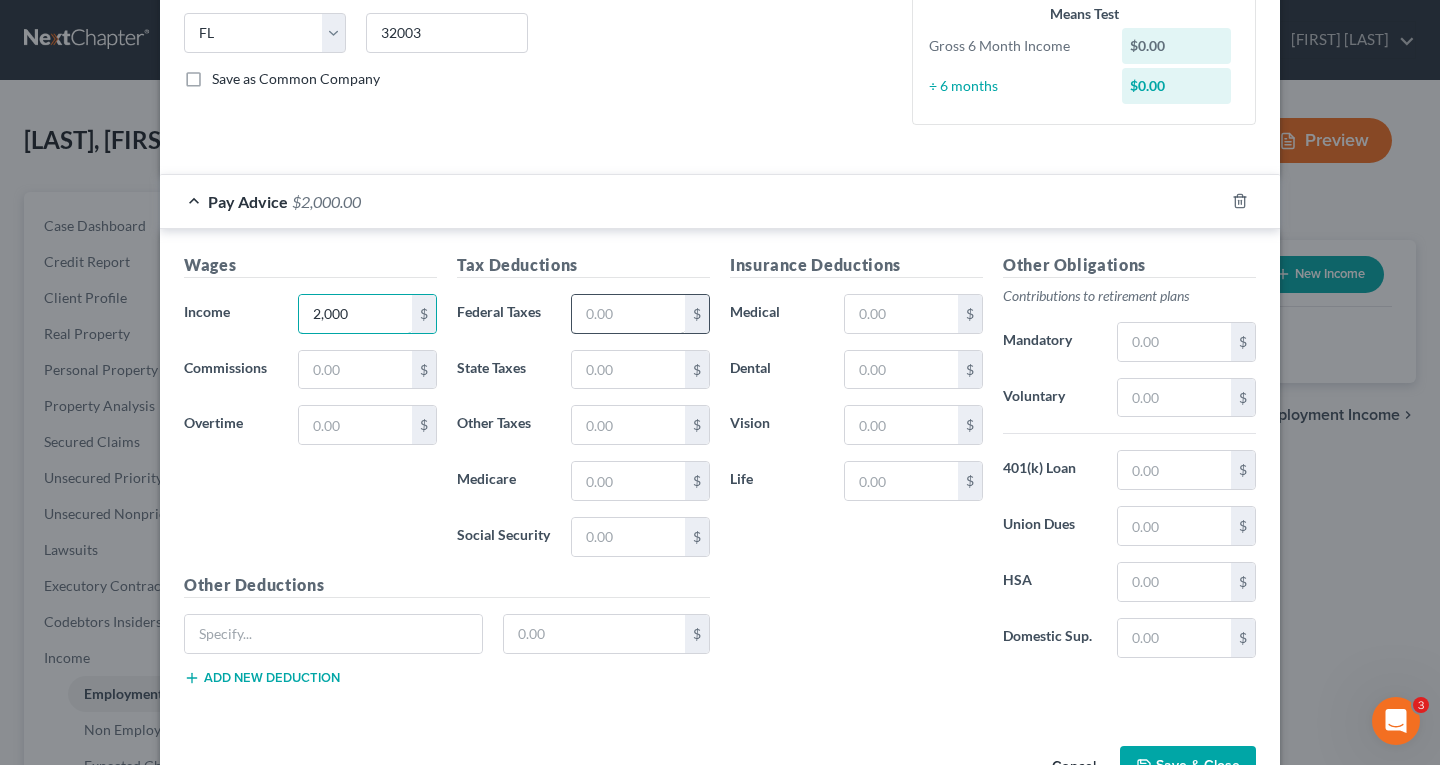 type on "2,000" 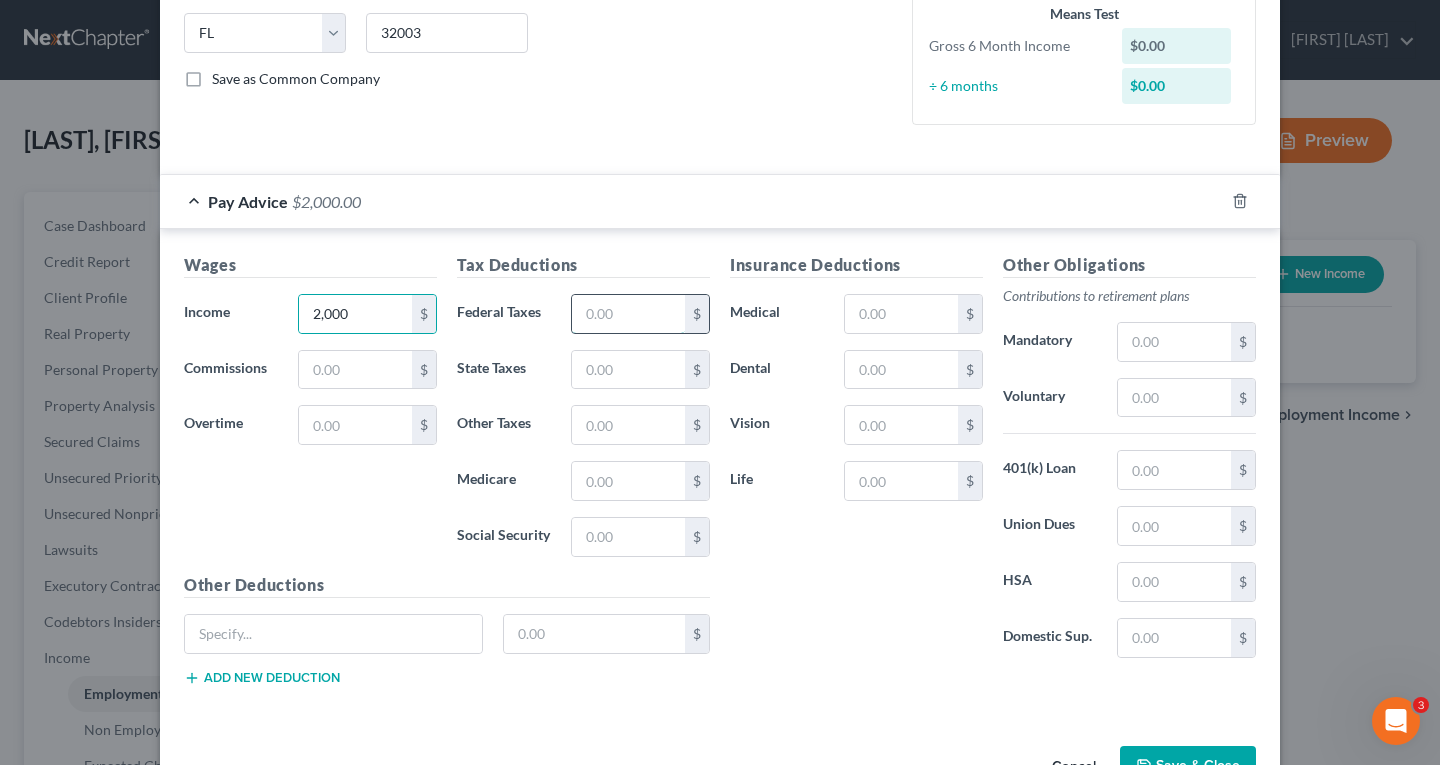 click at bounding box center (628, 314) 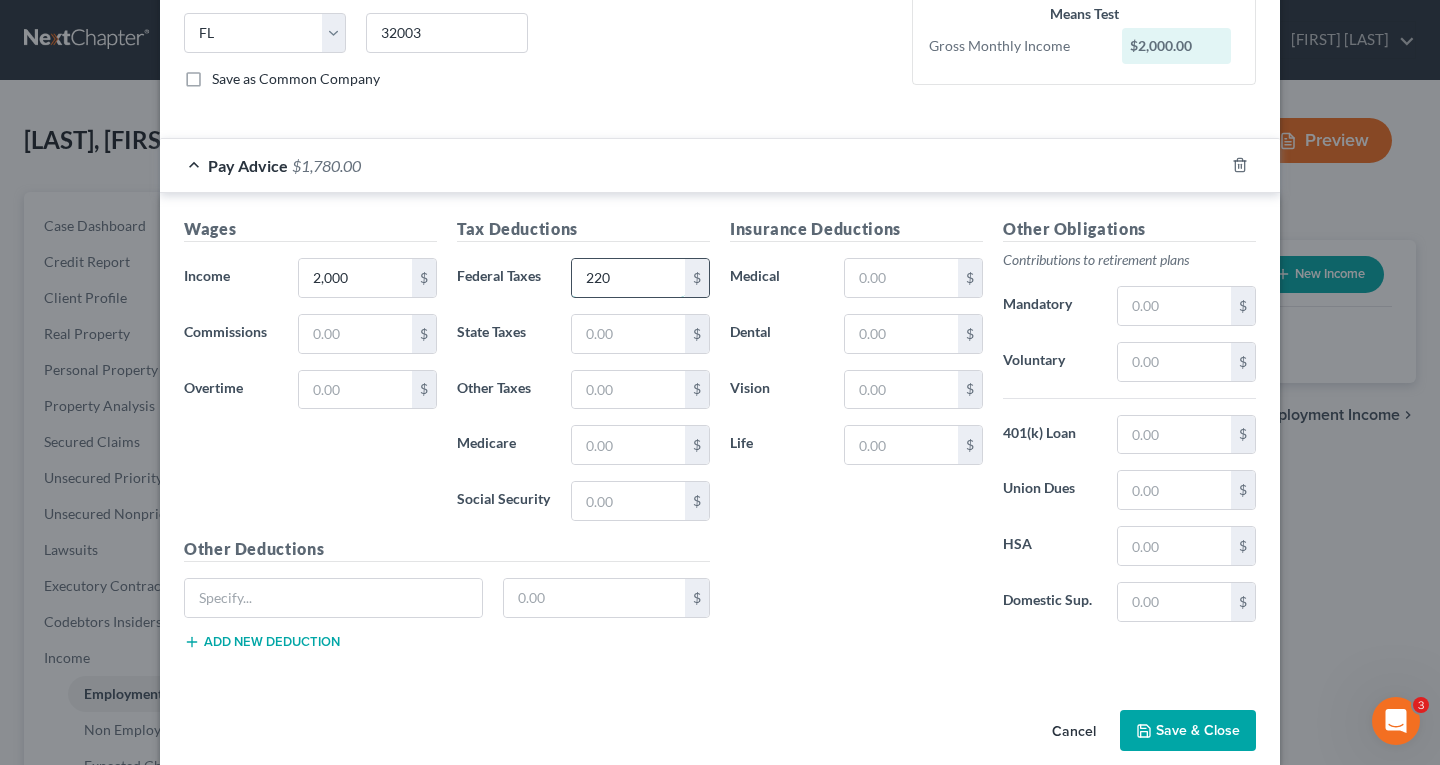 type on "220" 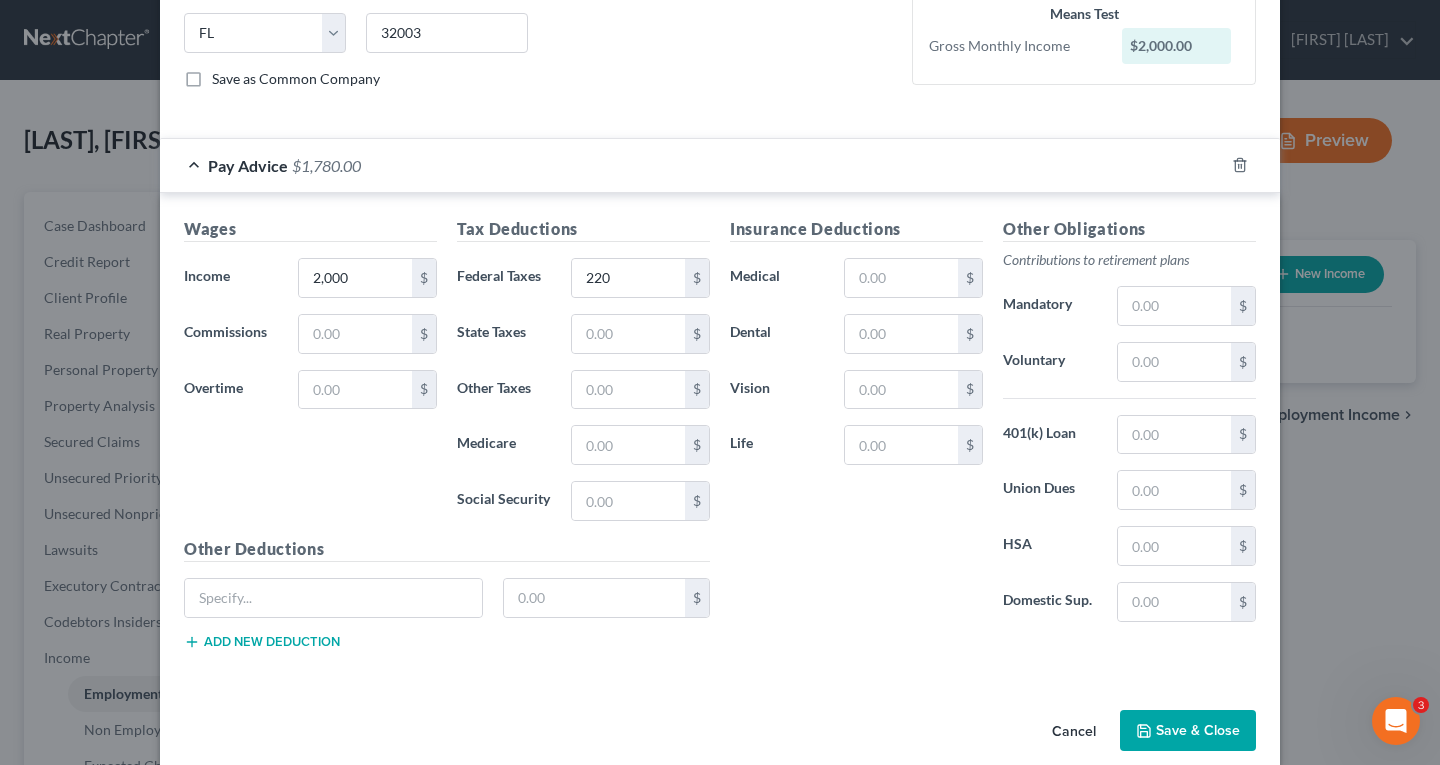 click on "Save & Close" at bounding box center (1188, 731) 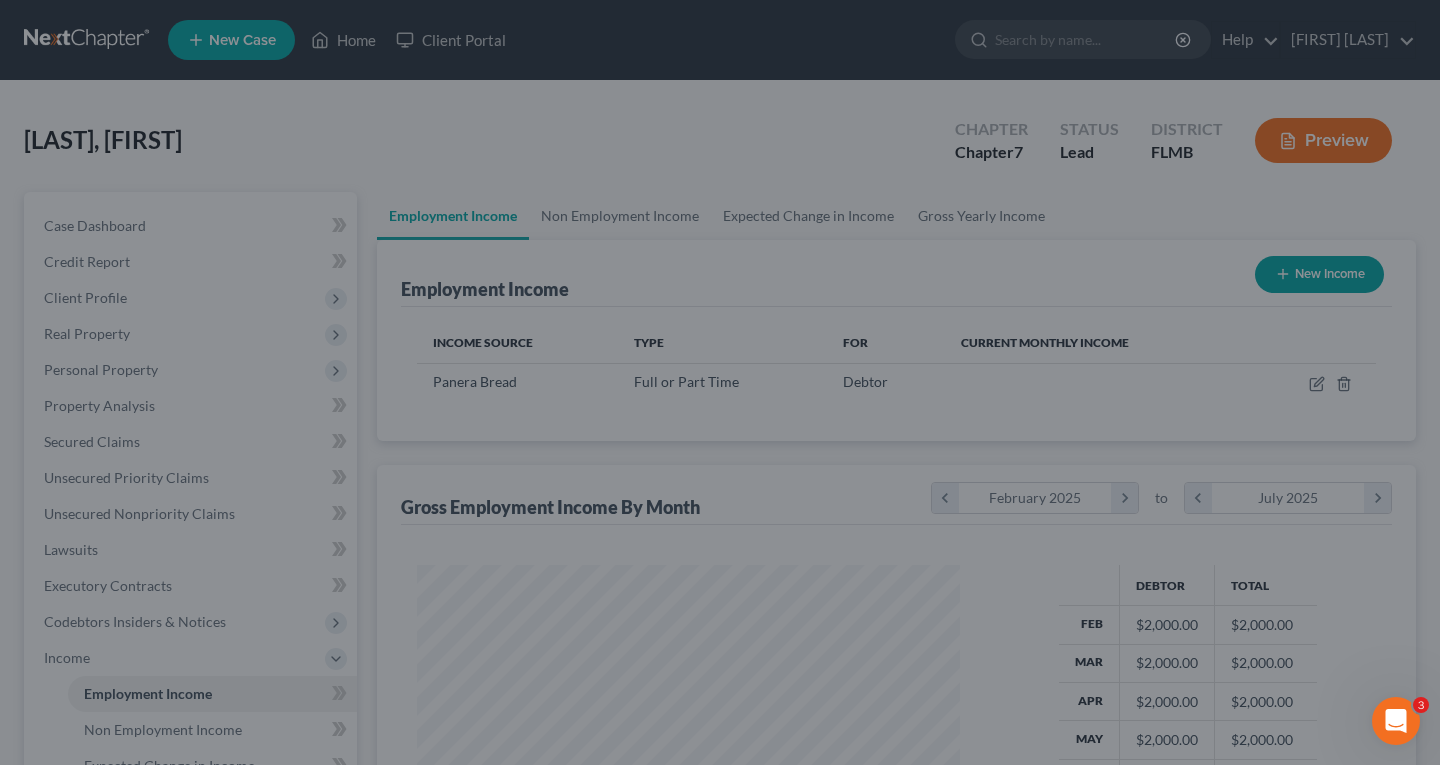 scroll, scrollTop: 999642, scrollLeft: 999417, axis: both 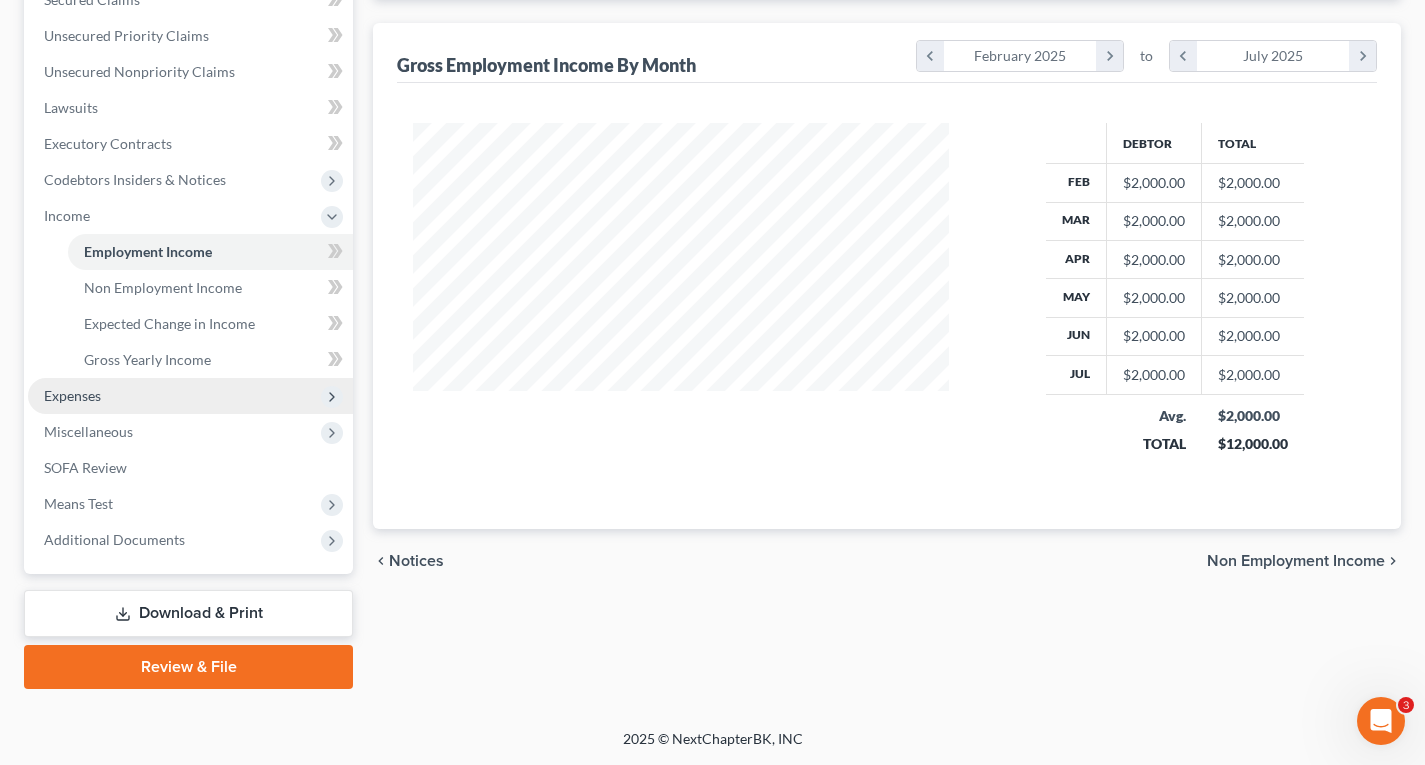 click on "Expenses" at bounding box center (72, 395) 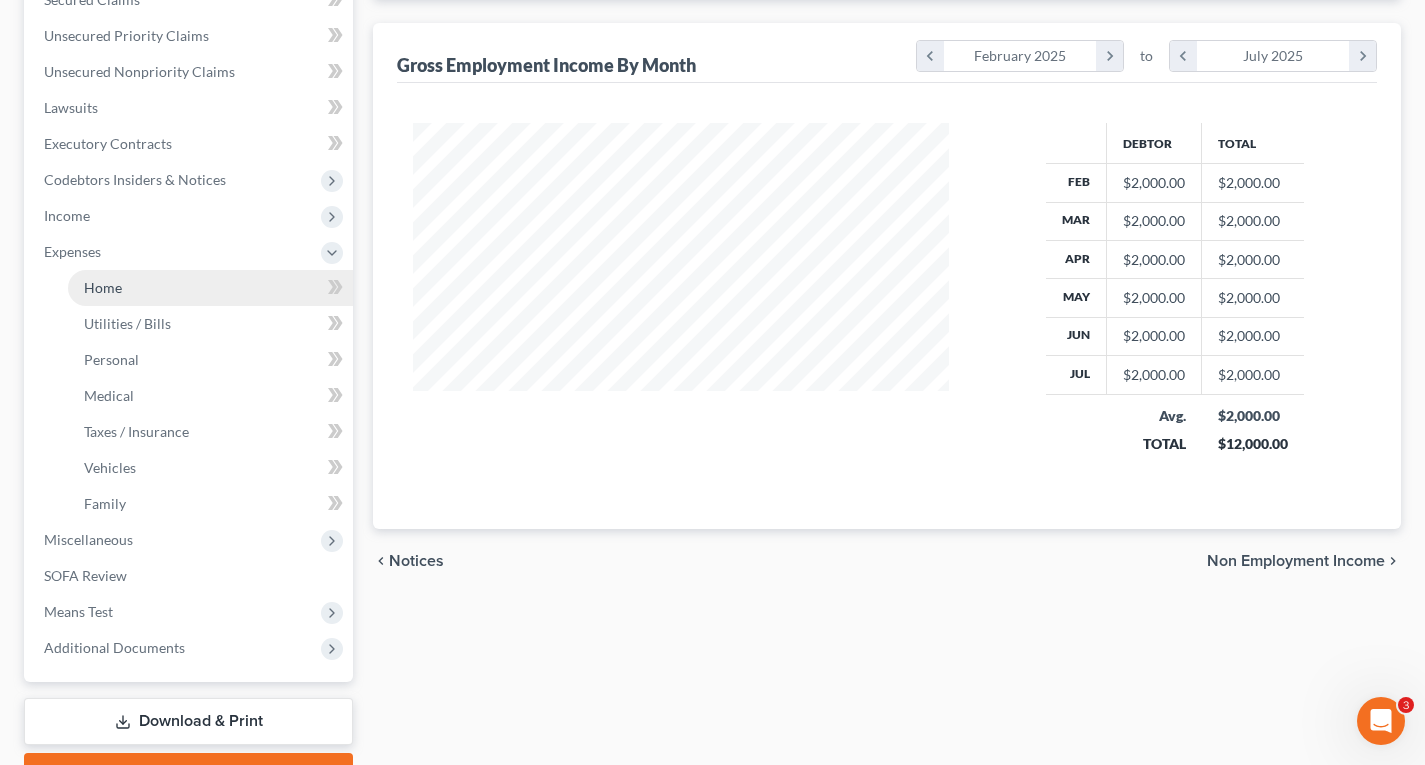 click on "Home" at bounding box center [103, 287] 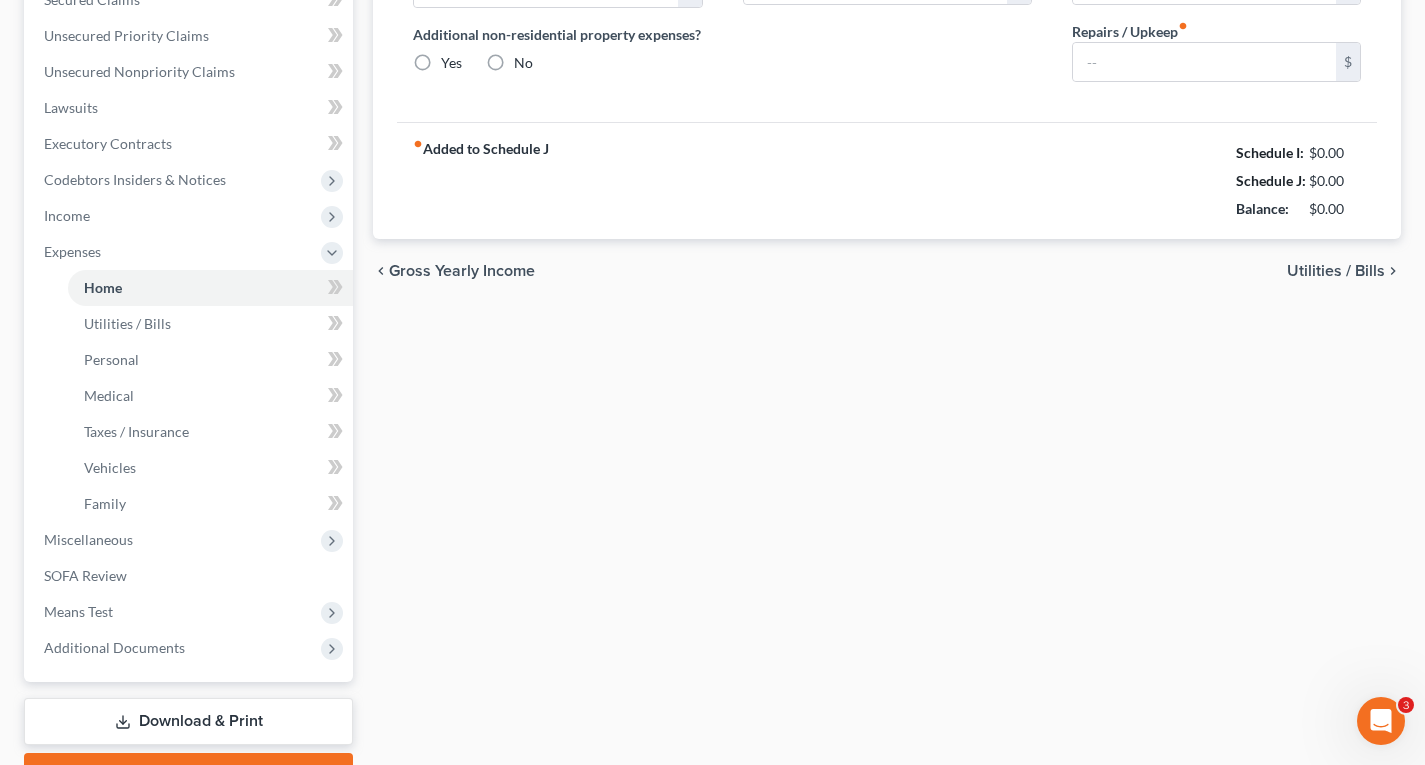 type on "0.00" 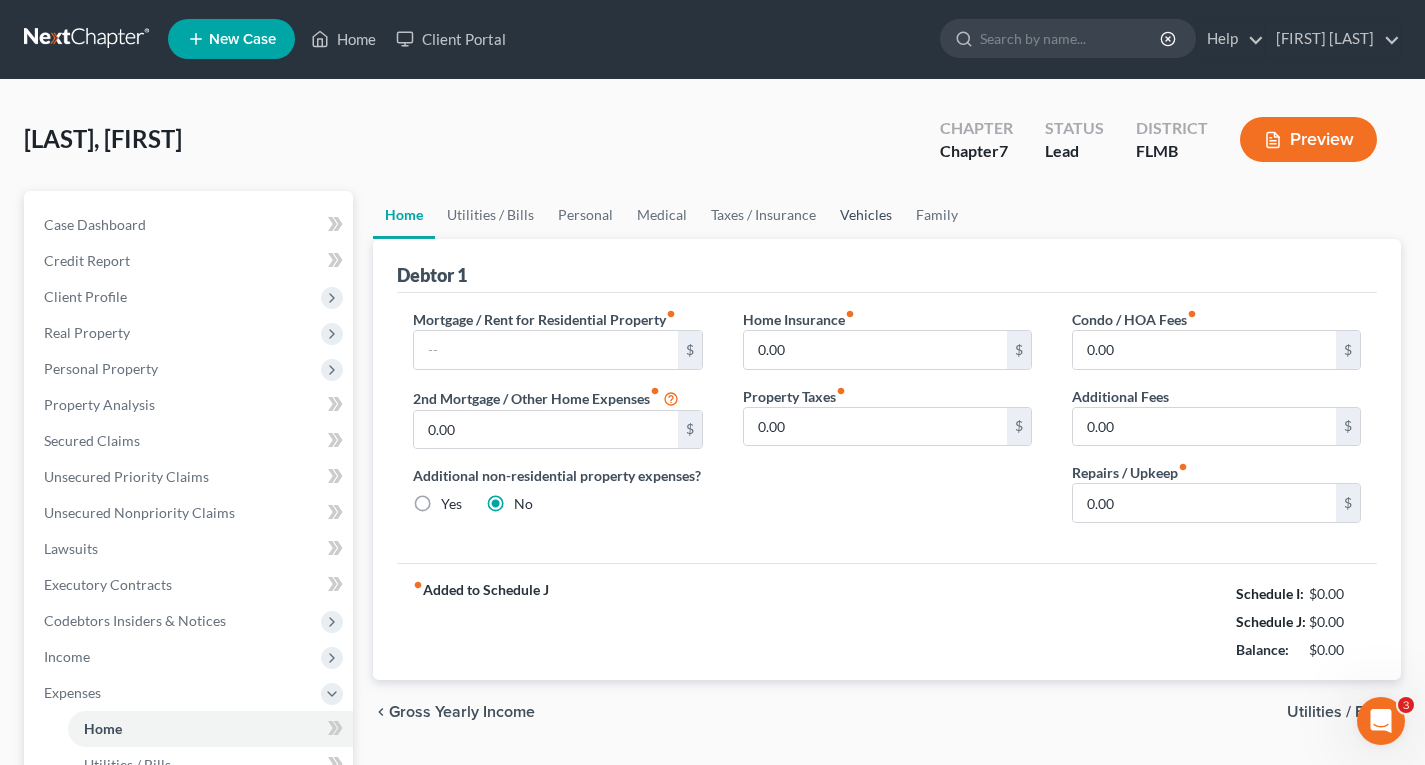 scroll, scrollTop: 0, scrollLeft: 0, axis: both 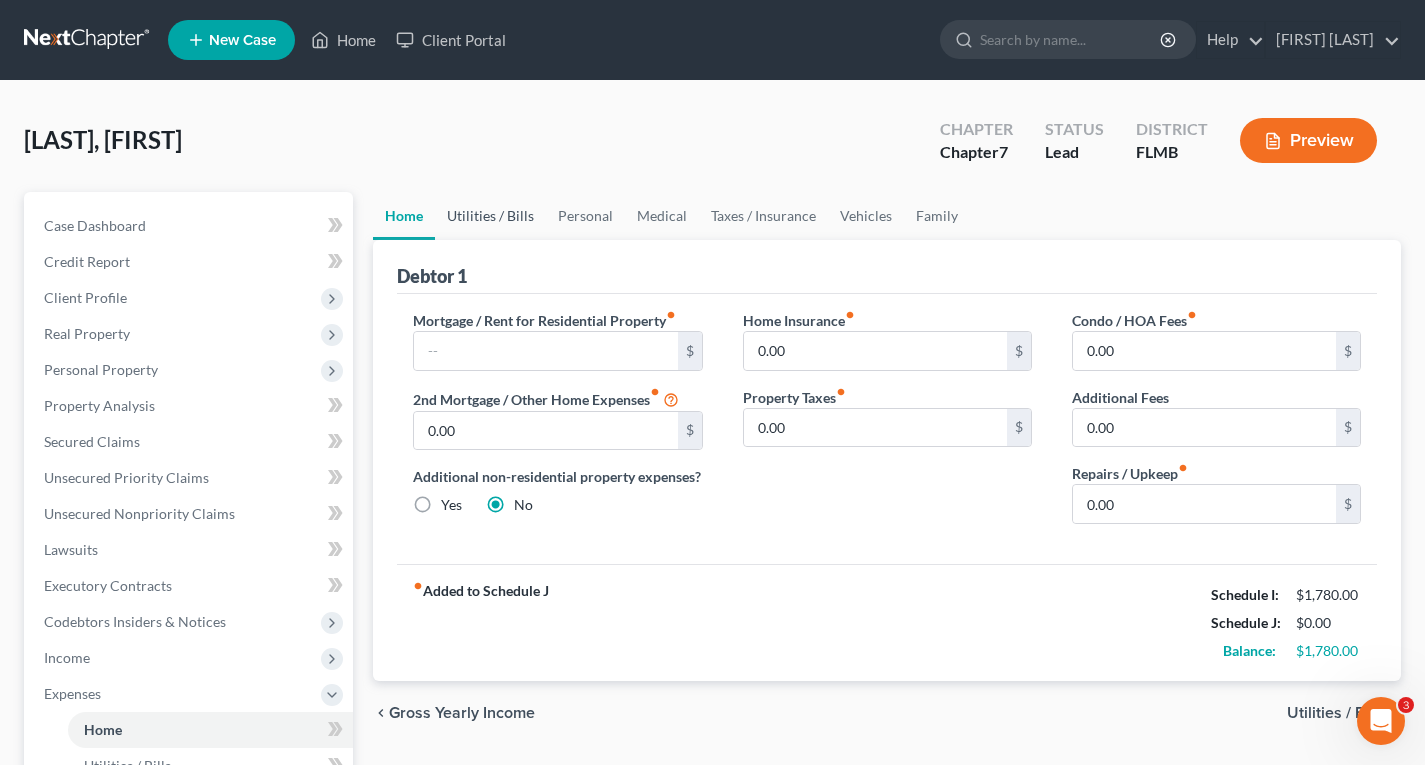 click on "Utilities / Bills" at bounding box center [490, 216] 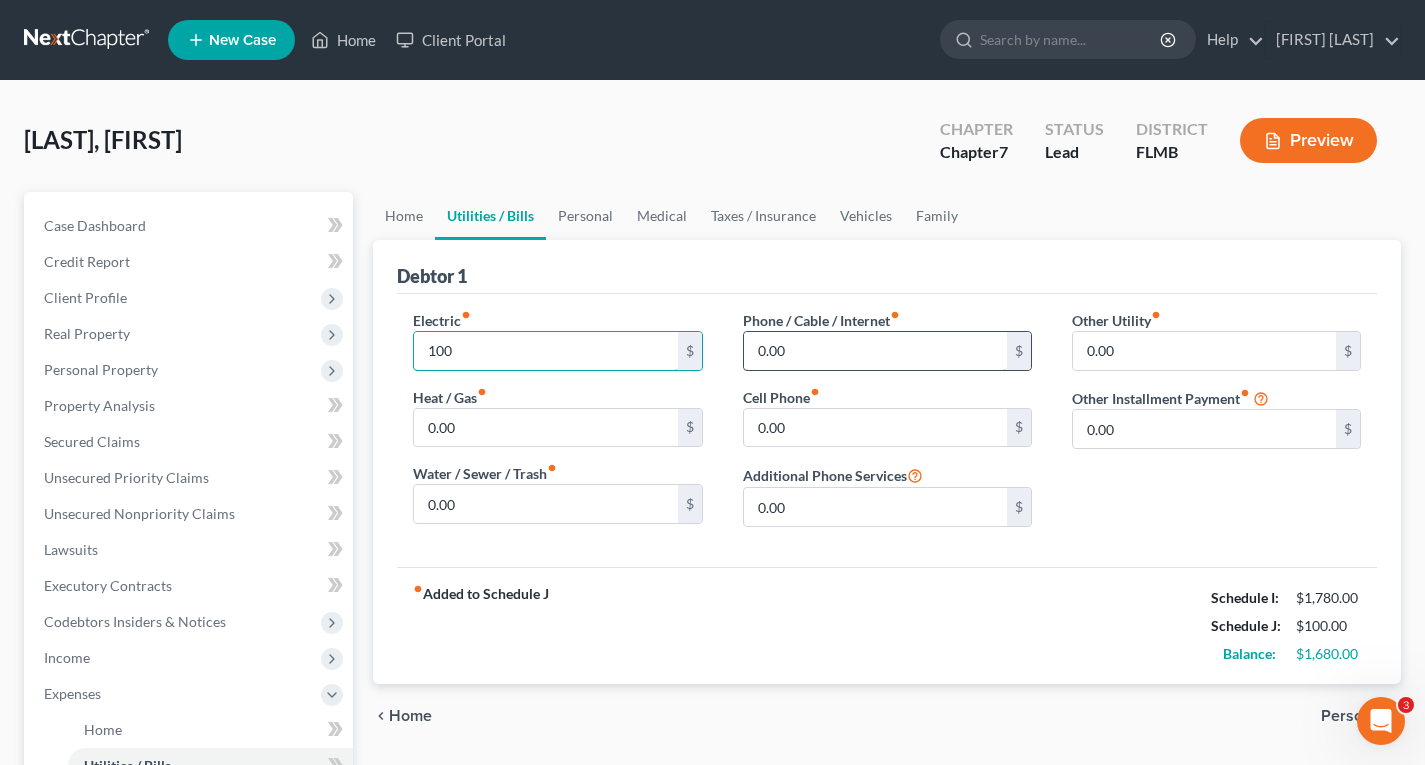 type on "100" 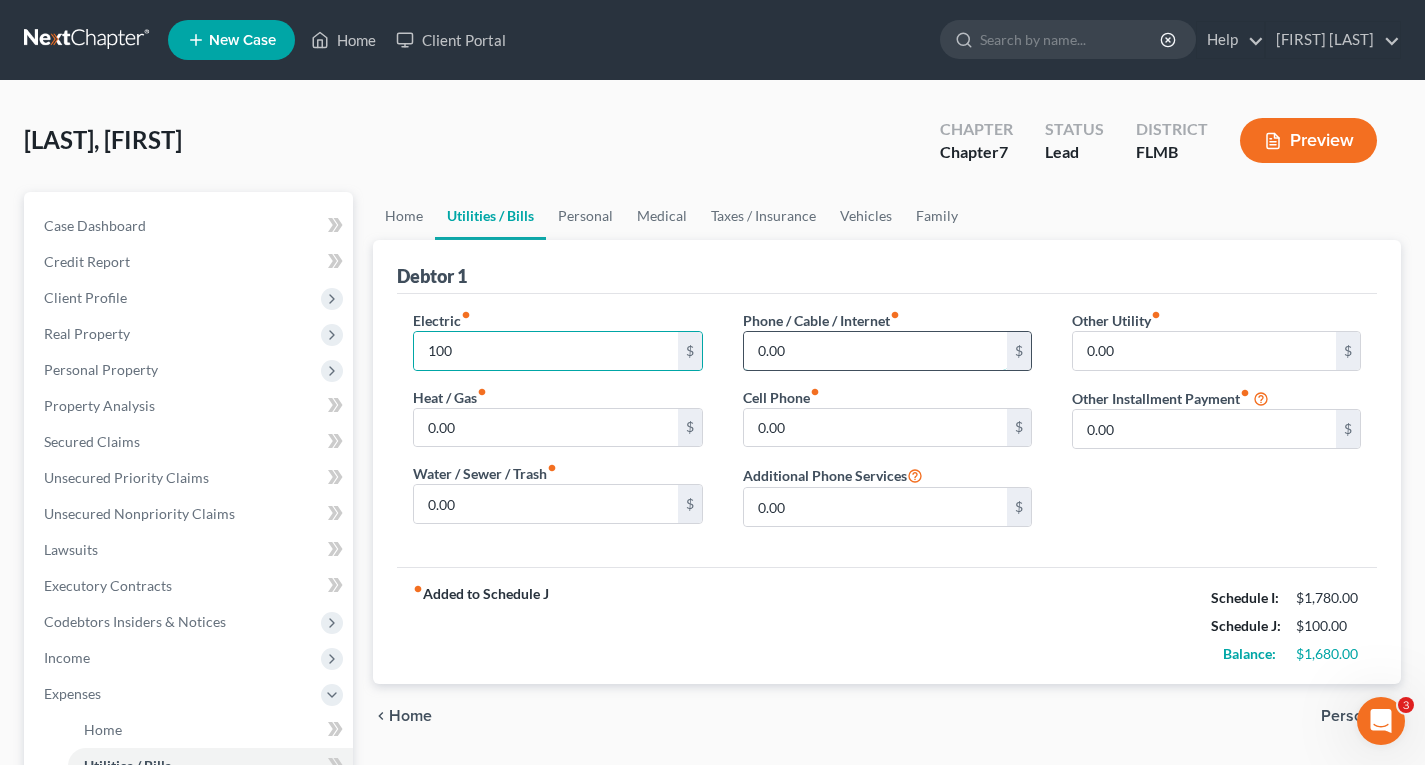 click on "0.00" at bounding box center [875, 351] 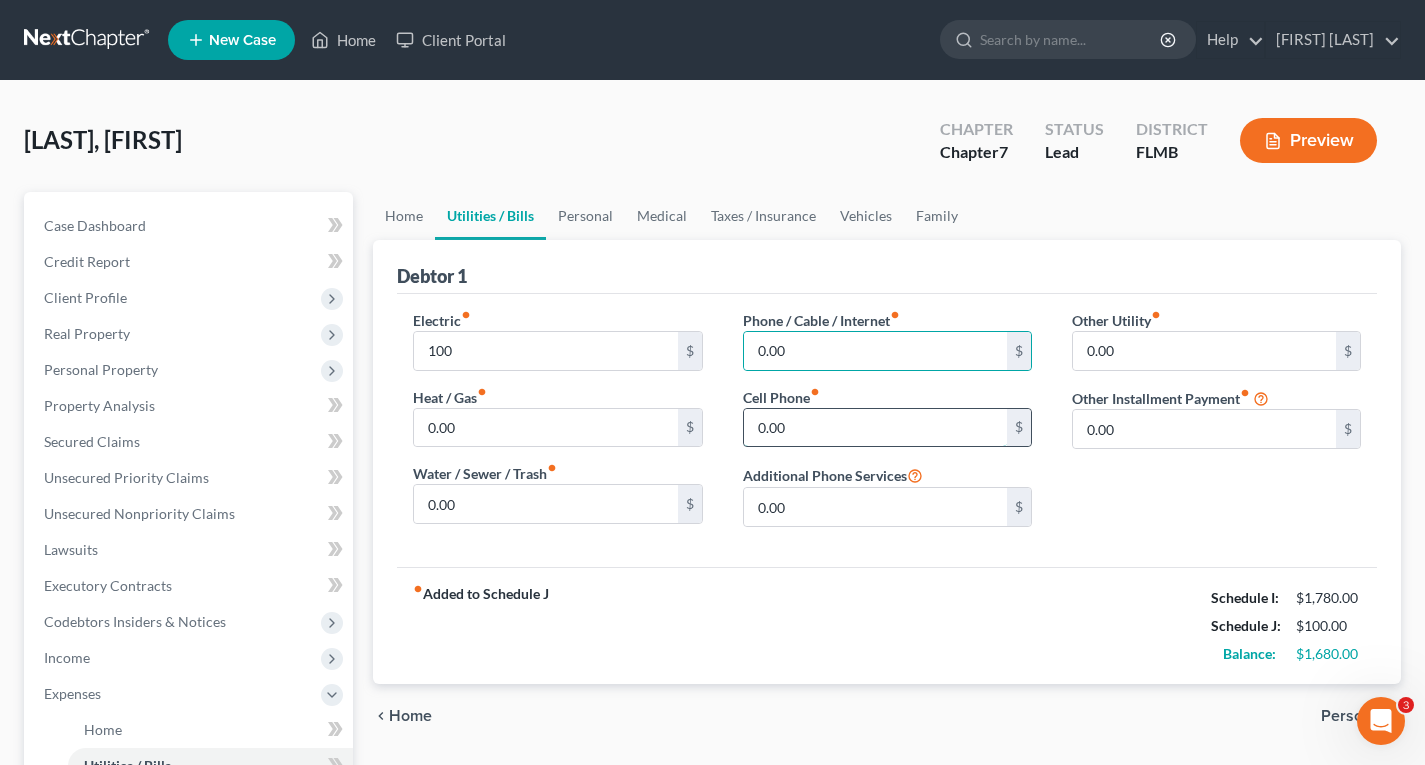 click on "0.00" at bounding box center [875, 428] 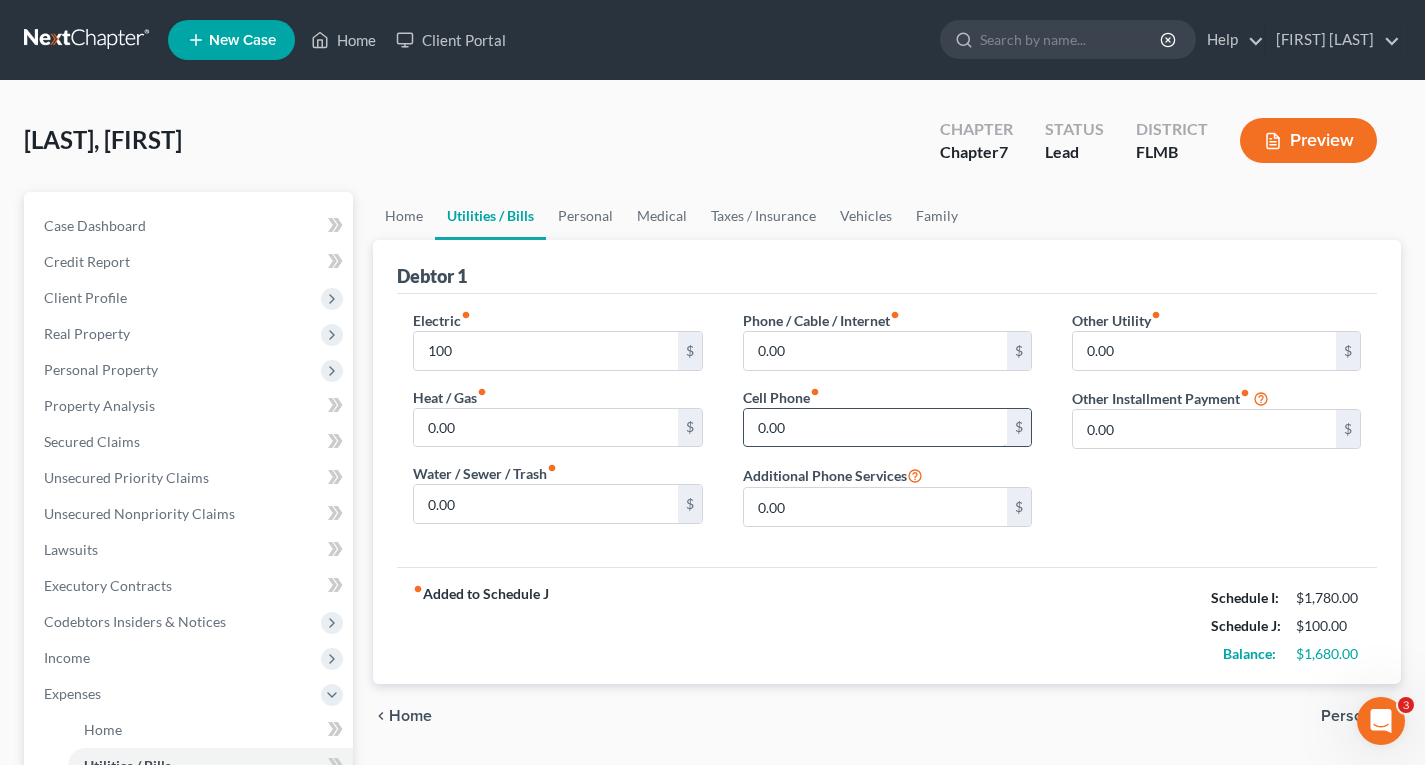 click on "0.00" at bounding box center (875, 428) 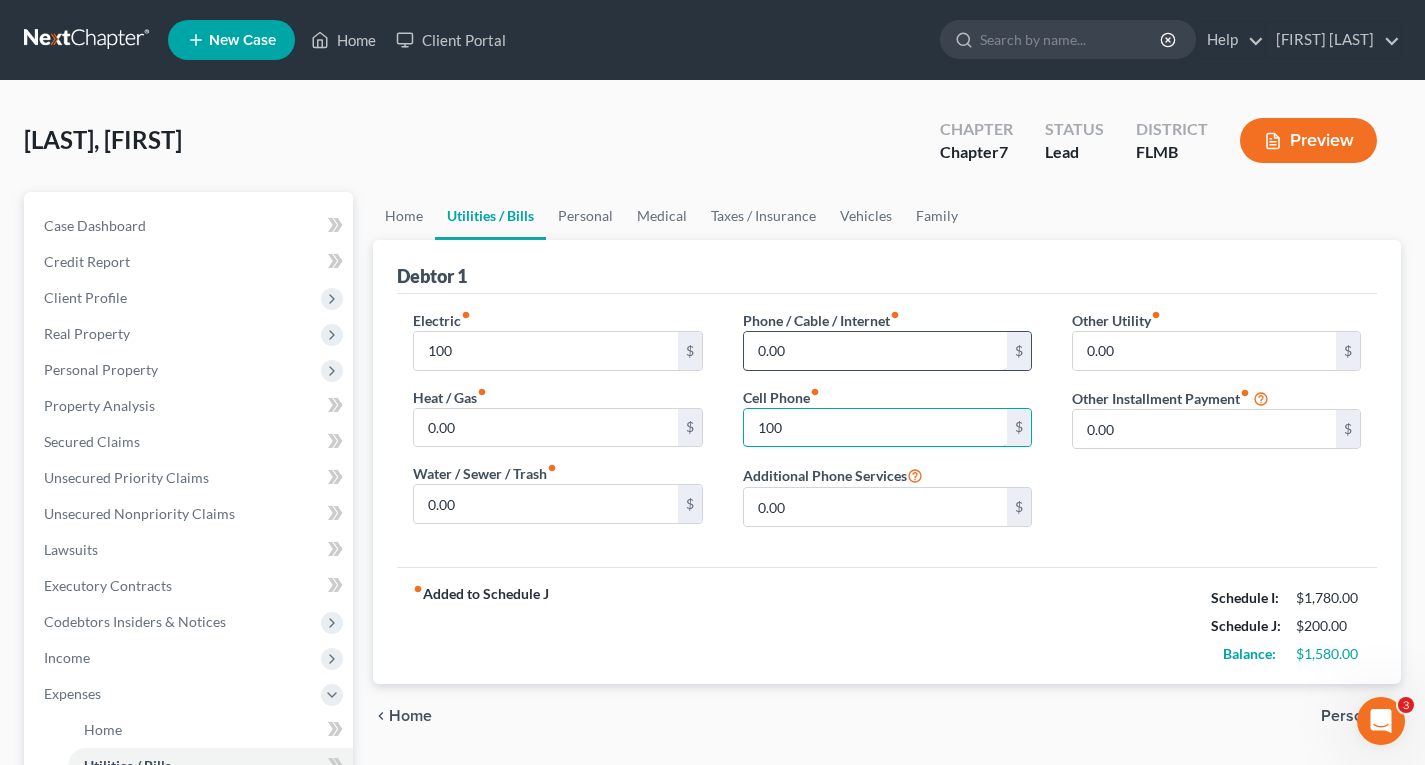type on "100" 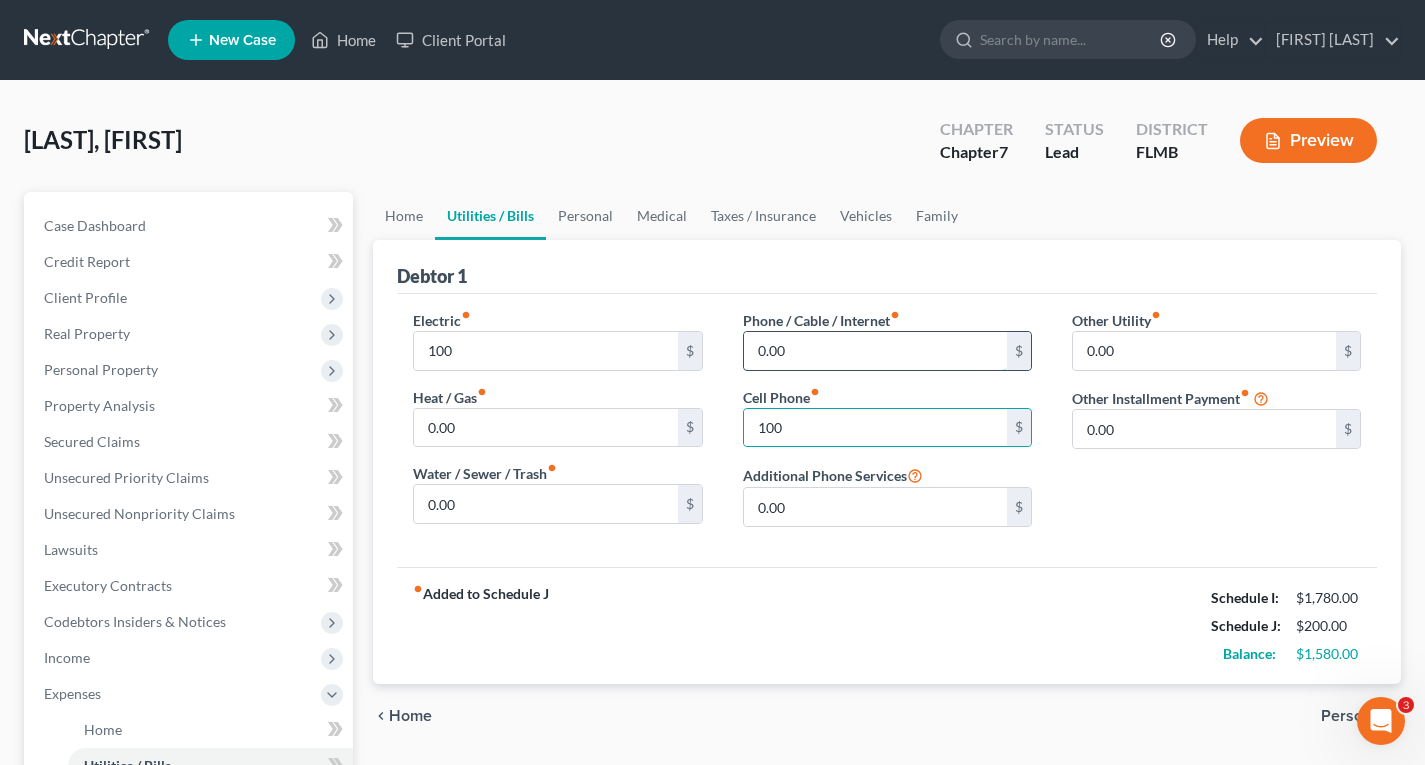 click on "0.00" at bounding box center [875, 351] 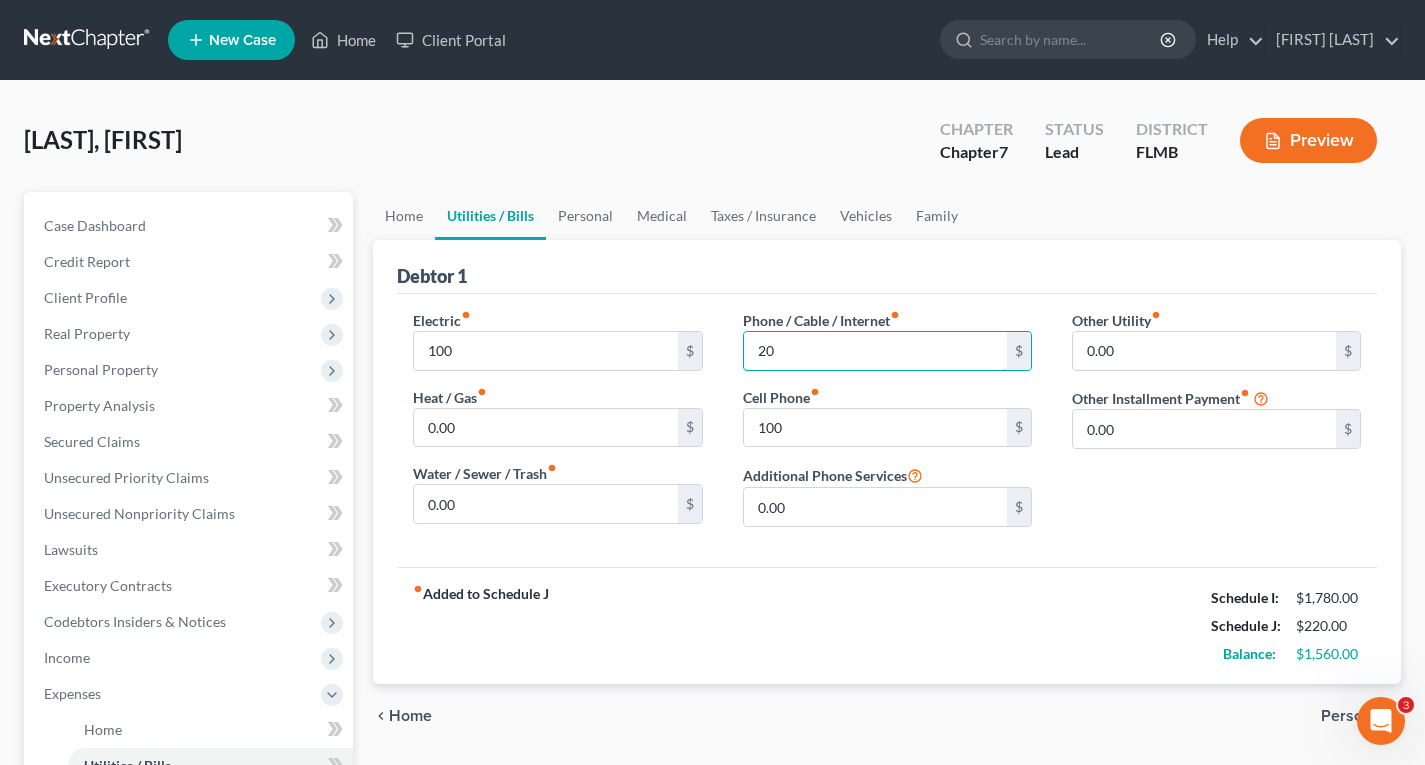 type on "20" 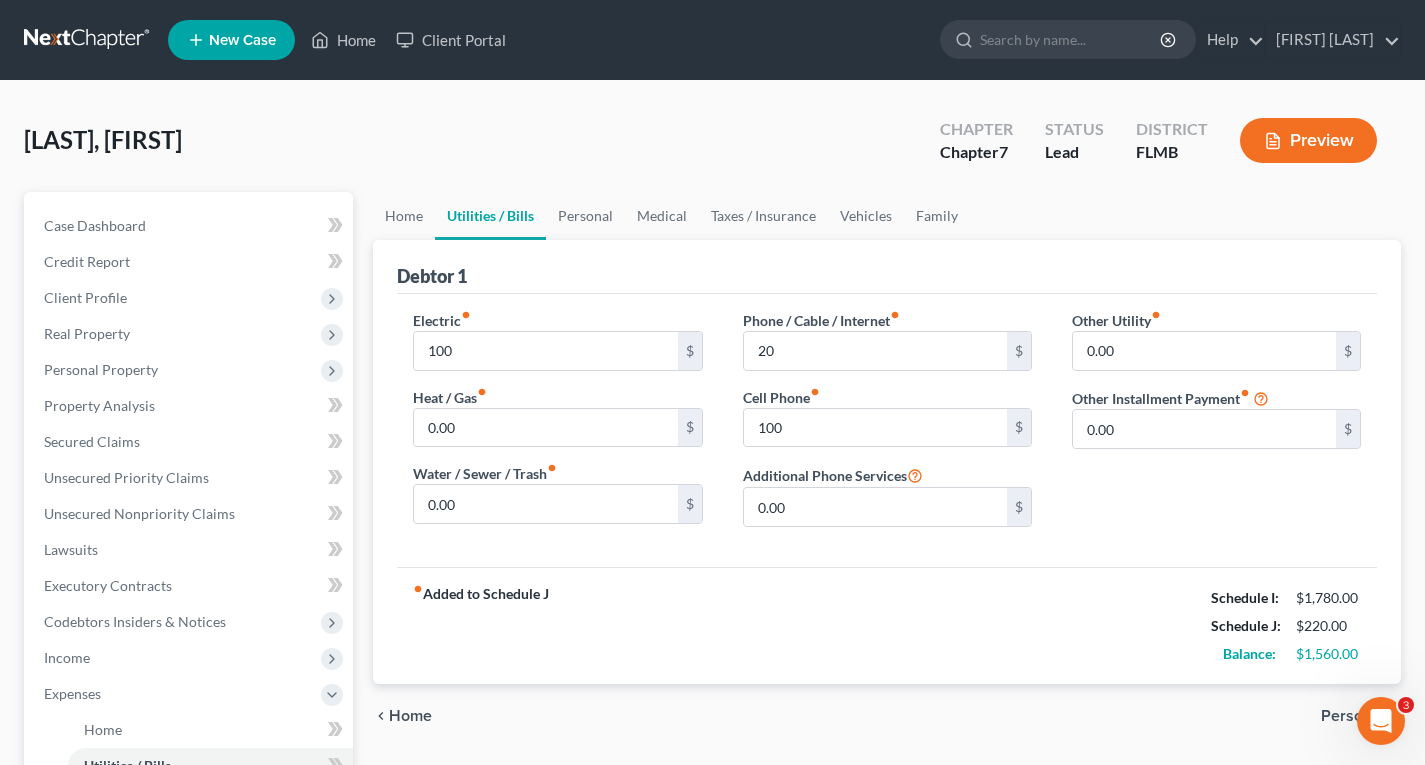 click on "Other Utility  fiber_manual_record 0.00 $ Other Installment Payment  fiber_manual_record   0.00 $" at bounding box center [1216, 426] 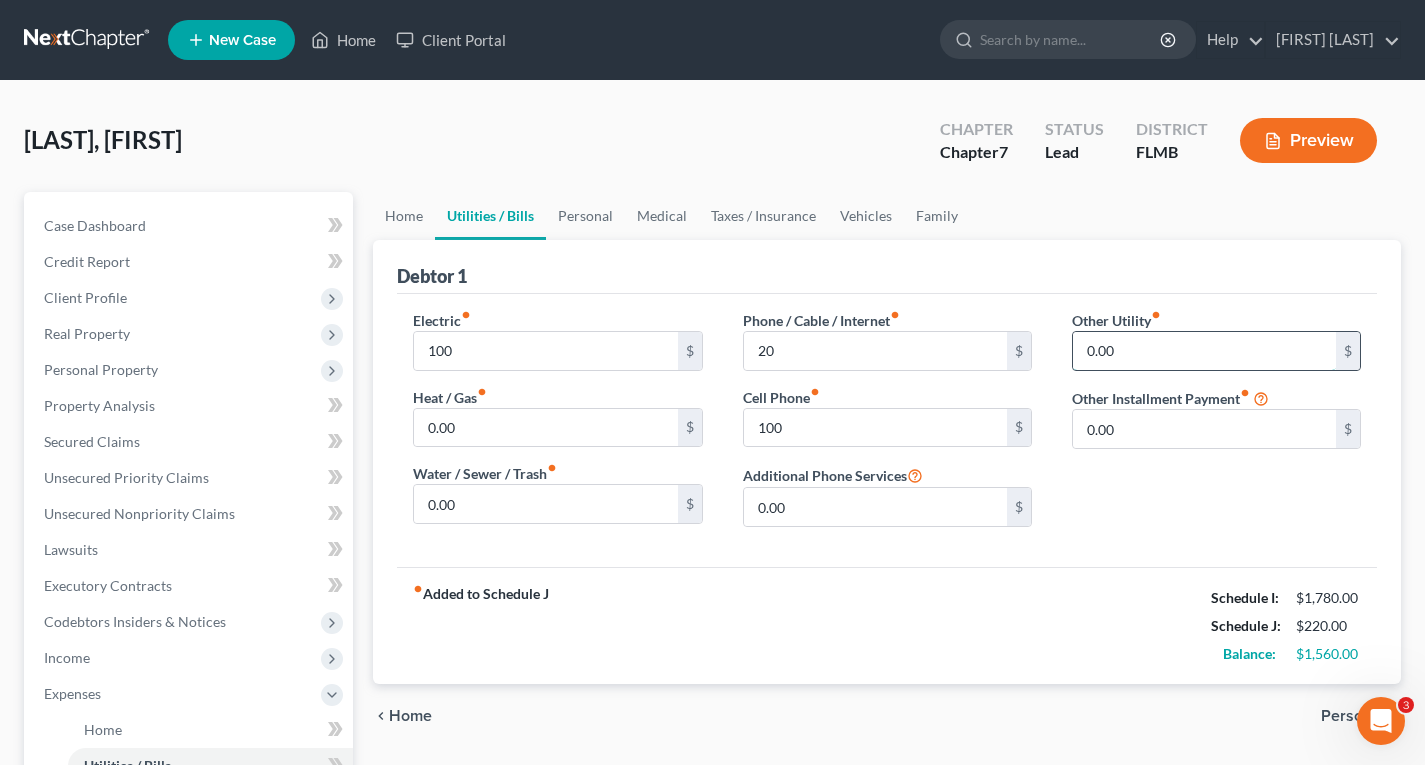 click on "0.00" at bounding box center [1204, 351] 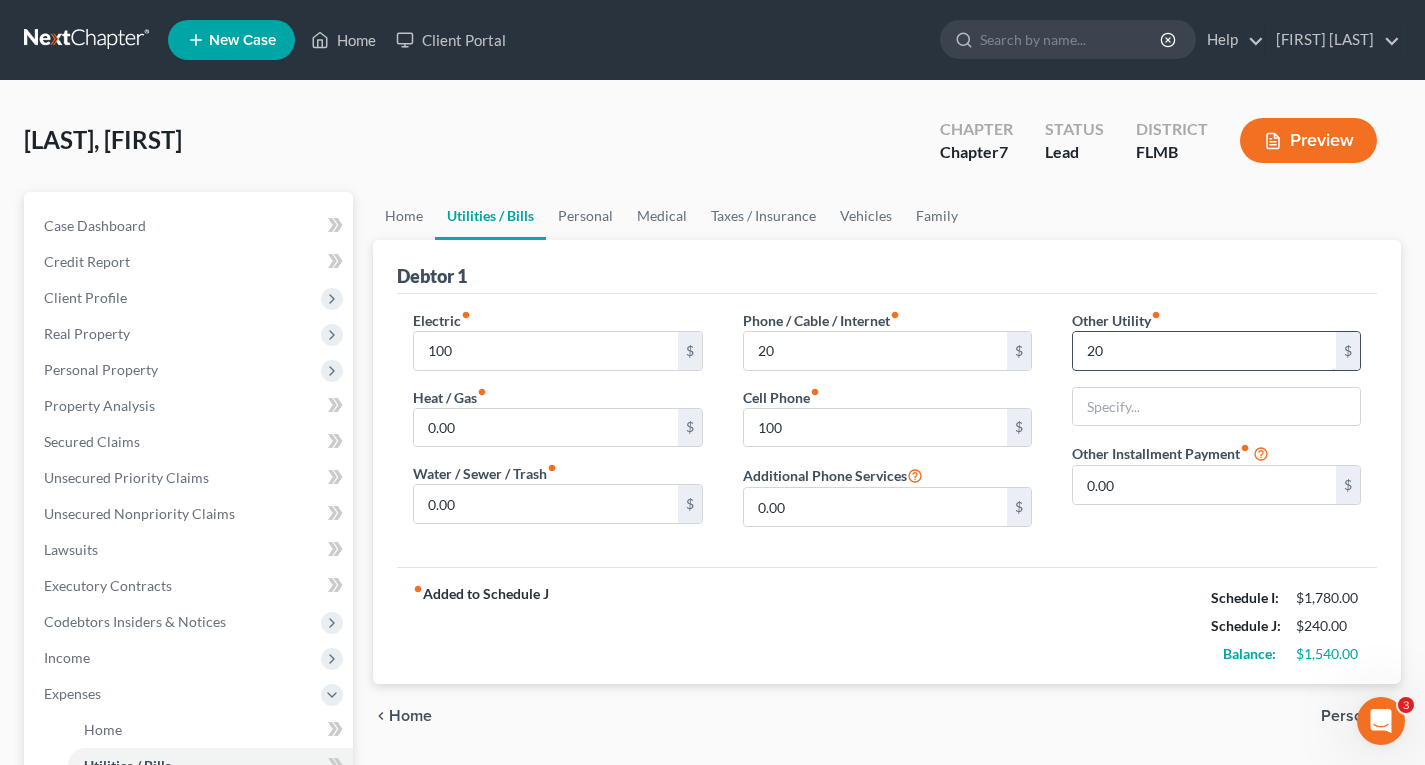 type on "20" 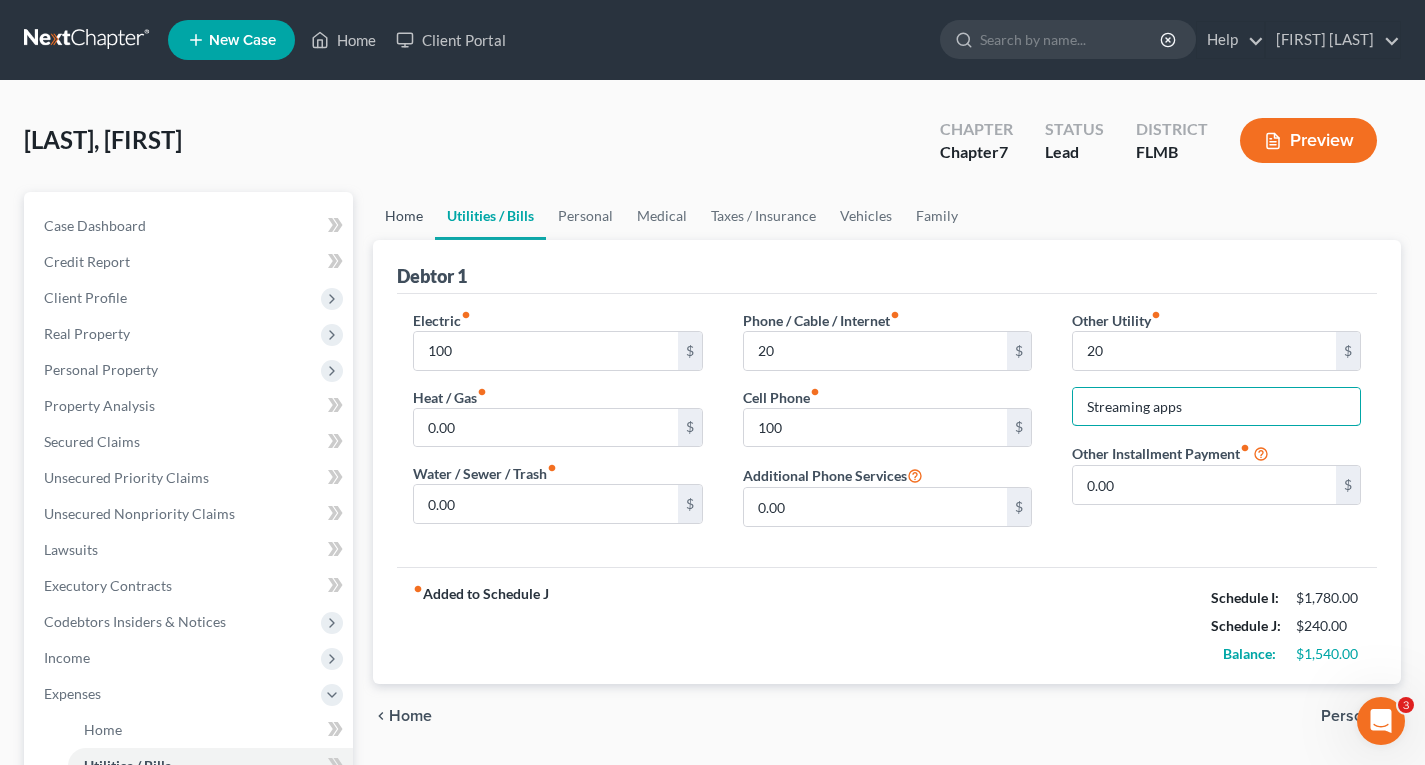 type on "Streaming apps" 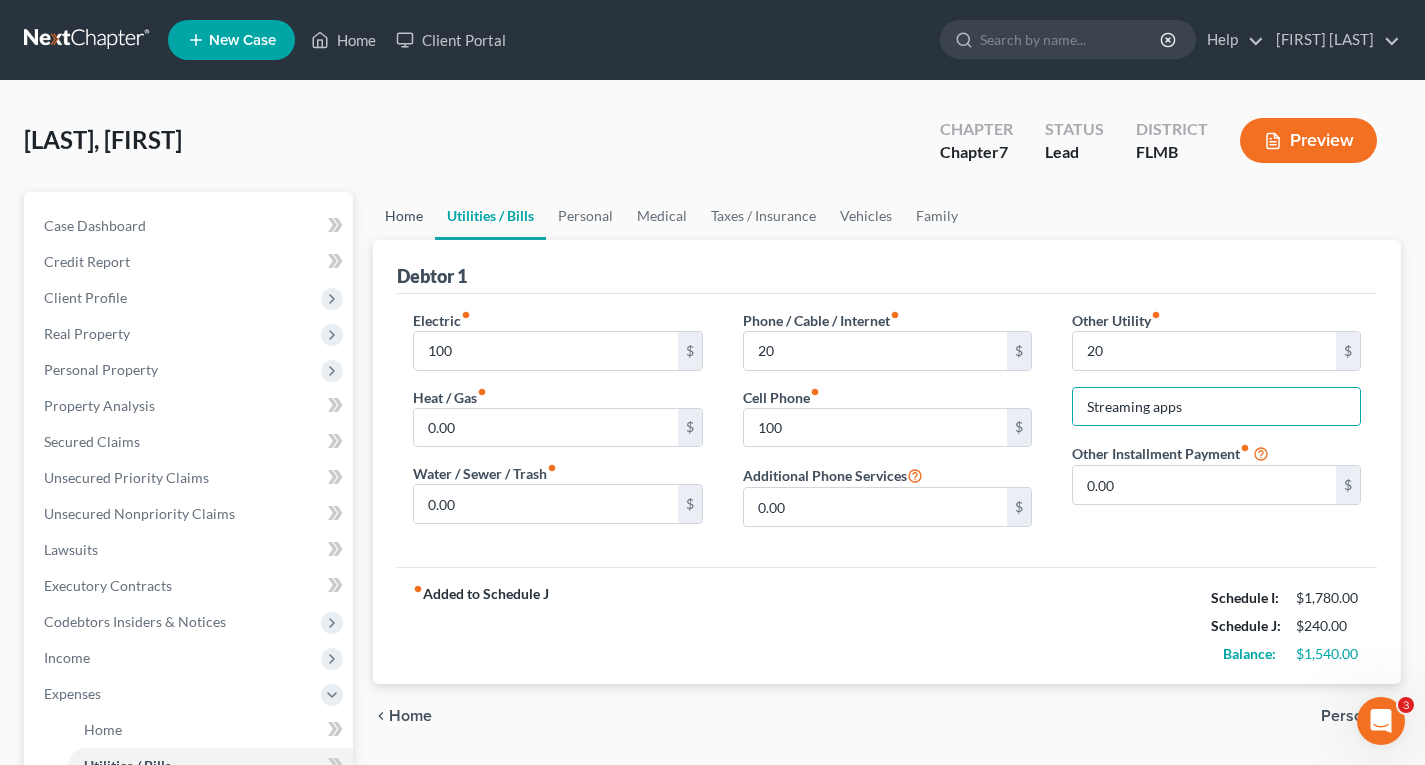 click on "Home" at bounding box center (404, 216) 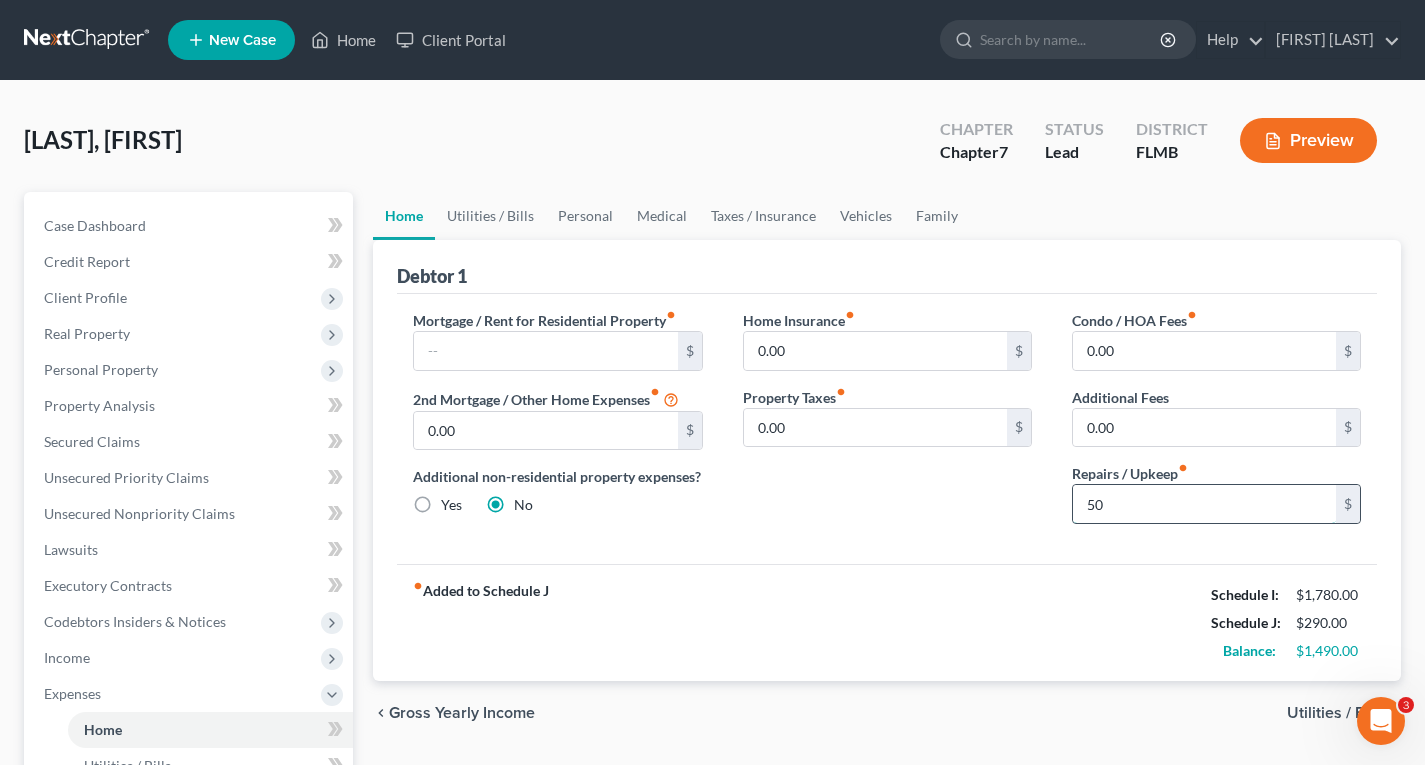type on "50" 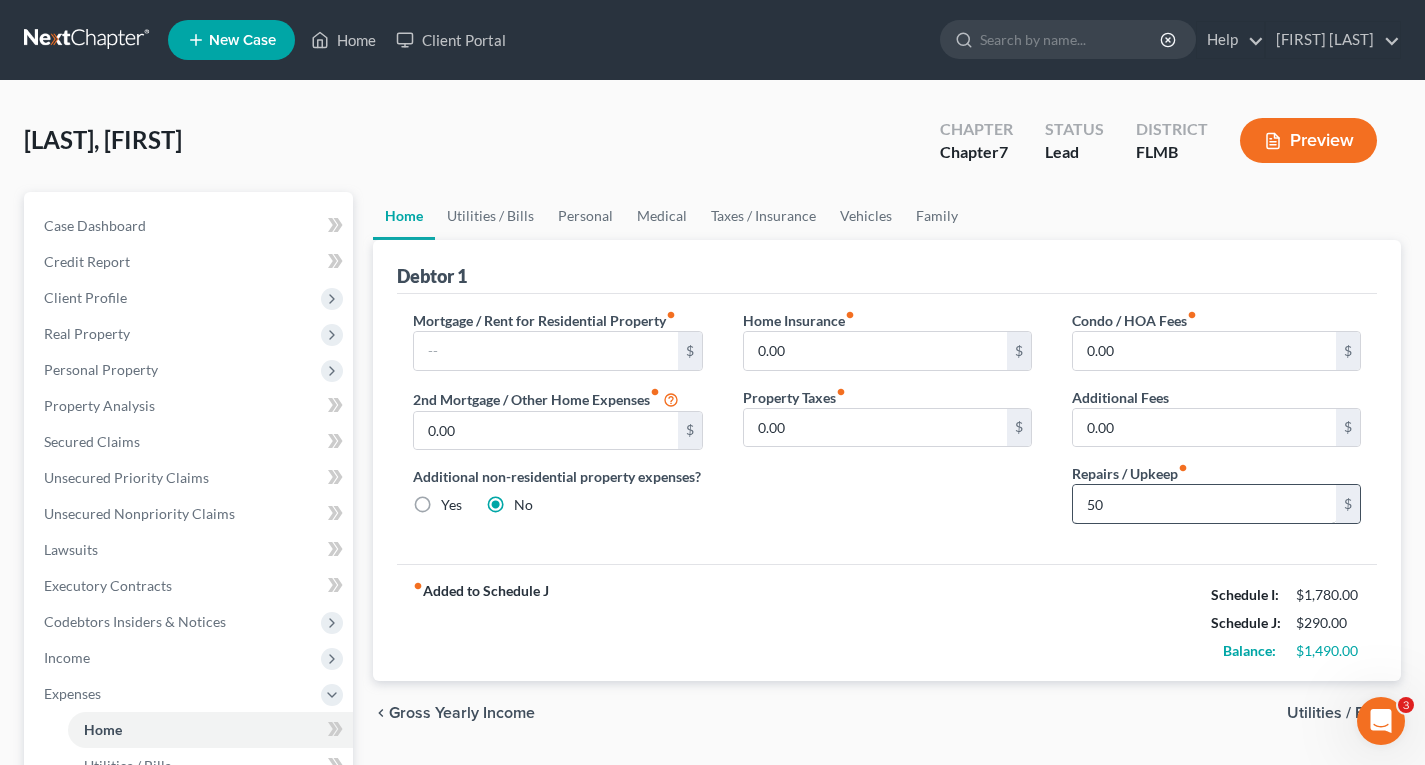 type 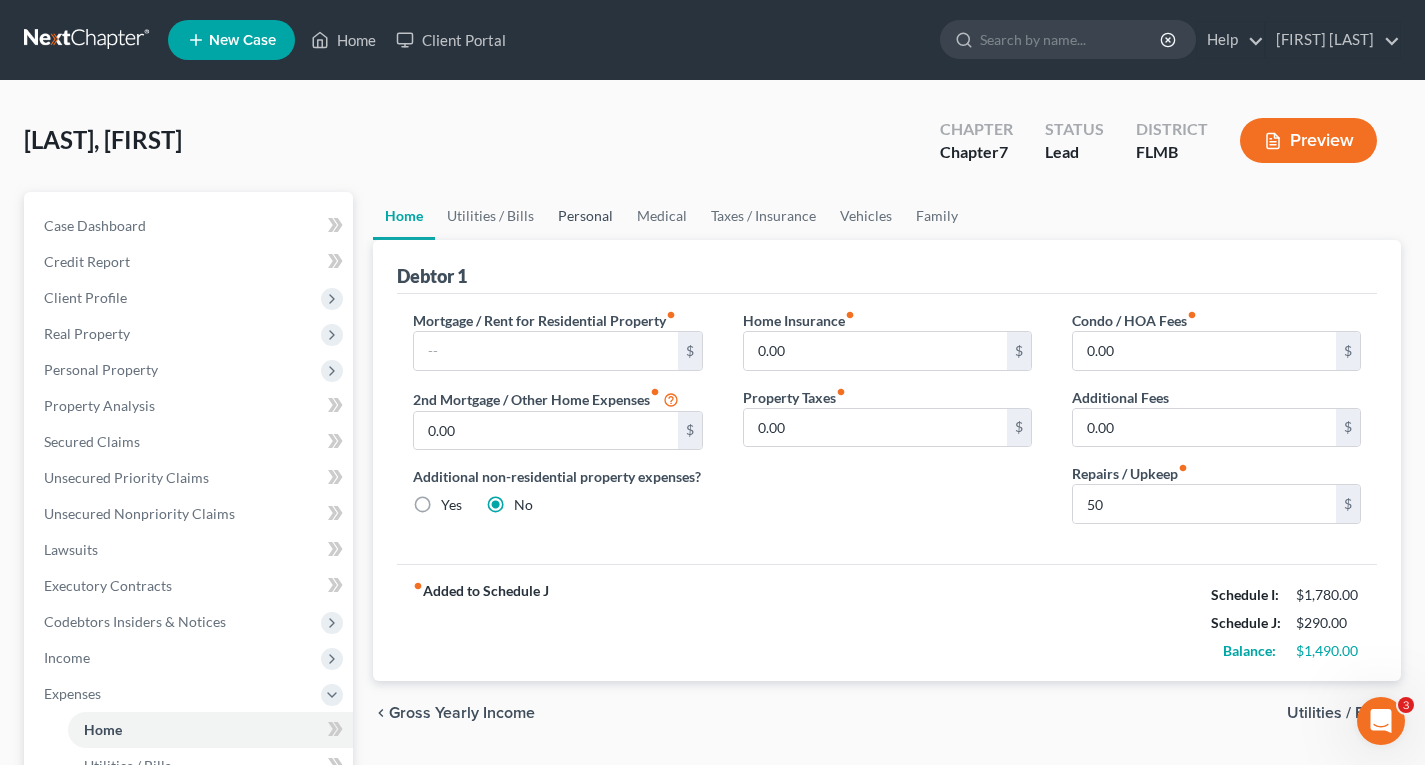 click on "Personal" at bounding box center [585, 216] 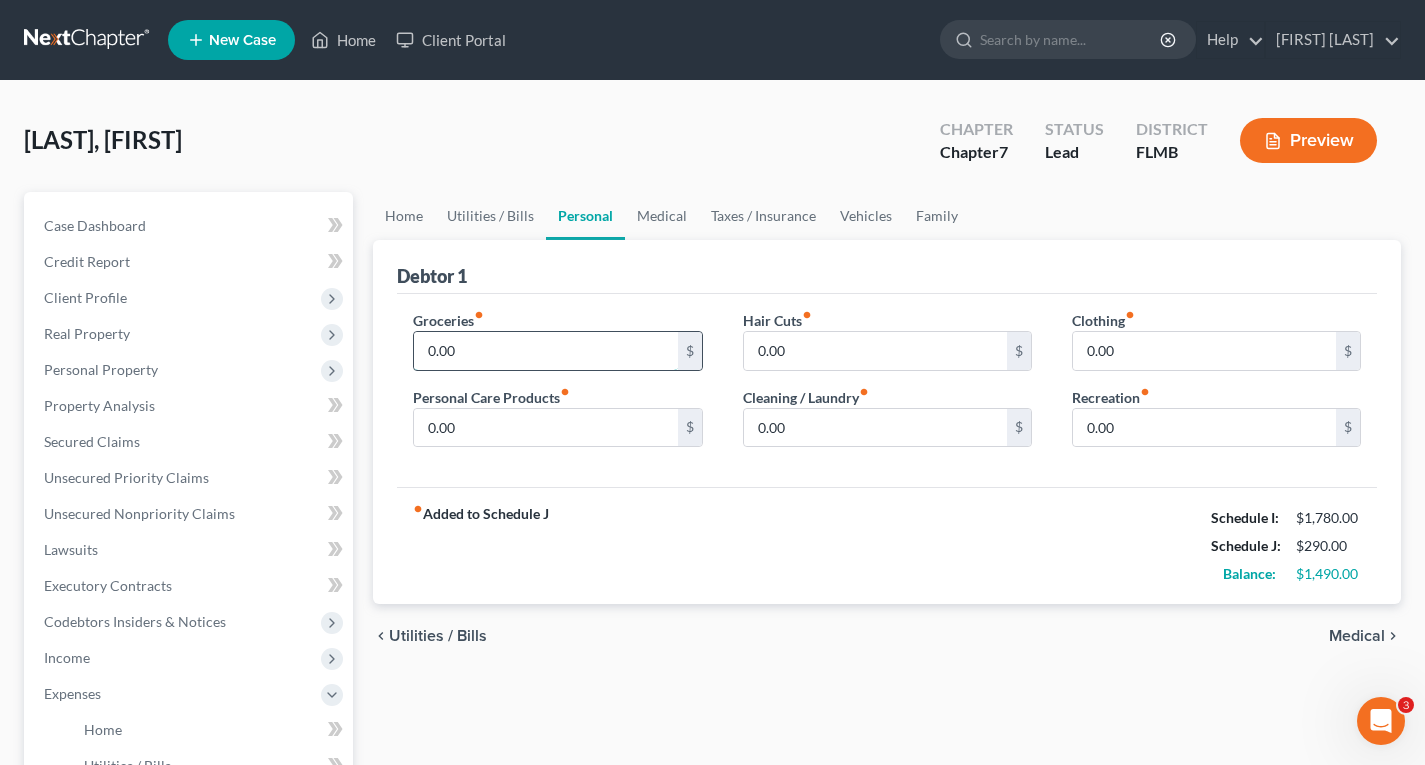 click on "0.00" at bounding box center [545, 351] 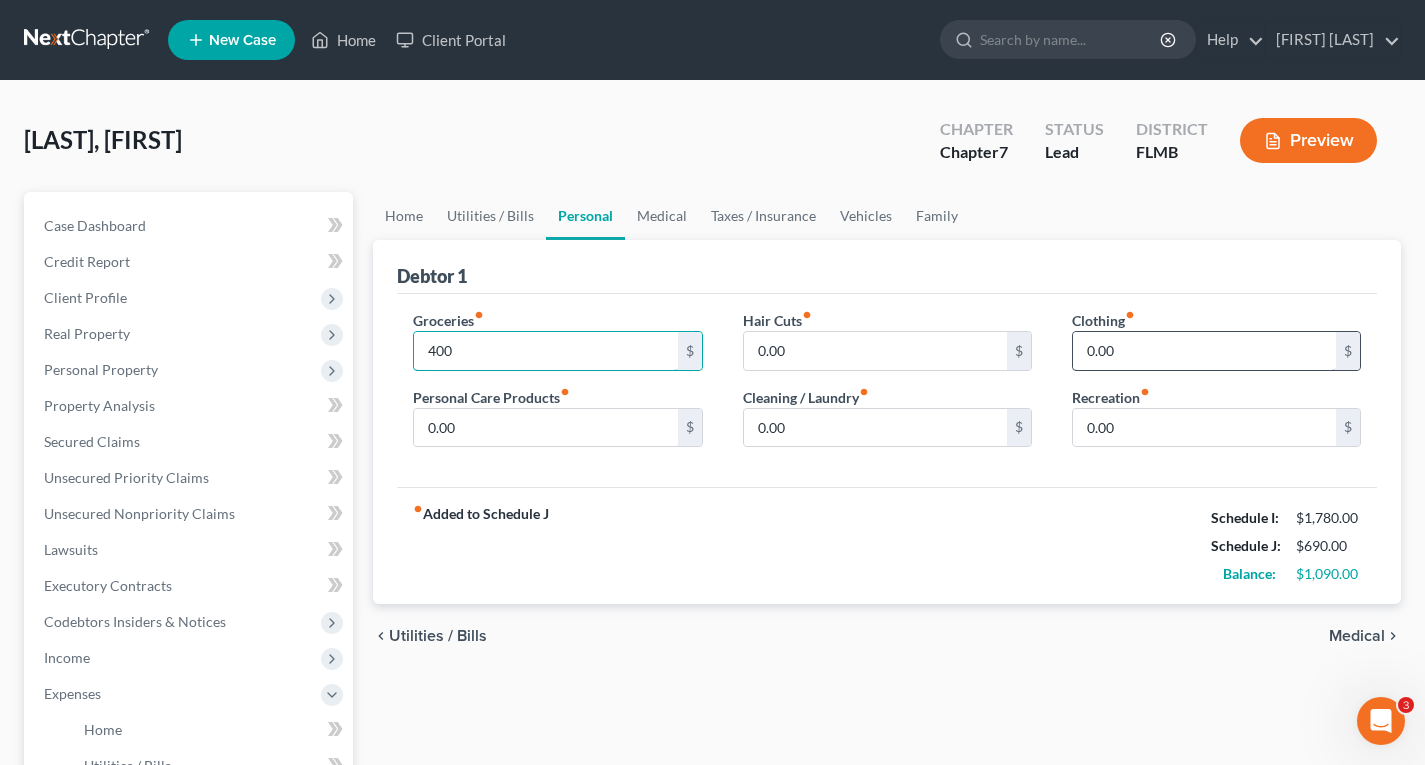 type on "400" 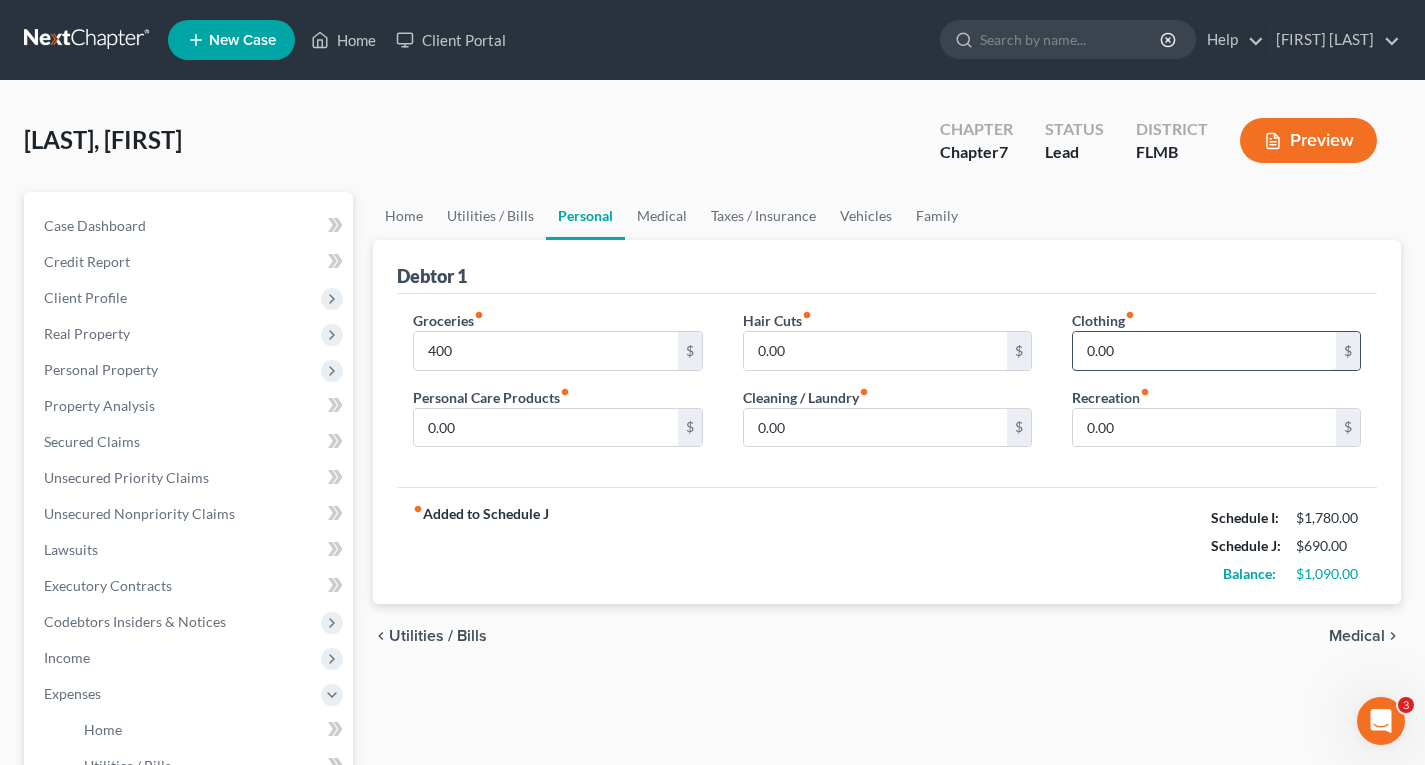 click on "0.00" at bounding box center [1204, 351] 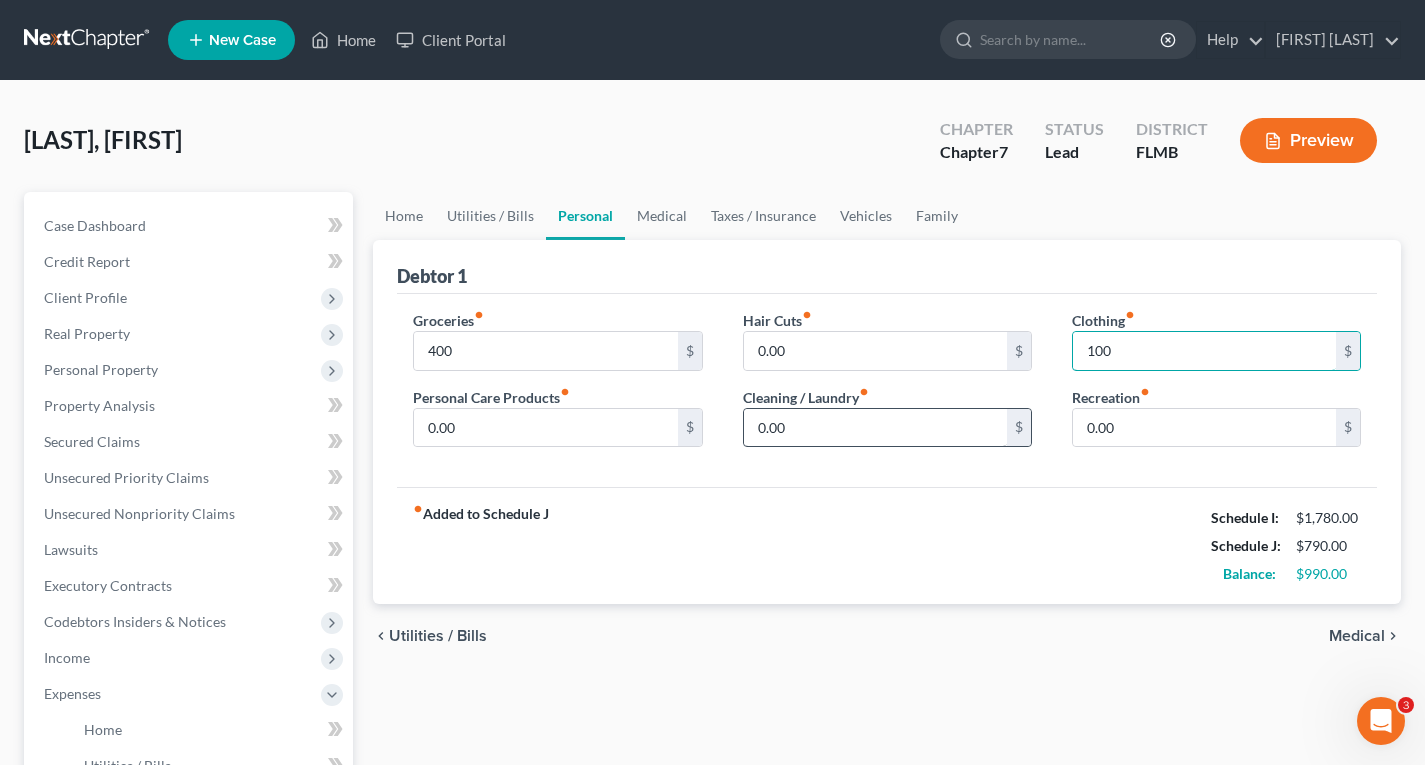 type on "100" 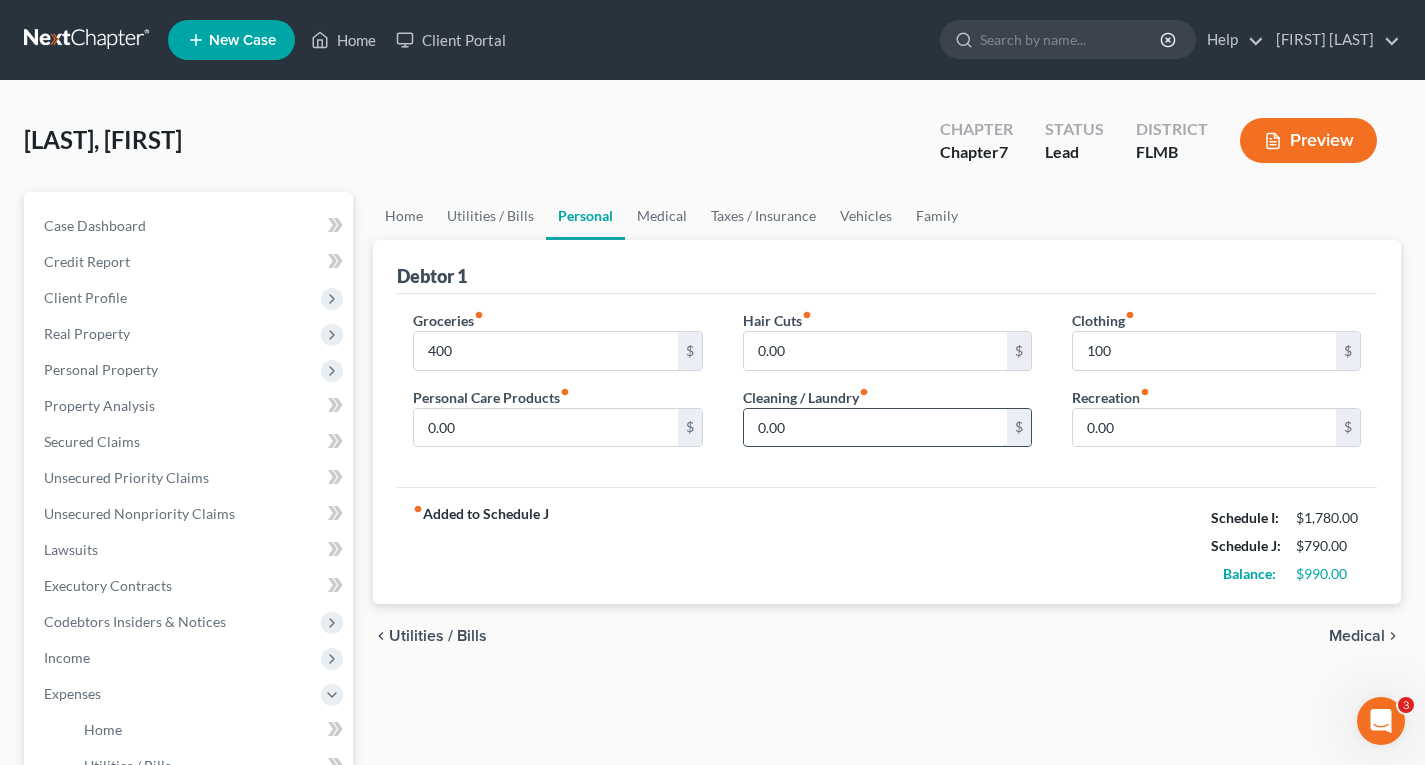 click on "0.00" at bounding box center [875, 428] 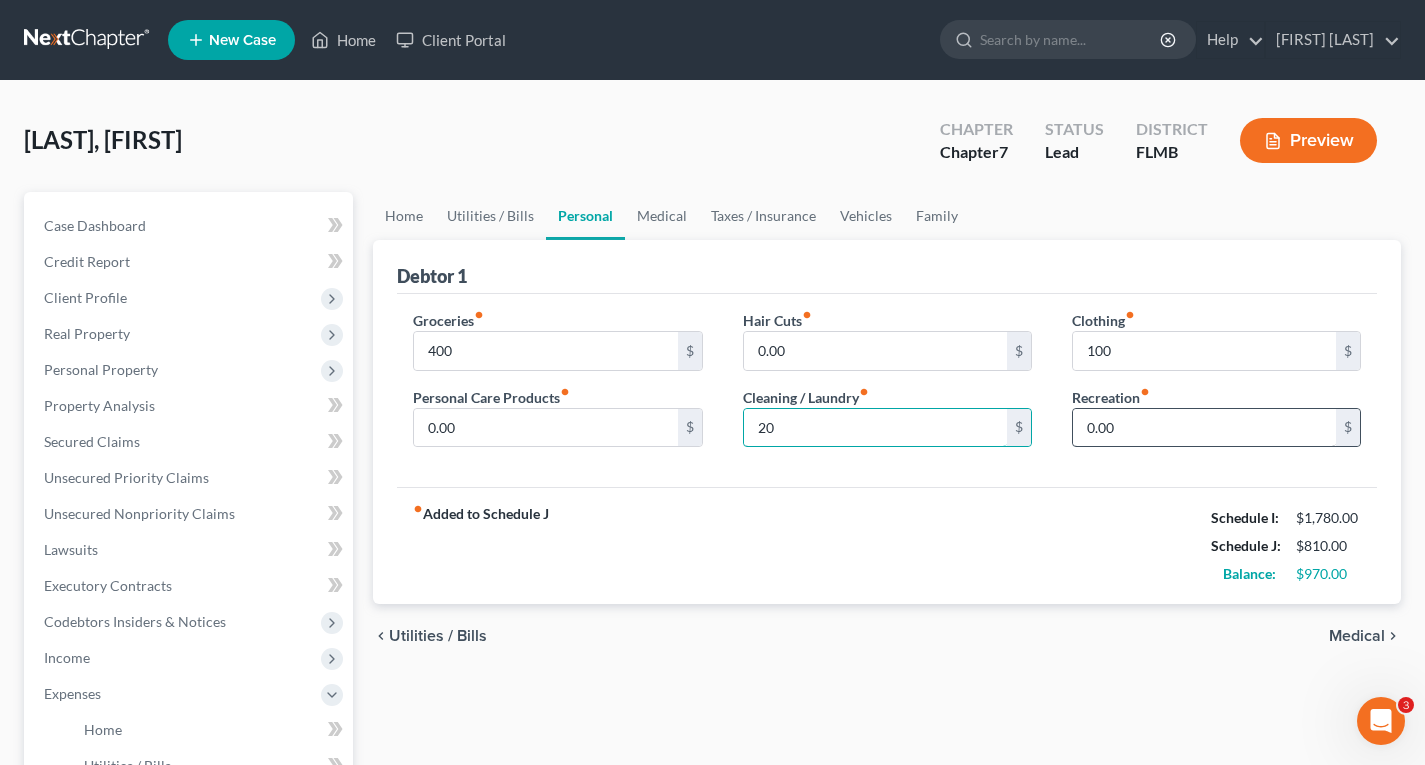 type on "20" 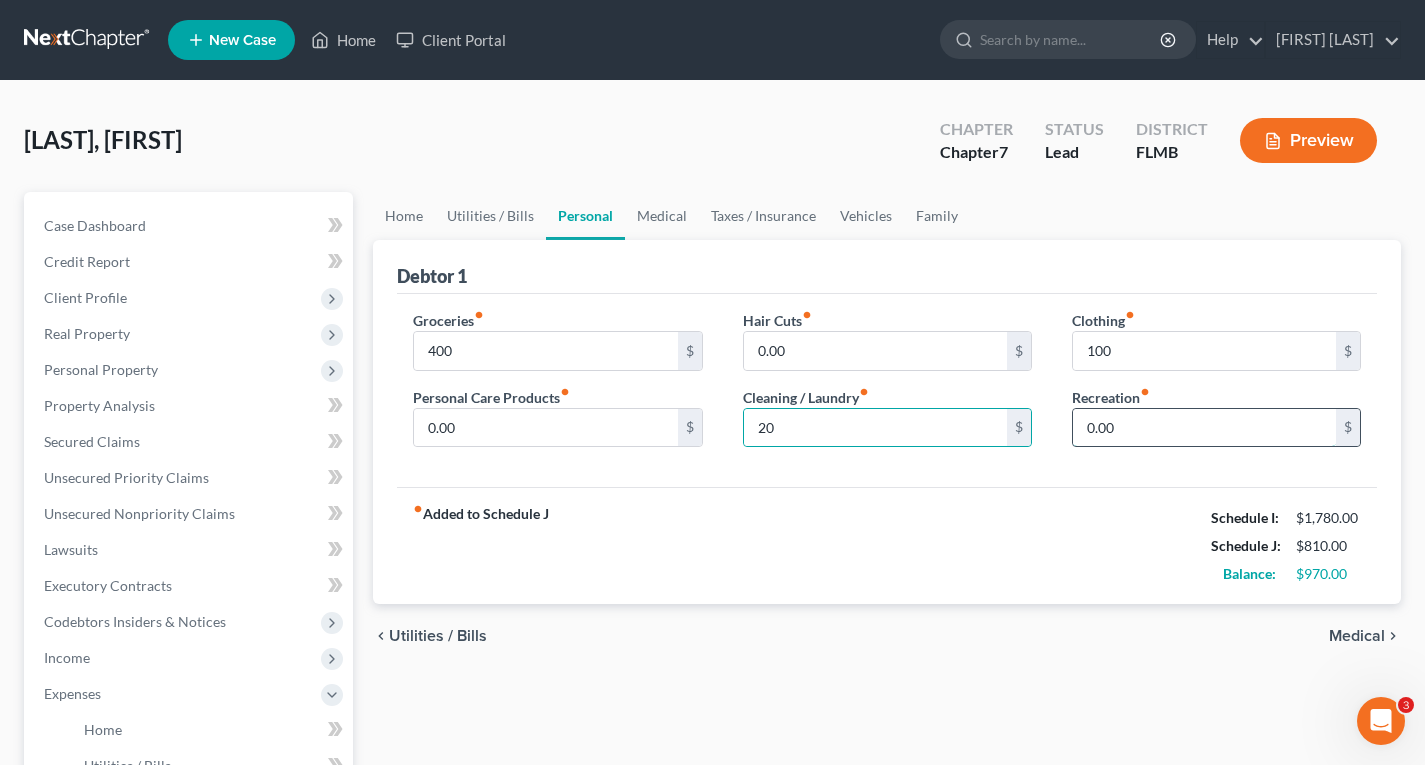 click on "0.00" at bounding box center [1204, 428] 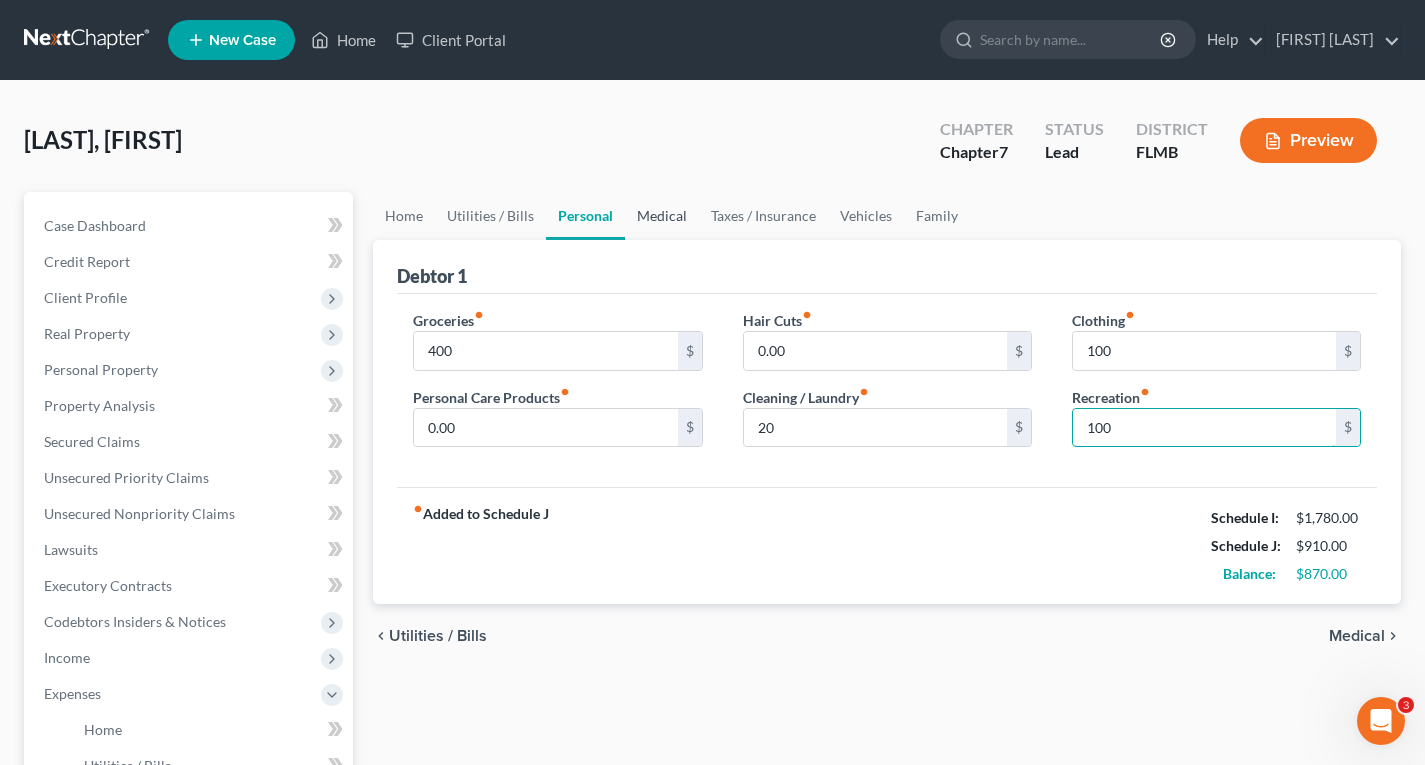 type on "100" 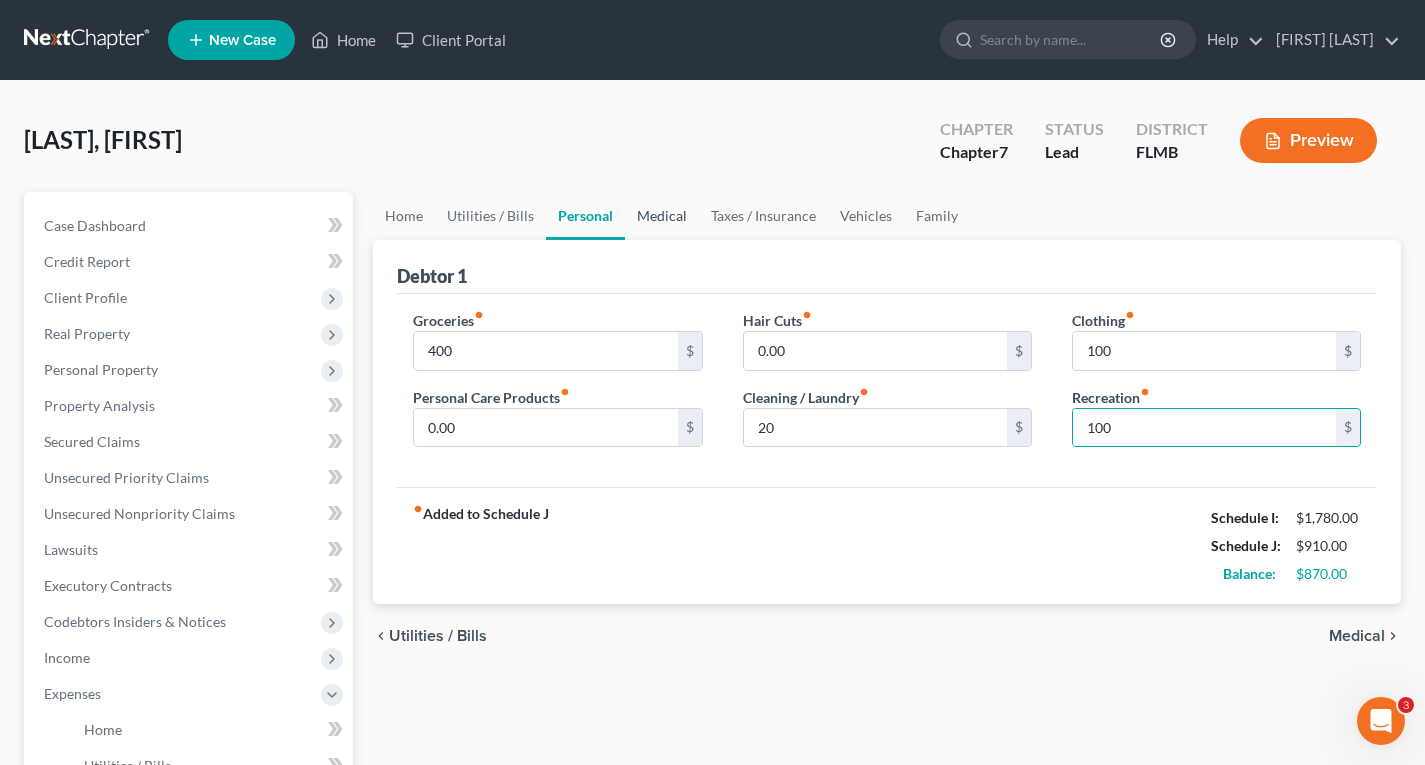 click on "Medical" at bounding box center [662, 216] 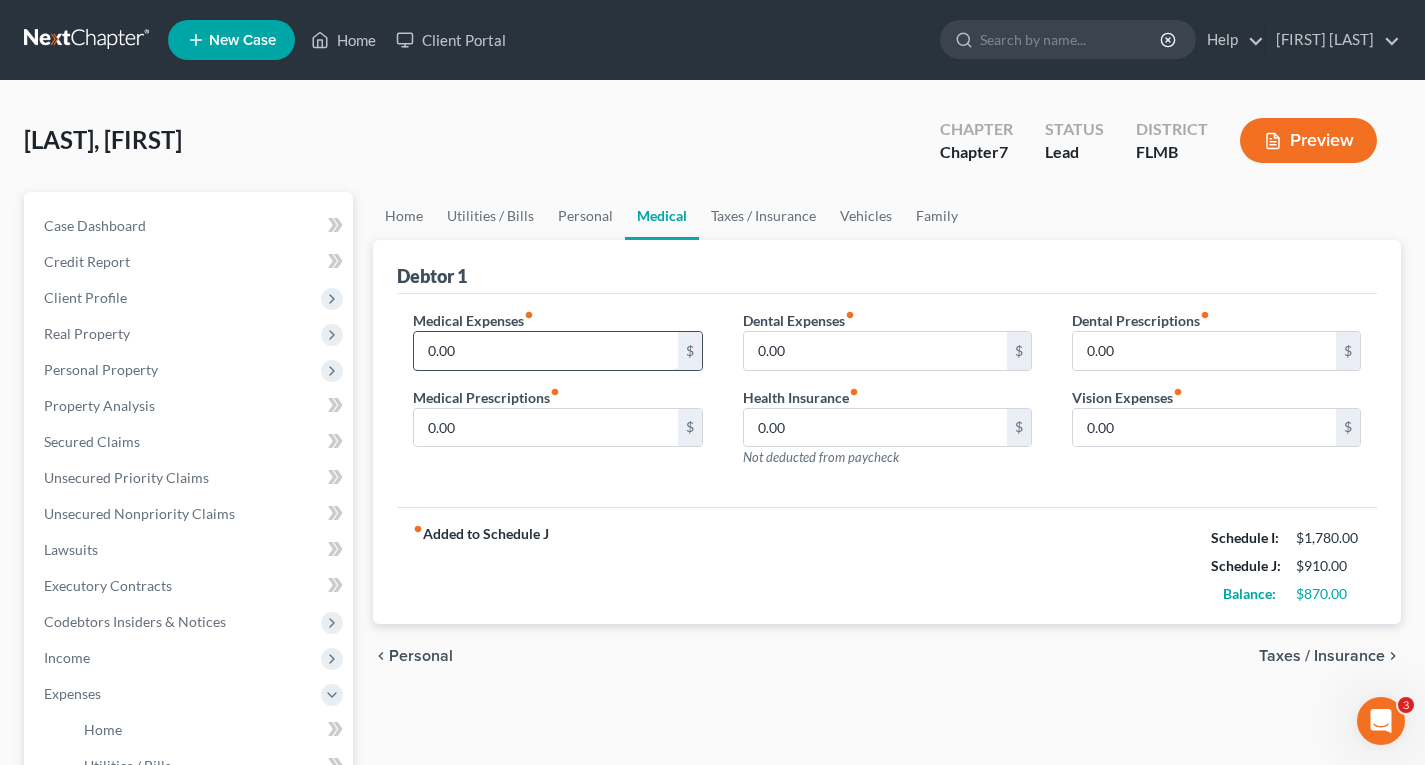 click on "0.00" at bounding box center [545, 351] 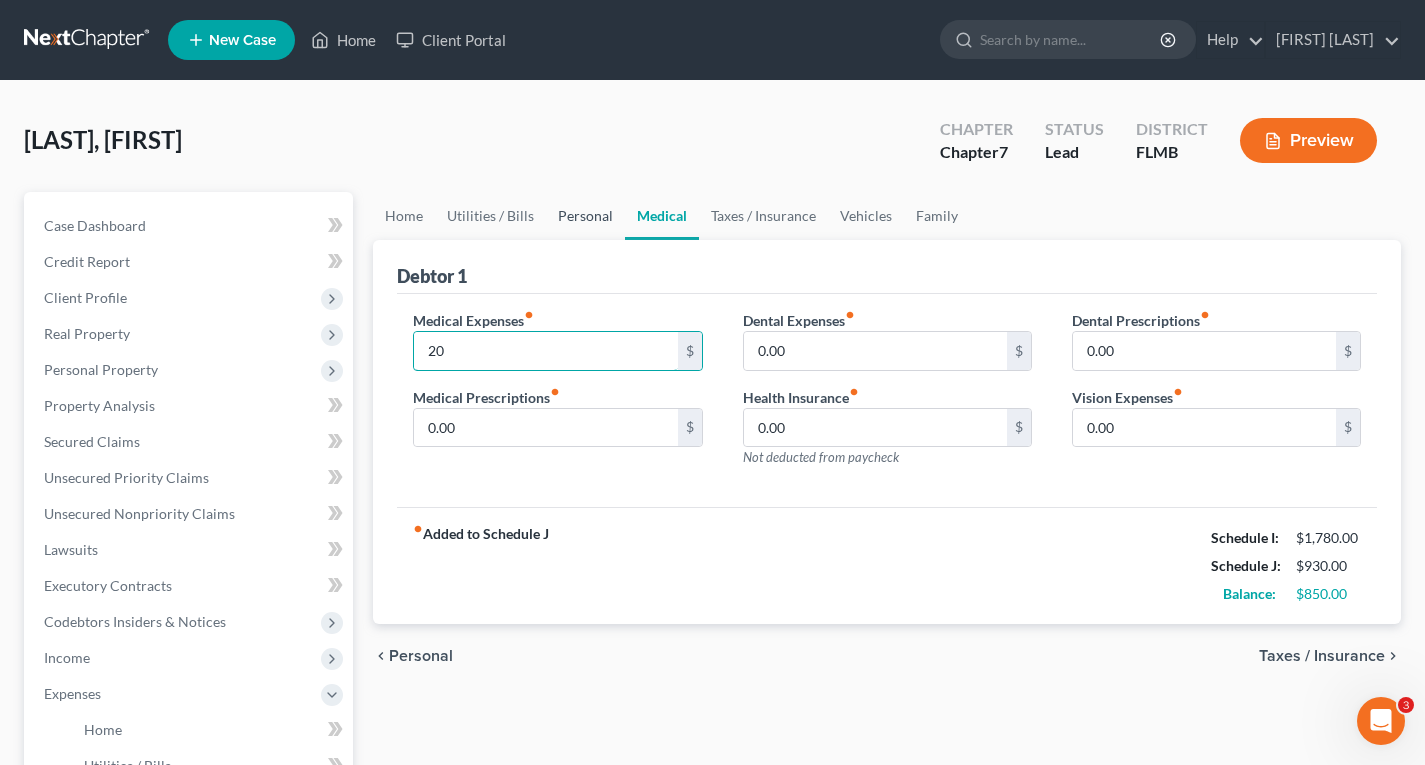 type on "20" 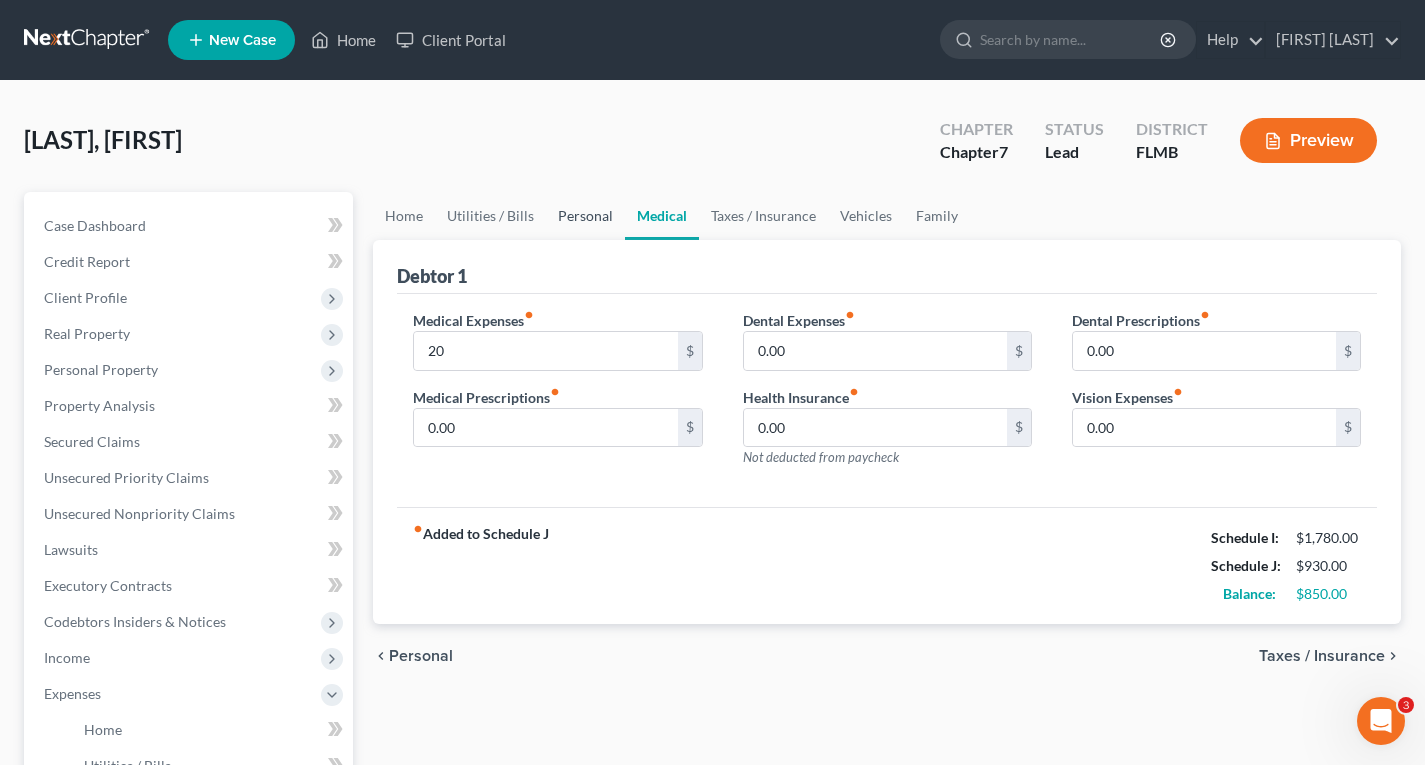 click on "Personal" at bounding box center (585, 216) 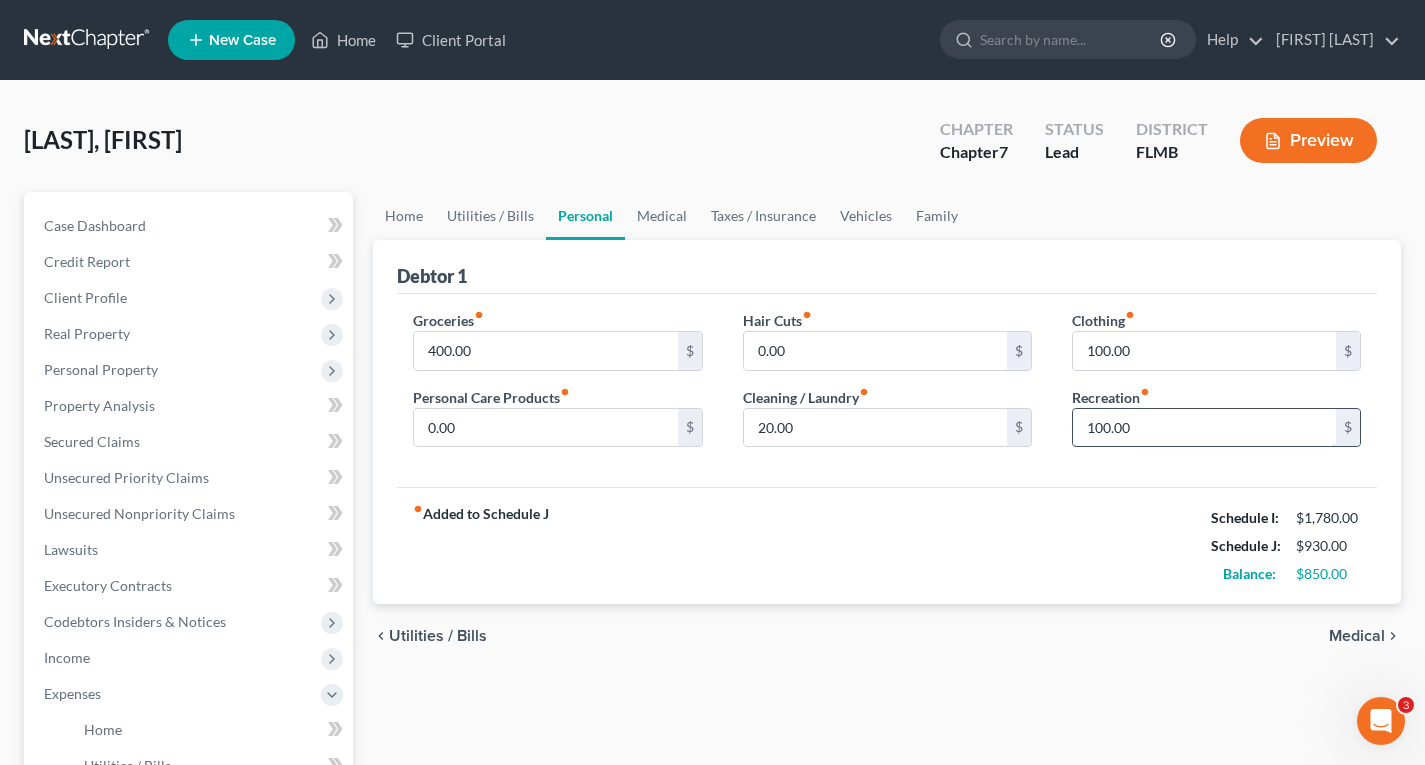click on "100.00" at bounding box center (1204, 428) 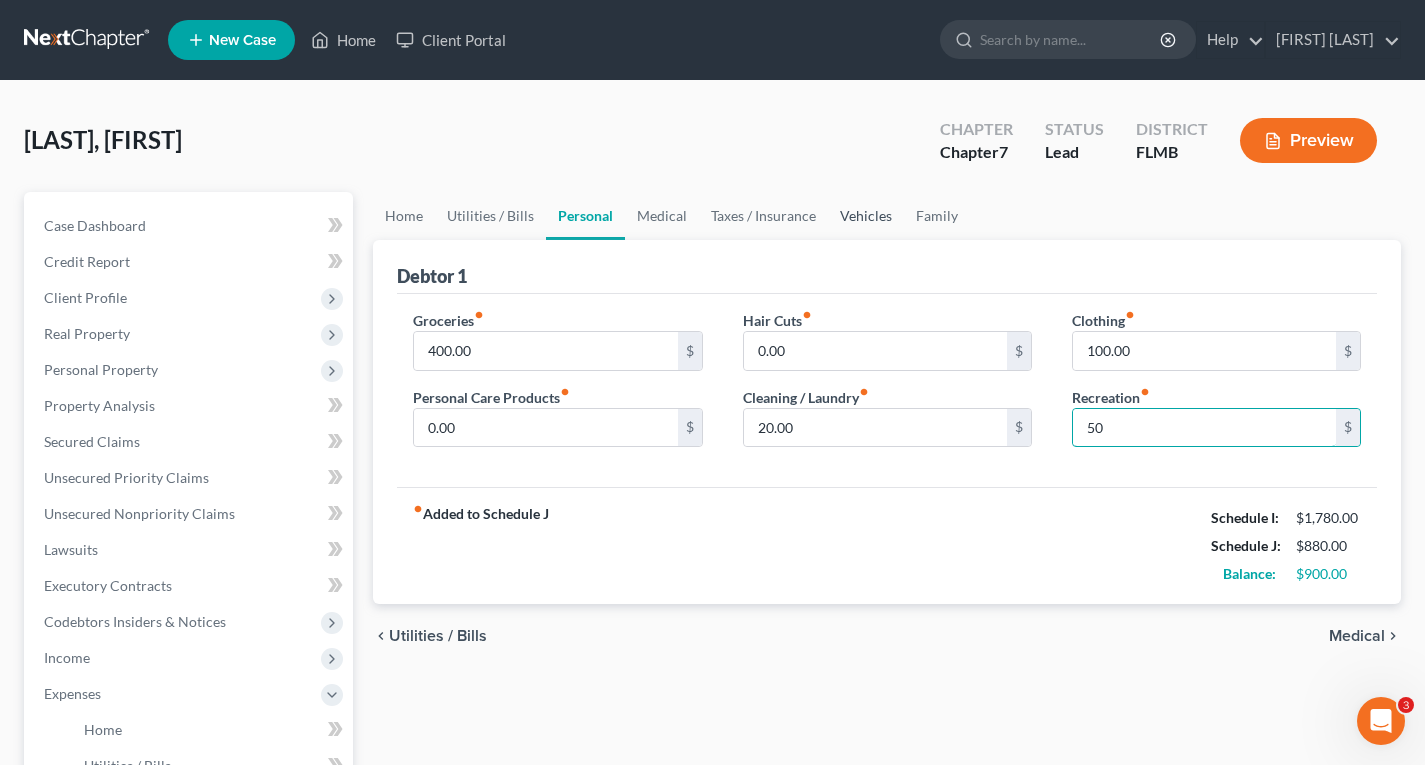 type on "50" 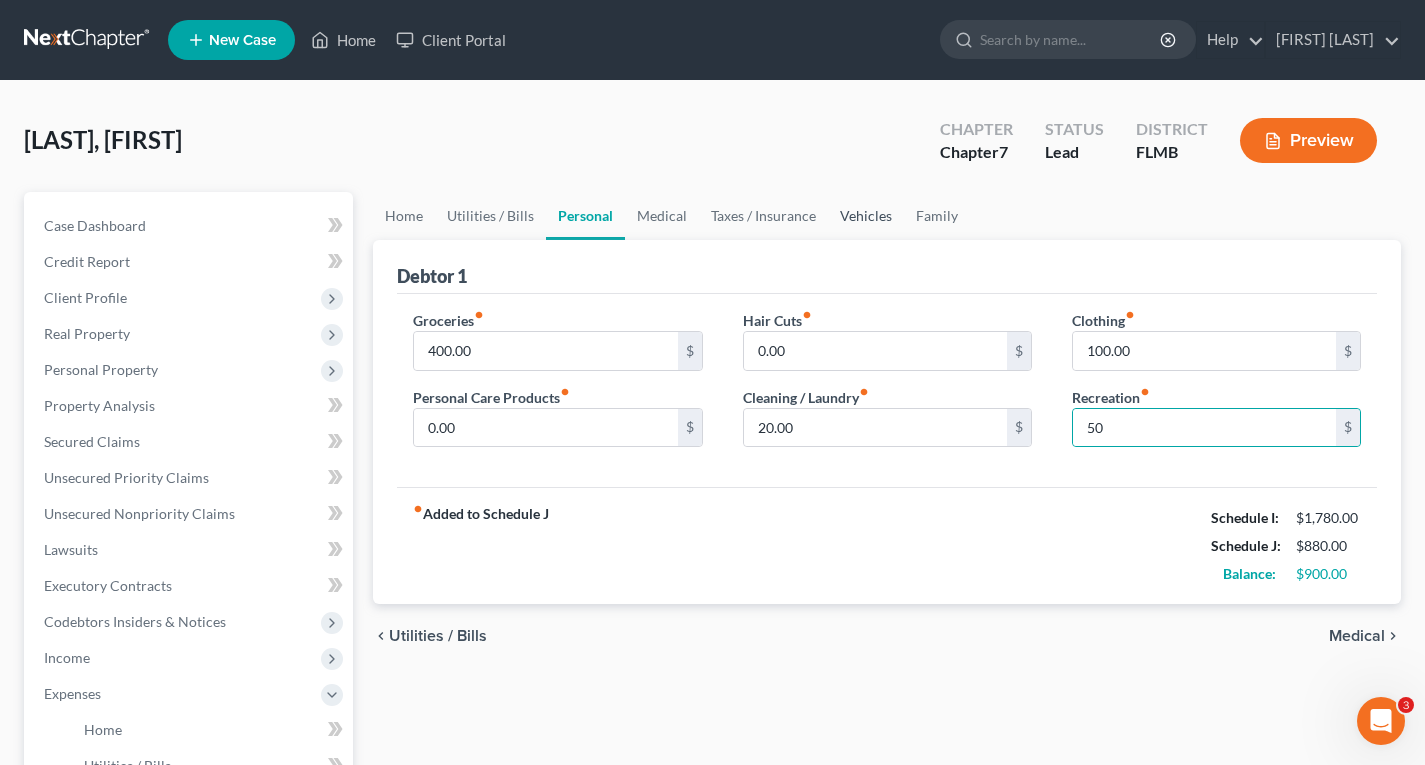 drag, startPoint x: 868, startPoint y: 214, endPoint x: 850, endPoint y: 217, distance: 18.248287 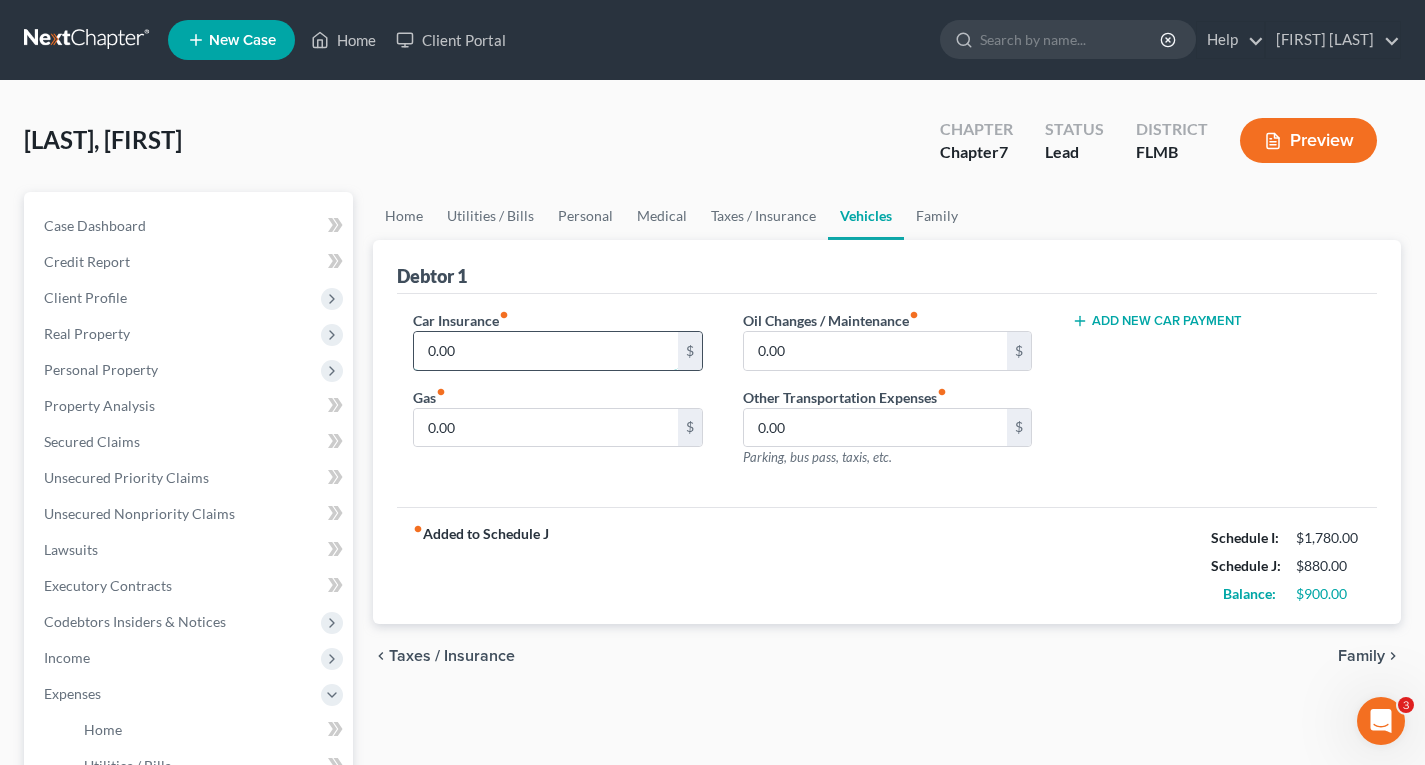 click on "0.00" at bounding box center (545, 351) 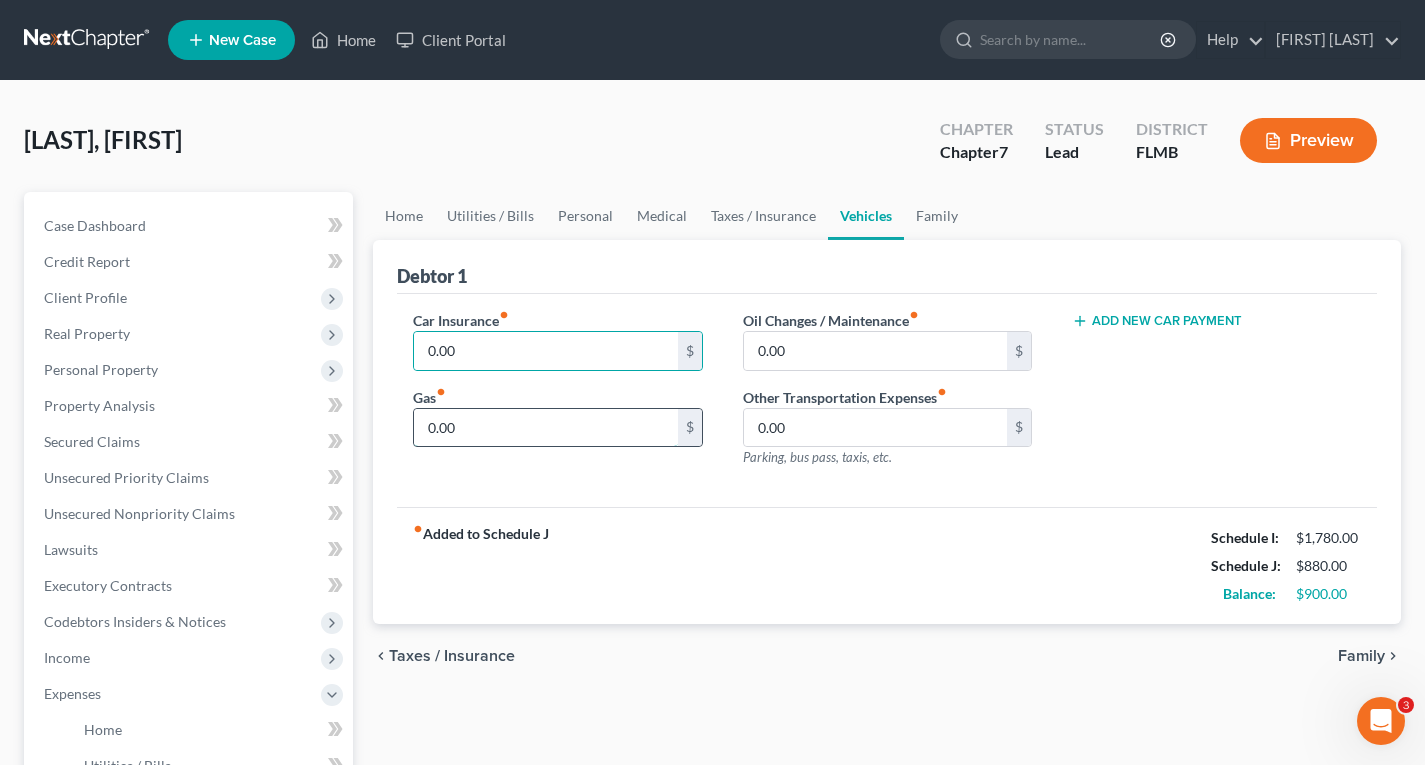 click on "0.00" at bounding box center [545, 428] 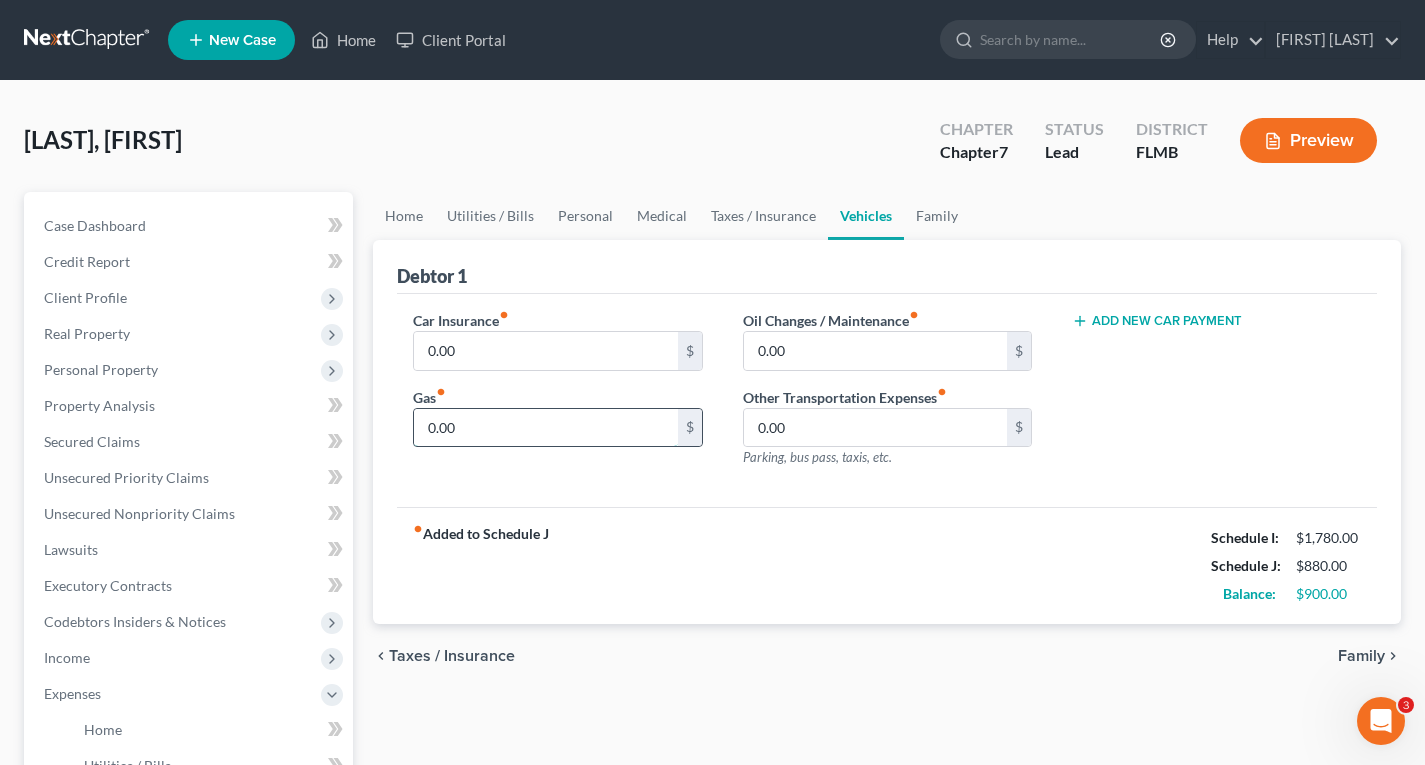click on "0.00" at bounding box center [545, 428] 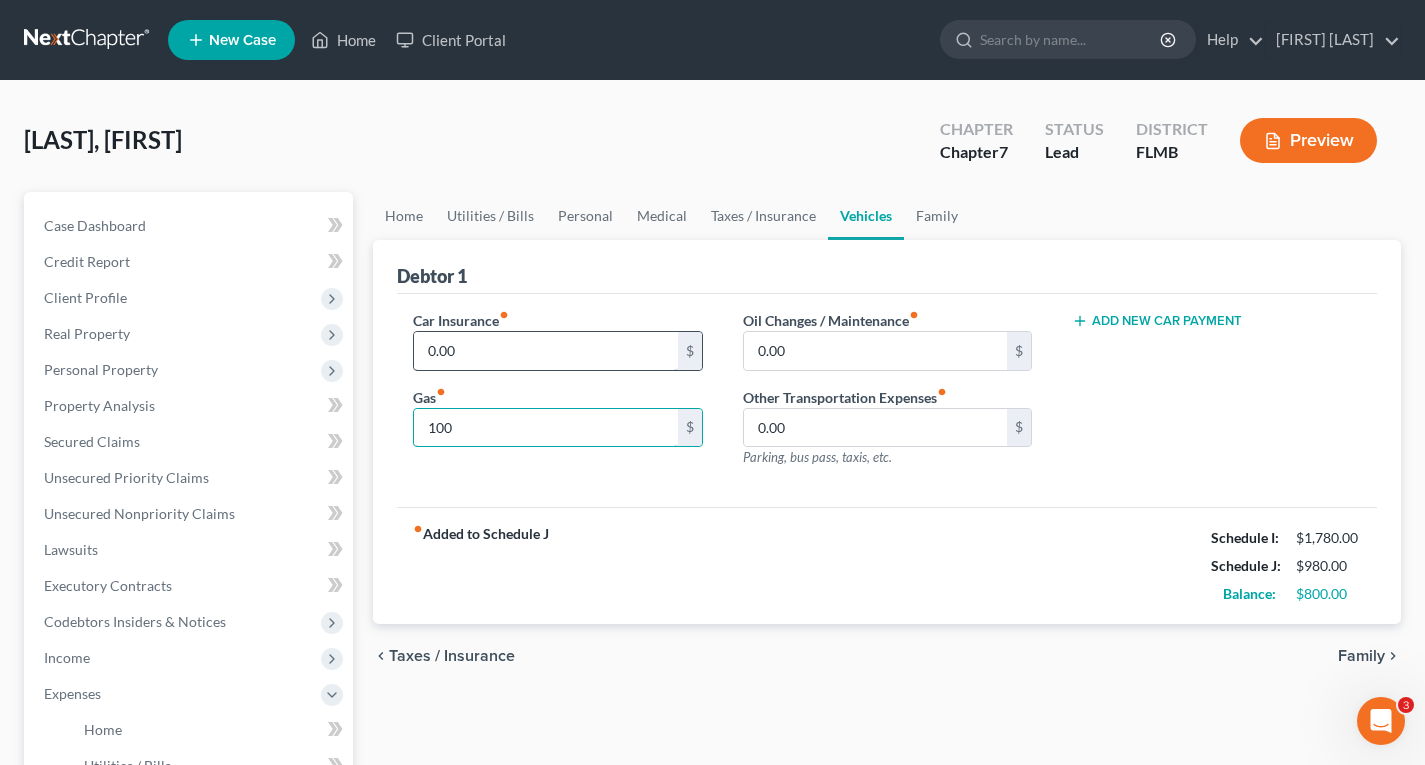 type on "100" 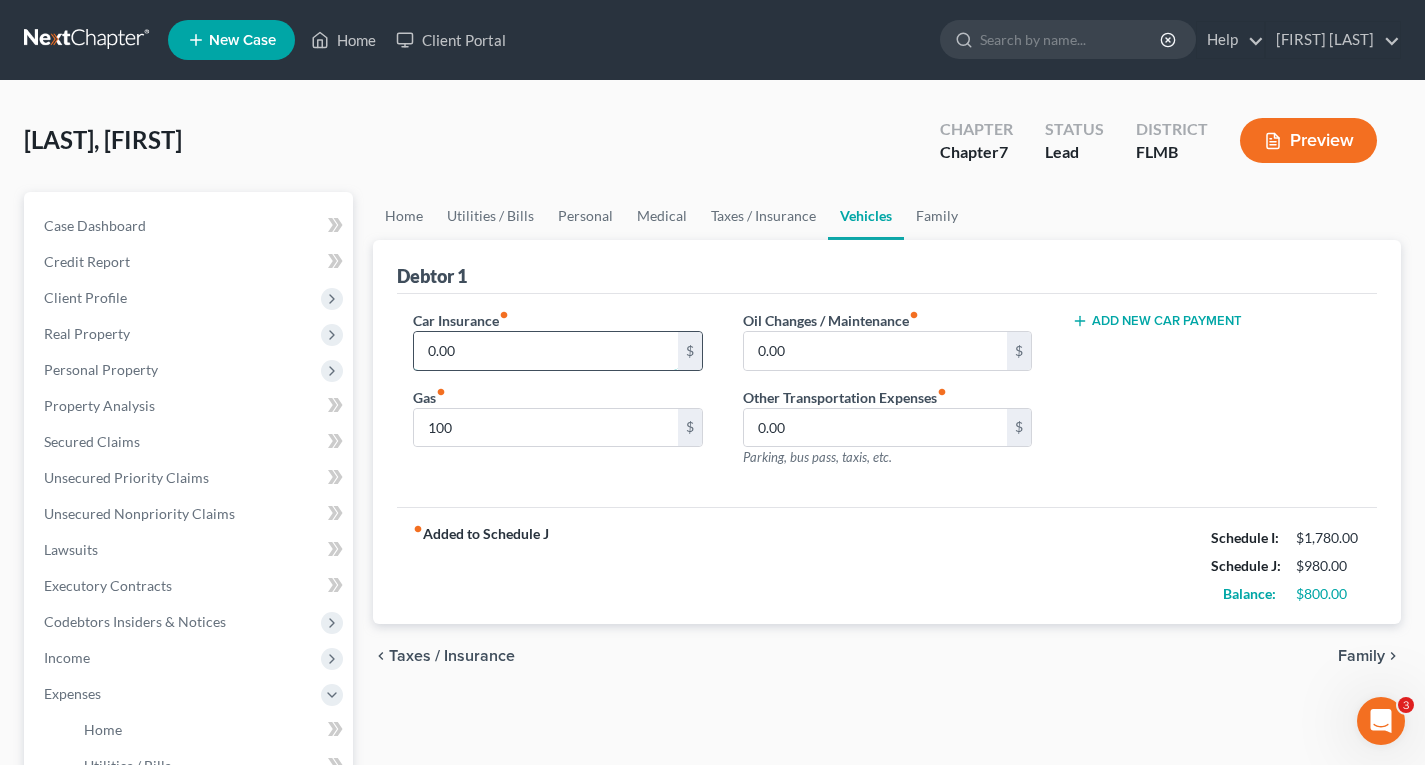 click on "0.00" at bounding box center (545, 351) 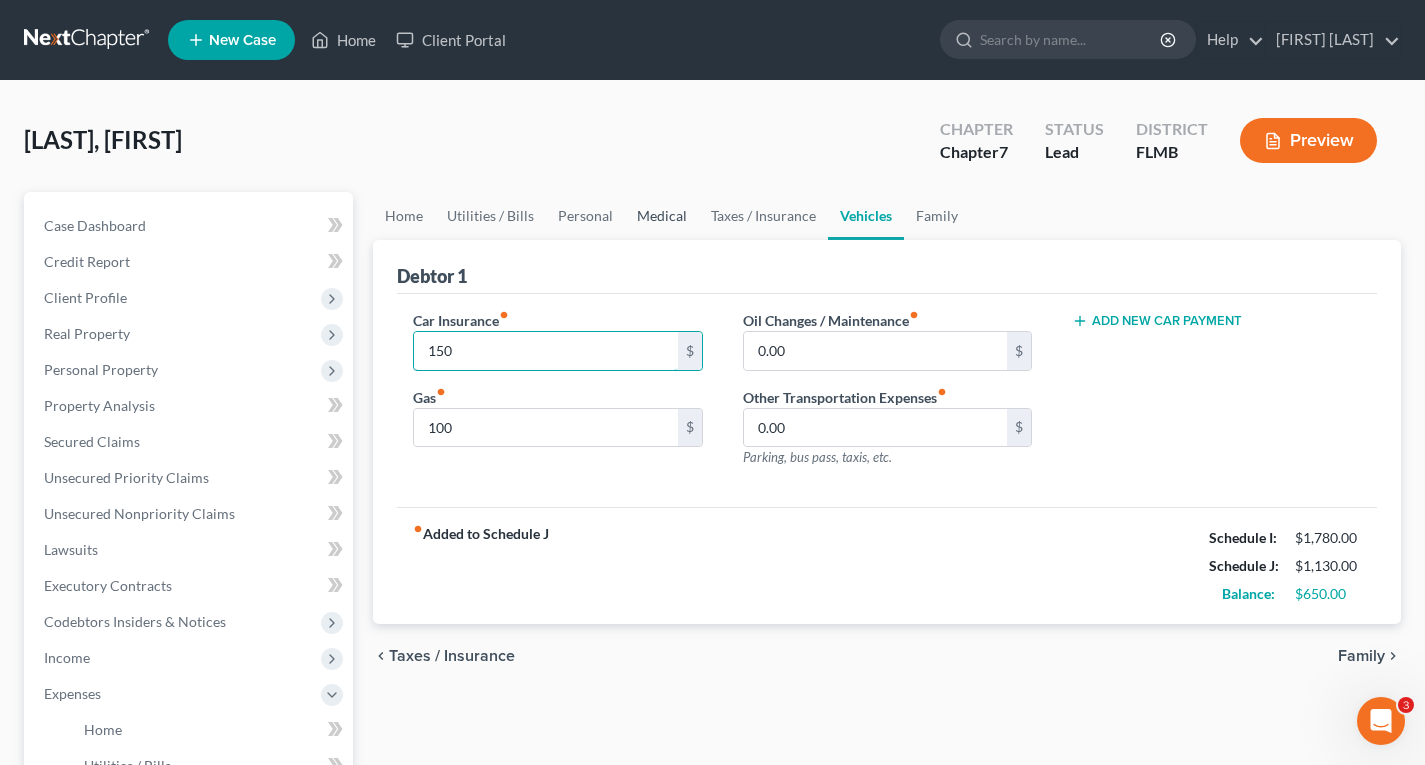 type on "150" 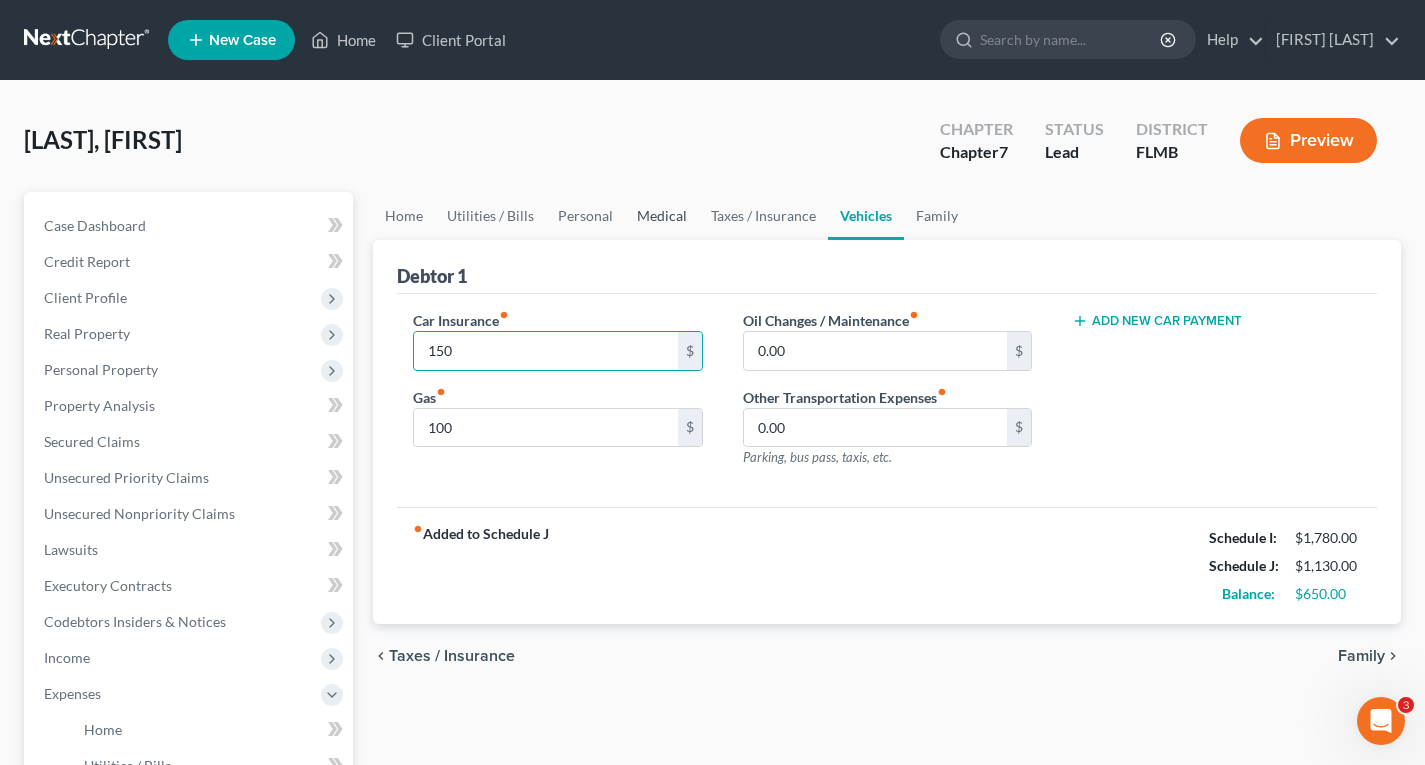 click on "Medical" at bounding box center [662, 216] 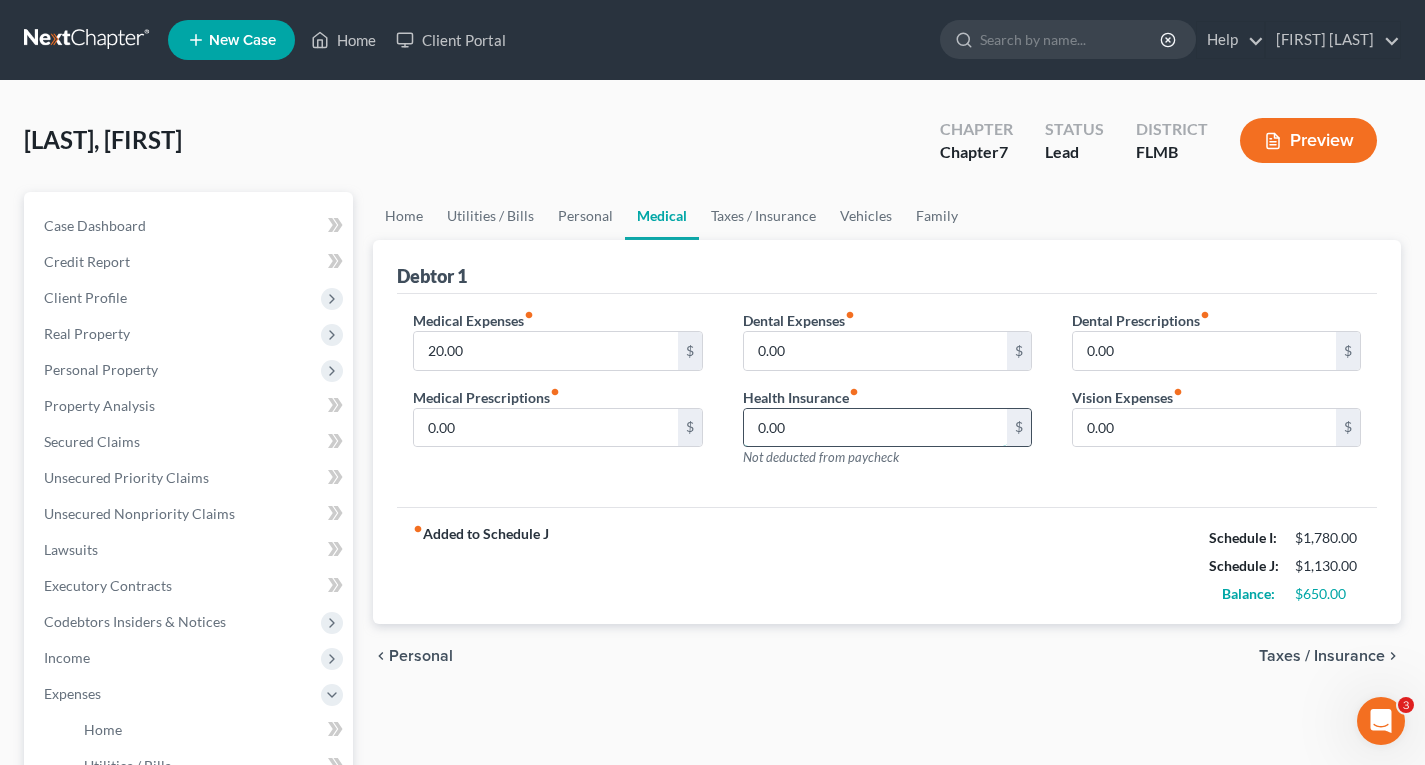 click on "0.00" at bounding box center (875, 428) 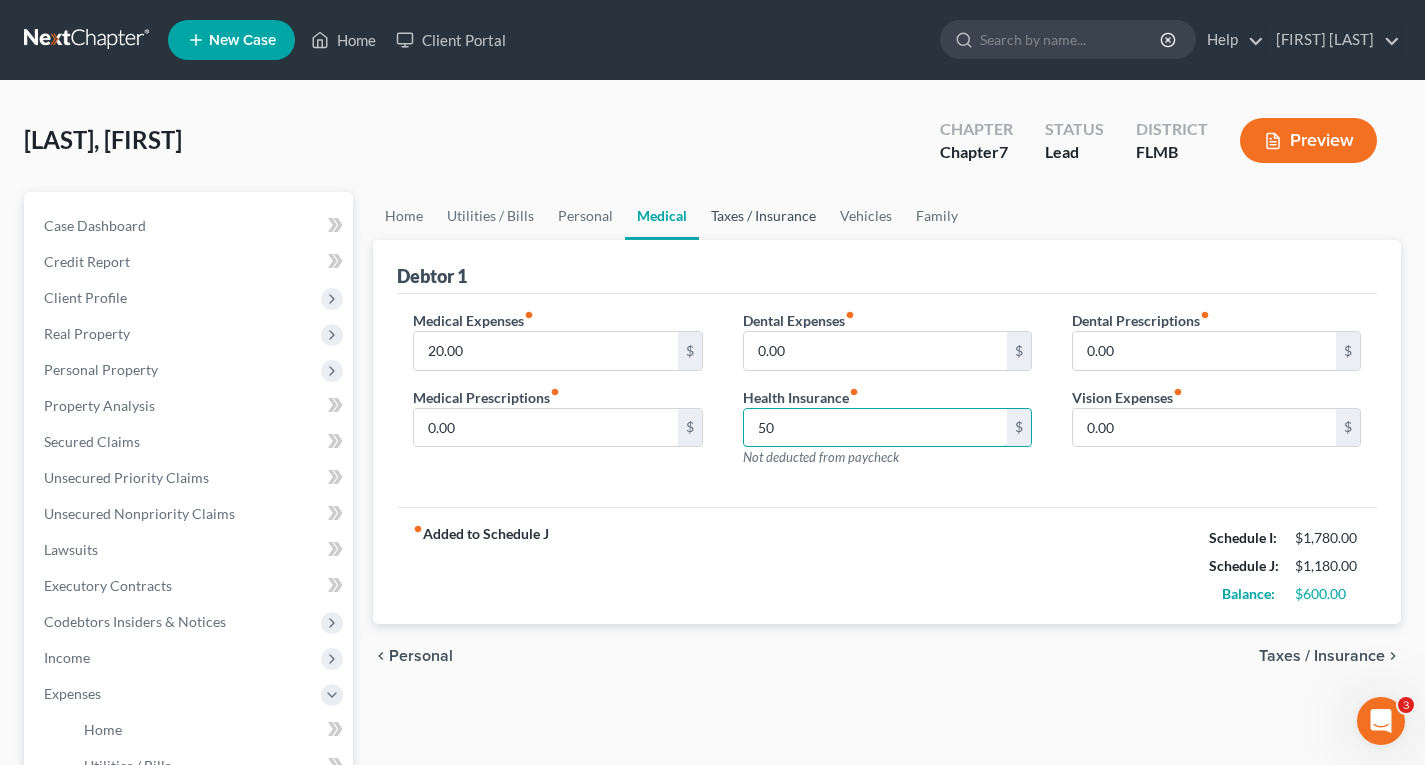 type on "50" 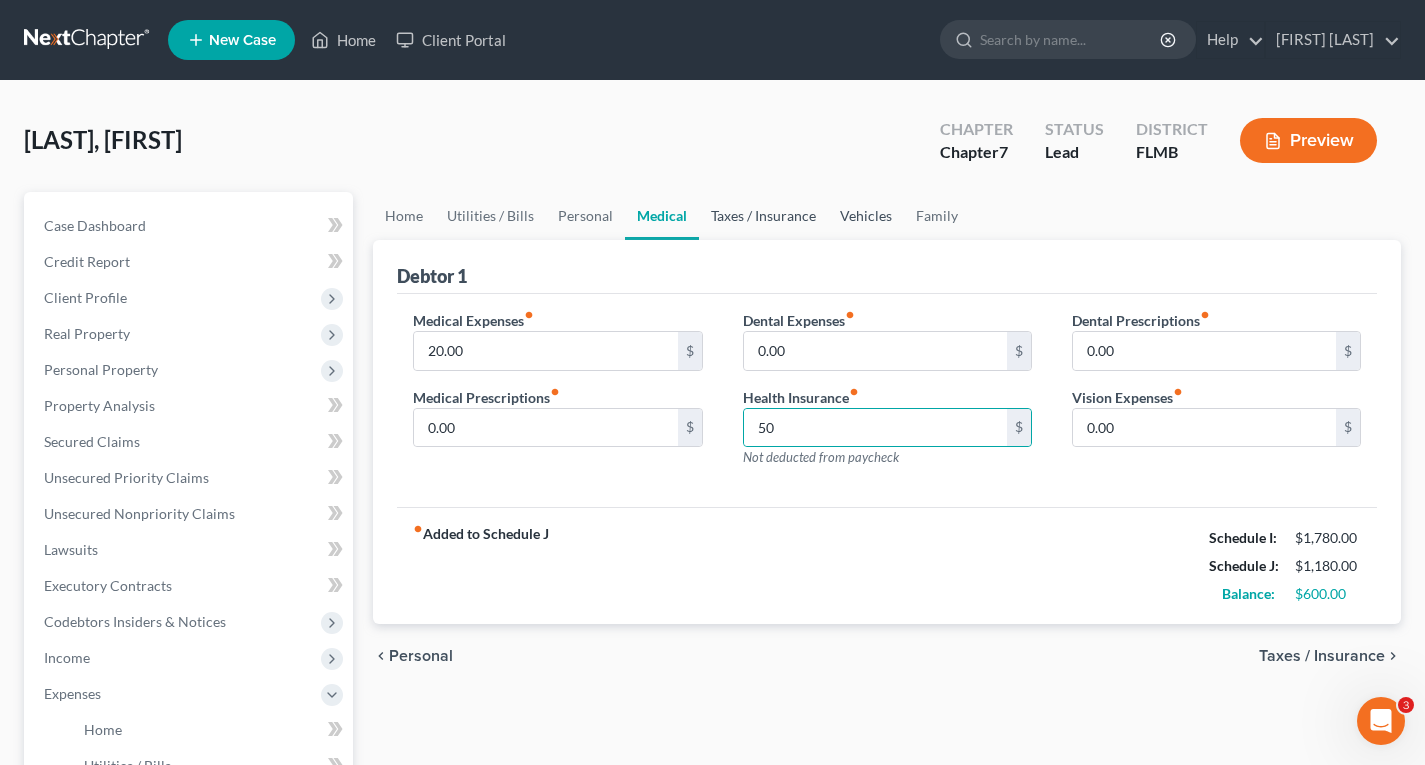 drag, startPoint x: 774, startPoint y: 224, endPoint x: 841, endPoint y: 222, distance: 67.02985 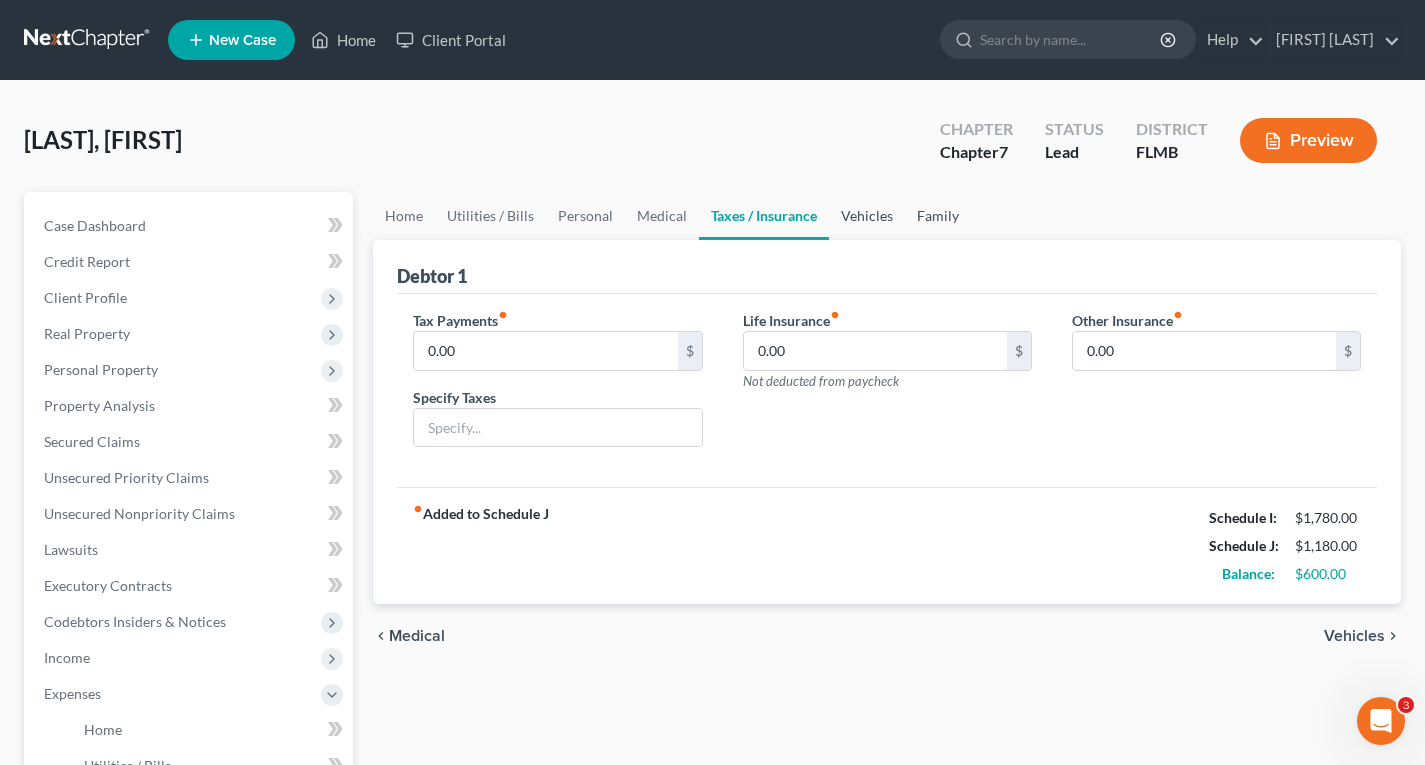 drag, startPoint x: 849, startPoint y: 221, endPoint x: 898, endPoint y: 220, distance: 49.010204 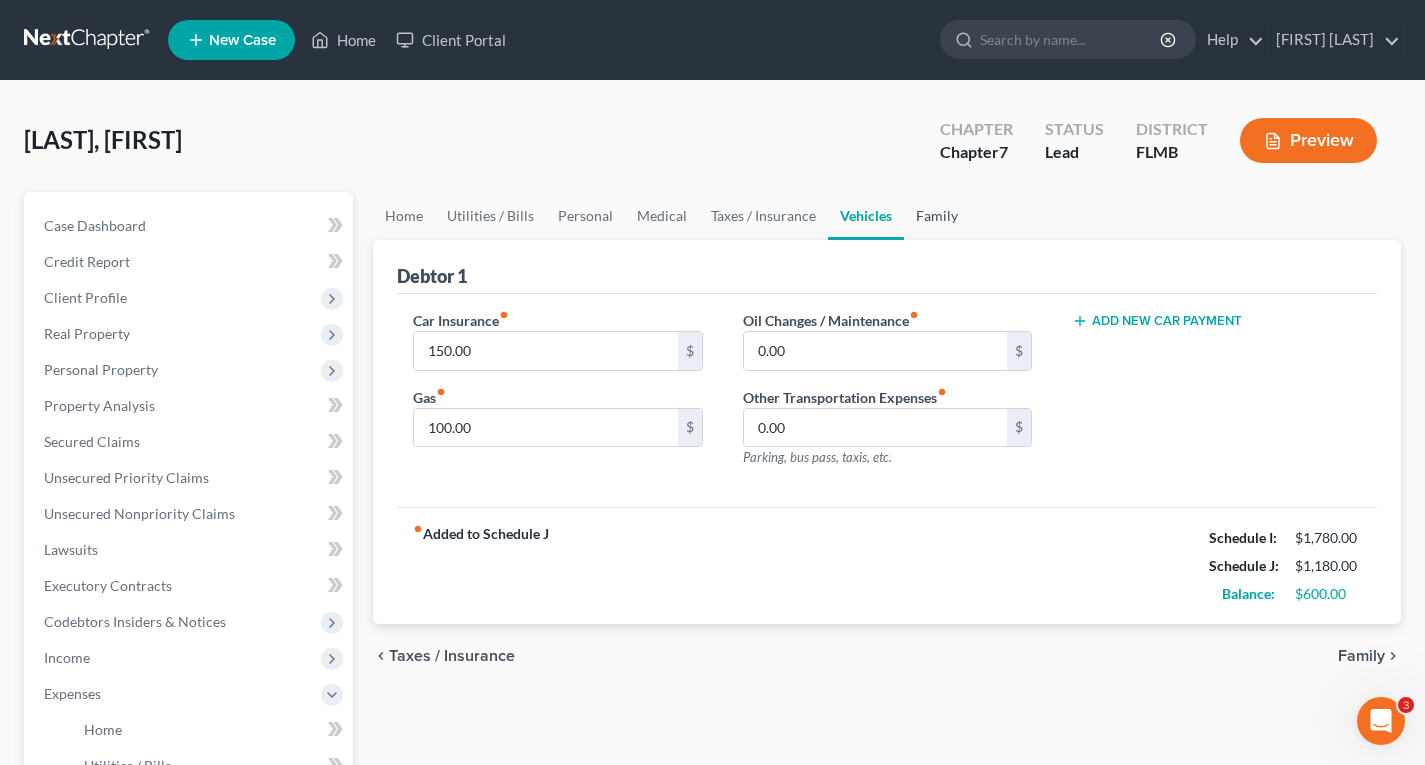 click on "Family" at bounding box center (937, 216) 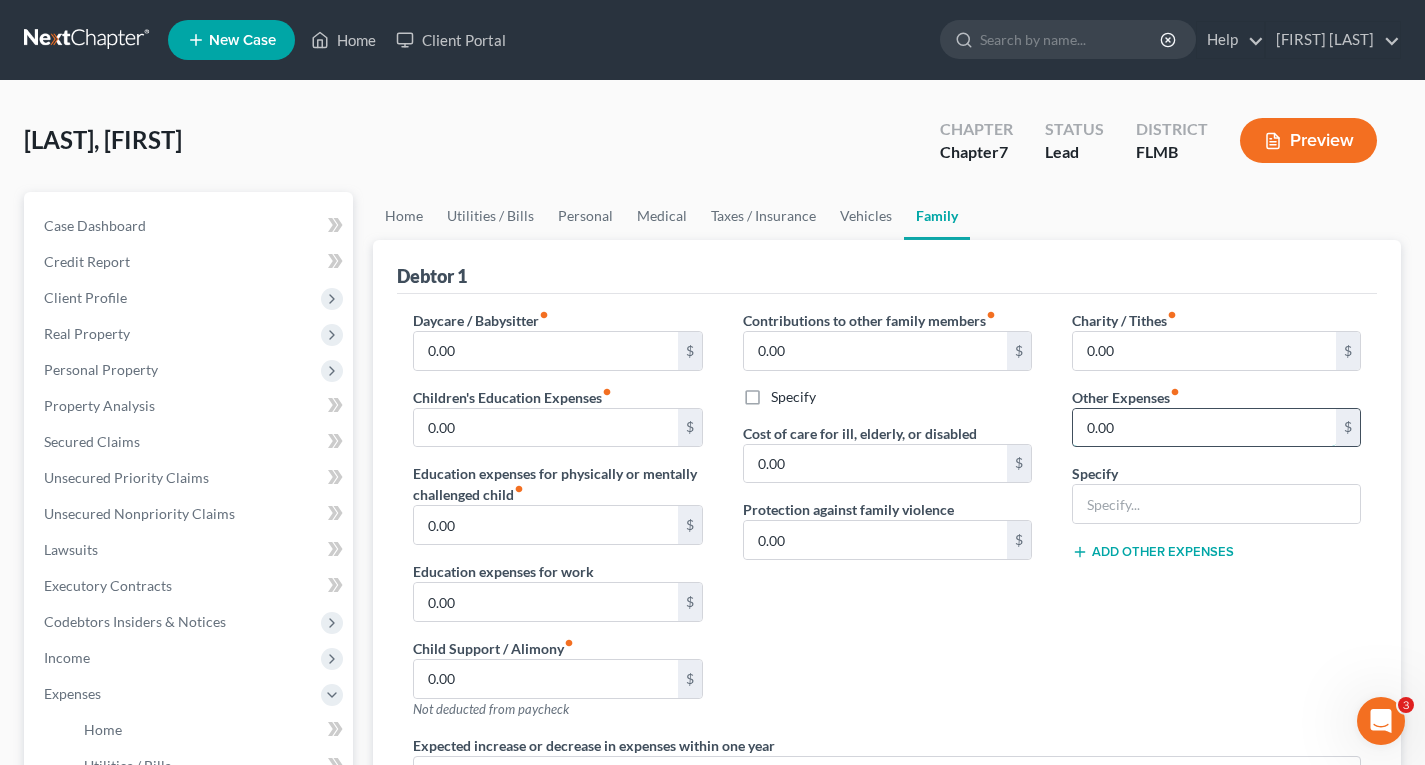 click on "0.00" at bounding box center (1204, 428) 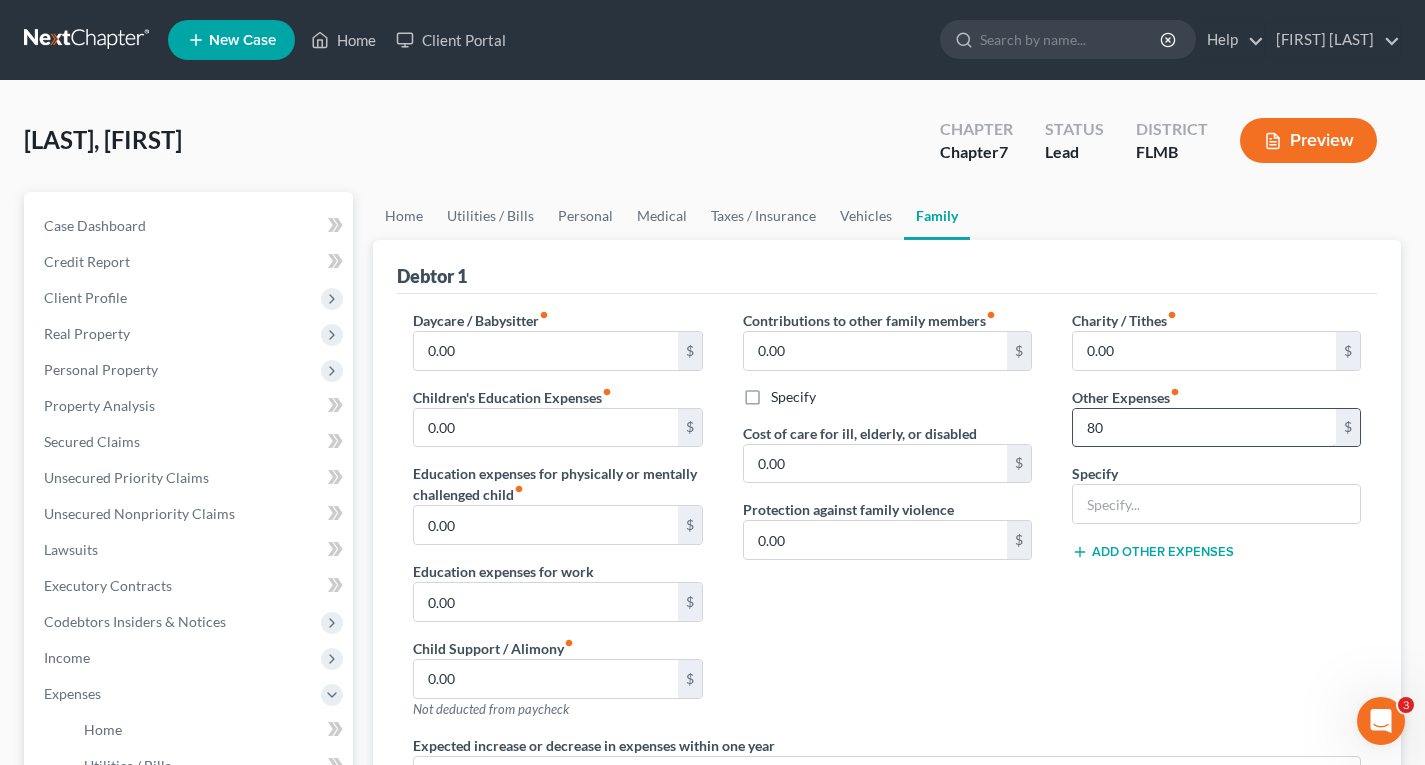 type on "80" 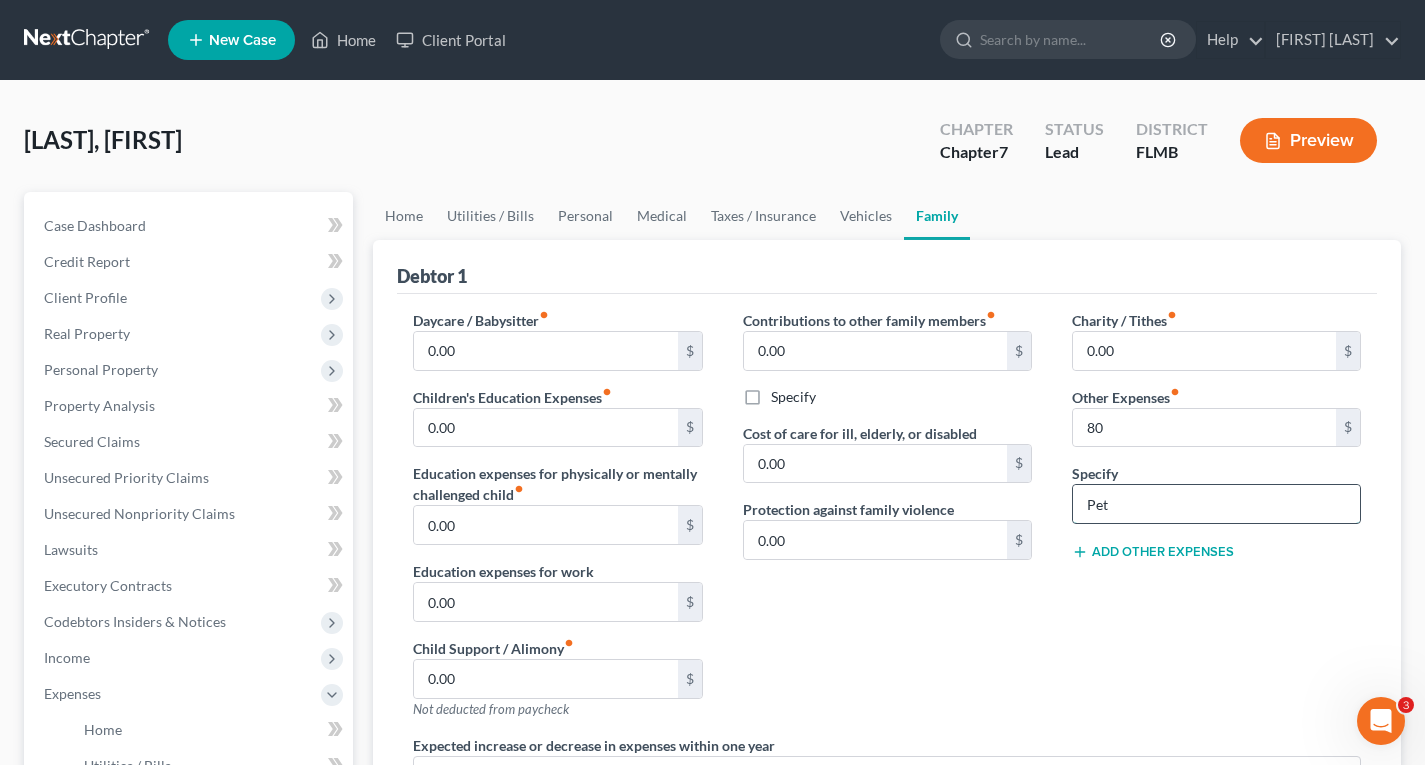 type on "Pet Expenses" 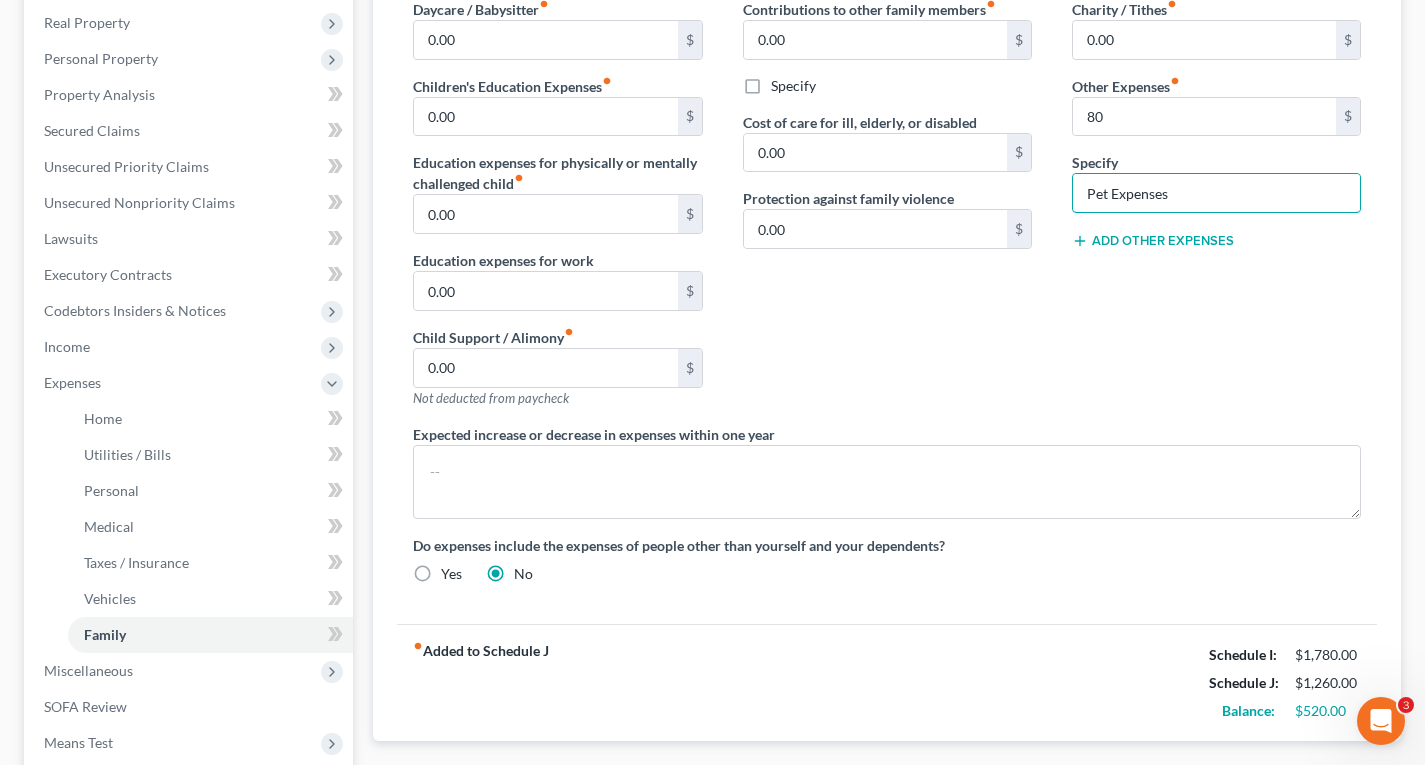 scroll, scrollTop: 500, scrollLeft: 0, axis: vertical 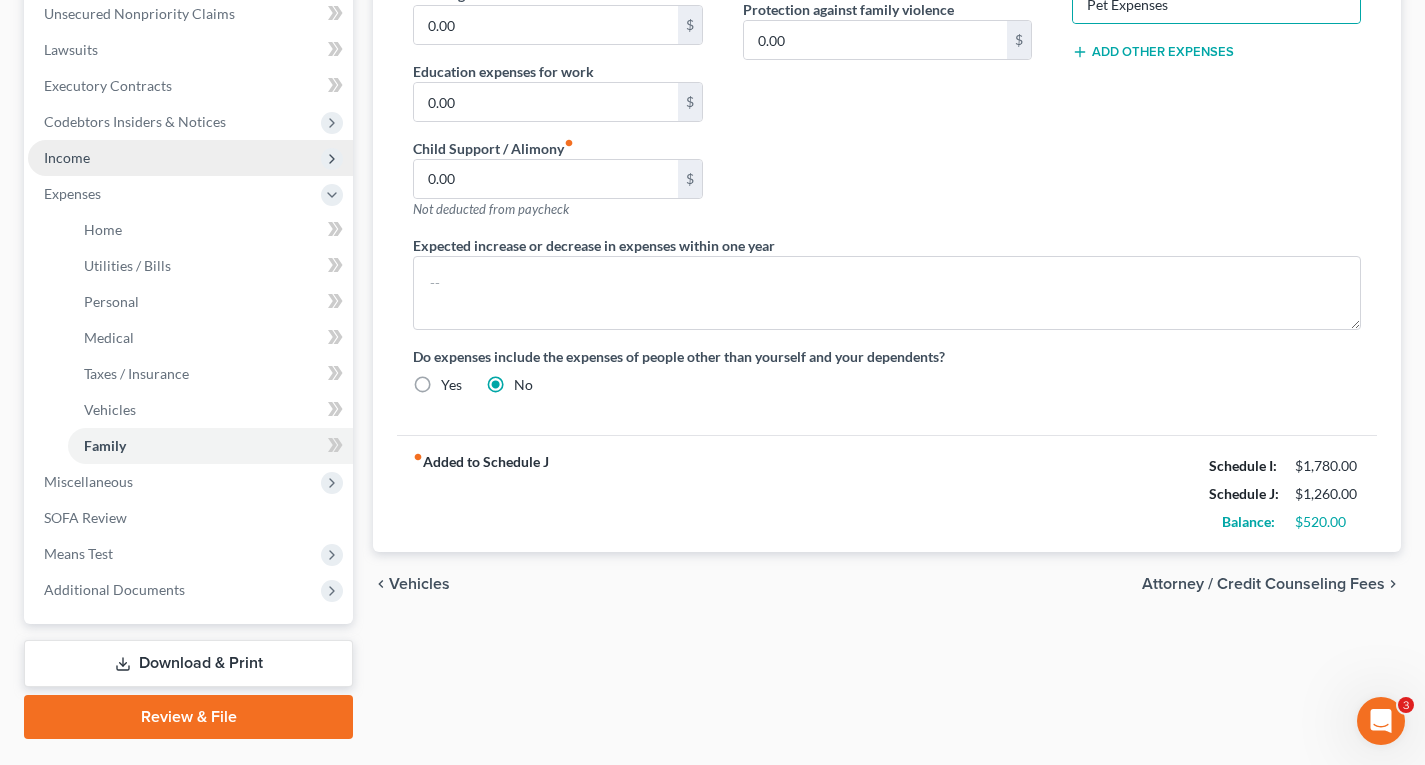 click on "Income" at bounding box center (67, 157) 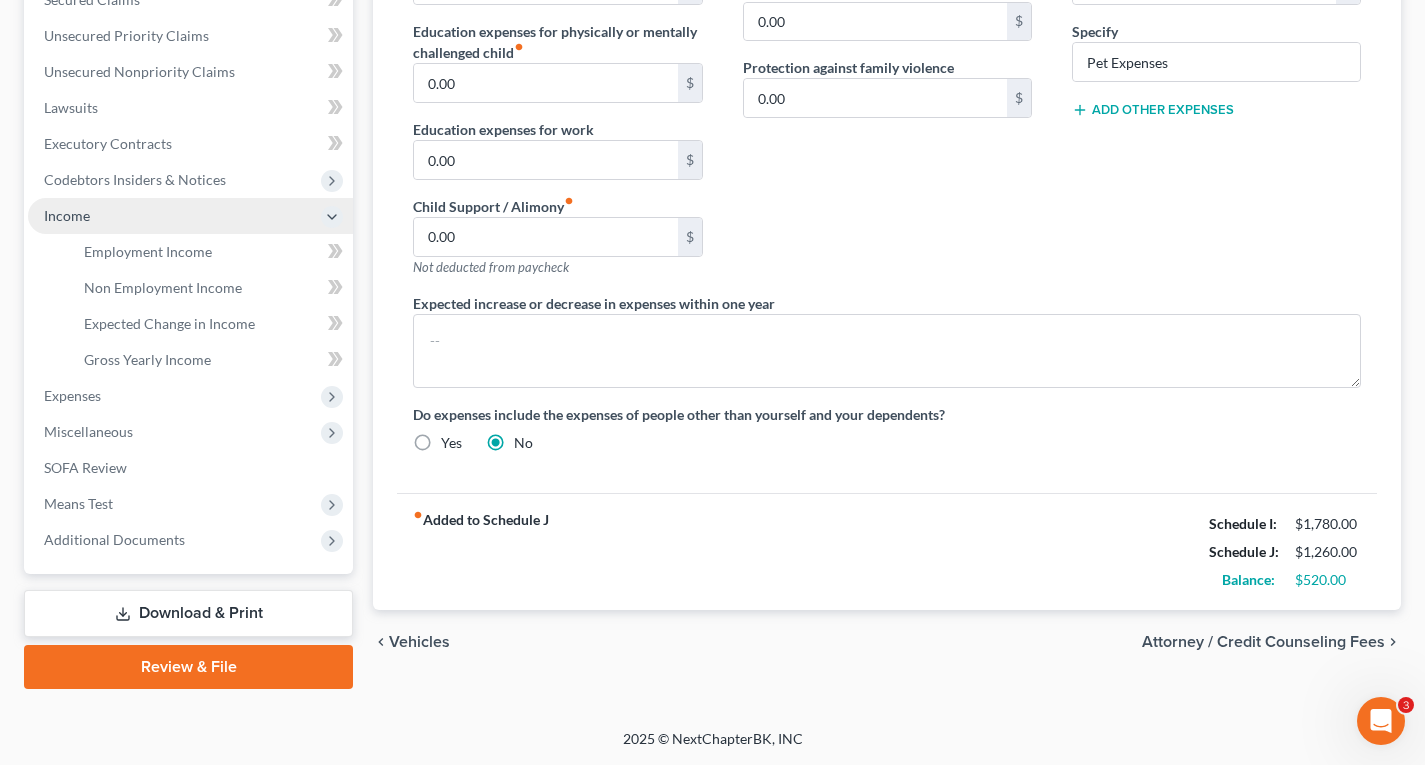 scroll, scrollTop: 442, scrollLeft: 0, axis: vertical 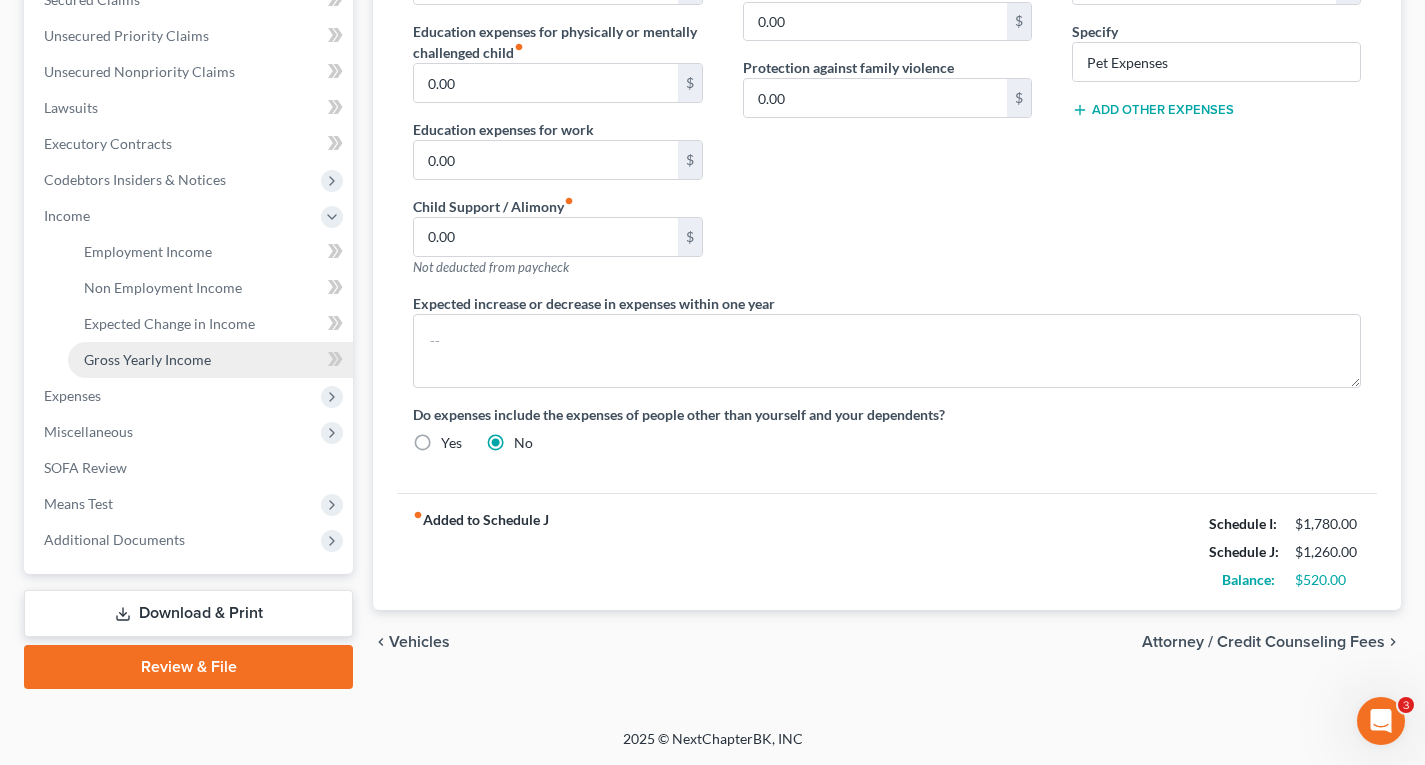 click on "Gross Yearly Income" at bounding box center (147, 359) 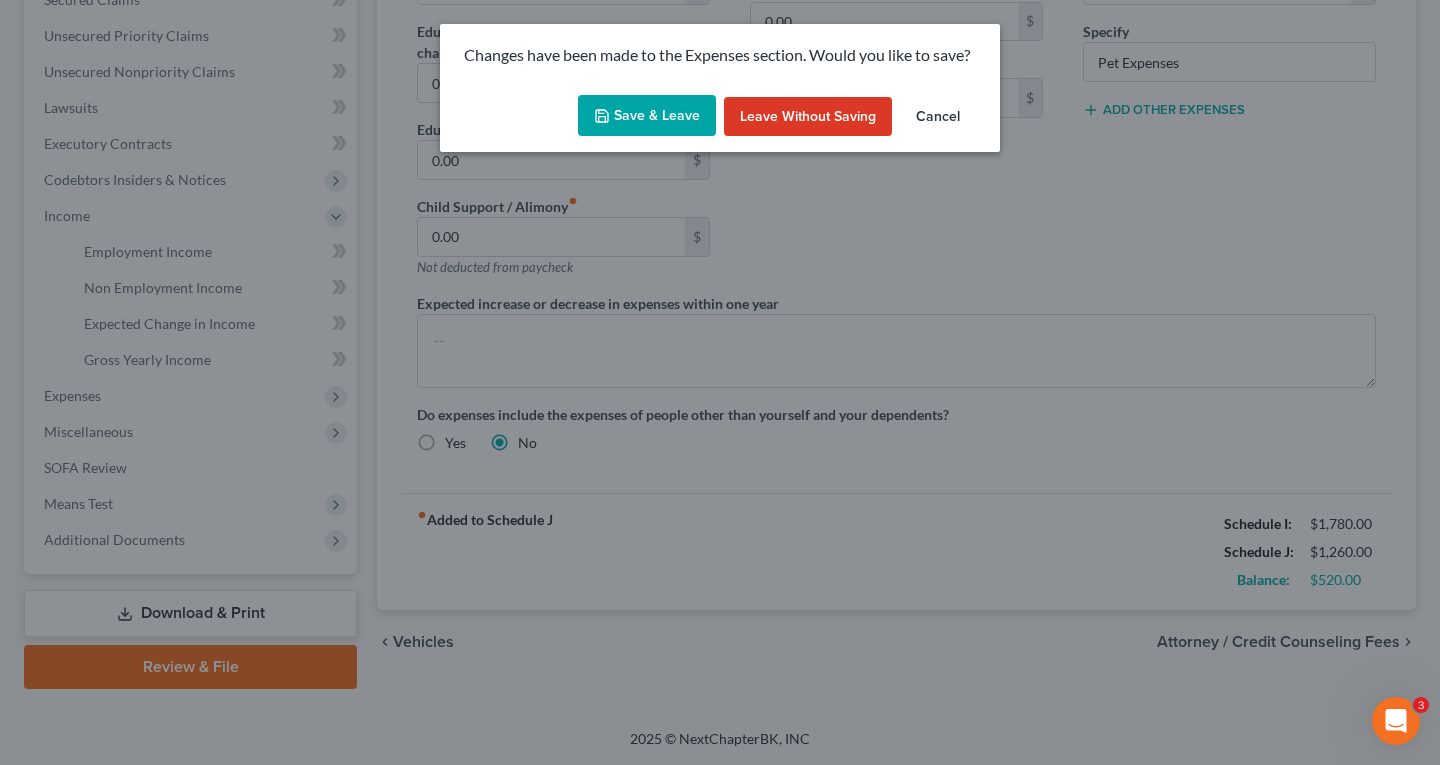 click on "Save & Leave" at bounding box center [647, 116] 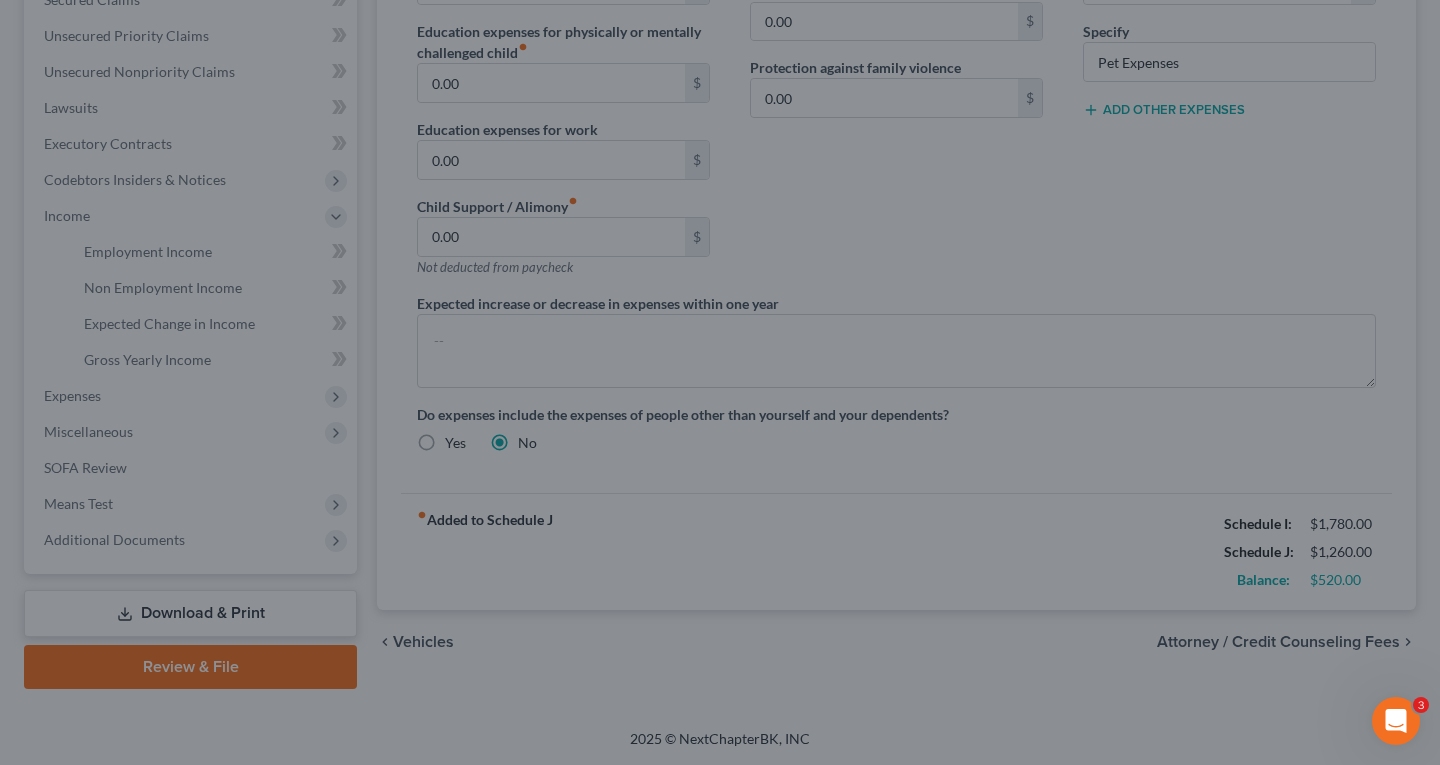 type on "80.00" 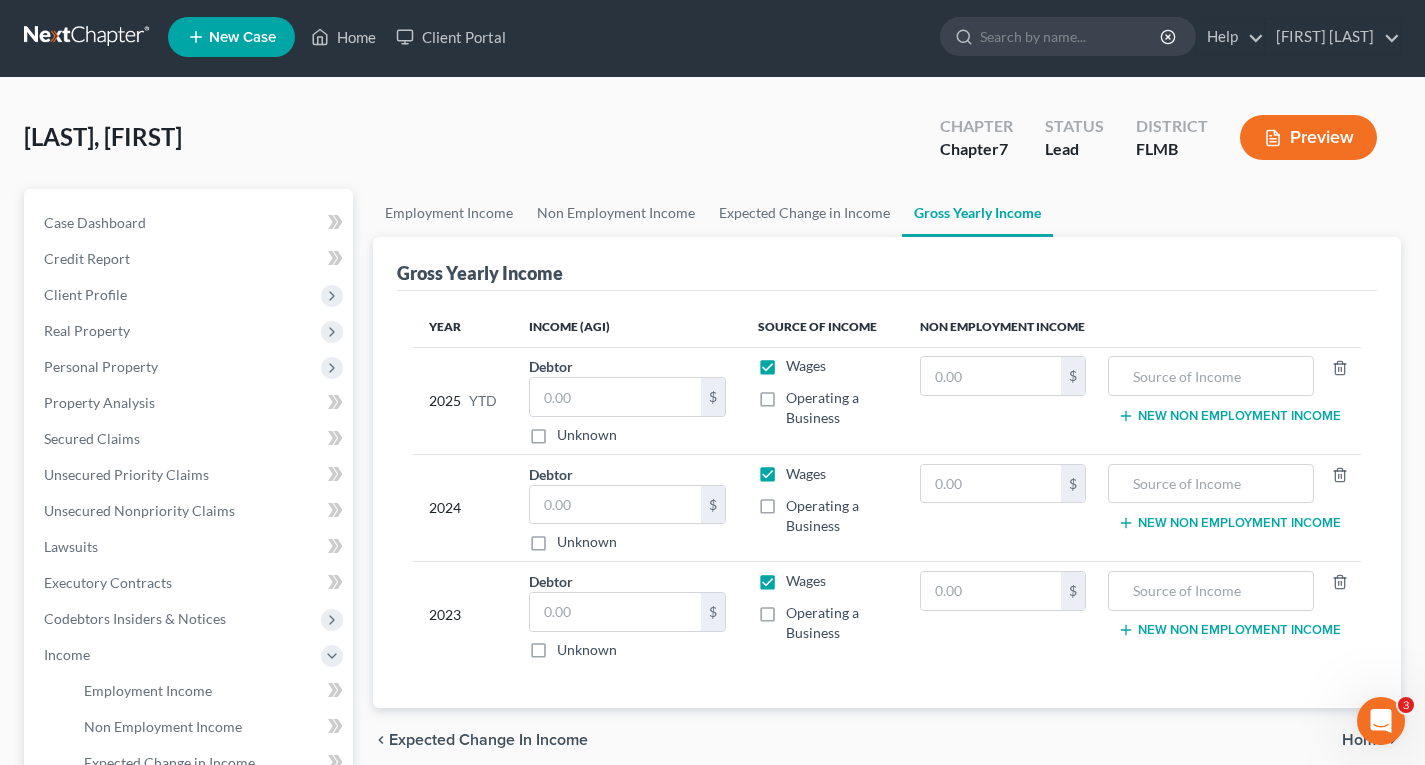scroll, scrollTop: 0, scrollLeft: 0, axis: both 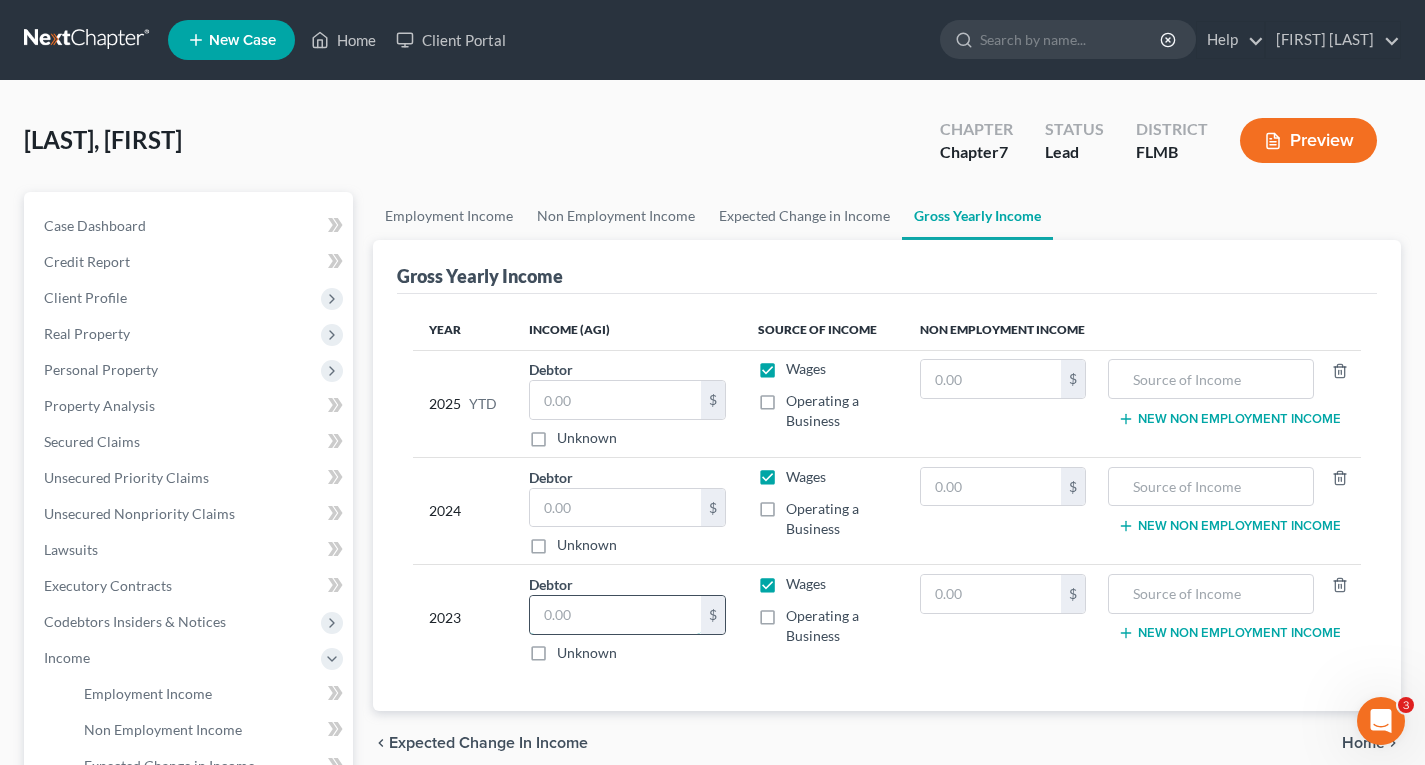 click at bounding box center (615, 615) 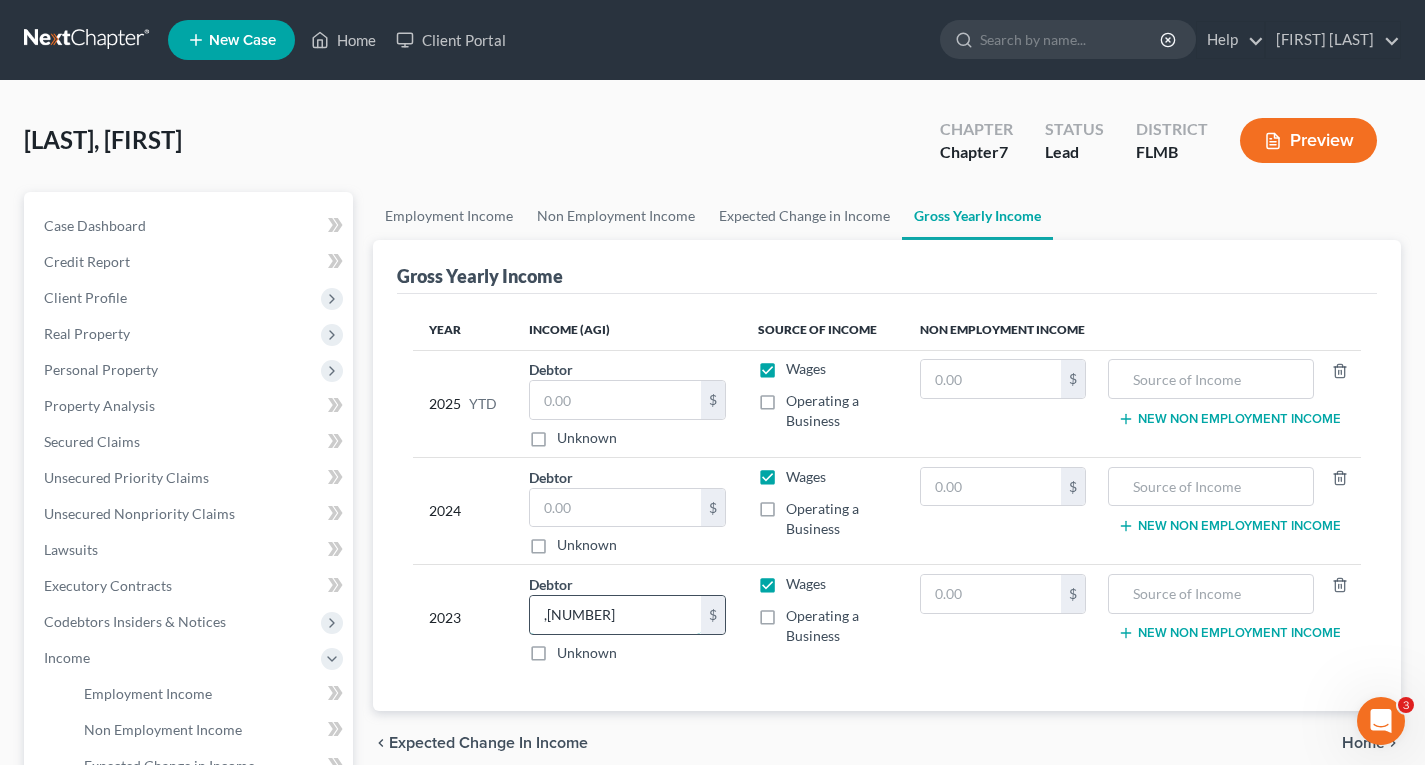 type on ",[NUMBER]" 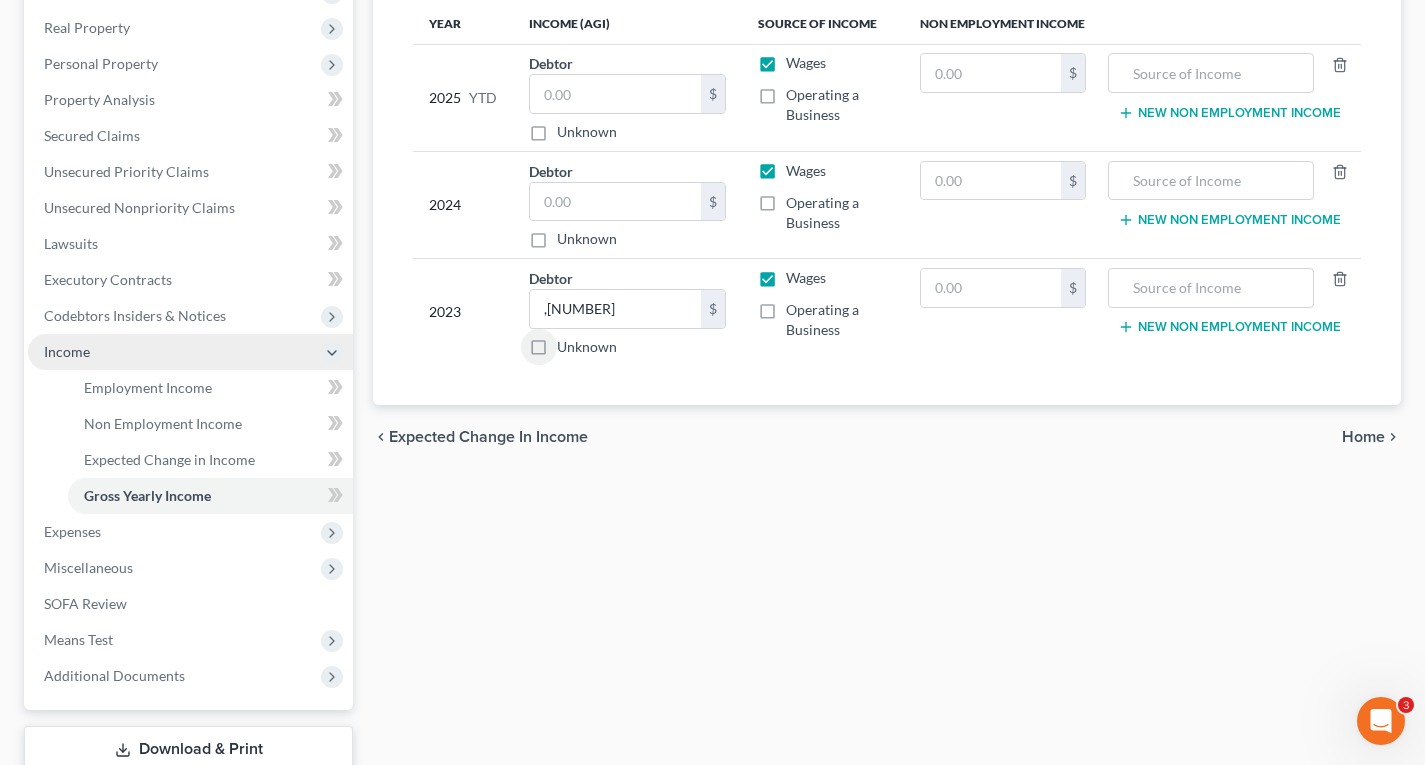 scroll, scrollTop: 442, scrollLeft: 0, axis: vertical 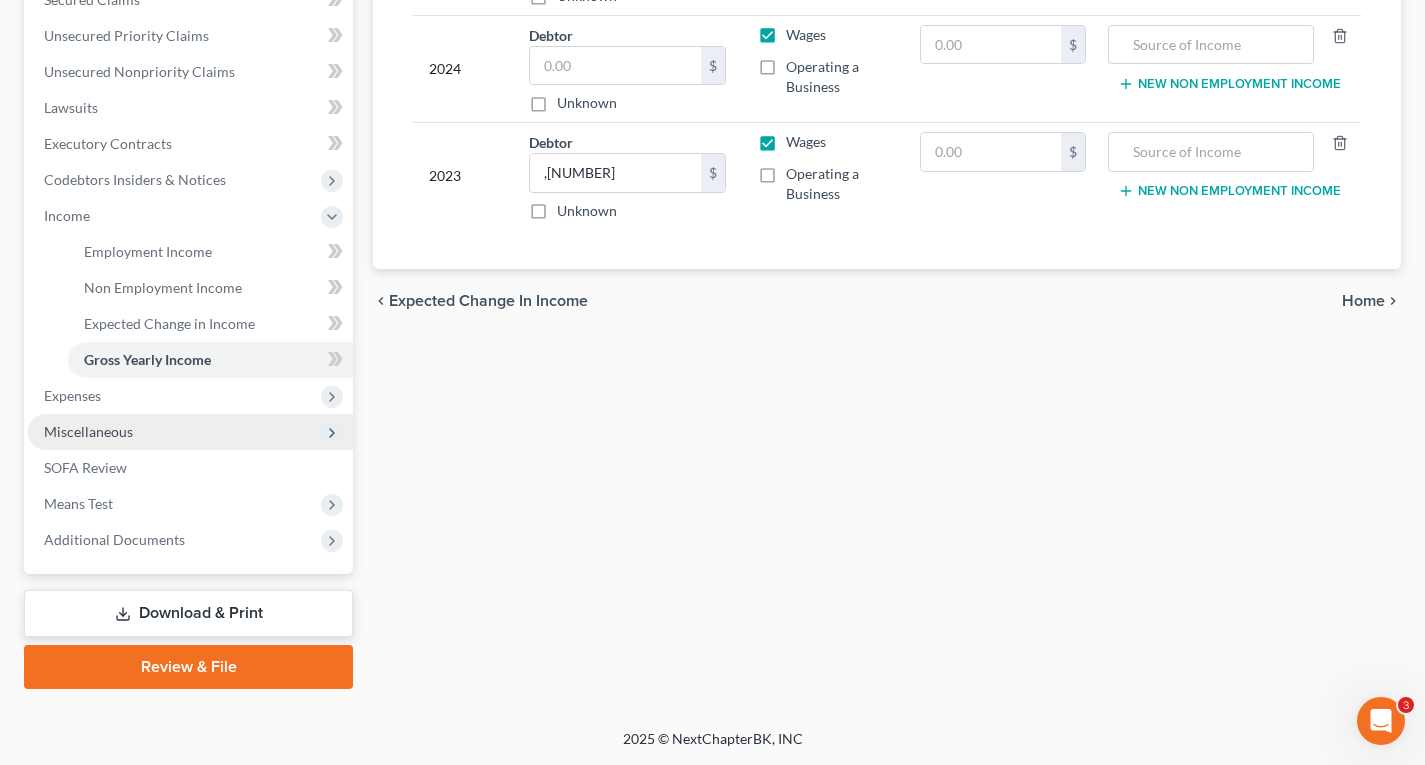 click on "Miscellaneous" at bounding box center (88, 431) 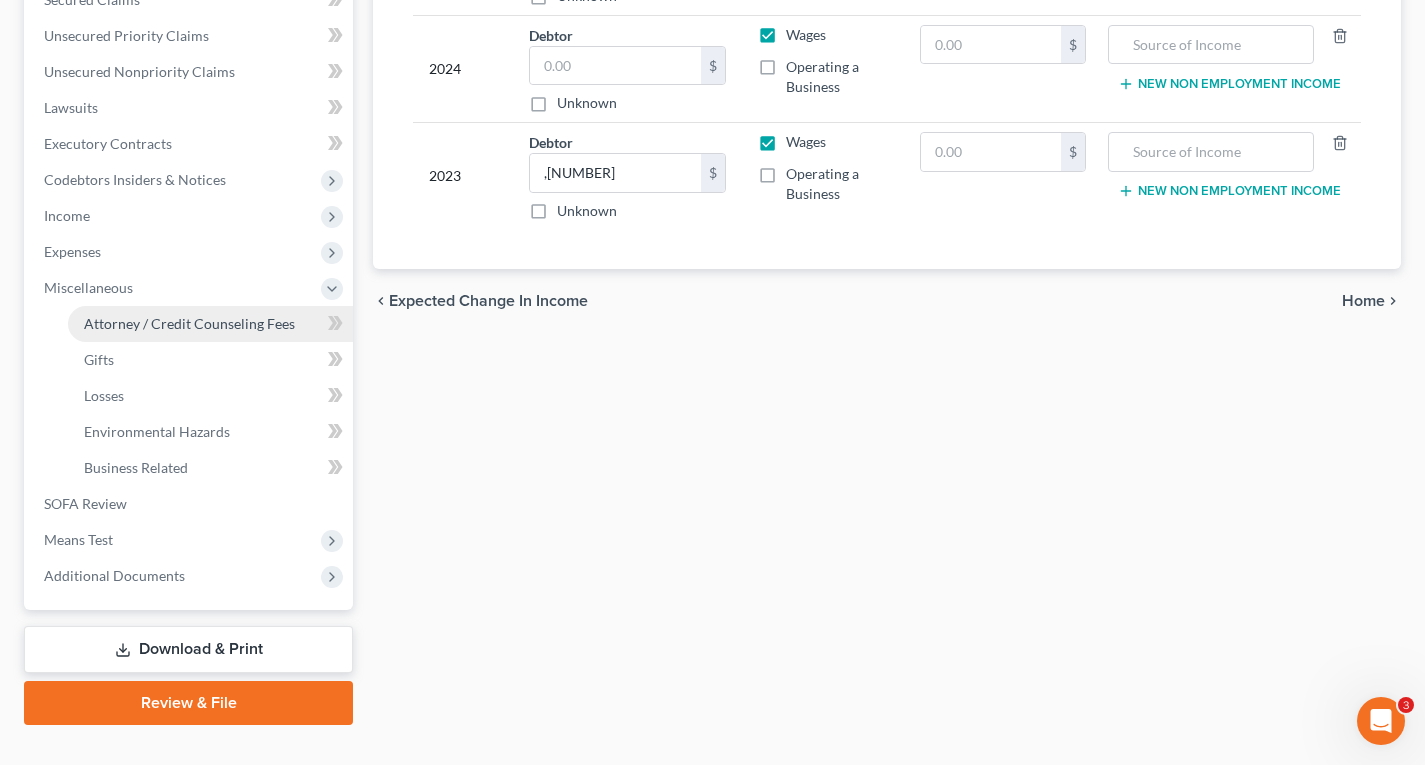 click on "Attorney / Credit Counseling Fees" at bounding box center [189, 323] 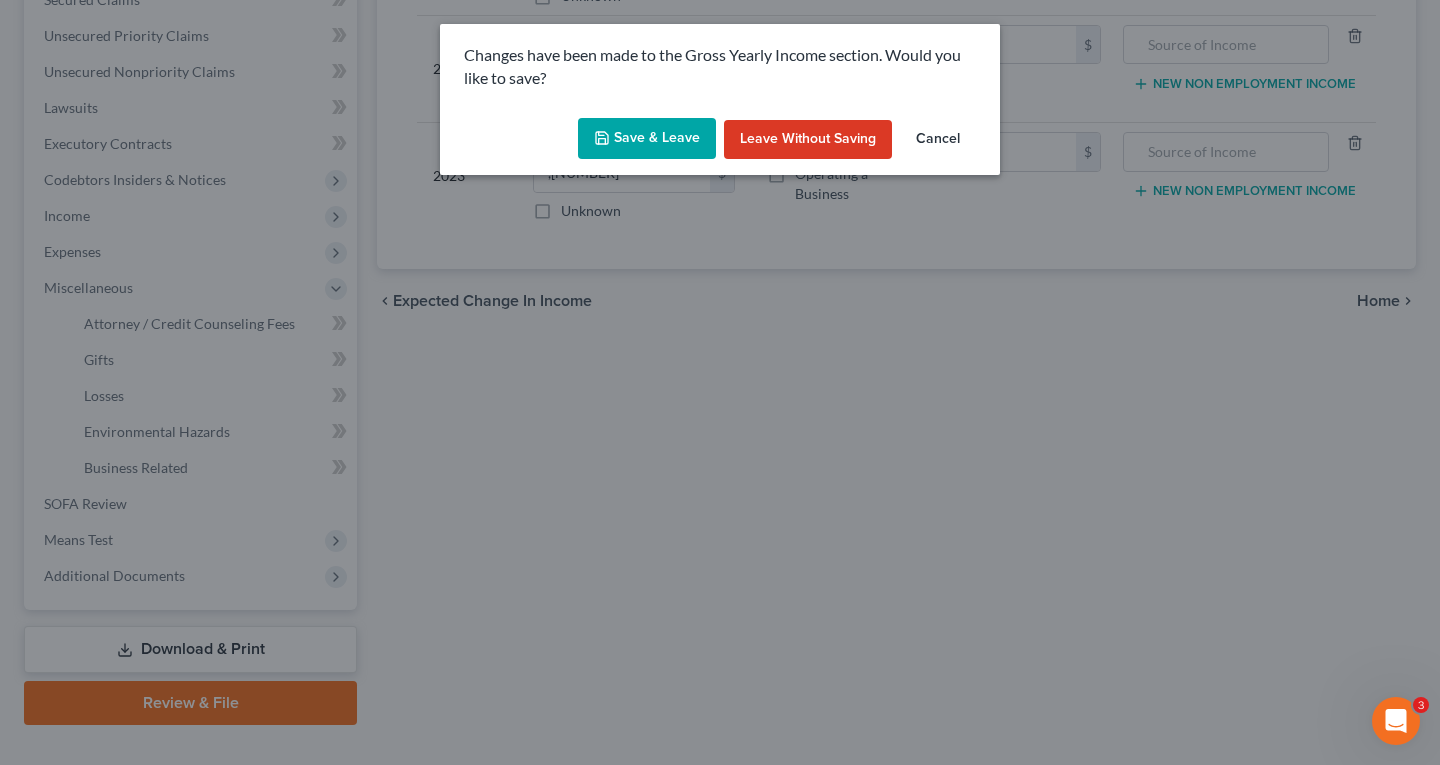 click on "Save & Leave" at bounding box center [647, 139] 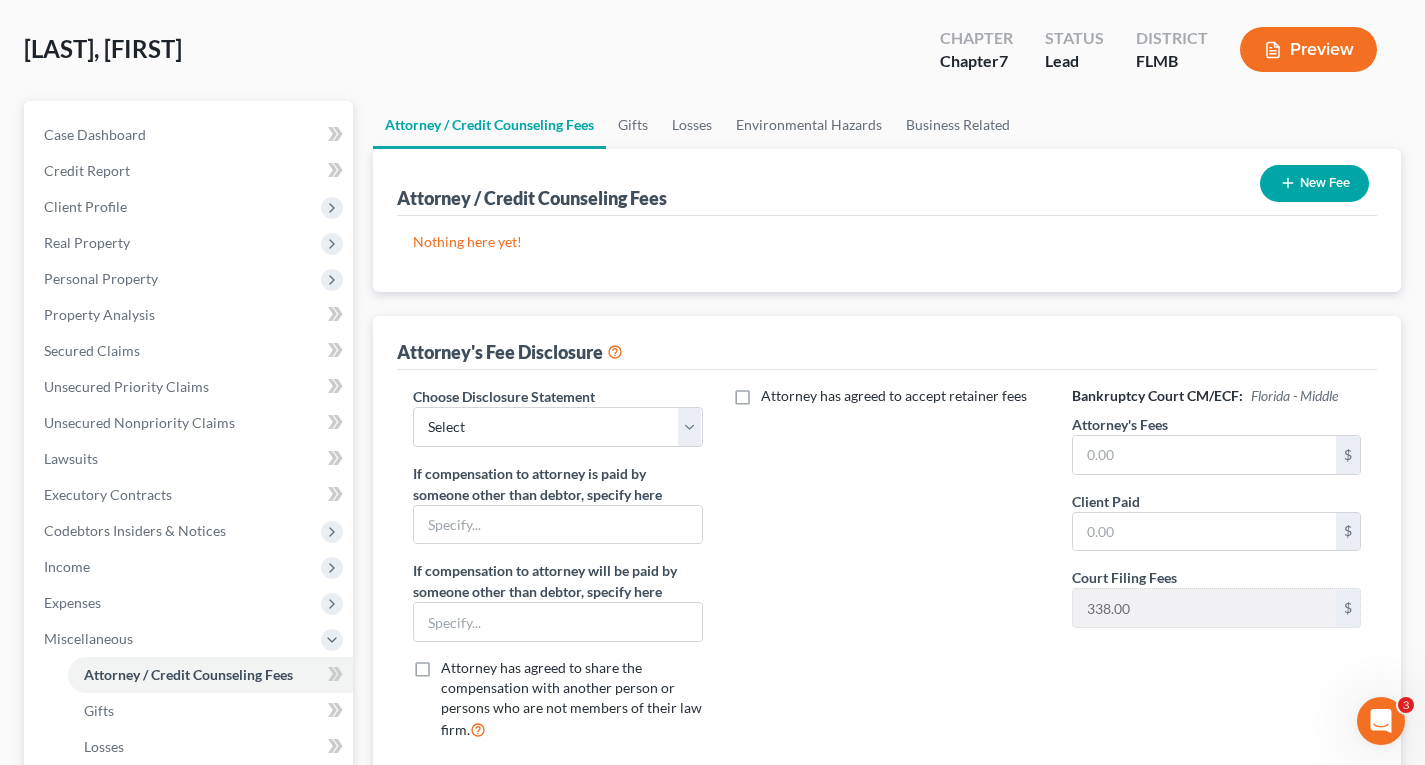 scroll, scrollTop: 0, scrollLeft: 0, axis: both 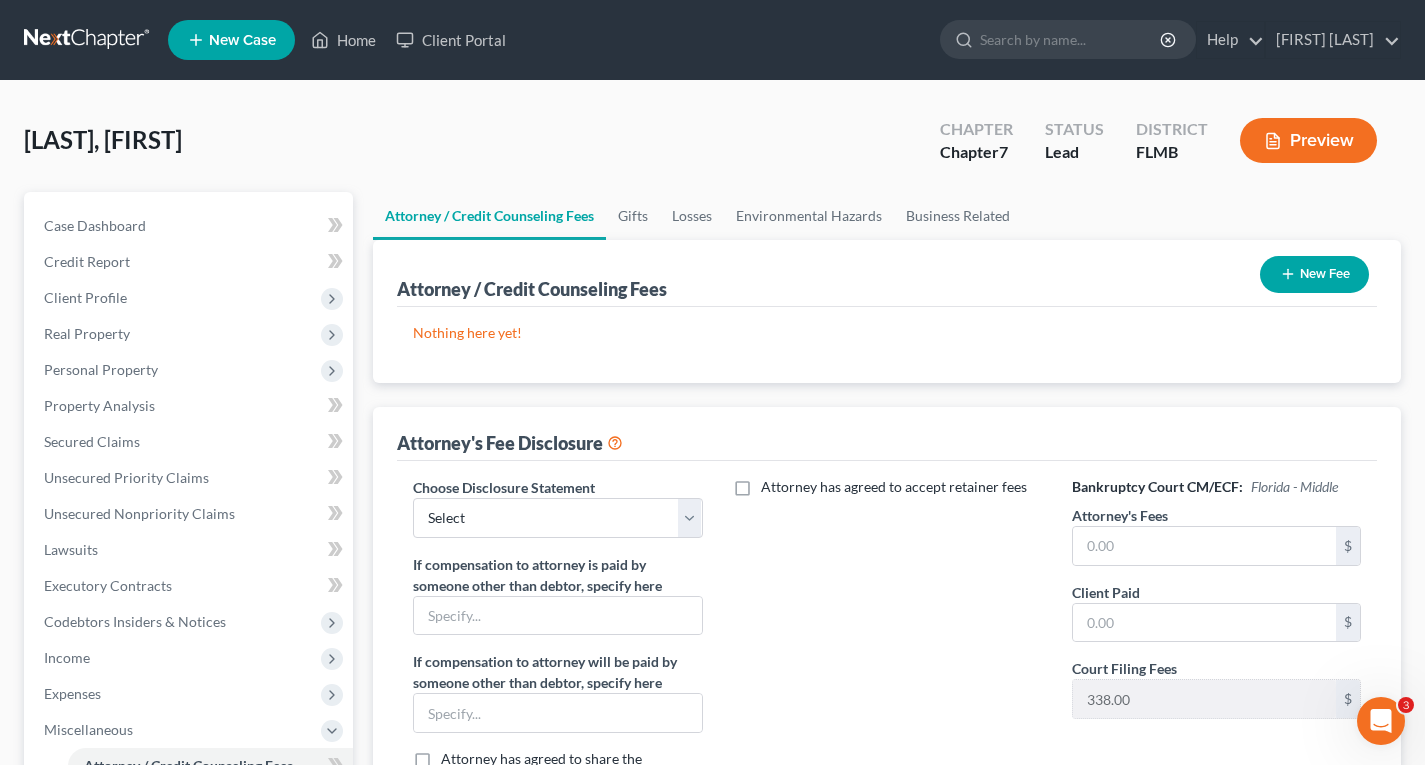 click on "New Fee" at bounding box center [1314, 274] 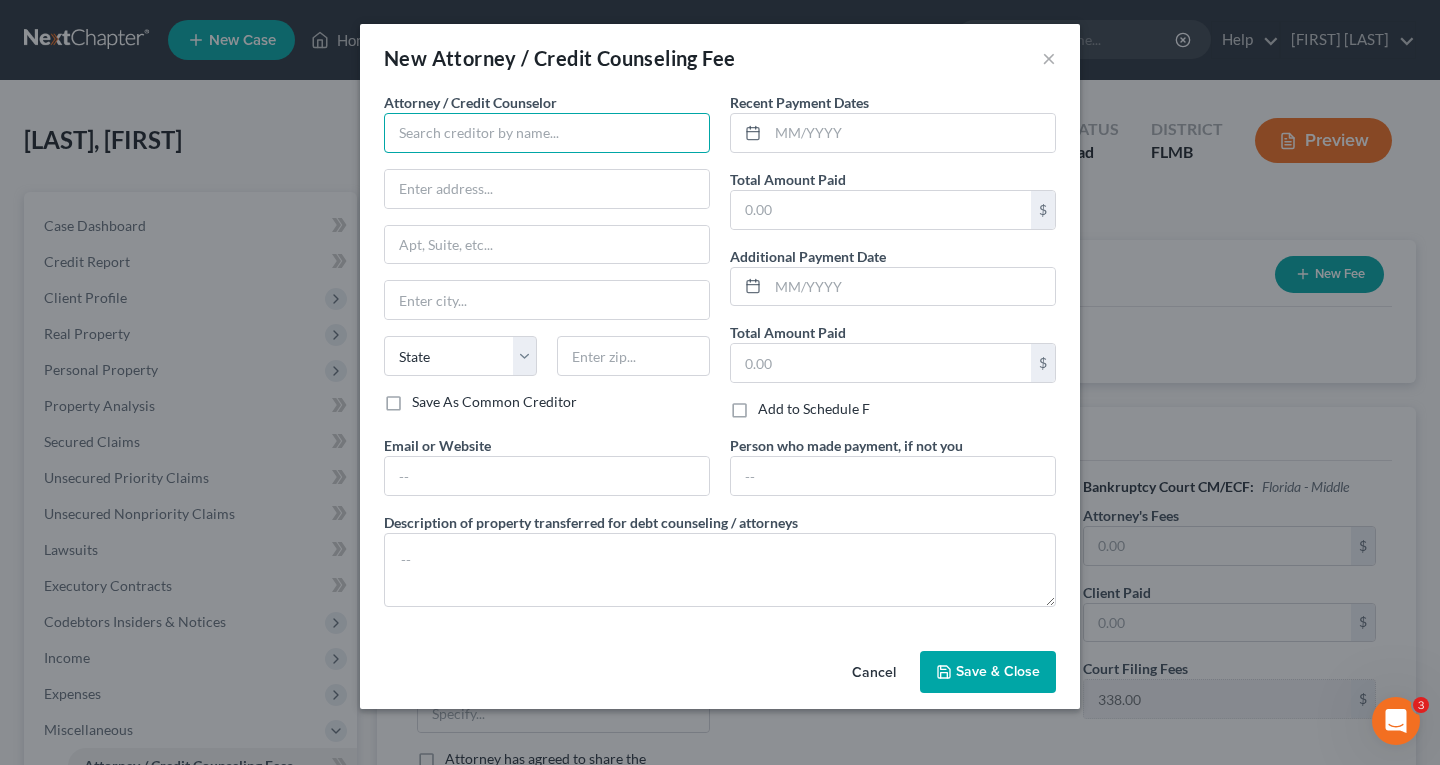 click at bounding box center (547, 133) 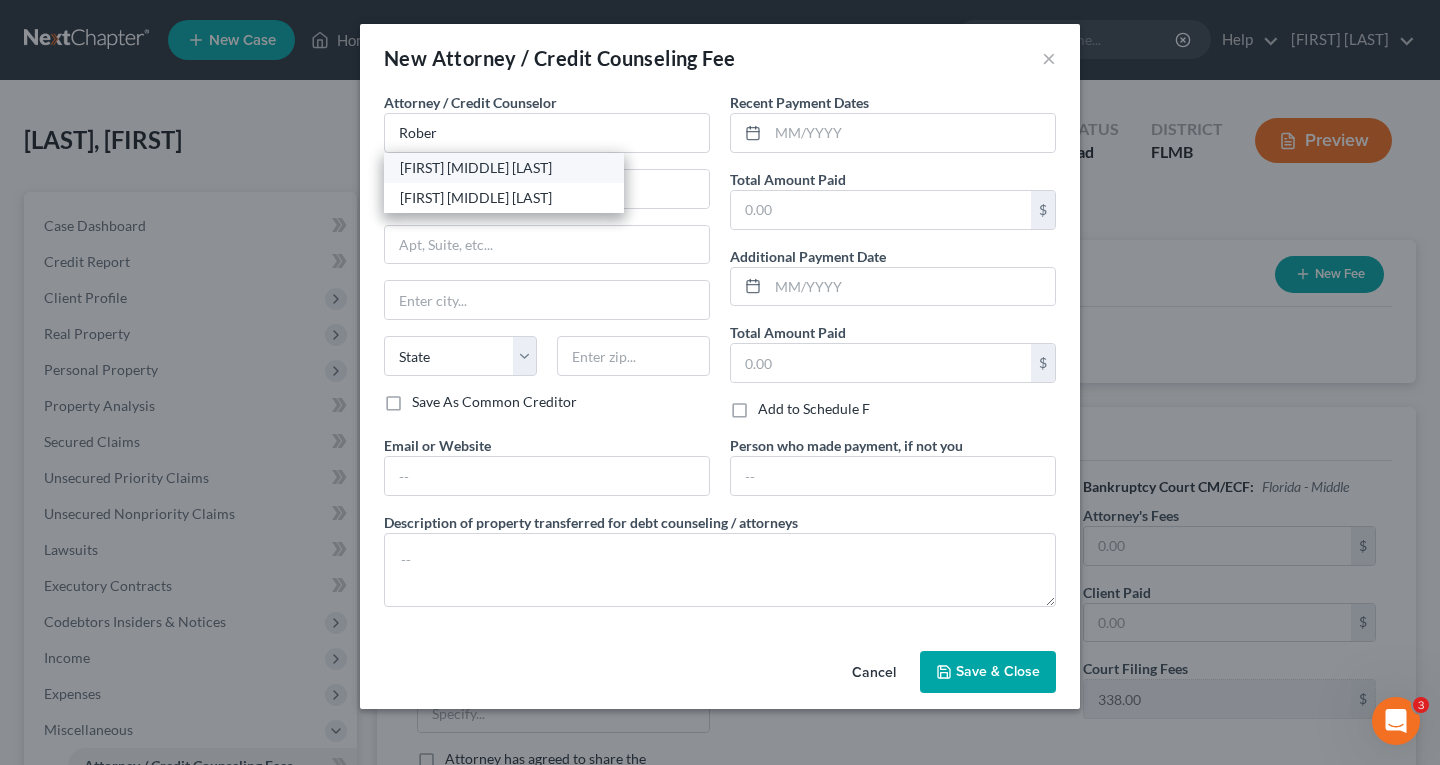 click on "[FIRST] [MIDDLE] [LAST]" at bounding box center (504, 168) 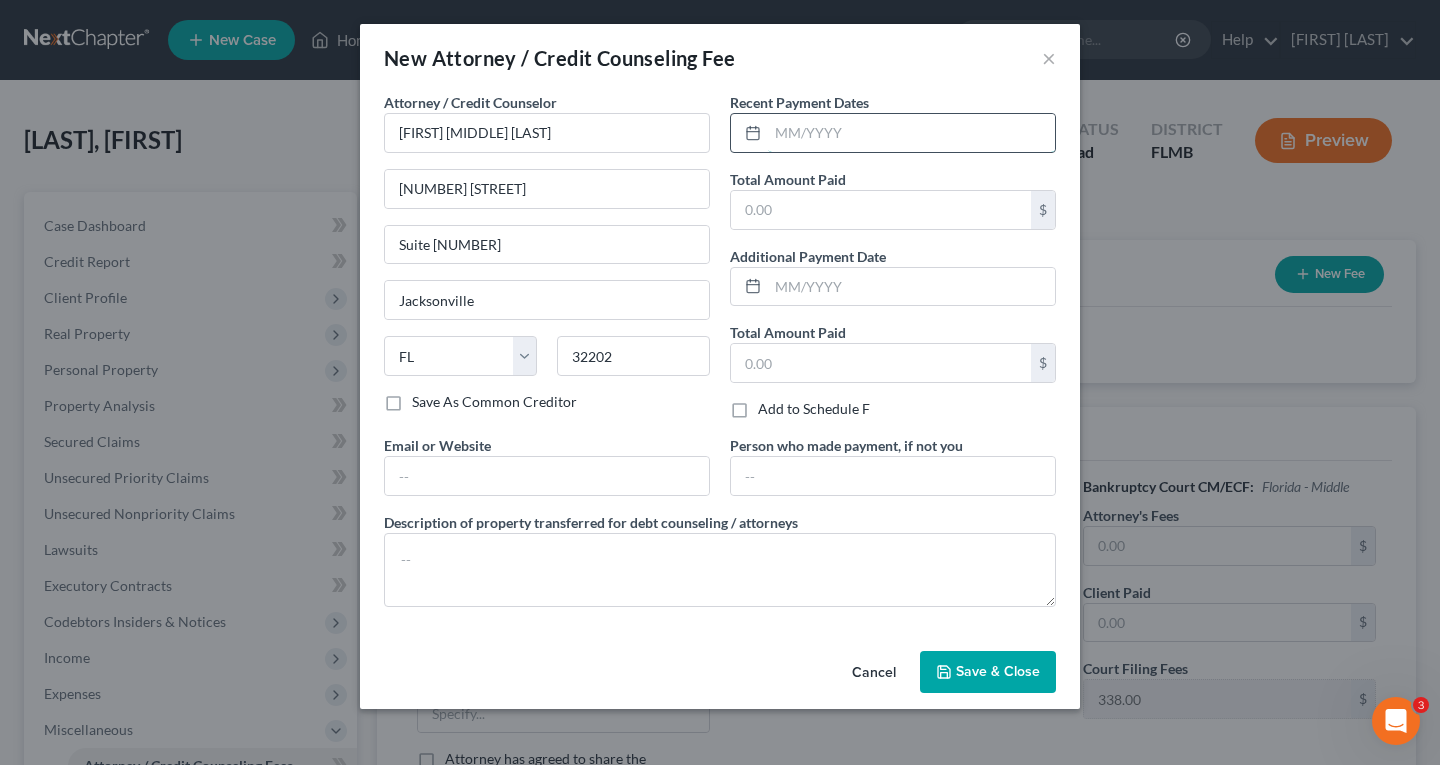 click at bounding box center [911, 133] 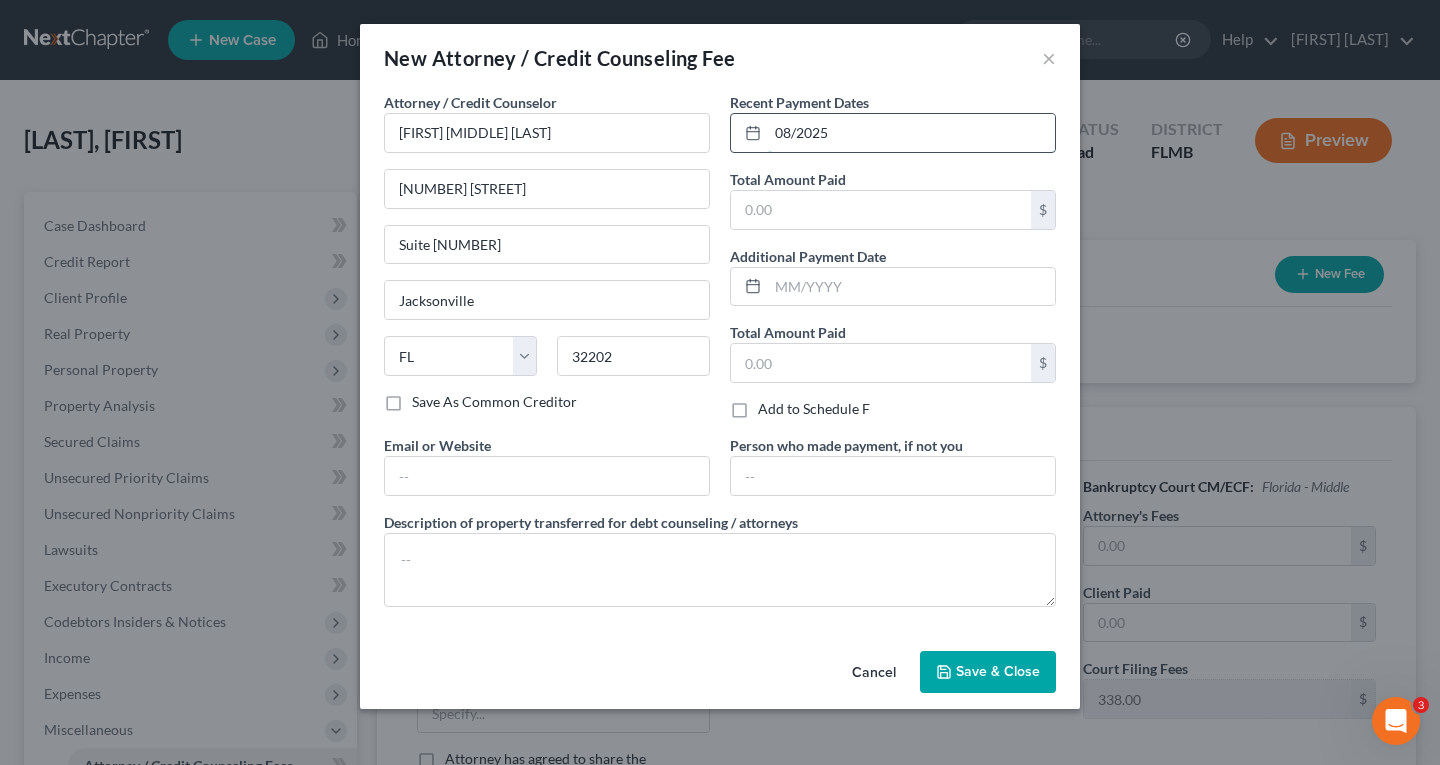 type on "08/2025" 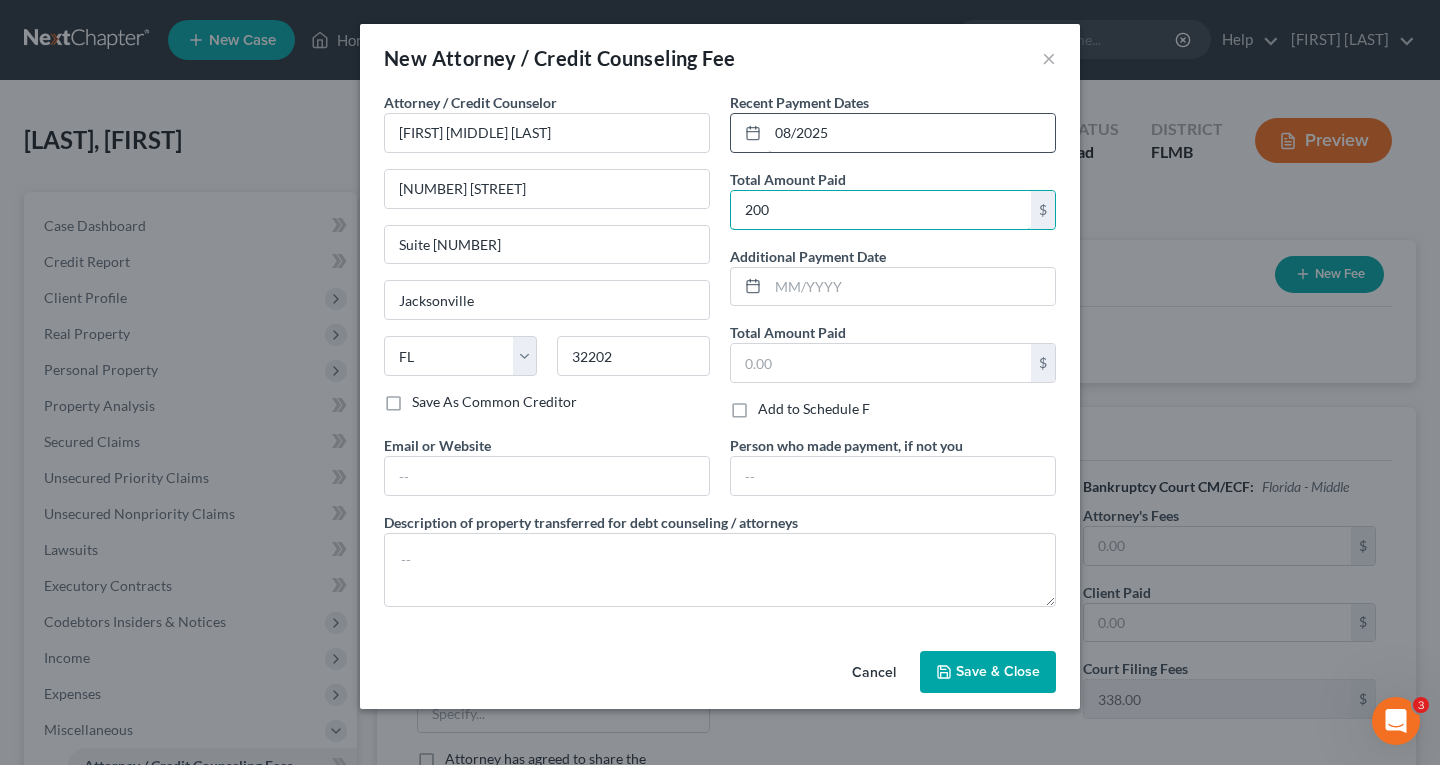 type on "200" 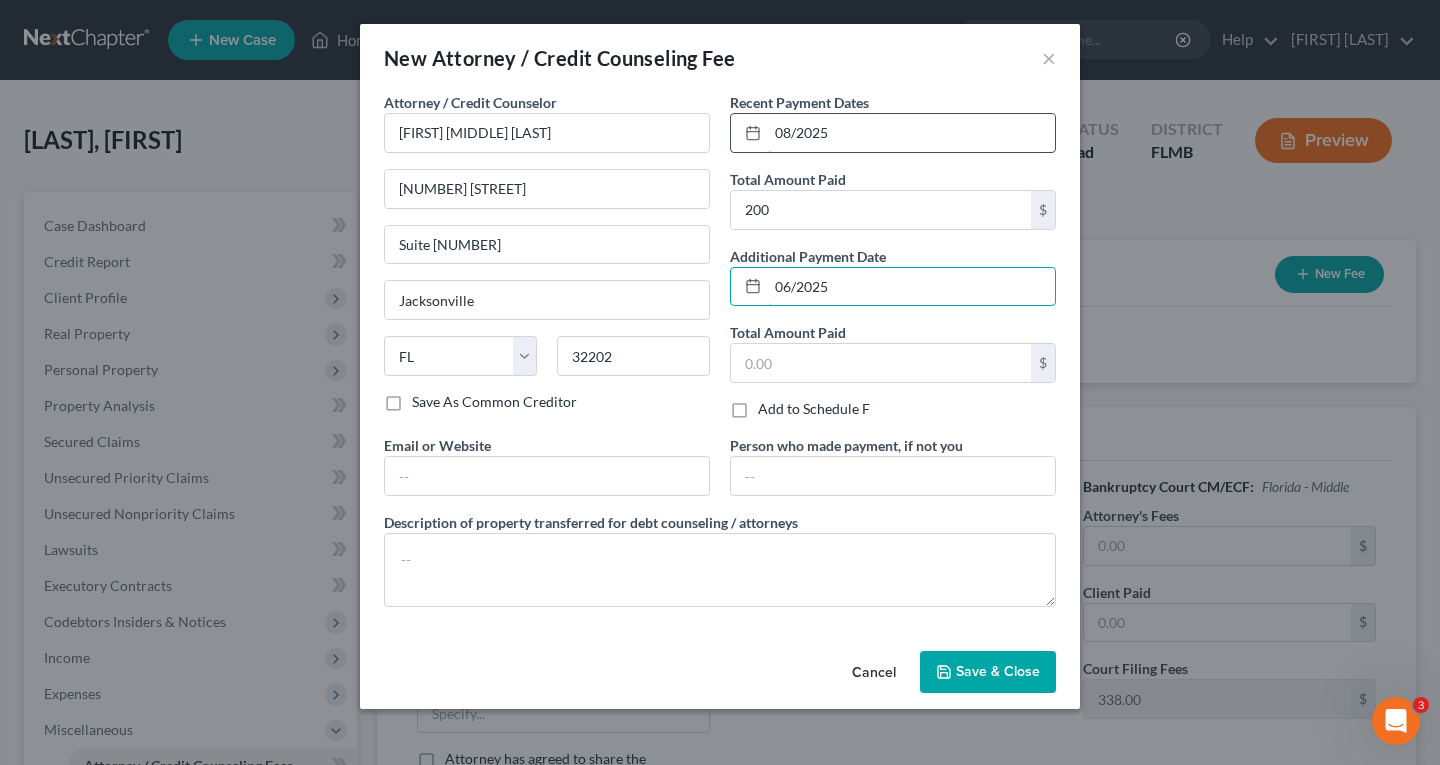 type on "06/2025" 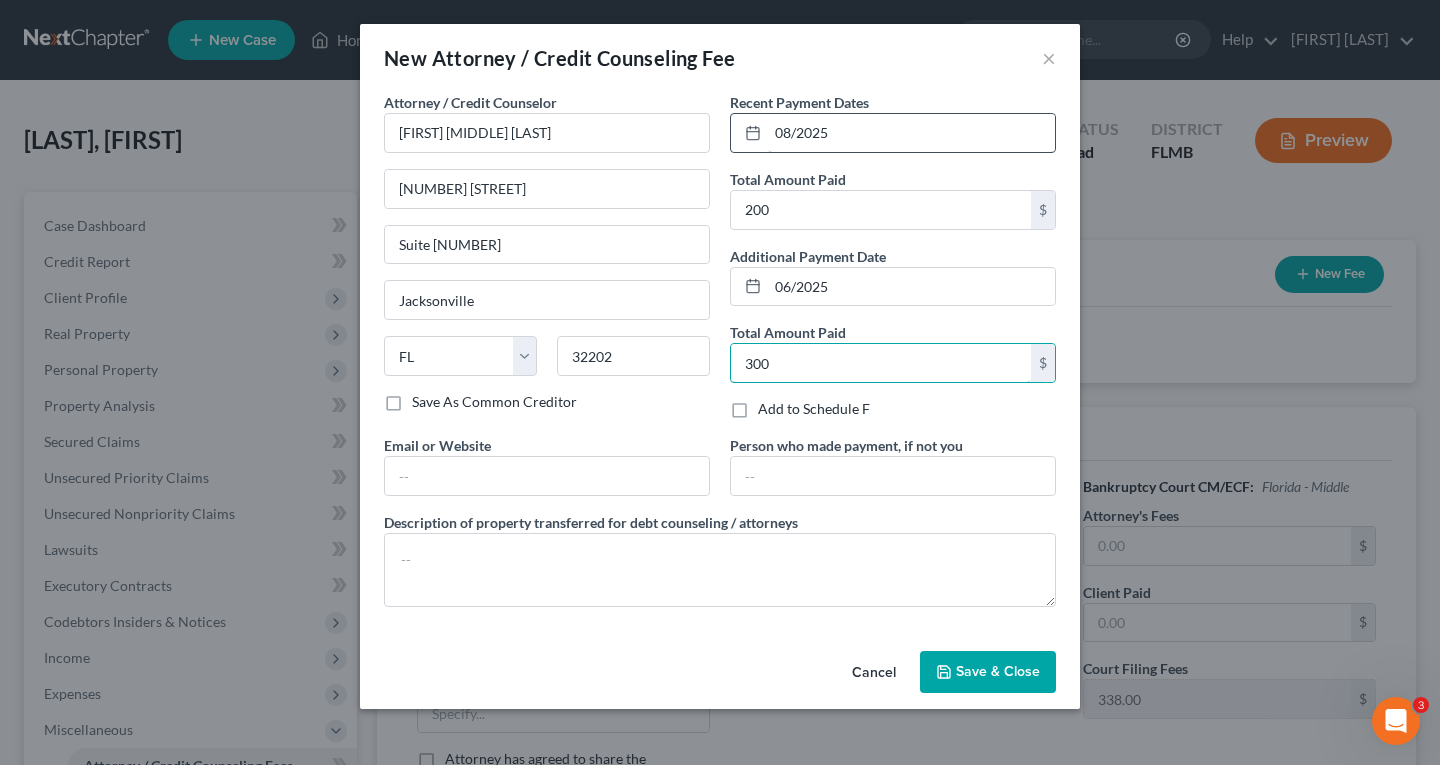 type on "300" 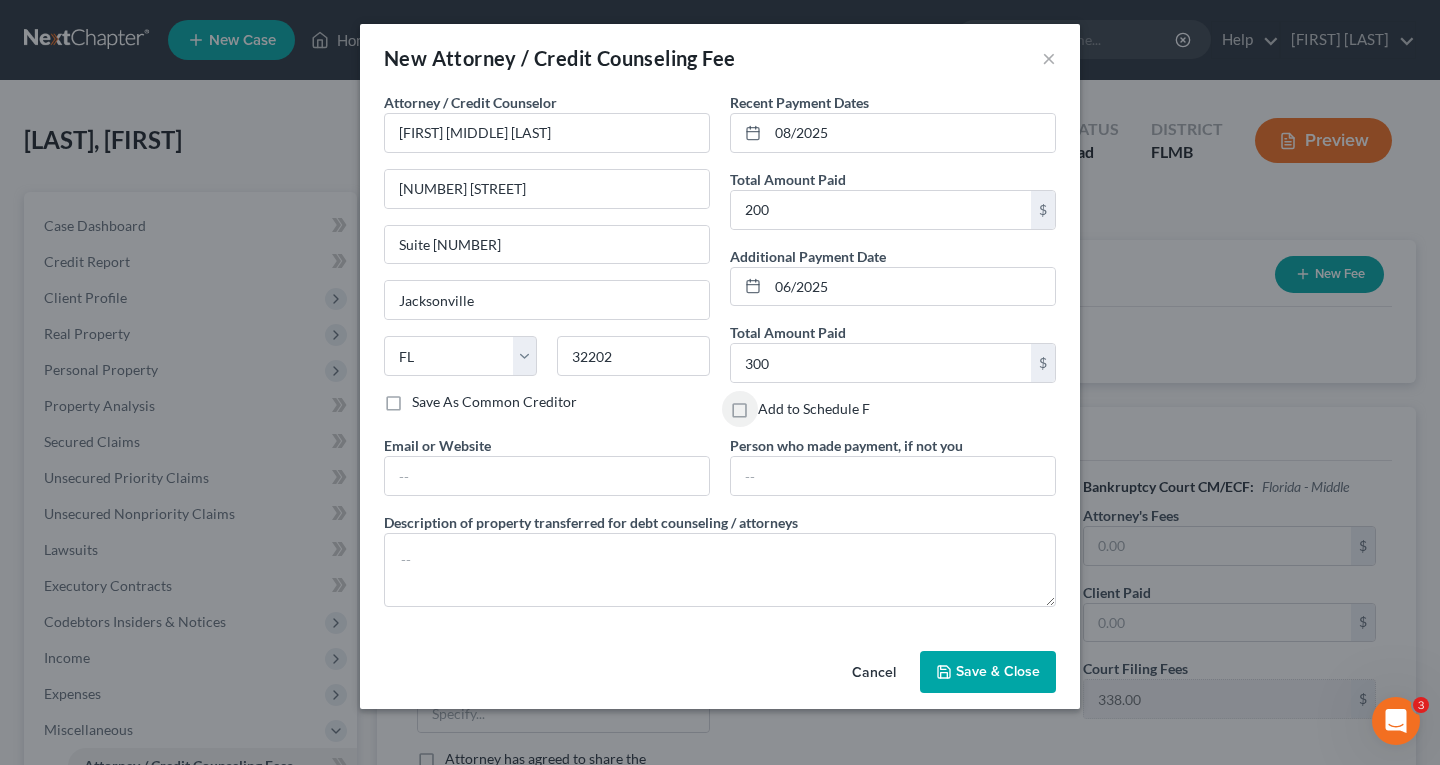 click on "Save & Close" at bounding box center (988, 672) 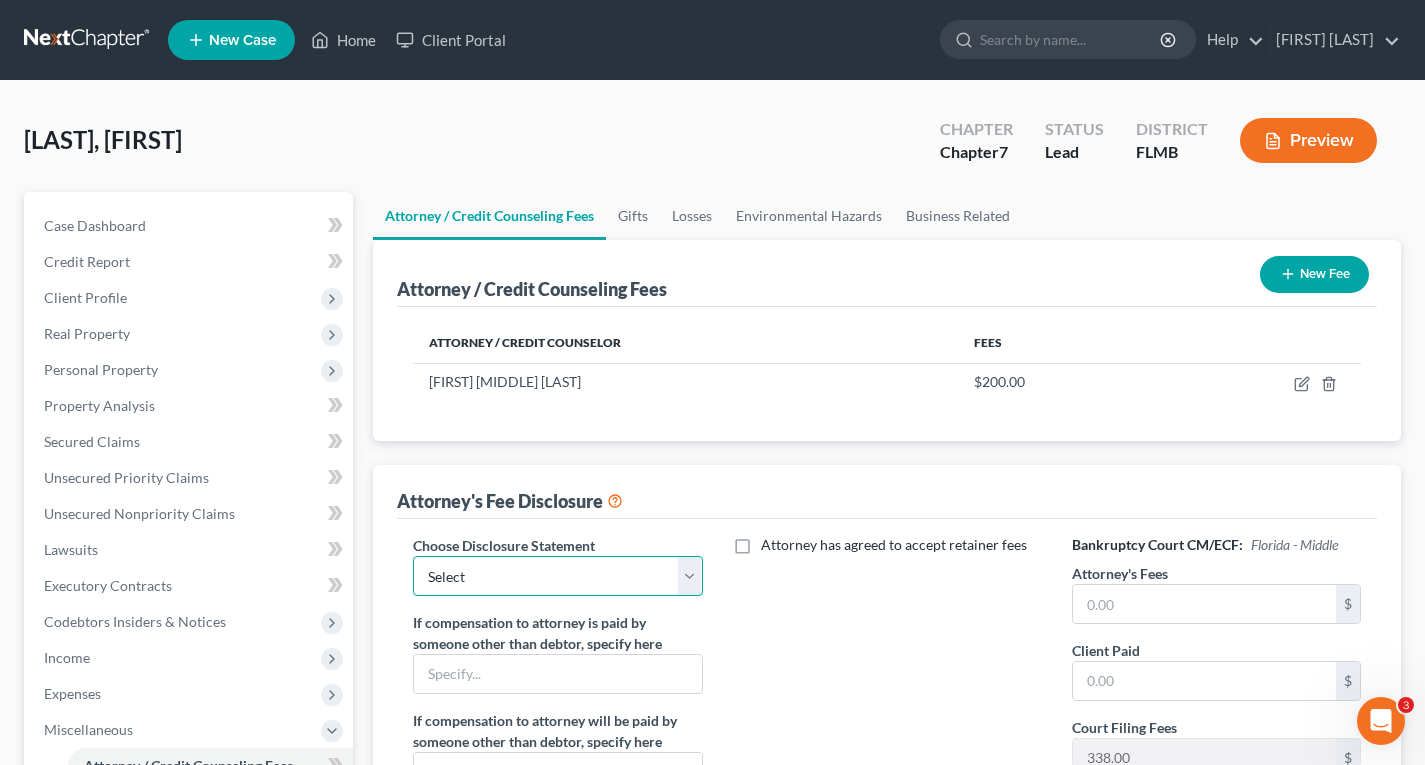 click on "Select Fee disclosure" at bounding box center (557, 576) 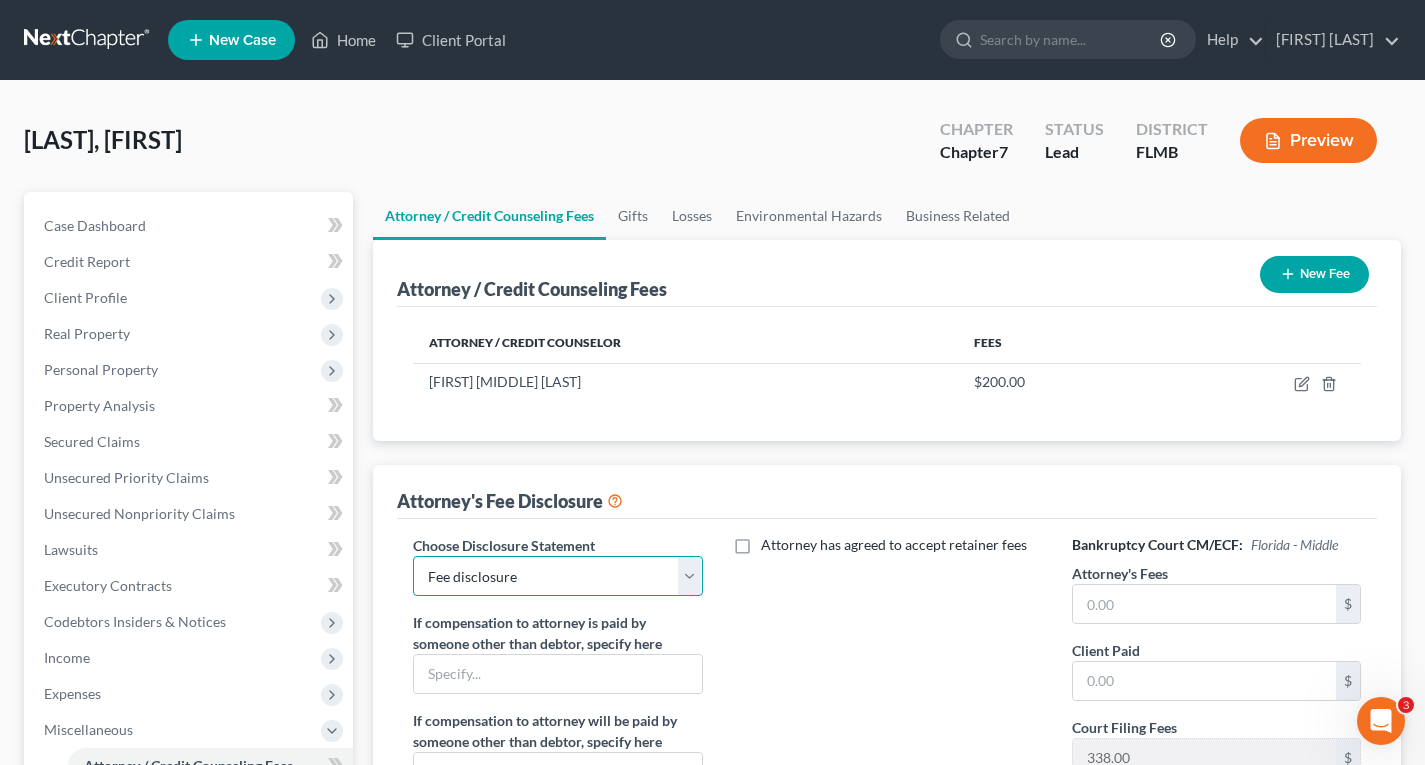 click on "Select Fee disclosure" at bounding box center [557, 576] 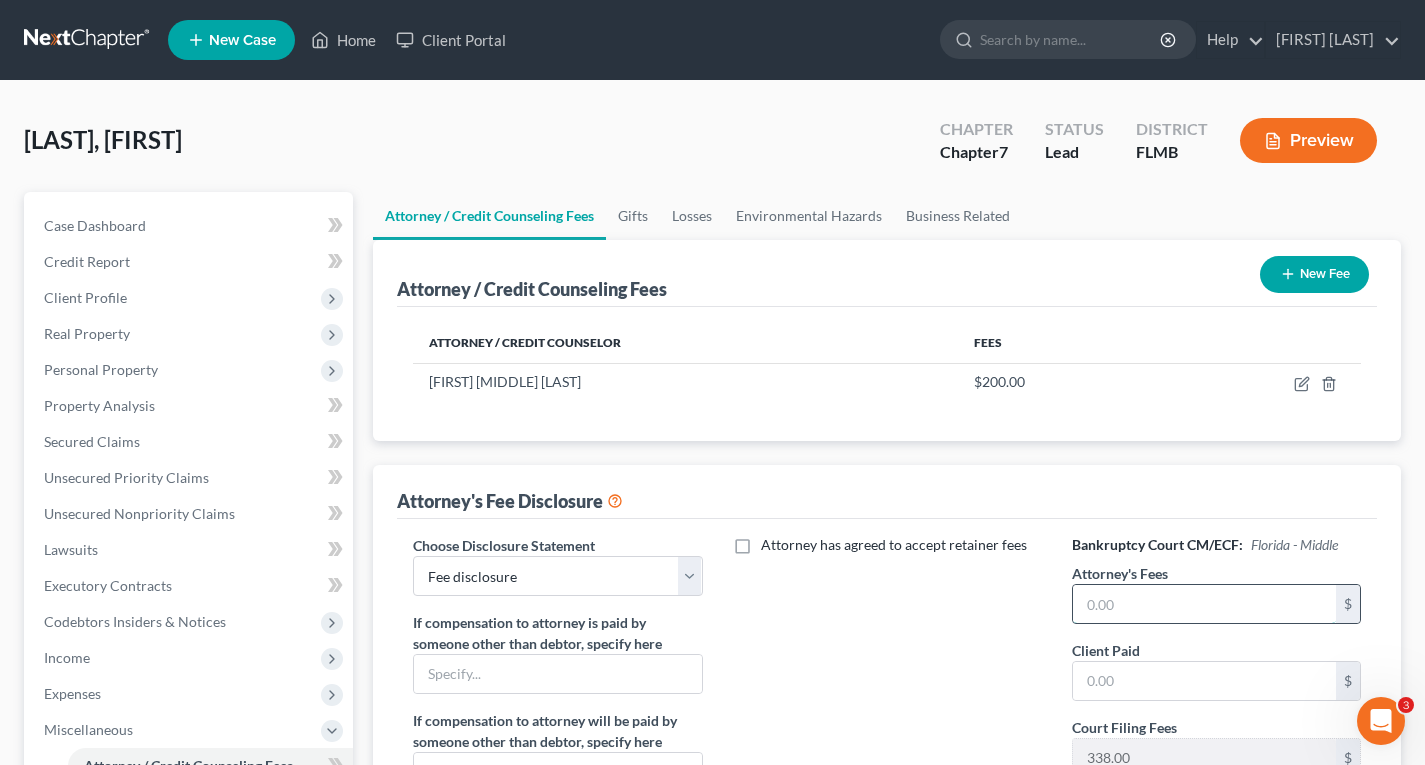 click at bounding box center [1204, 604] 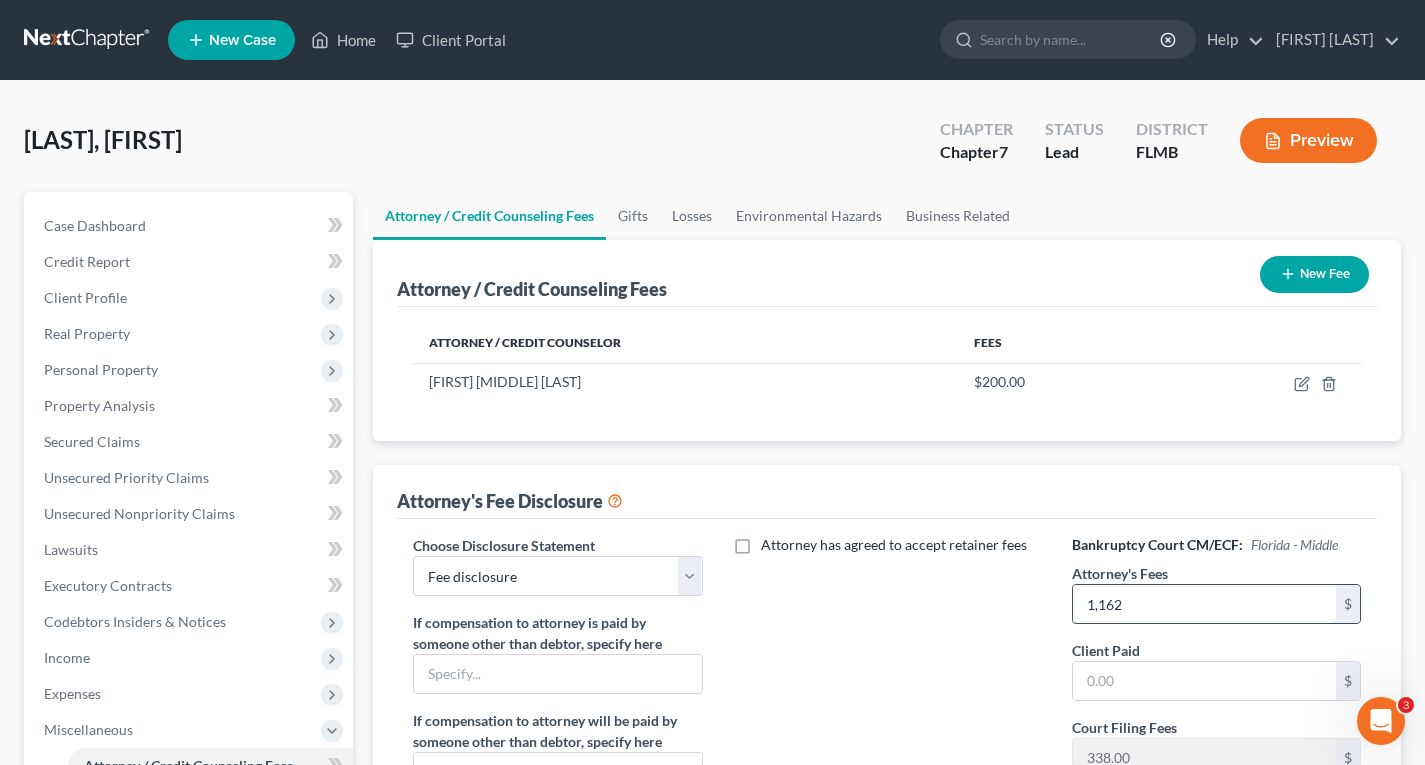 type on "1,162" 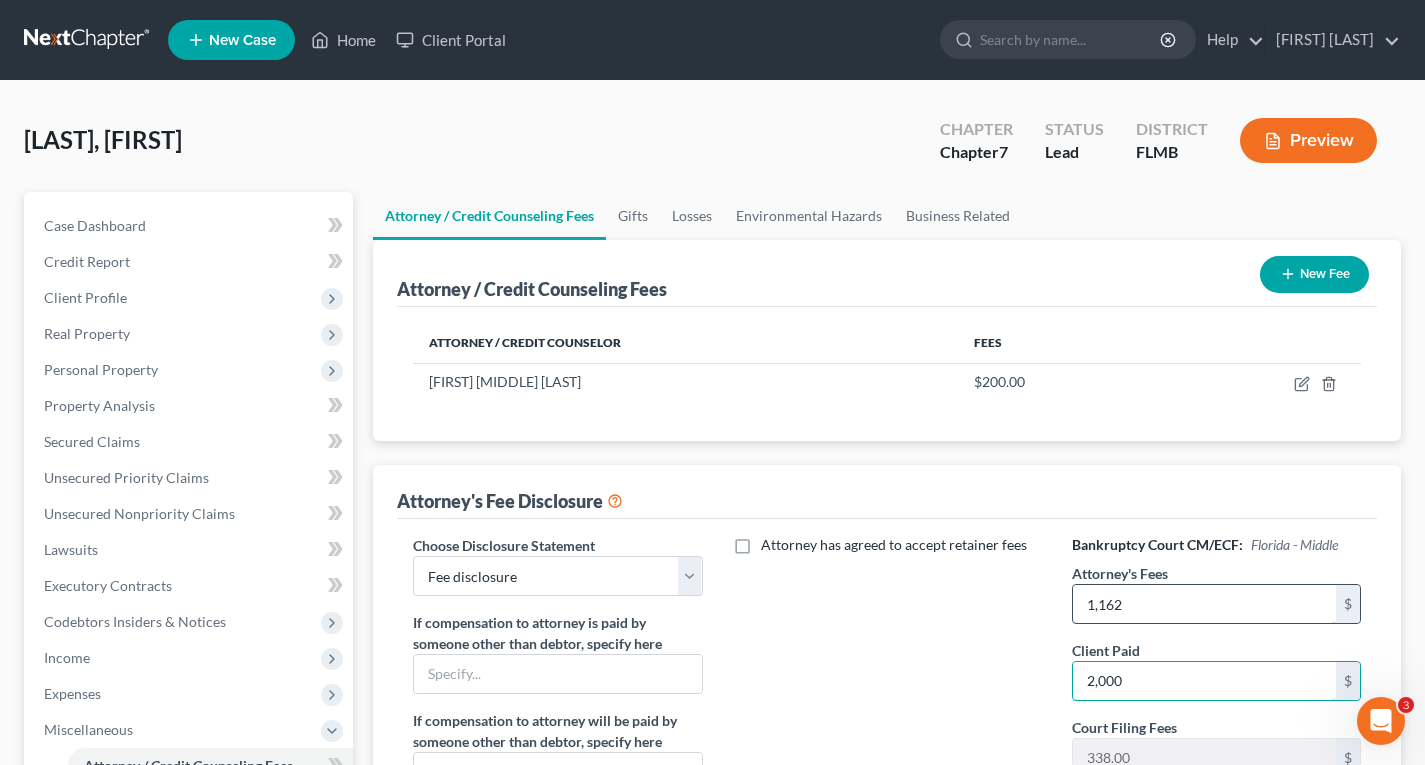 type on "2,000" 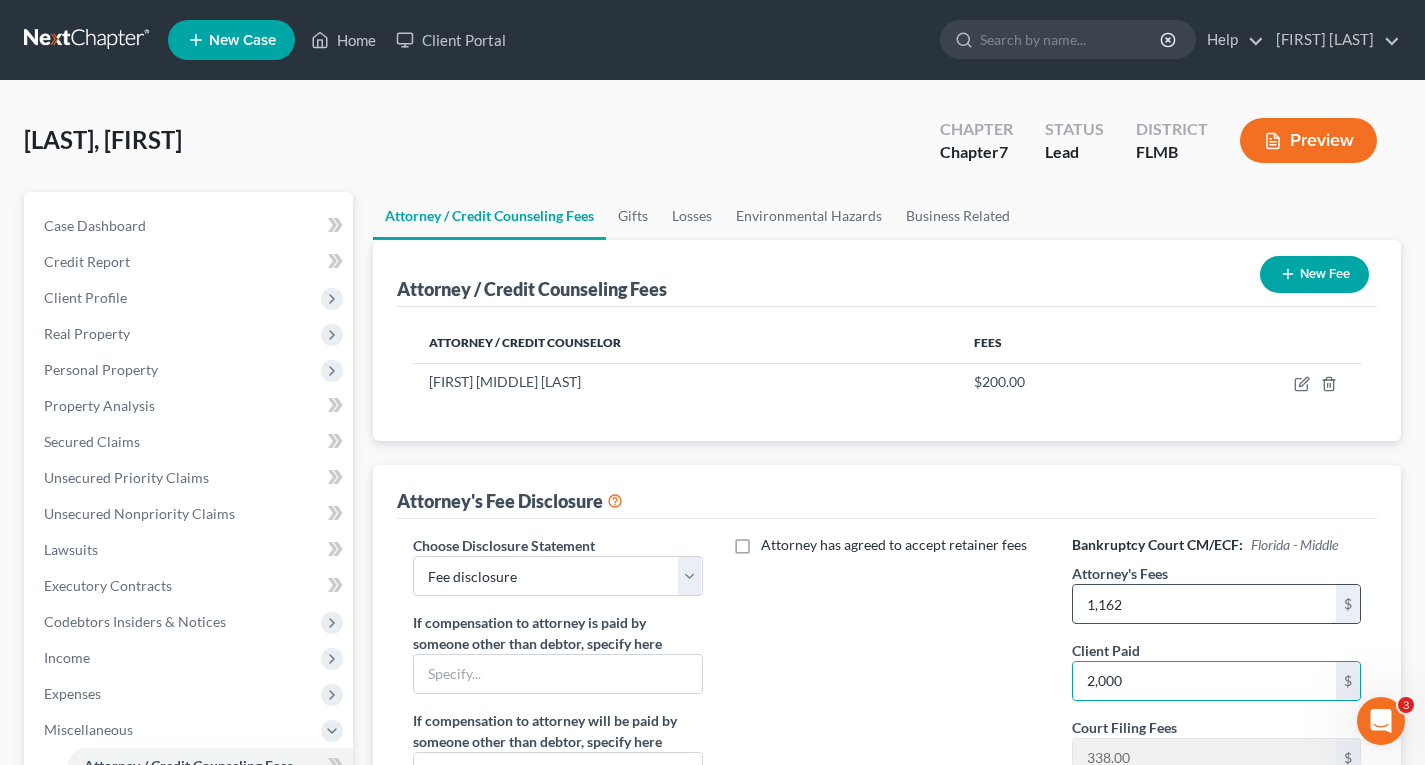 type 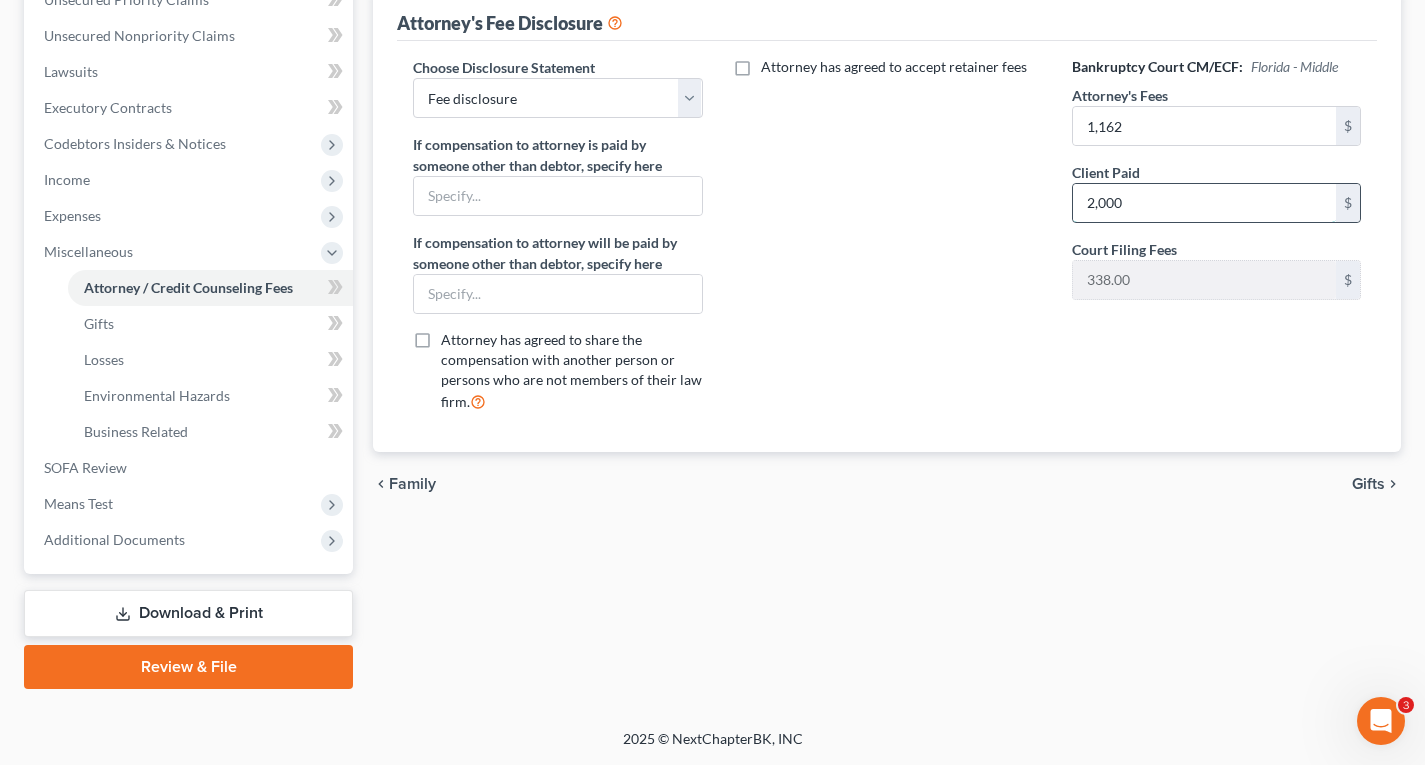 click on "2,000" at bounding box center (1204, 203) 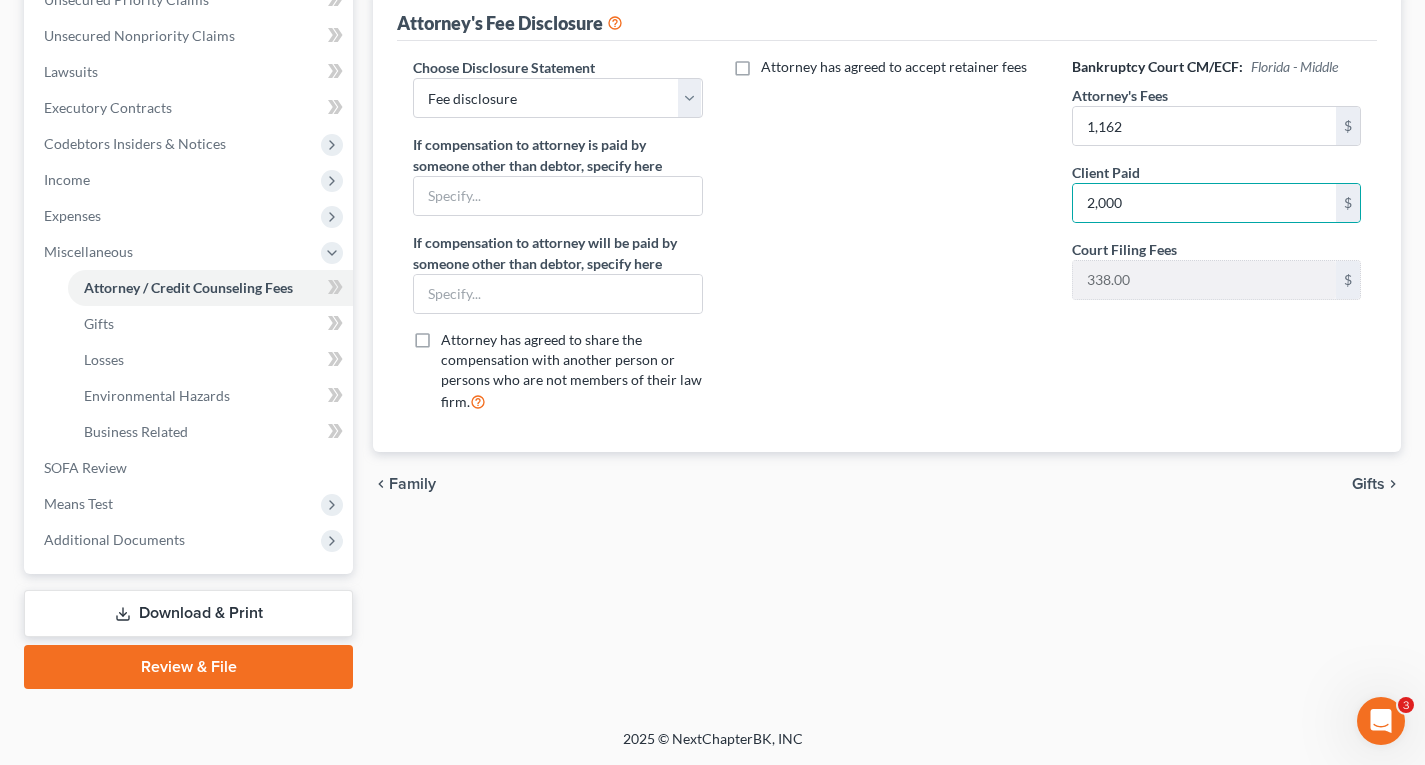 drag, startPoint x: 270, startPoint y: 607, endPoint x: 369, endPoint y: 583, distance: 101.86756 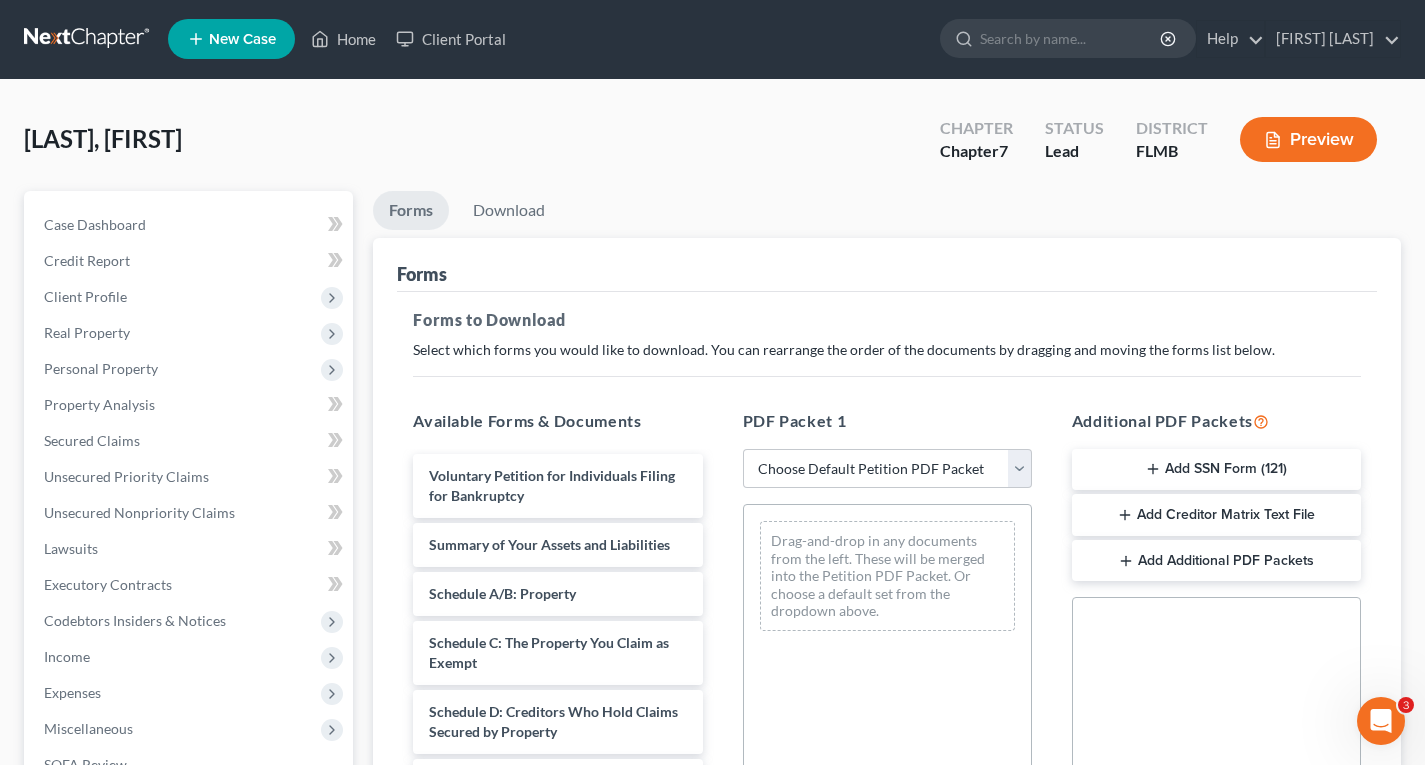 scroll, scrollTop: 0, scrollLeft: 0, axis: both 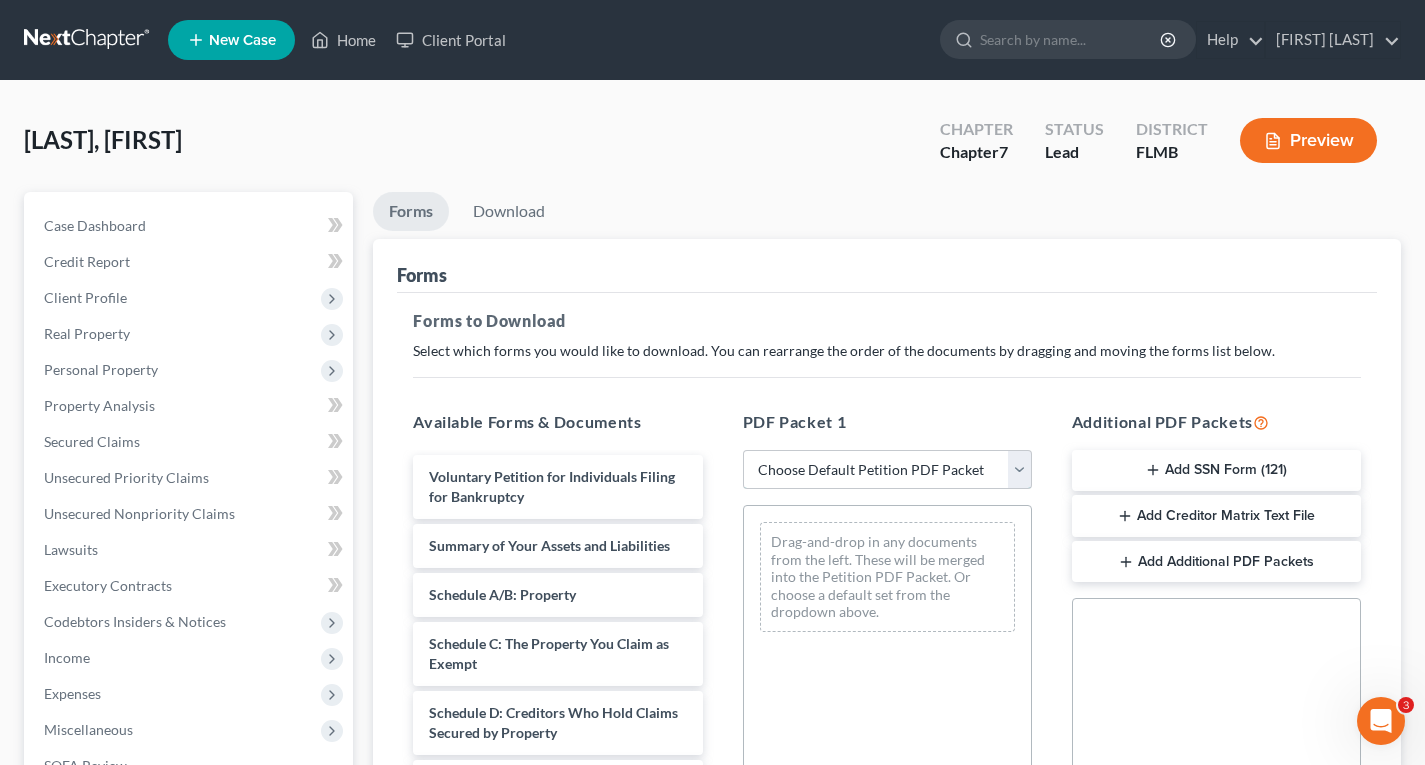 click on "Choose Default Petition PDF Packet Complete Bankruptcy Petition (all forms and schedules) Emergency Filing Forms (Petition and Creditor List Only) Amended Forms Signature Pages Only" at bounding box center (887, 470) 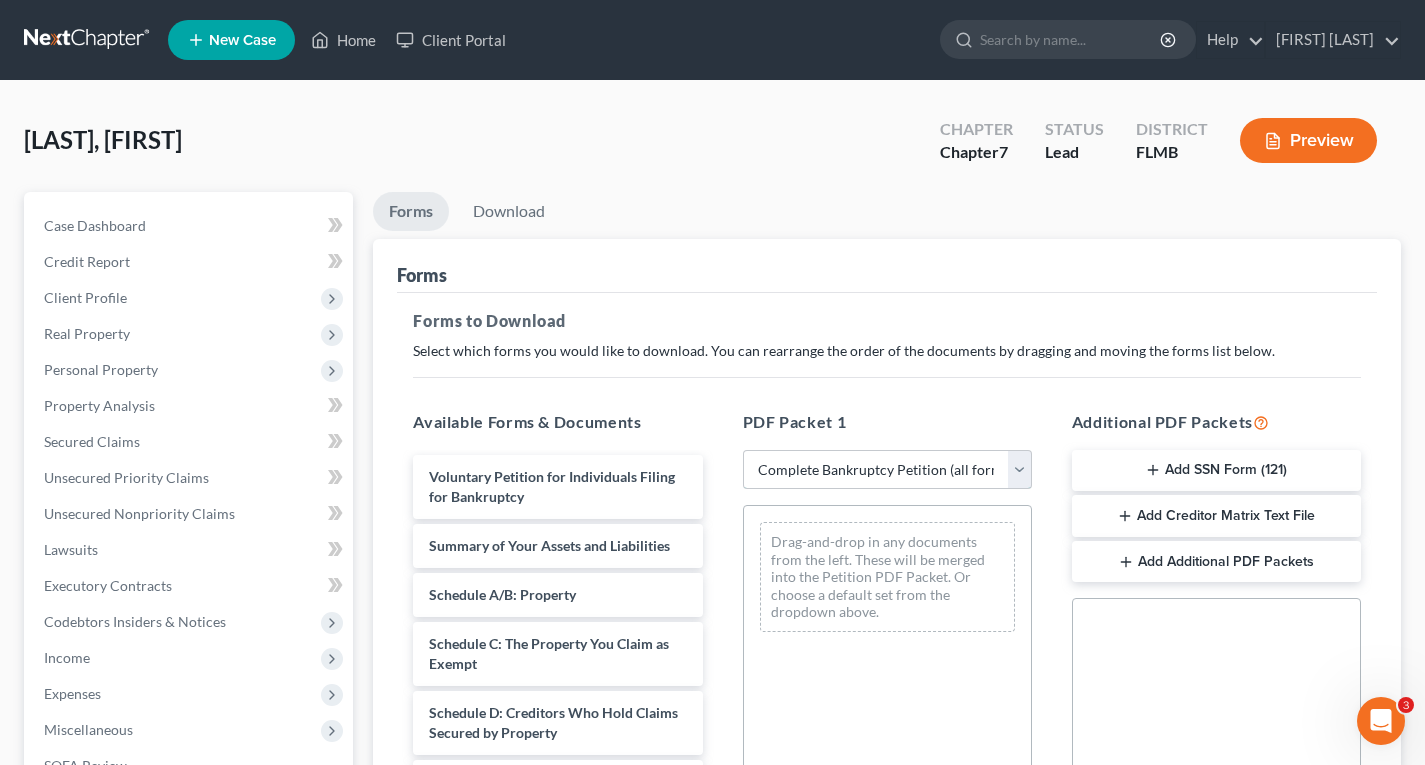 click on "Choose Default Petition PDF Packet Complete Bankruptcy Petition (all forms and schedules) Emergency Filing Forms (Petition and Creditor List Only) Amended Forms Signature Pages Only" at bounding box center (887, 470) 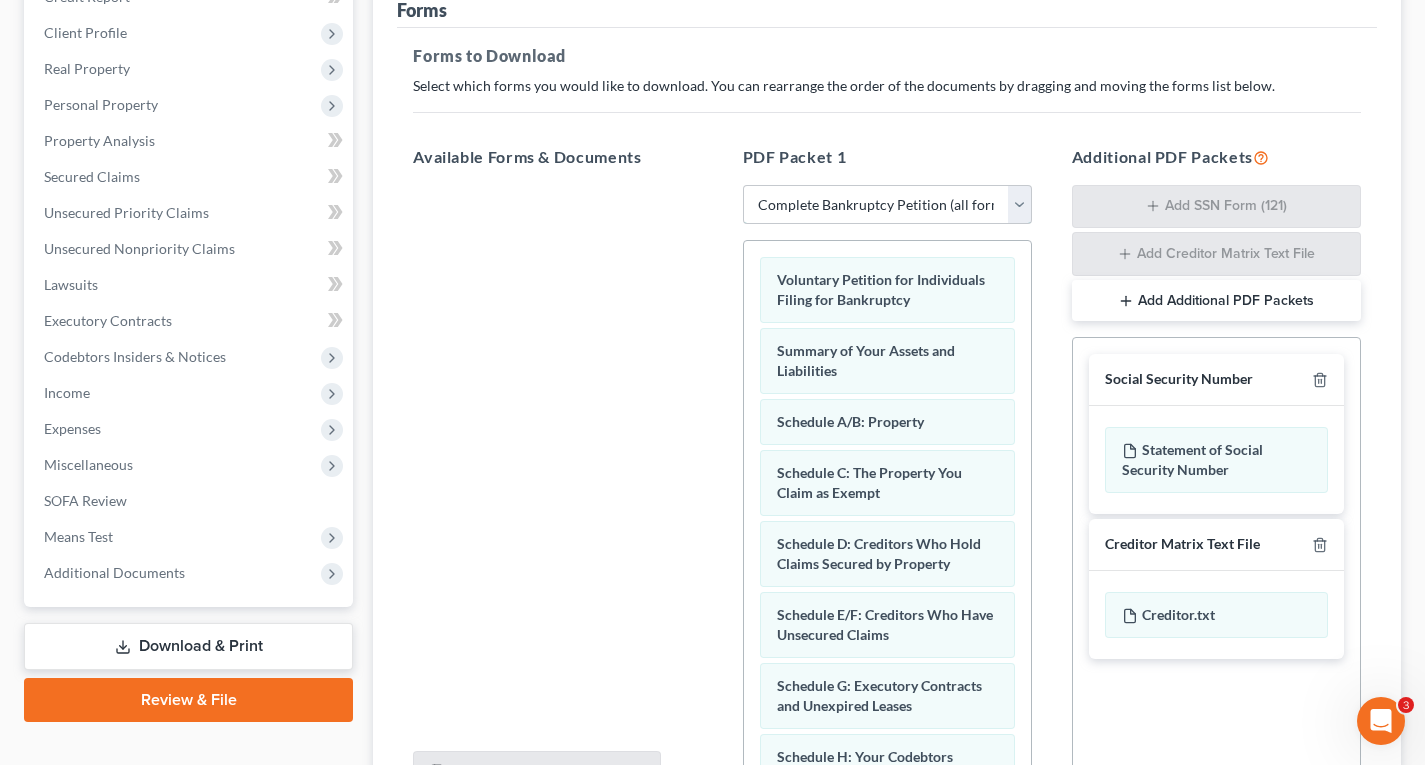 scroll, scrollTop: 300, scrollLeft: 0, axis: vertical 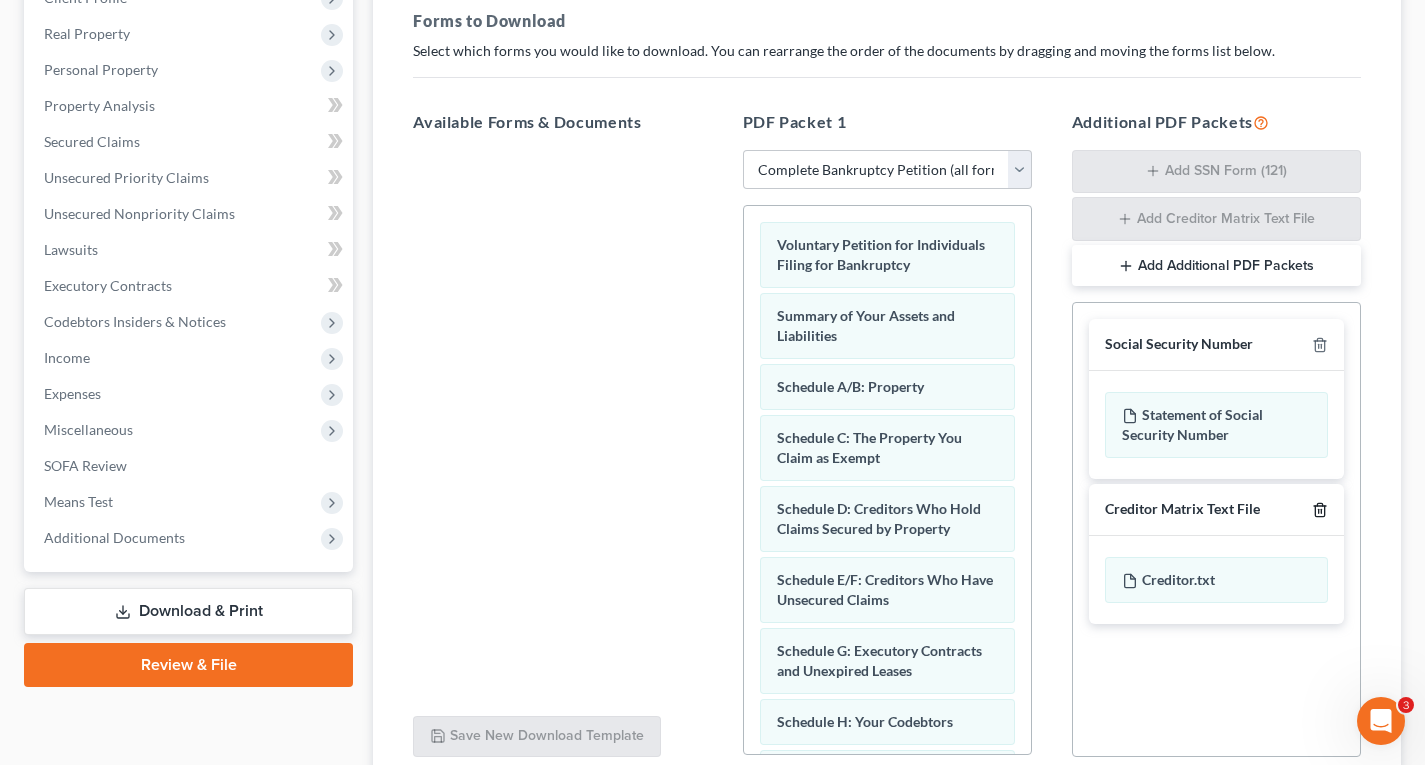 click 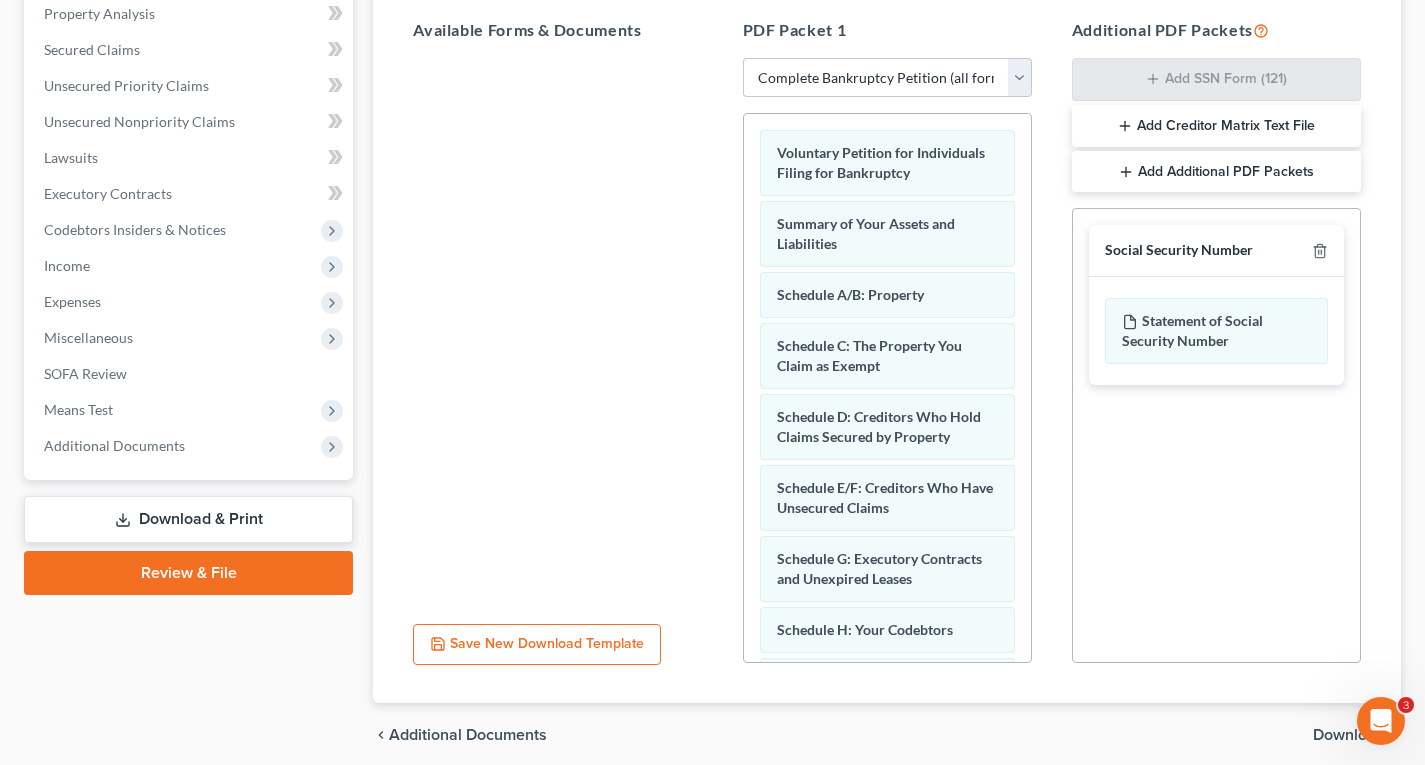 scroll, scrollTop: 470, scrollLeft: 0, axis: vertical 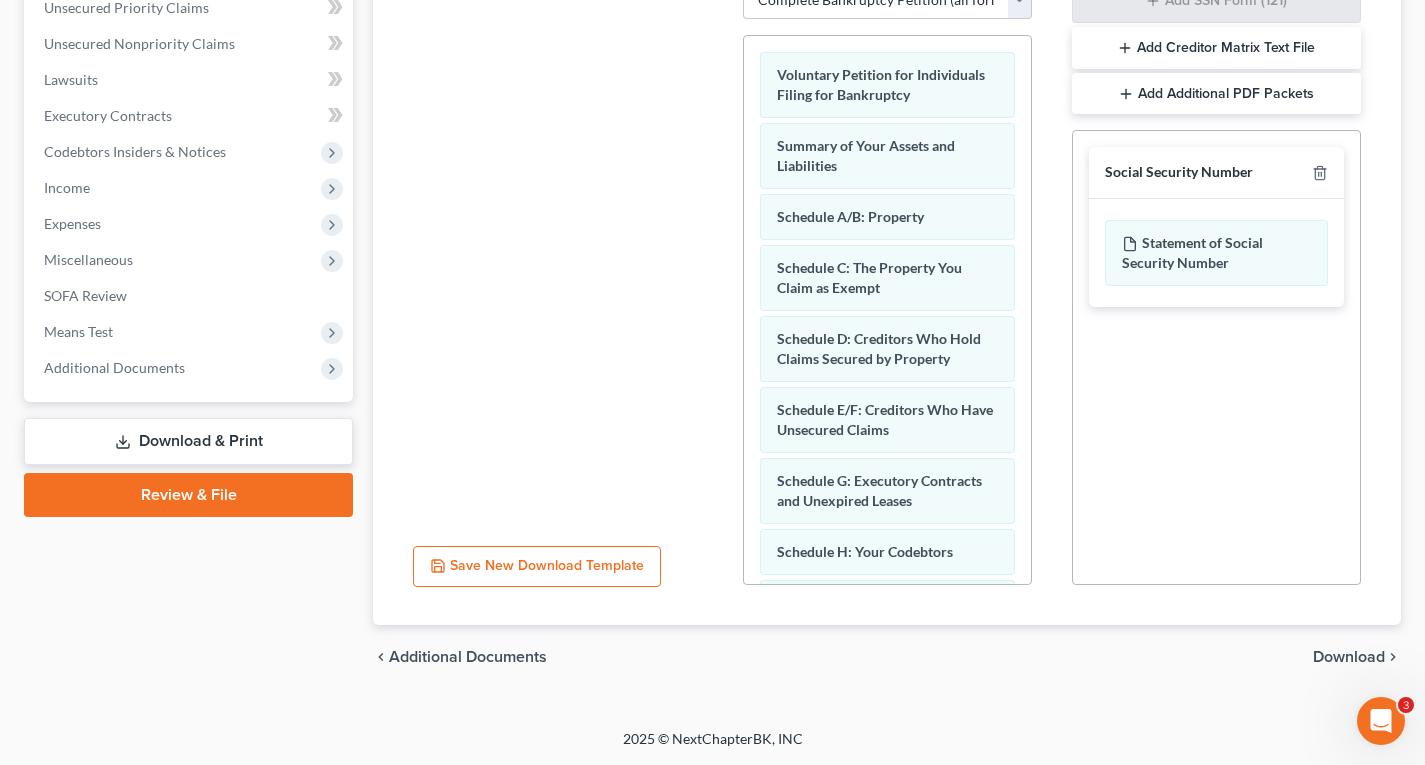 click on "Download" at bounding box center (1349, 657) 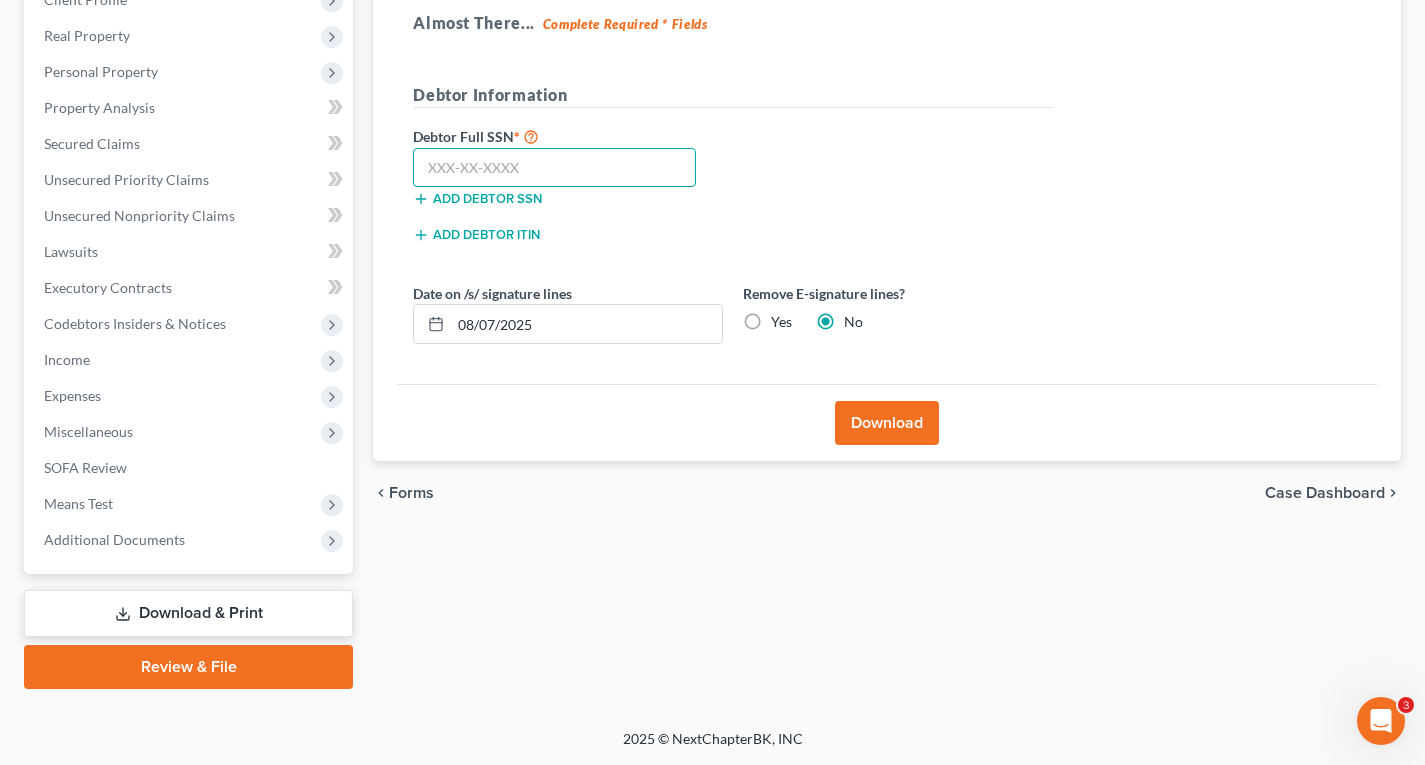 click at bounding box center (554, 168) 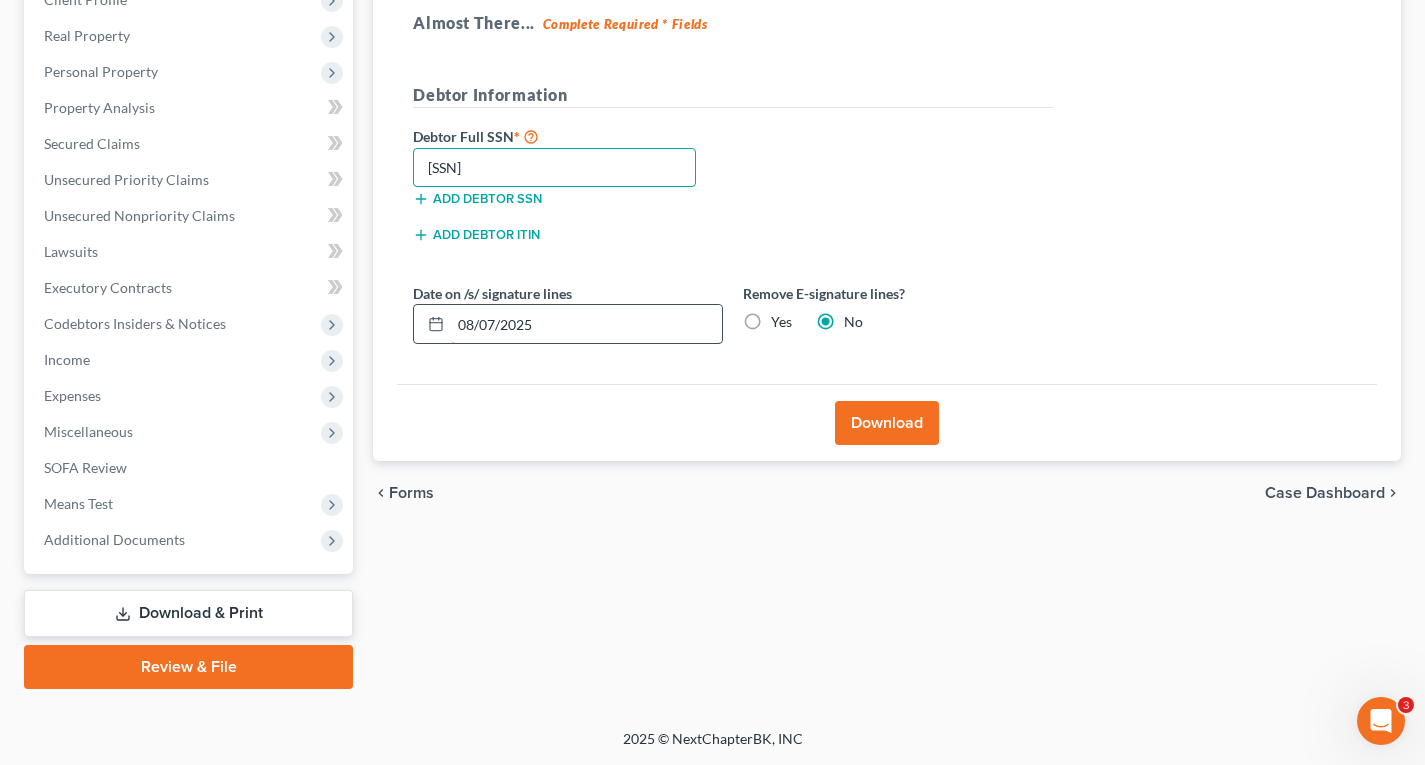 type on "[SSN]" 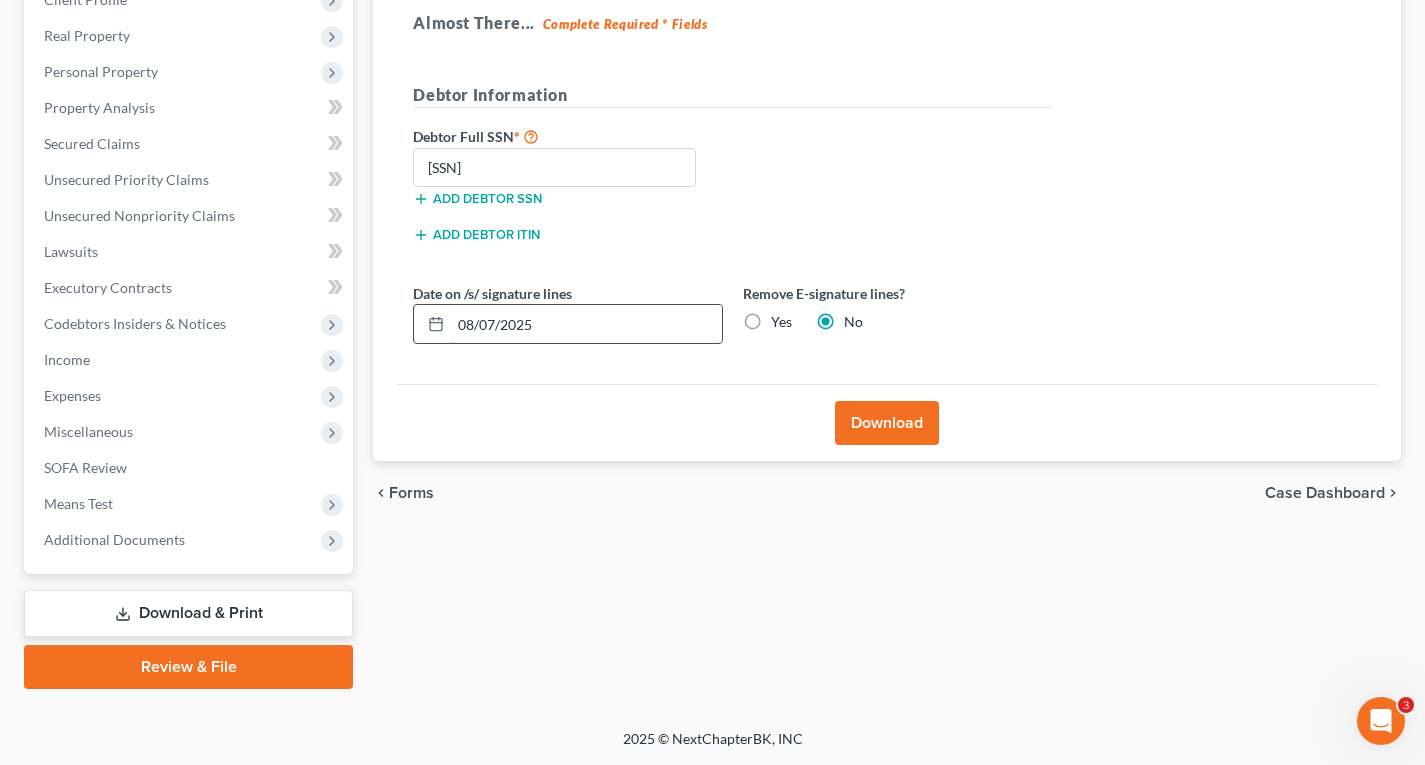 click on "08/07/2025" at bounding box center (586, 324) 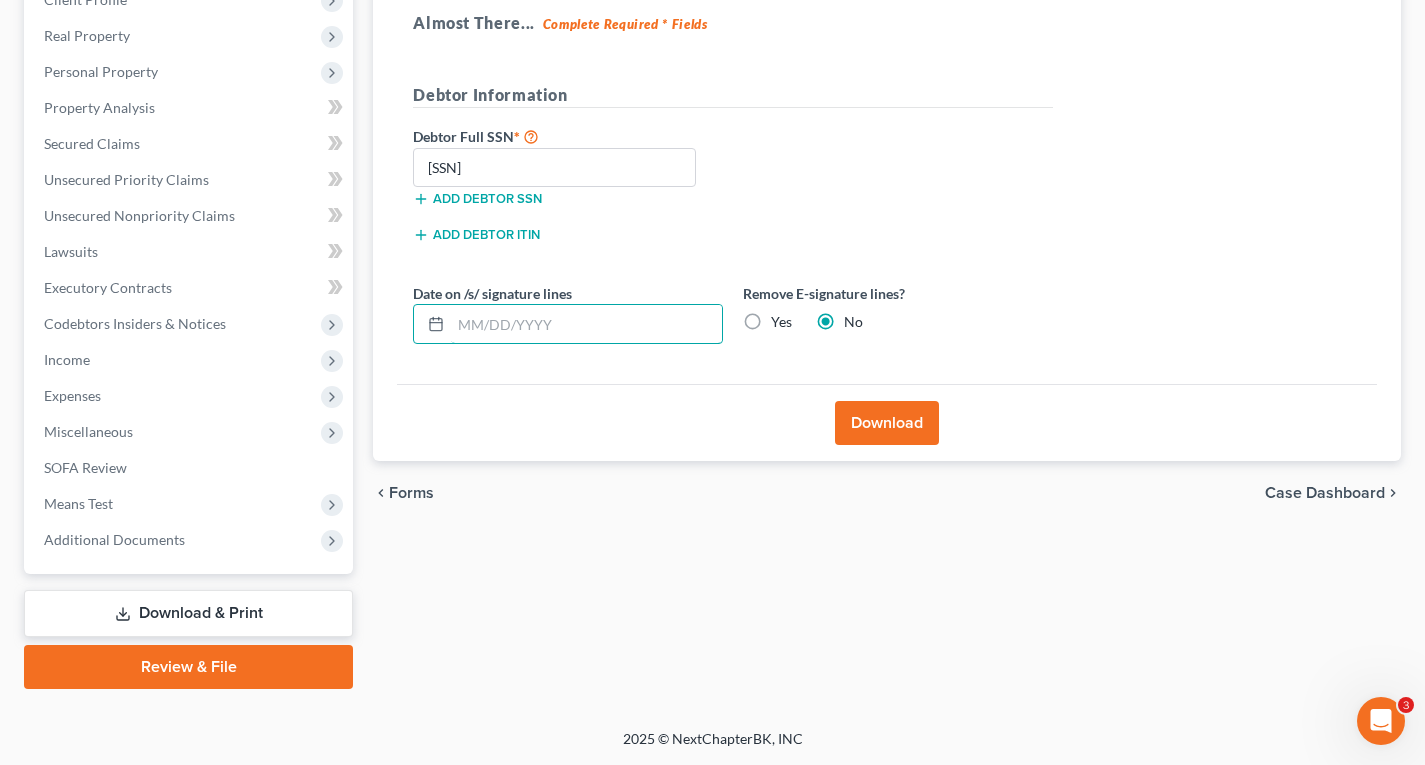 type 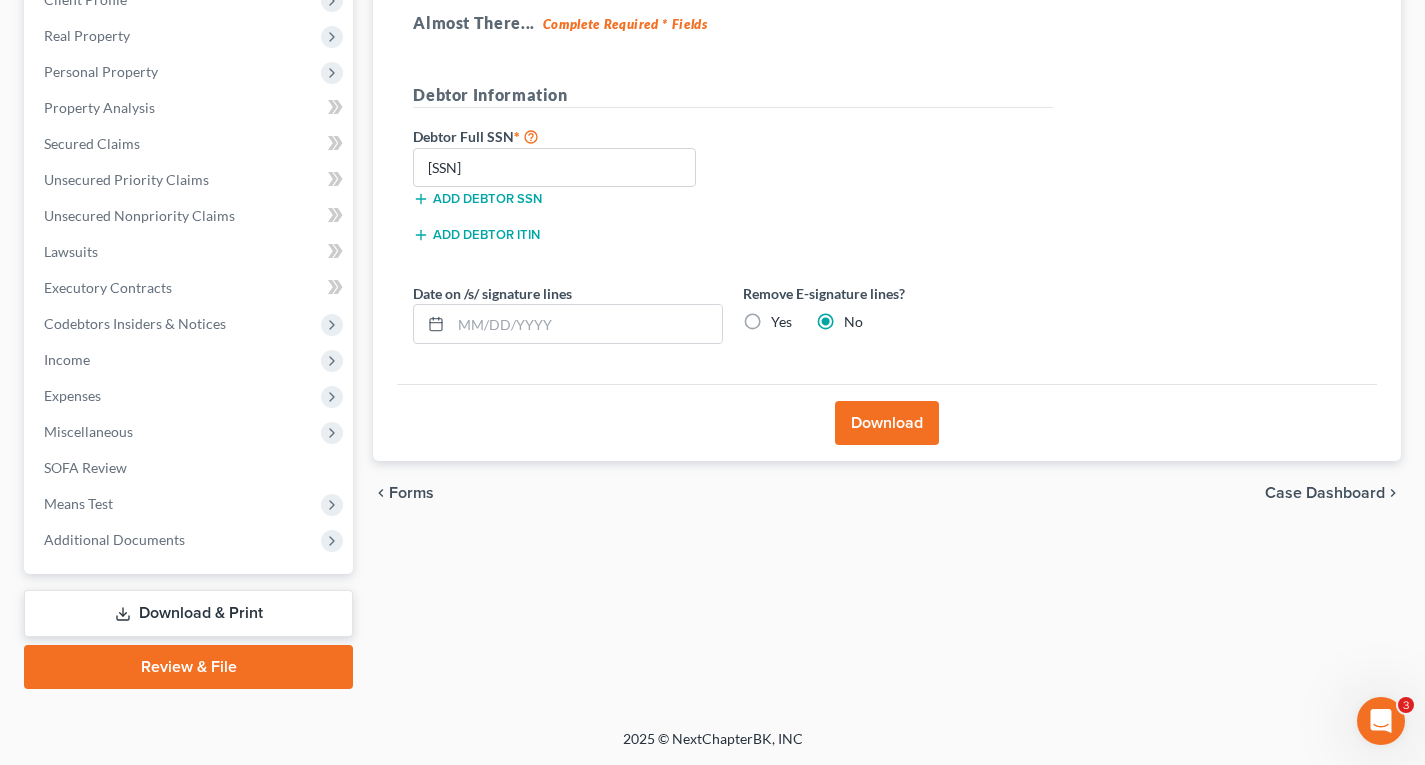 click on "Yes" at bounding box center [781, 322] 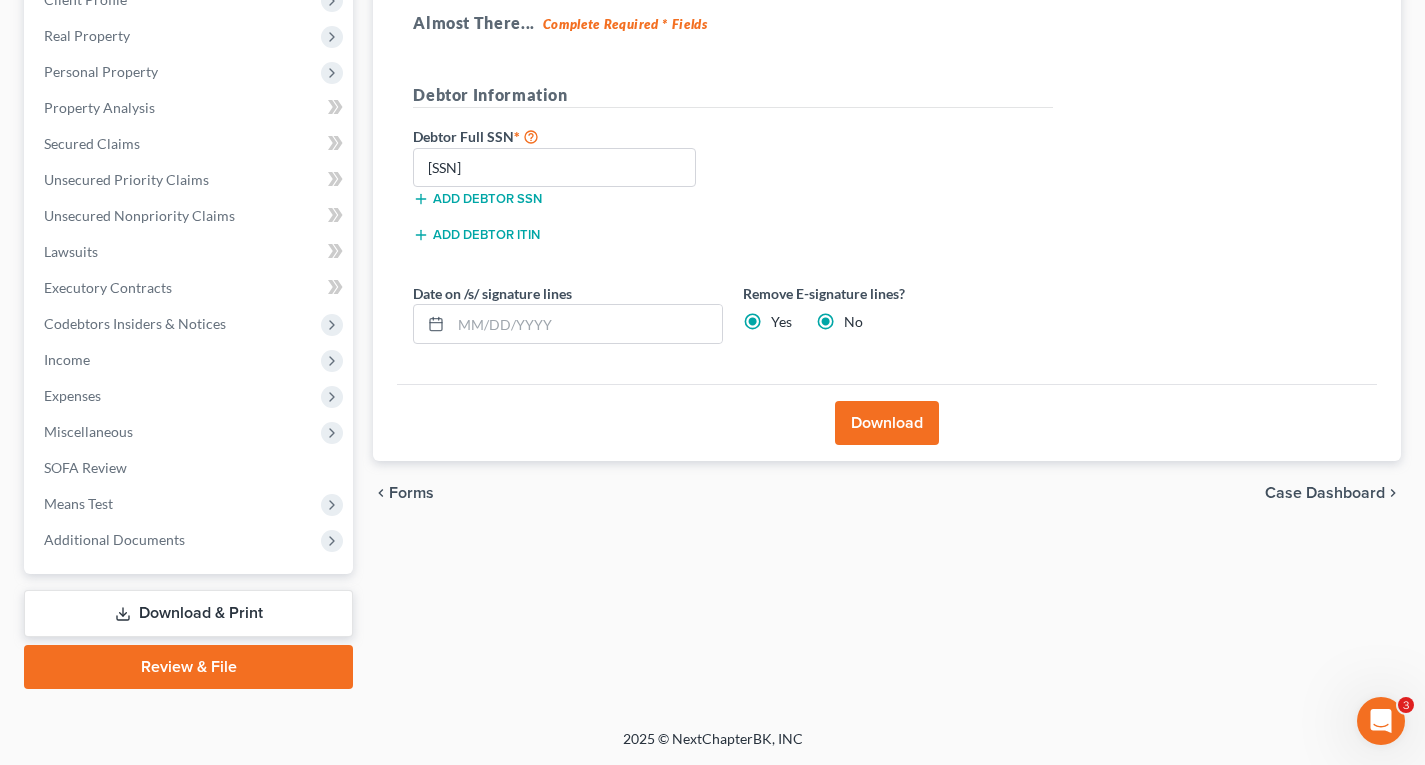 radio on "false" 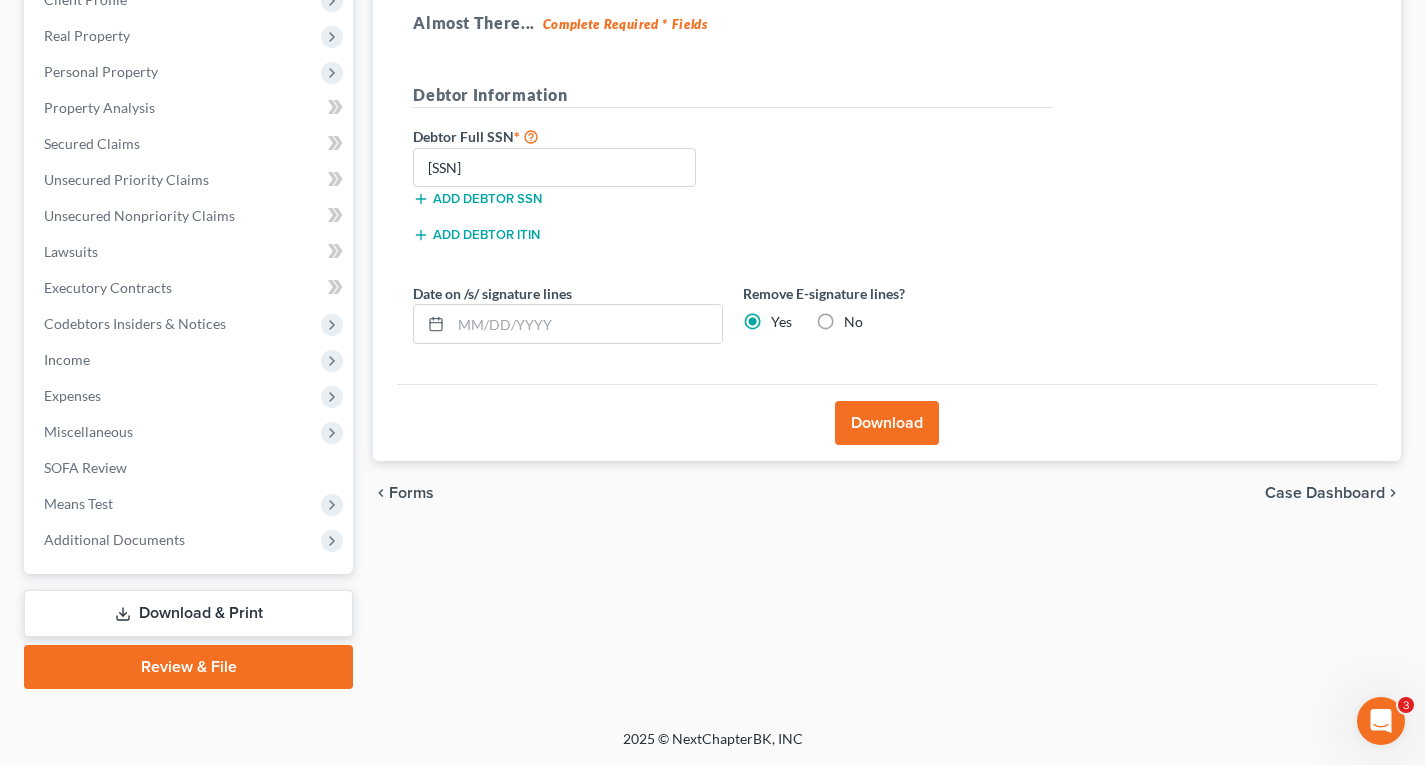 click on "Download" at bounding box center (887, 423) 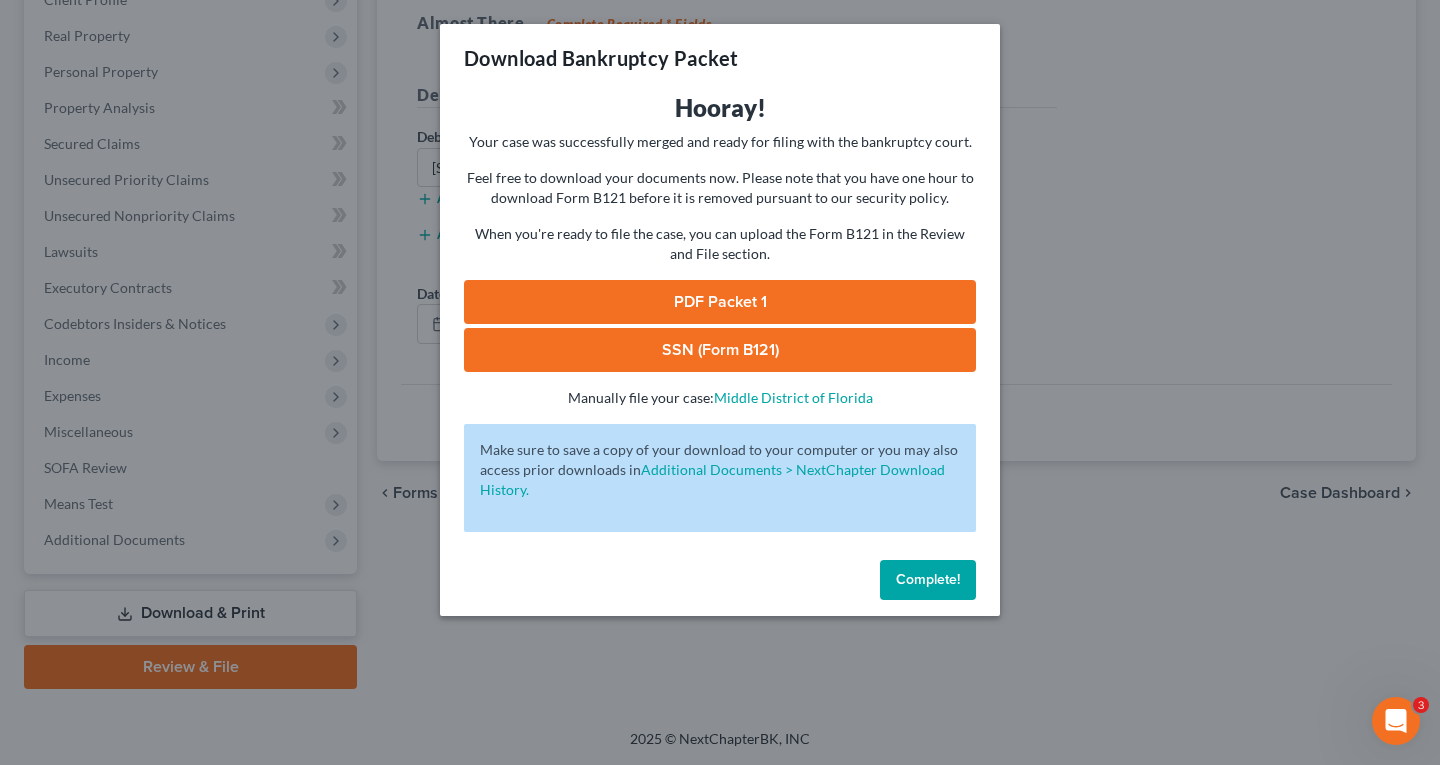 click on "PDF Packet 1" at bounding box center [720, 302] 